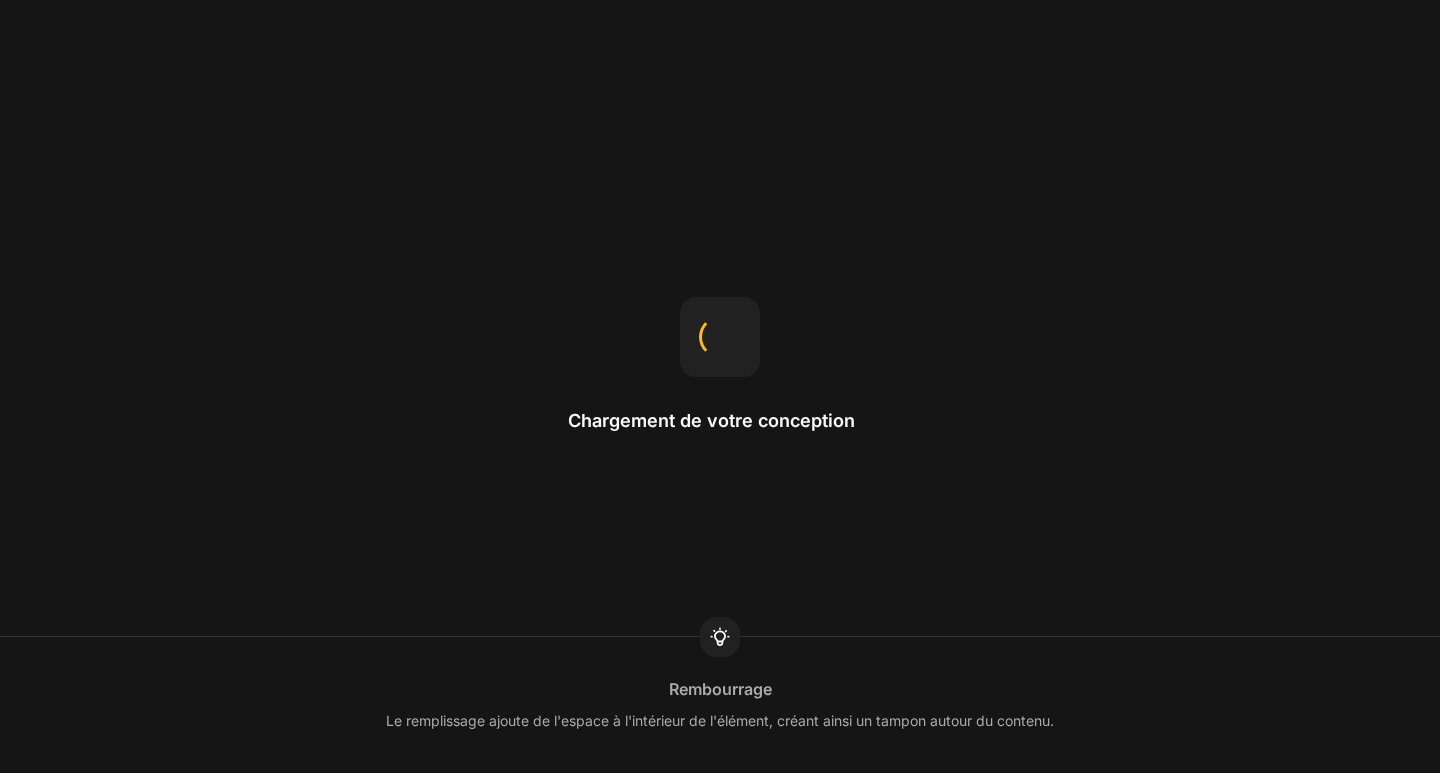 scroll, scrollTop: 0, scrollLeft: 0, axis: both 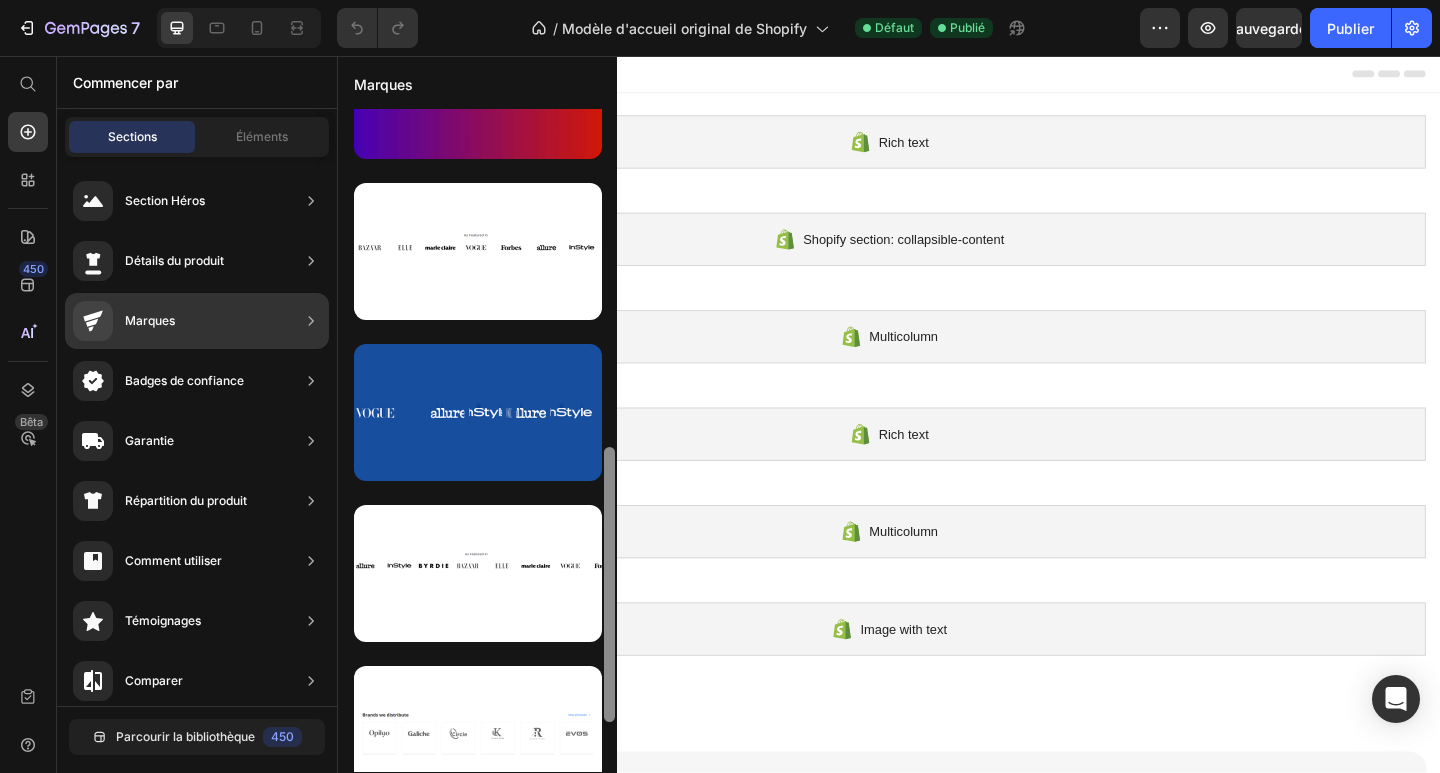 drag, startPoint x: 605, startPoint y: 327, endPoint x: 602, endPoint y: 599, distance: 272.01654 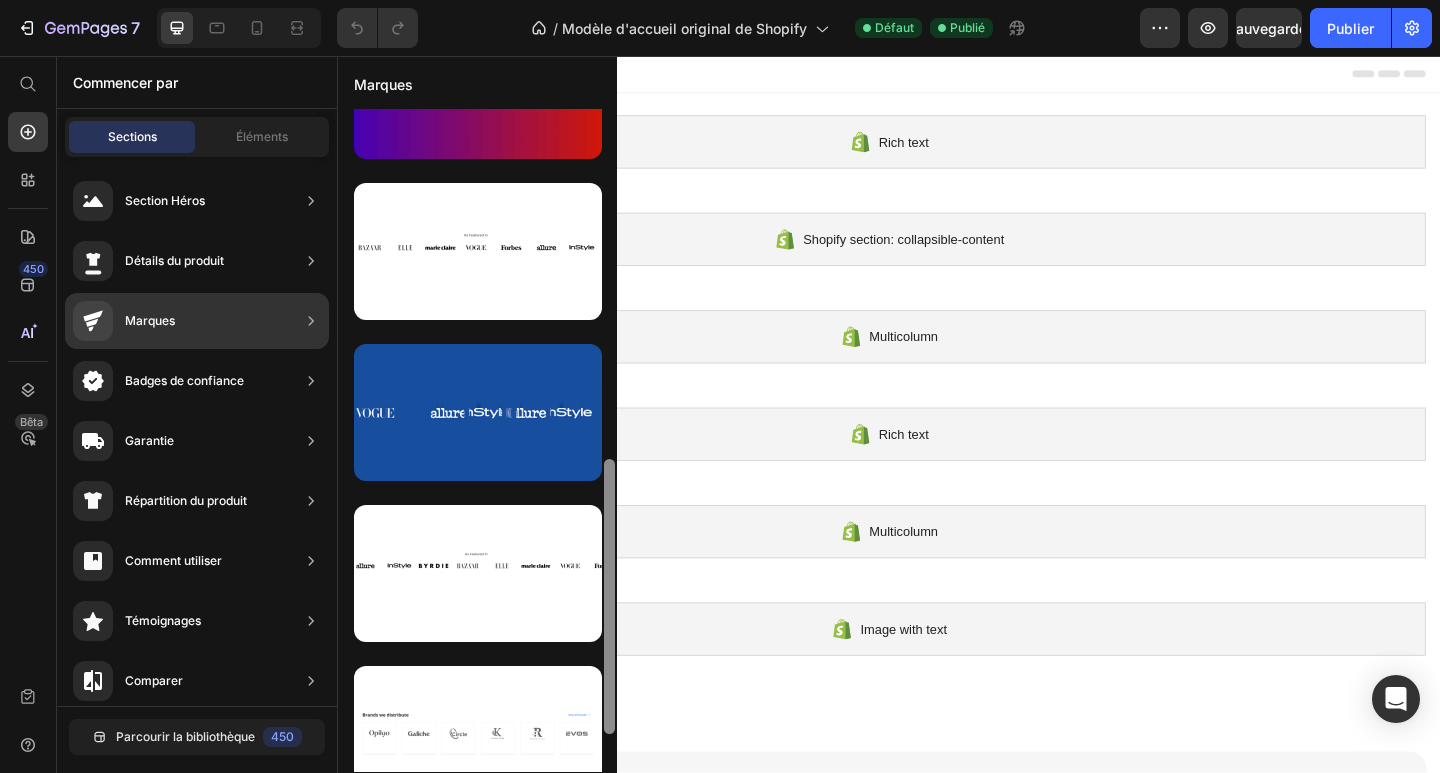 scroll, scrollTop: 655, scrollLeft: 0, axis: vertical 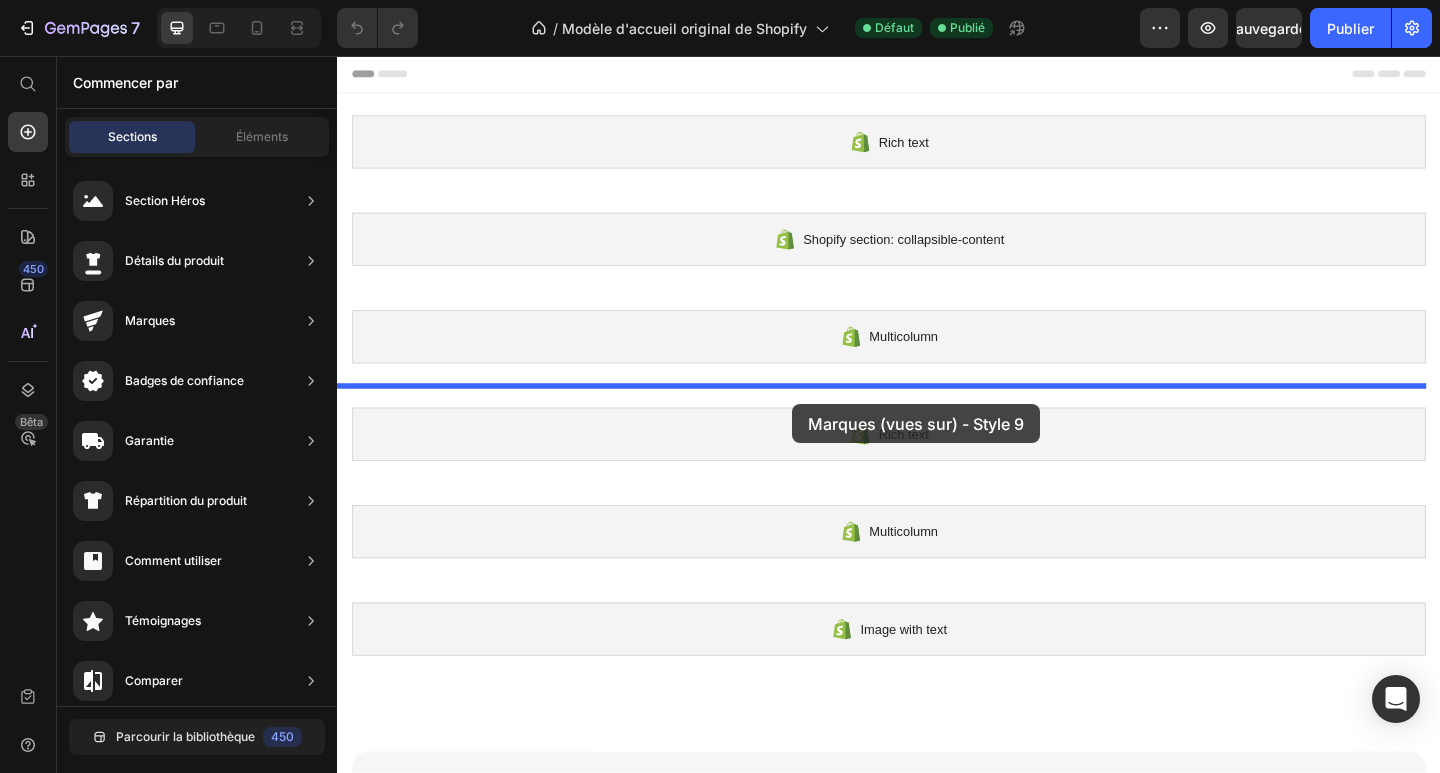 drag, startPoint x: 879, startPoint y: 252, endPoint x: 830, endPoint y: 422, distance: 176.92088 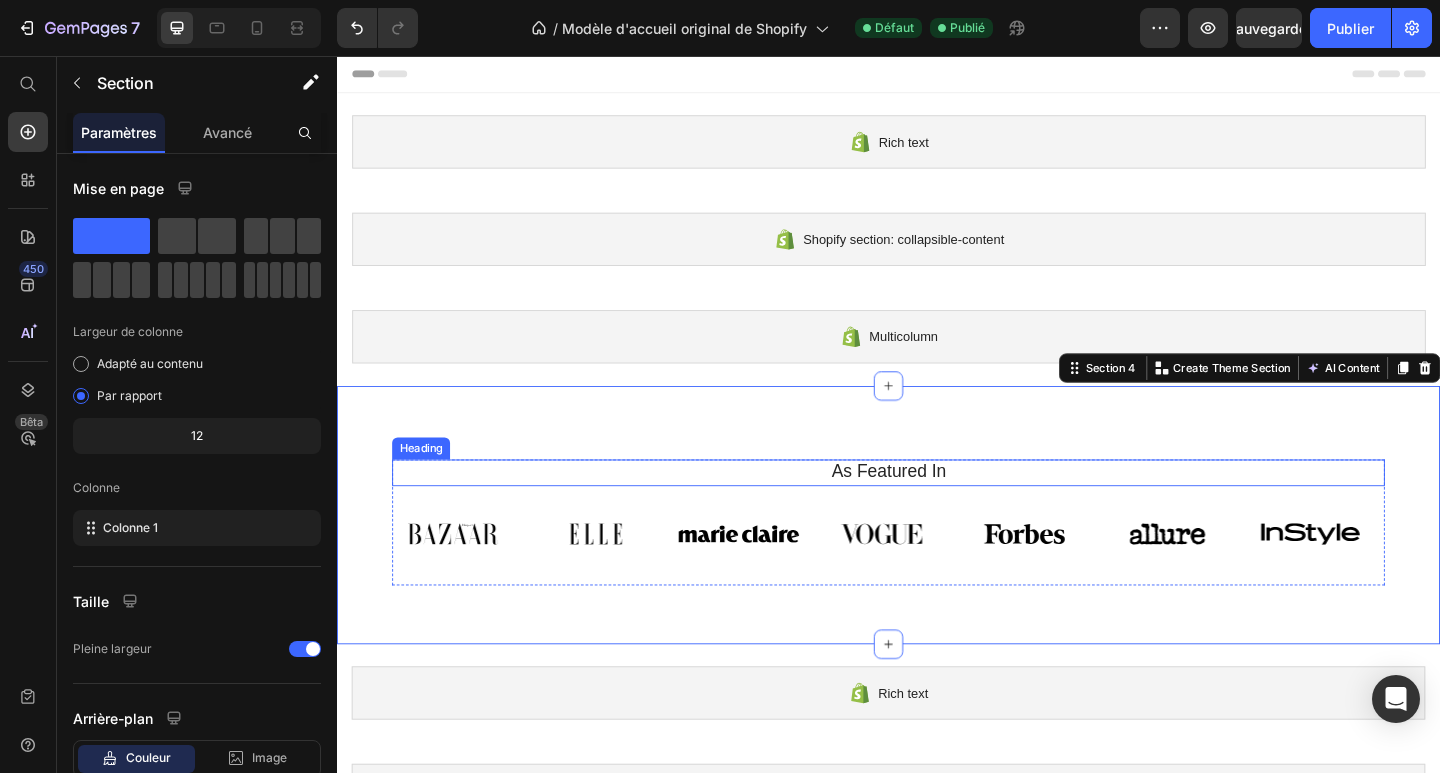 click on "As Featured In" at bounding box center (937, 509) 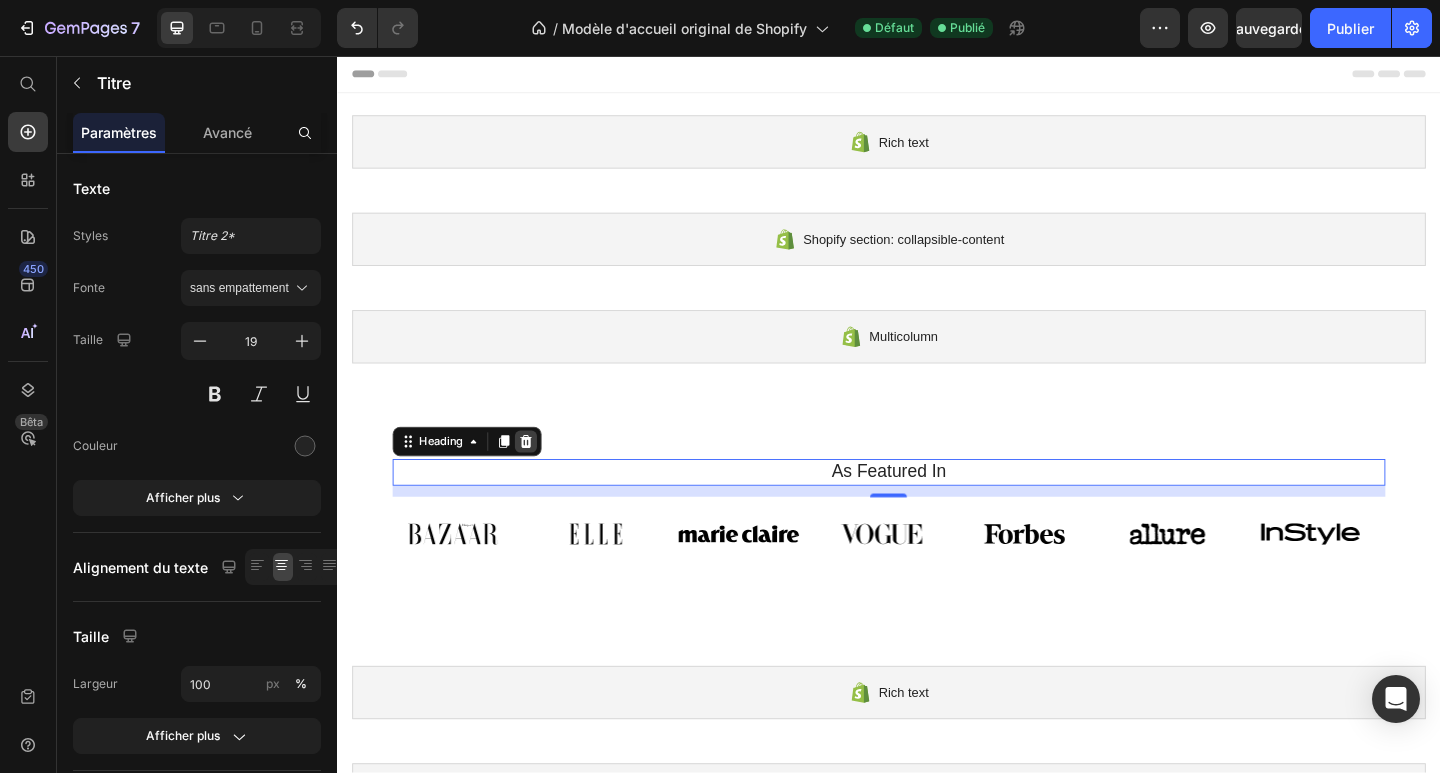 click 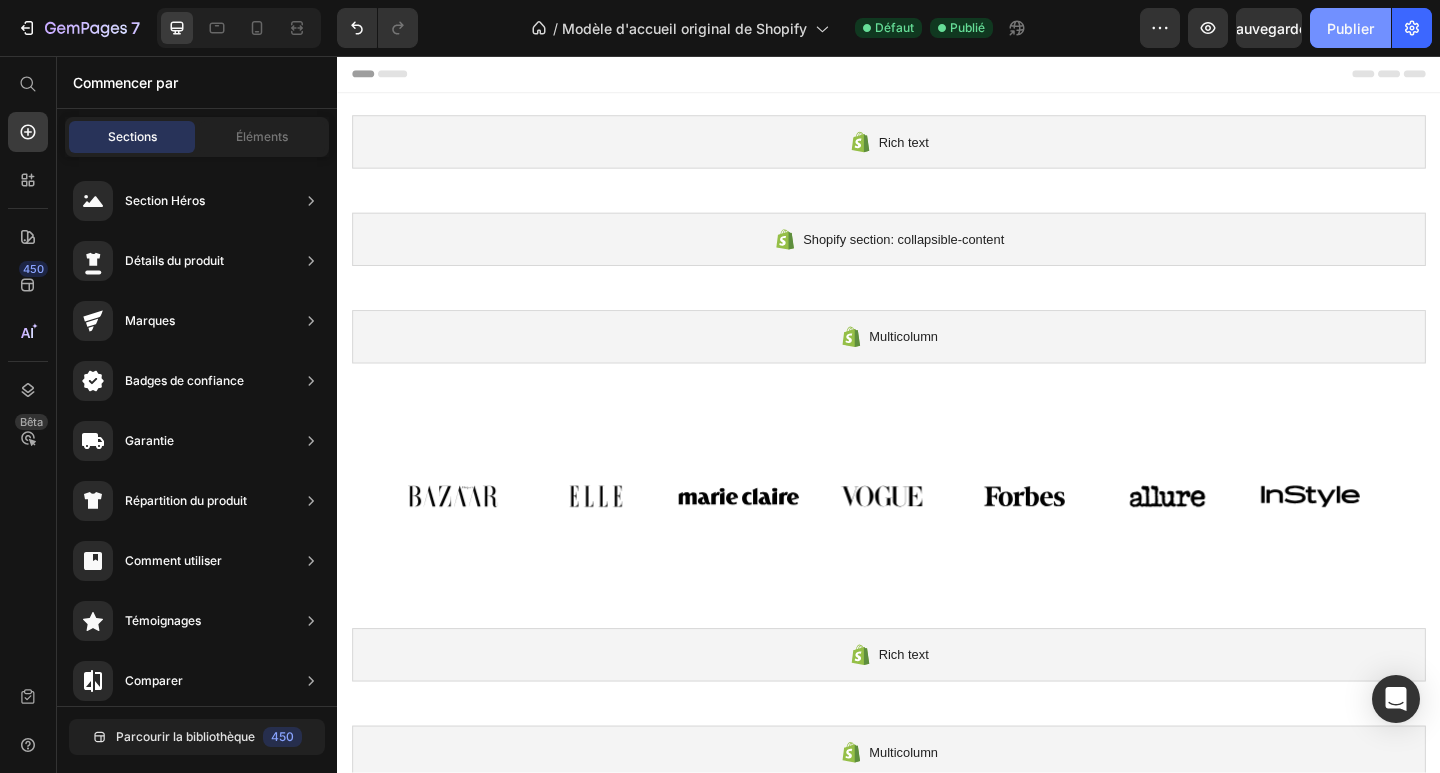 click on "Publier" 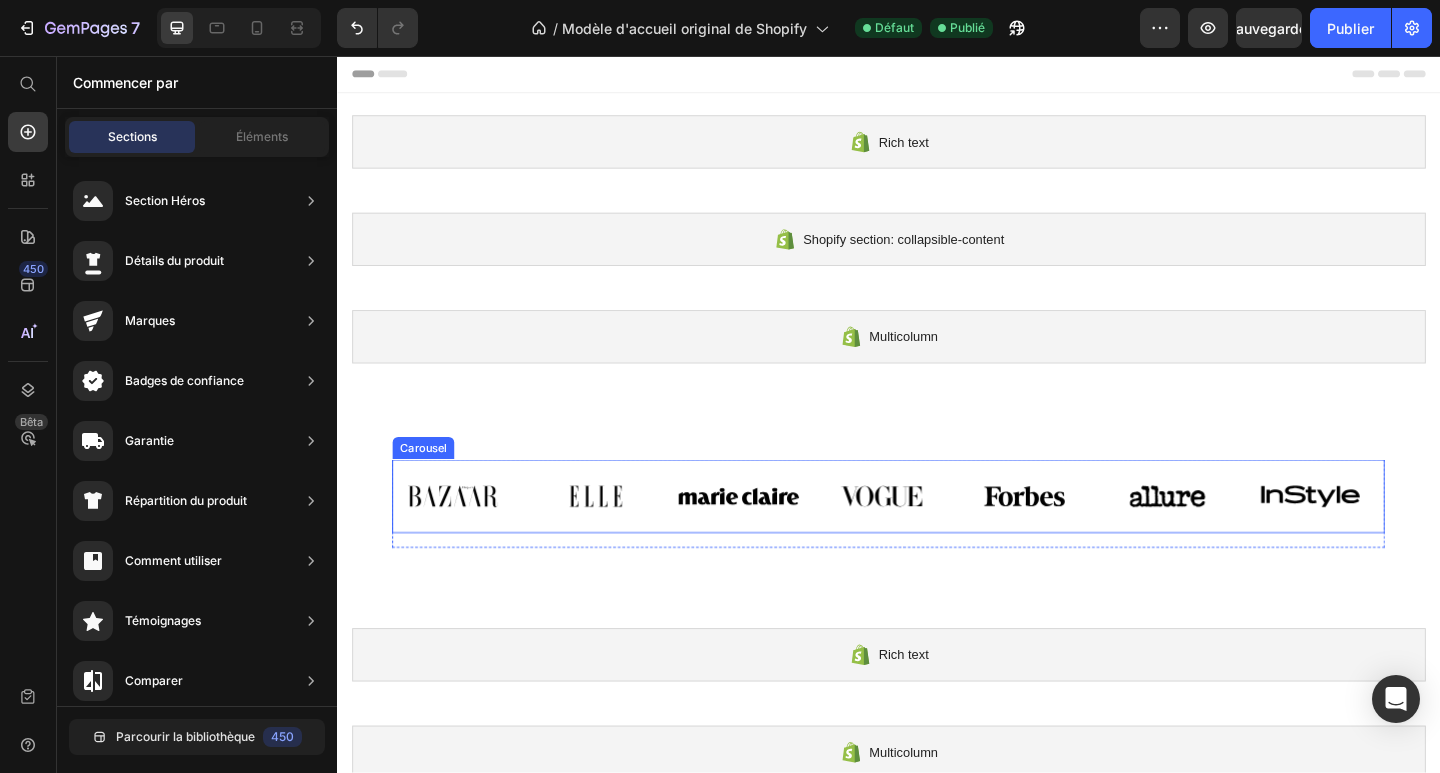 click on "Image Image Image Image Image Image Image" at bounding box center [937, 535] 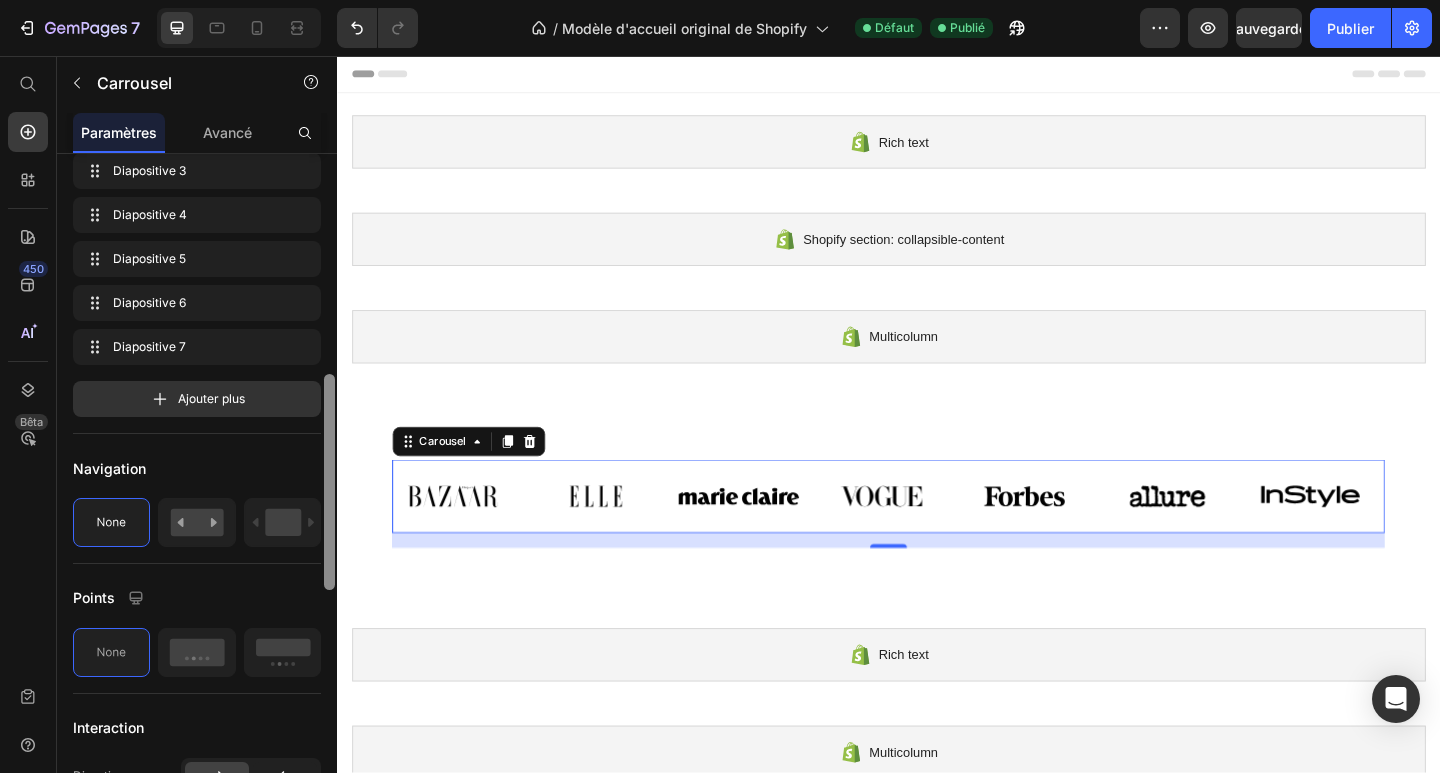 drag, startPoint x: 328, startPoint y: 363, endPoint x: 328, endPoint y: 548, distance: 185 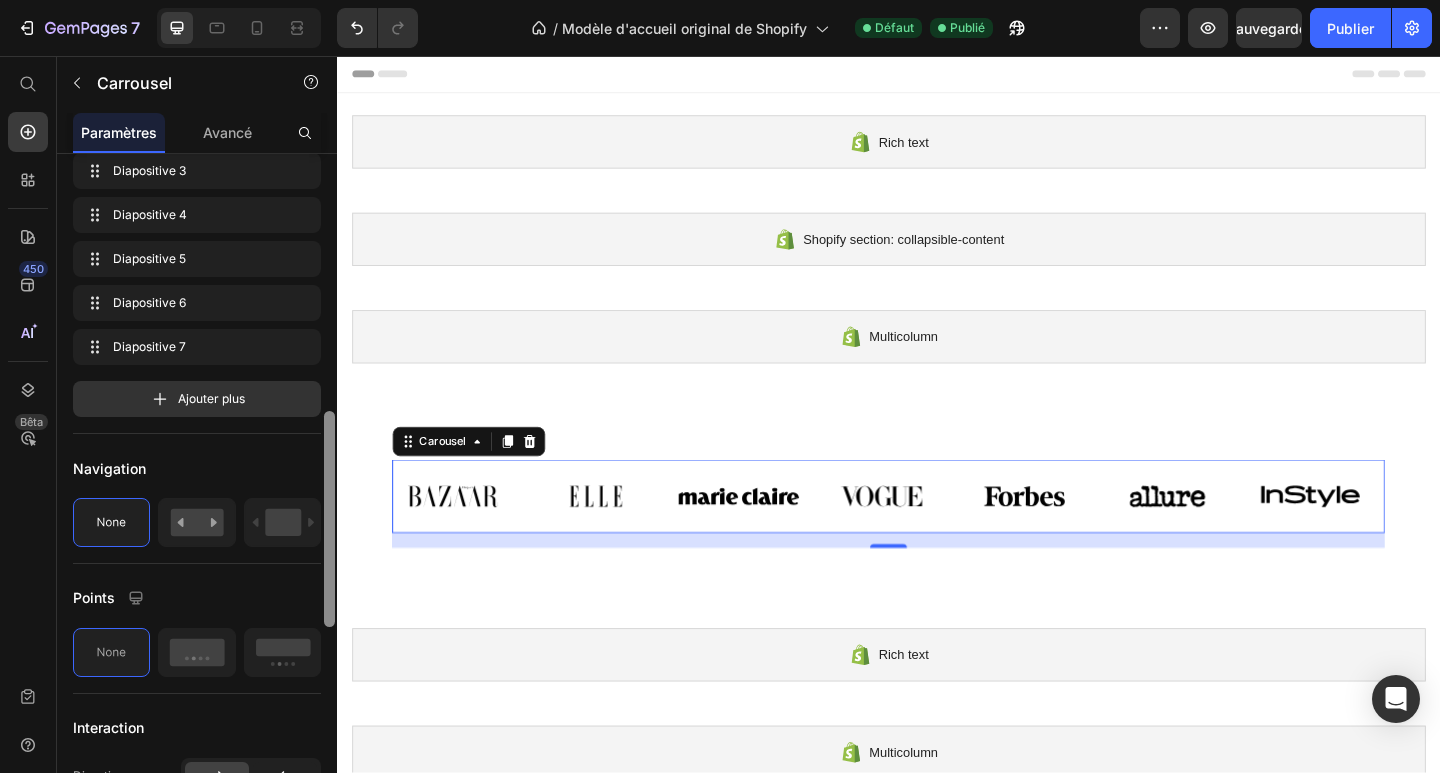 scroll, scrollTop: 576, scrollLeft: 0, axis: vertical 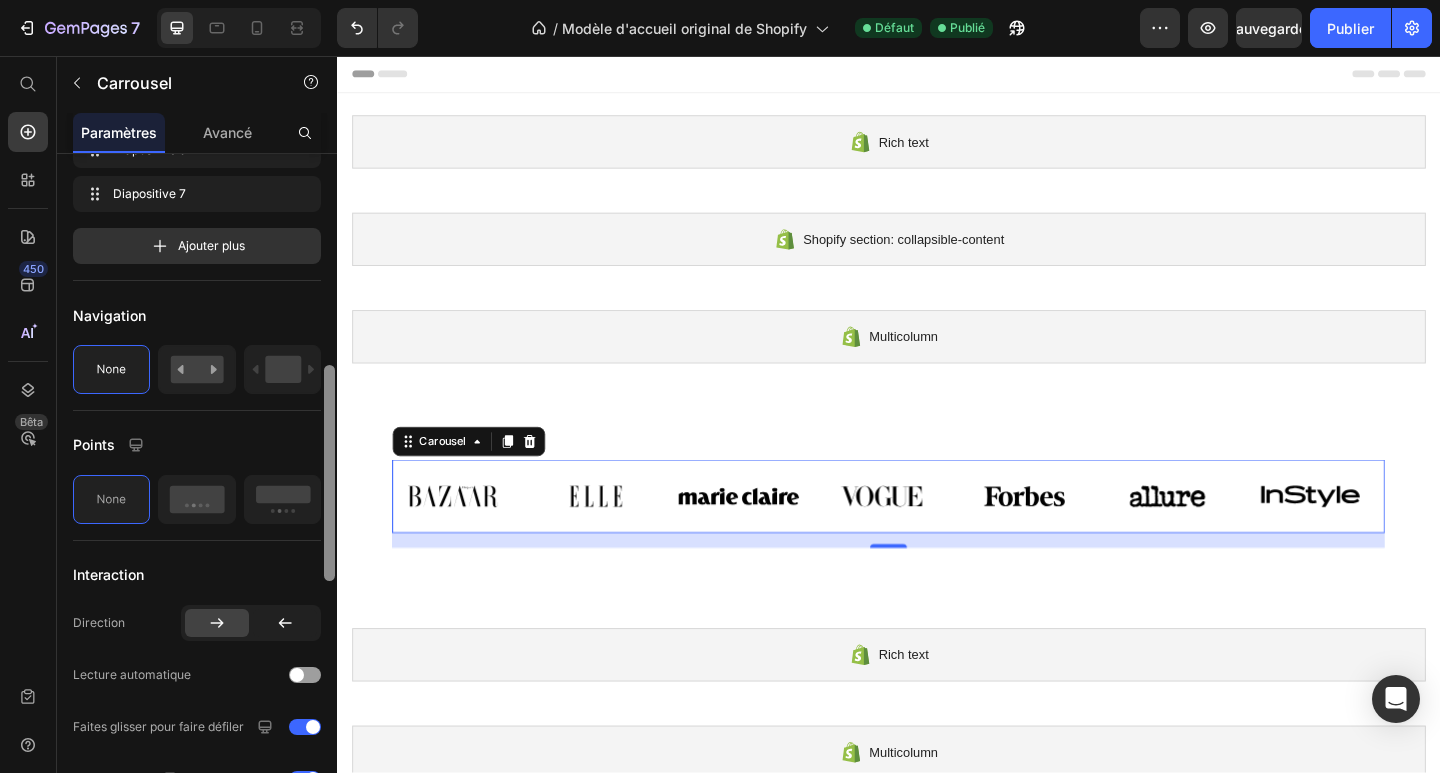 drag, startPoint x: 327, startPoint y: 548, endPoint x: 327, endPoint y: 576, distance: 28 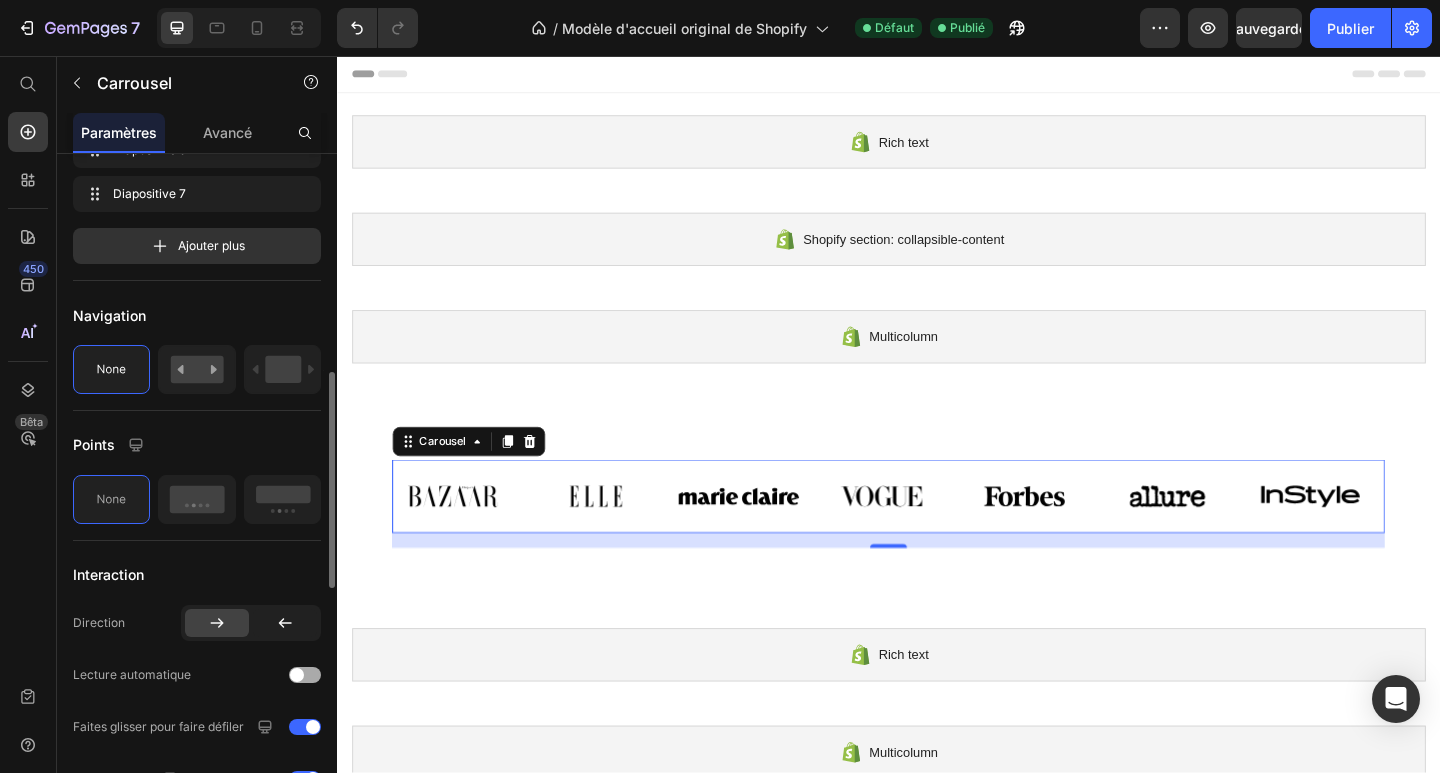 scroll, scrollTop: 663, scrollLeft: 0, axis: vertical 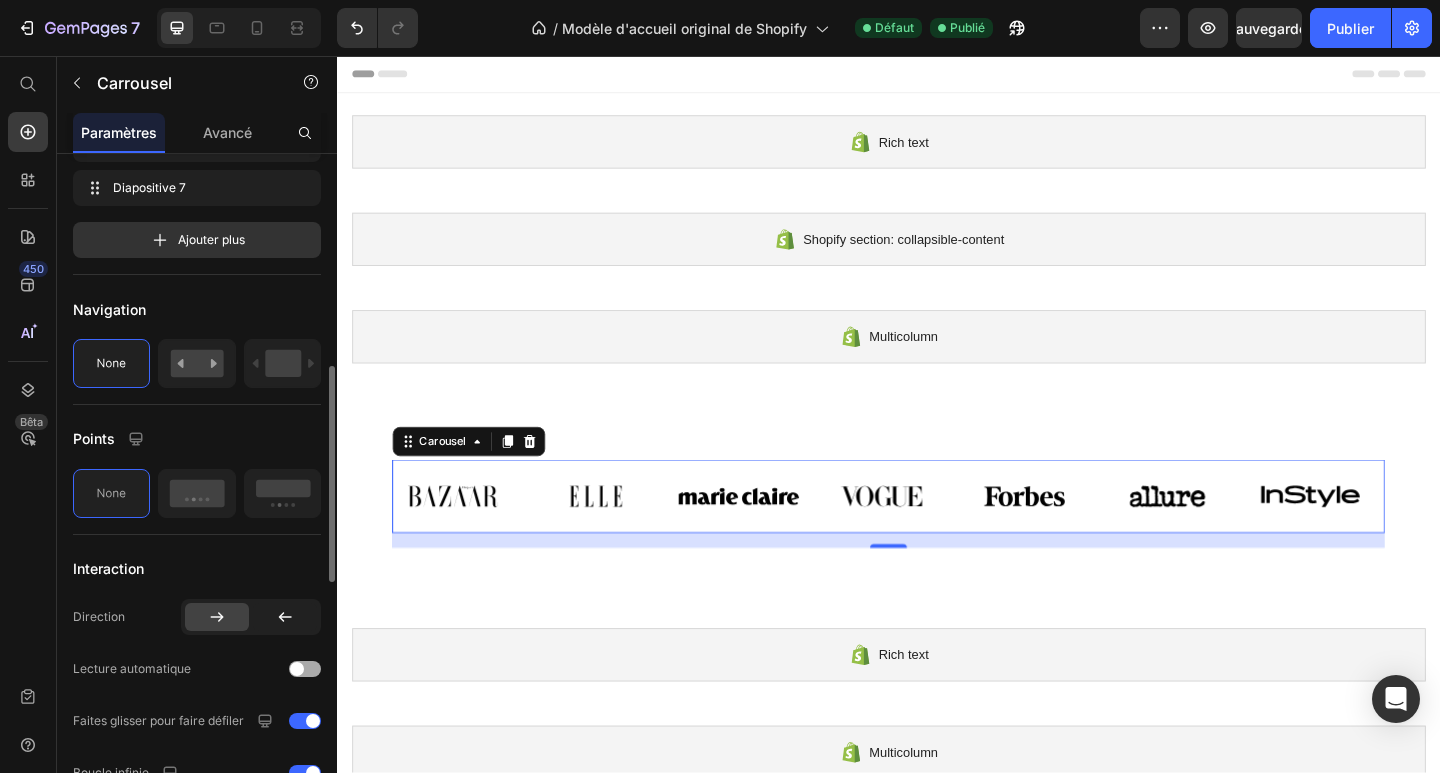 click at bounding box center (305, 669) 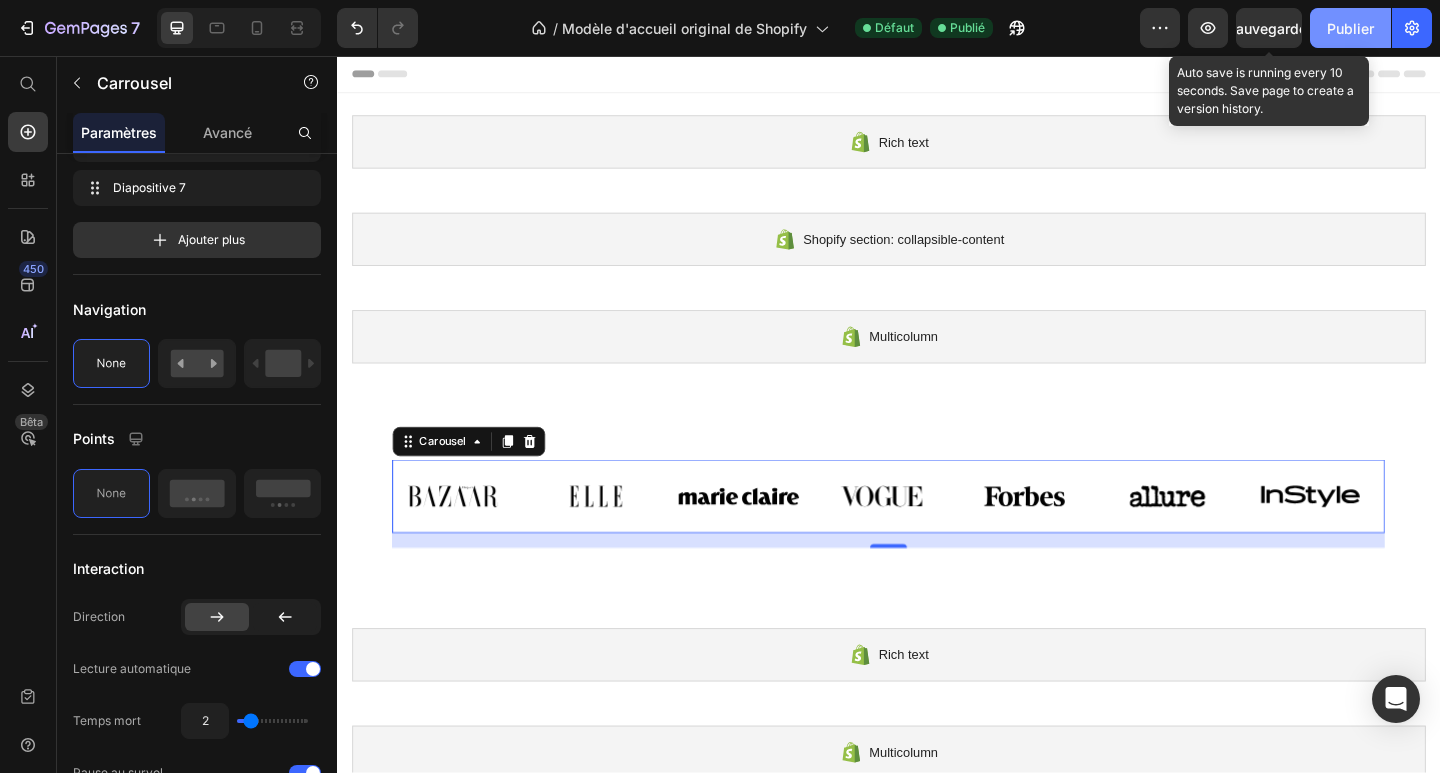 click on "Publier" at bounding box center [1350, 28] 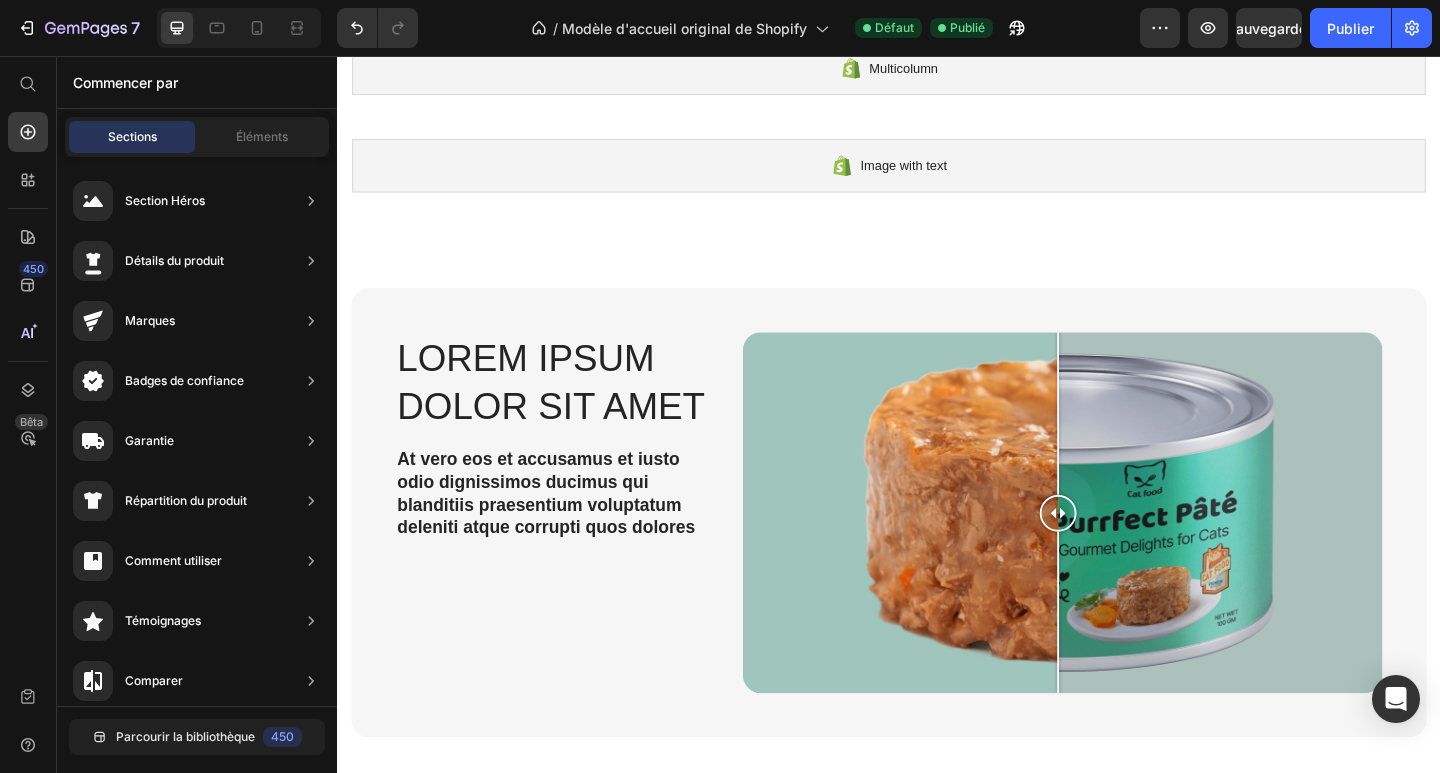 drag, startPoint x: 1525, startPoint y: 245, endPoint x: 1776, endPoint y: 598, distance: 433.1397 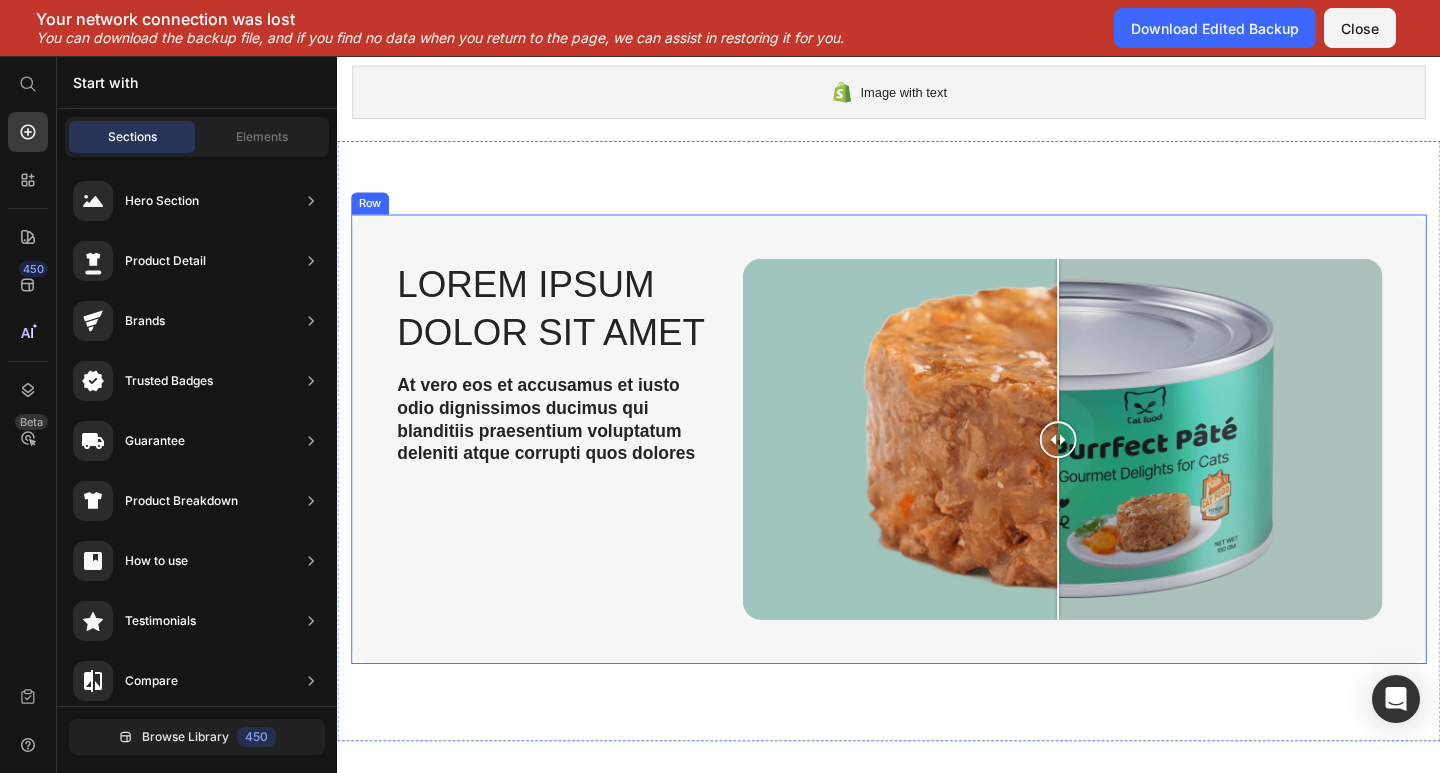 scroll, scrollTop: 14743, scrollLeft: 0, axis: vertical 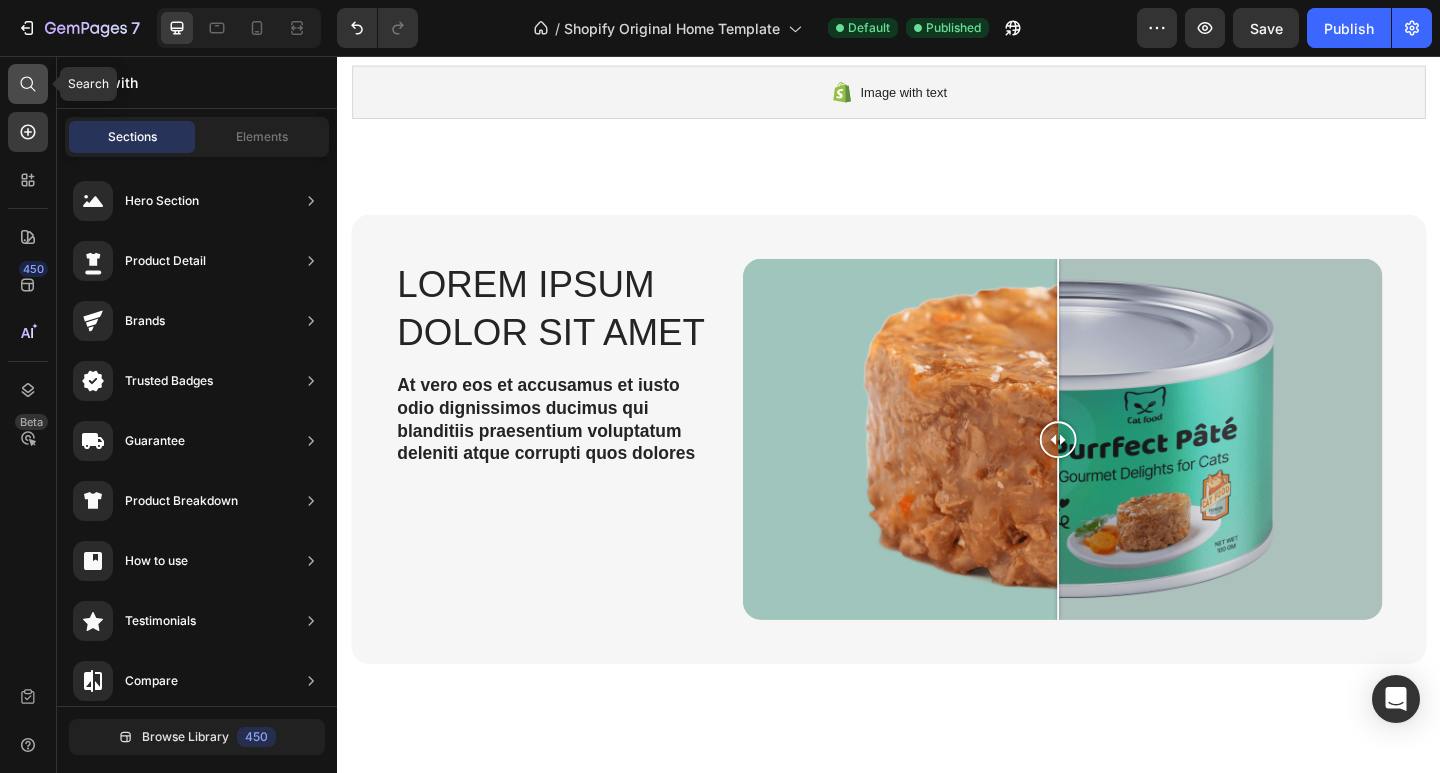 drag, startPoint x: 26, startPoint y: 78, endPoint x: 46, endPoint y: 77, distance: 20.024984 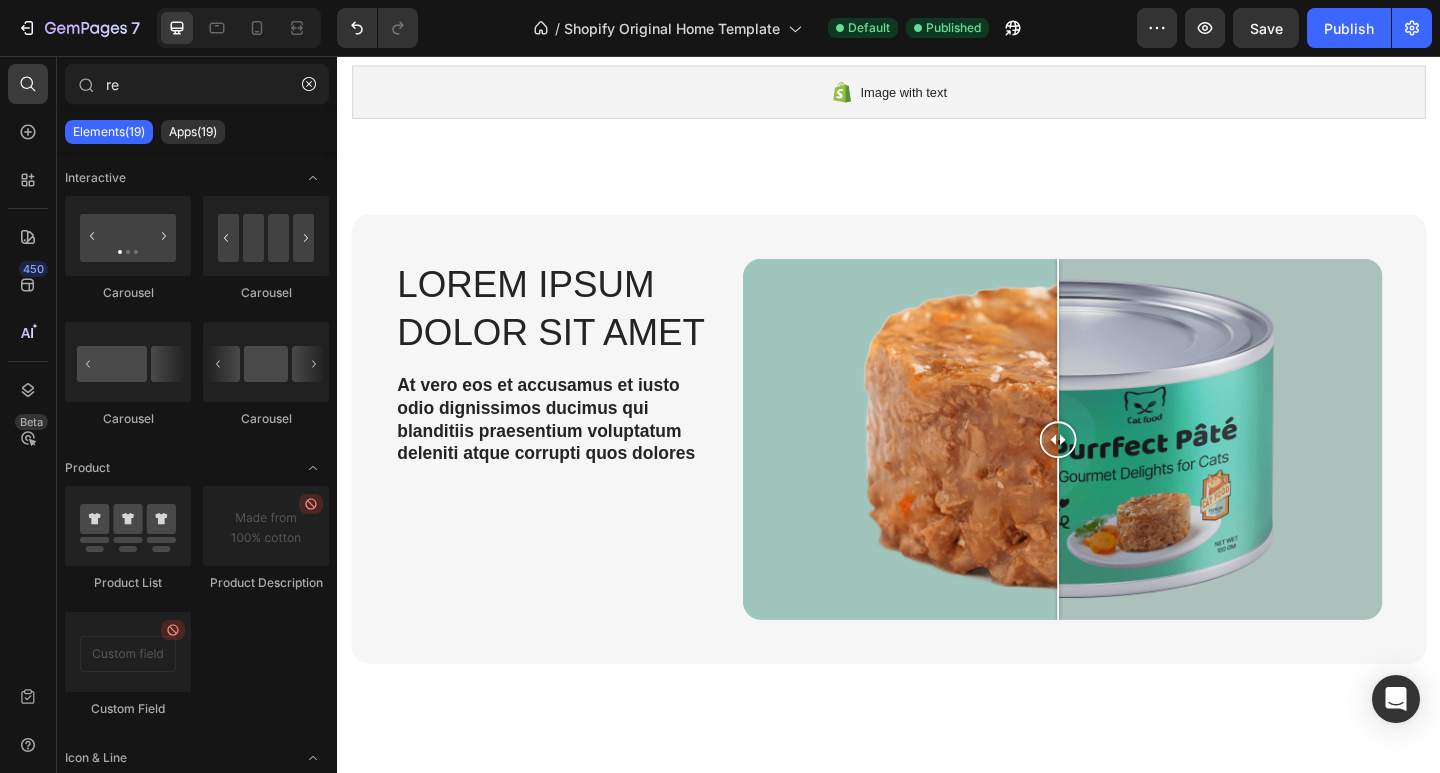 type on "r" 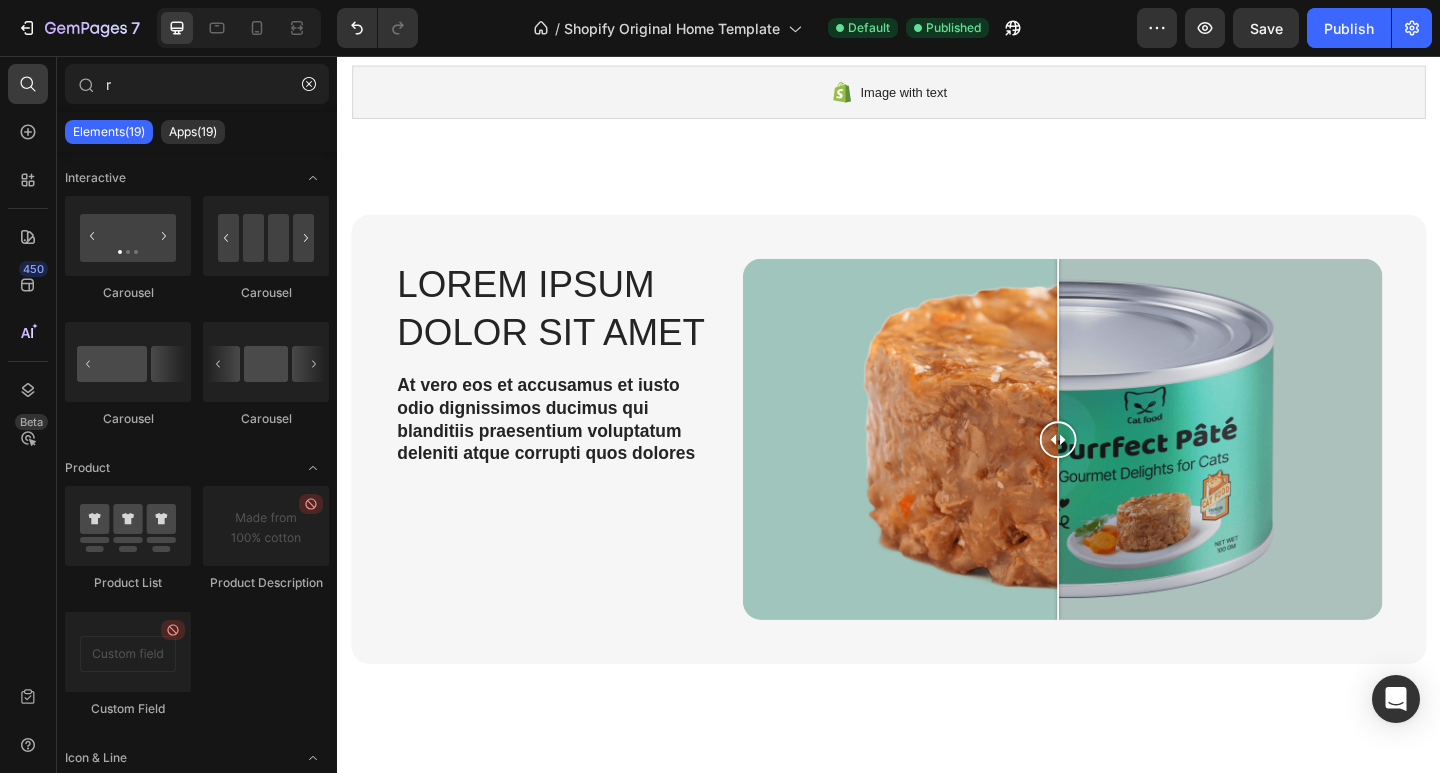 type 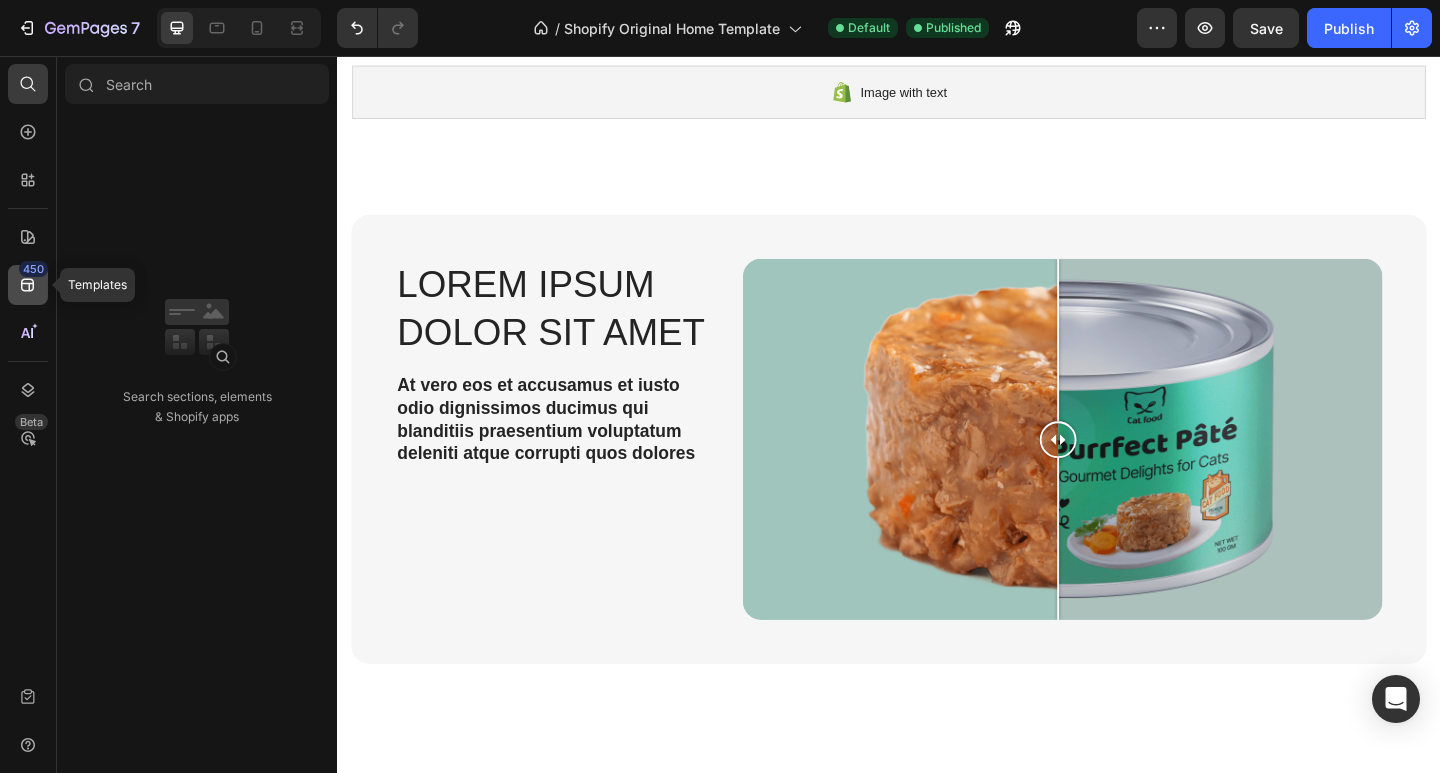 click on "450" at bounding box center [33, 269] 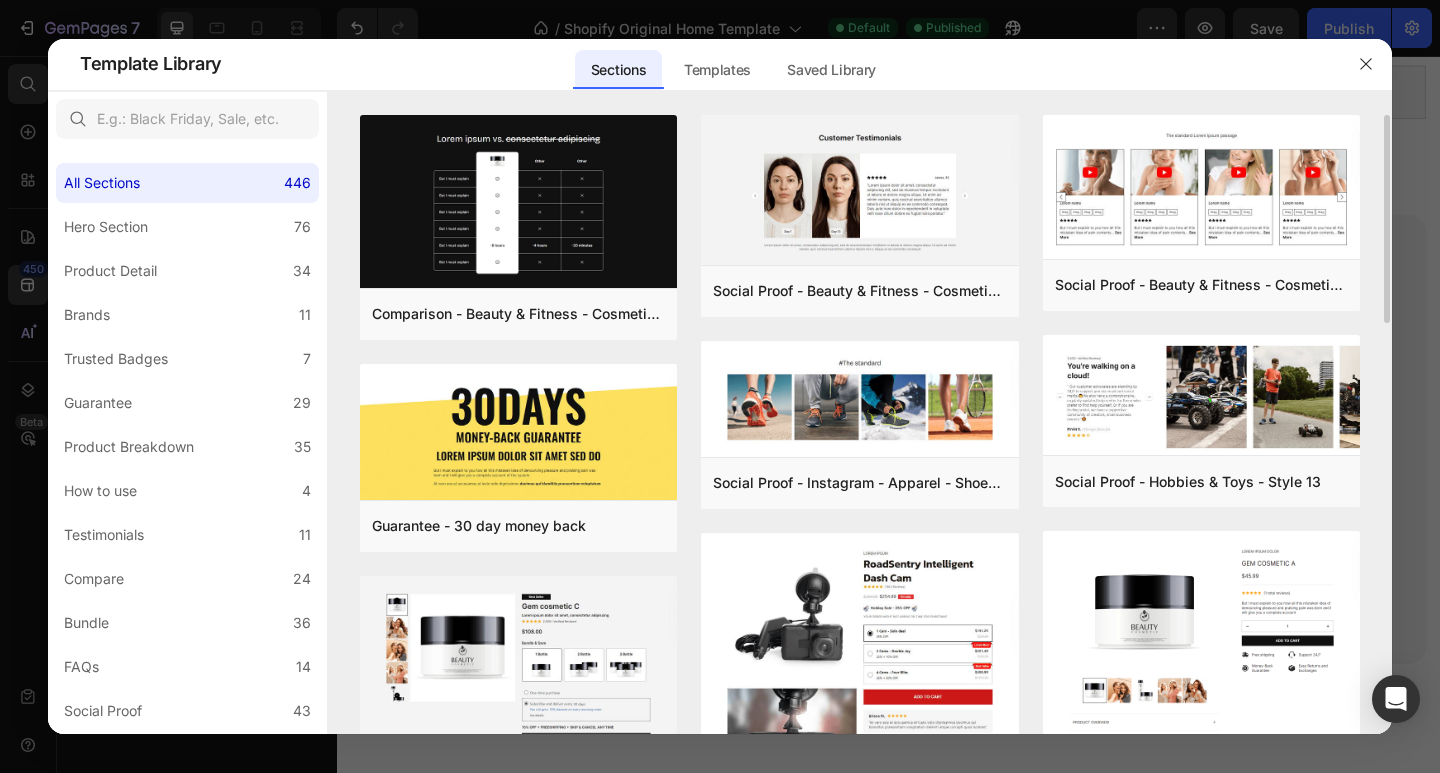drag, startPoint x: 1387, startPoint y: 186, endPoint x: 1384, endPoint y: 253, distance: 67.06713 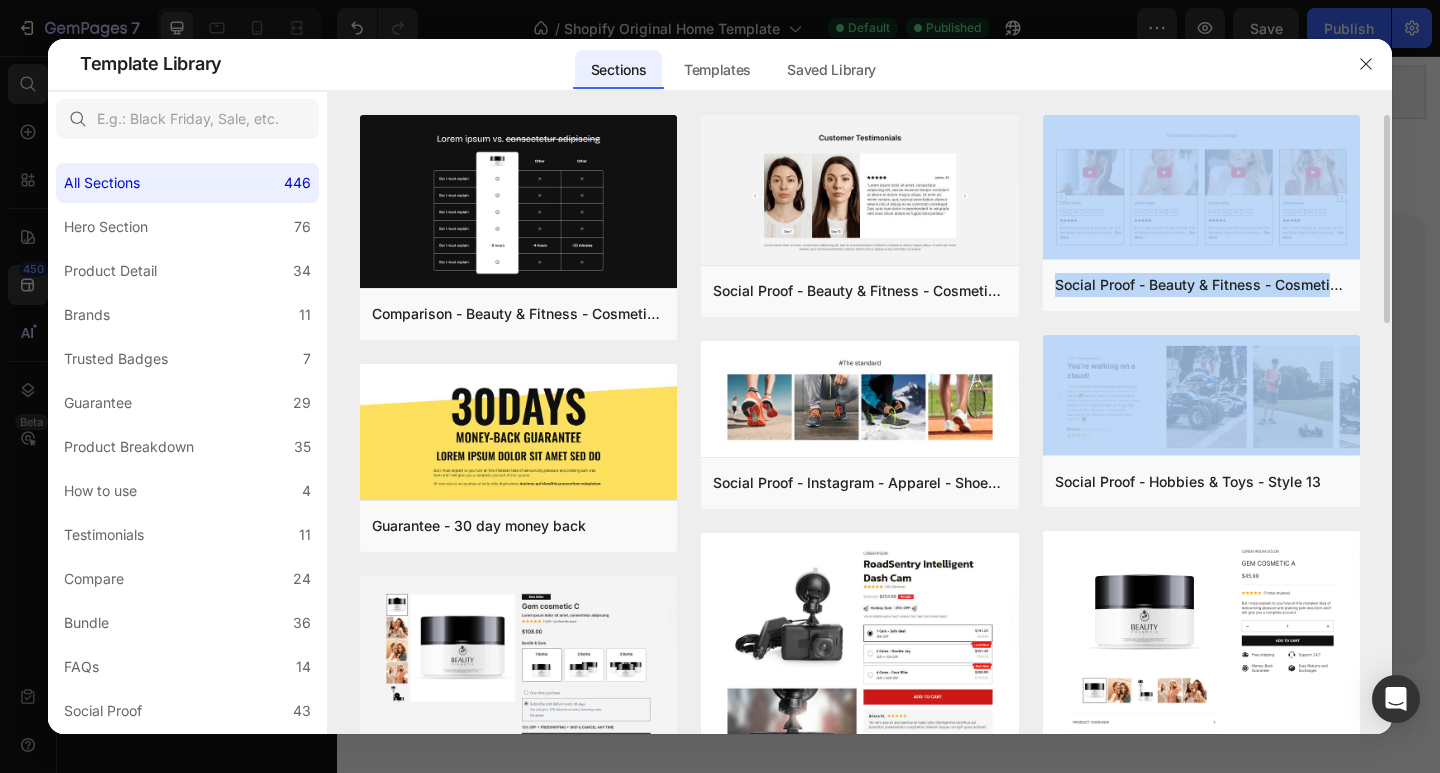 drag, startPoint x: 1387, startPoint y: 299, endPoint x: 1386, endPoint y: 328, distance: 29.017237 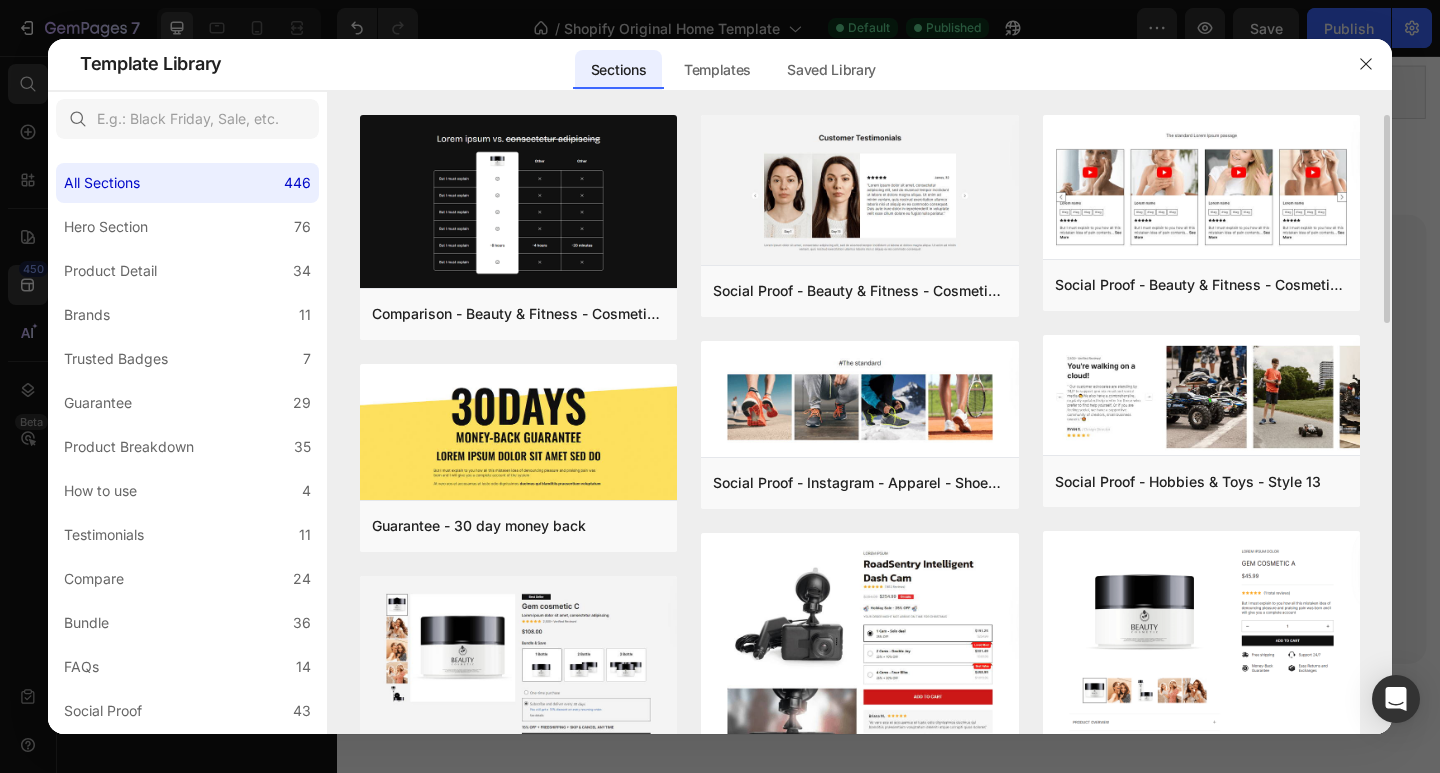 click on "Comparison - Beauty & Fitness - Cosmetic - Ingredients - Style 19 Add to page  Preview  Guarantee - 30 day money back Add to page  Preview  Product Detail - Beauty & Fitness - Cosmetic - Style 18 Add to page  Preview  Bundle - Food & Drink - Style 27 Add to page  Preview  Bundle - Health - Vitamins - Style 14 Add to page  Preview  Bundle - Food & Drink - Style 35 Add to page  Preview  Social Proof - Beauty & Fitness - Cosmetic  - Style 16 Add to page  Preview  Social Proof - Instagram - Apparel - Shoes - Style 30 Add to page  Preview  Product Detail - Autos & Vehicles - Dash Cam - Style 36 Add to page  Preview  Product Detail - Beauty & Fitness - Cosmetic - Style 17 Add to page  Preview  Bundle - Food & Drink - Style 36 Add to page  Preview  Bundle - Food & Drink - Style 22 Add to page  Preview  Social Proof - Beauty & Fitness - Cosmetic  - Style 8 Add to page  Preview  Social Proof - Hobbies & Toys - Style 13 Add to page  Preview  Product Detail - Beauty & Fitness - Cosmetic - Style 16 Add to page  Preview" at bounding box center (860, 425) 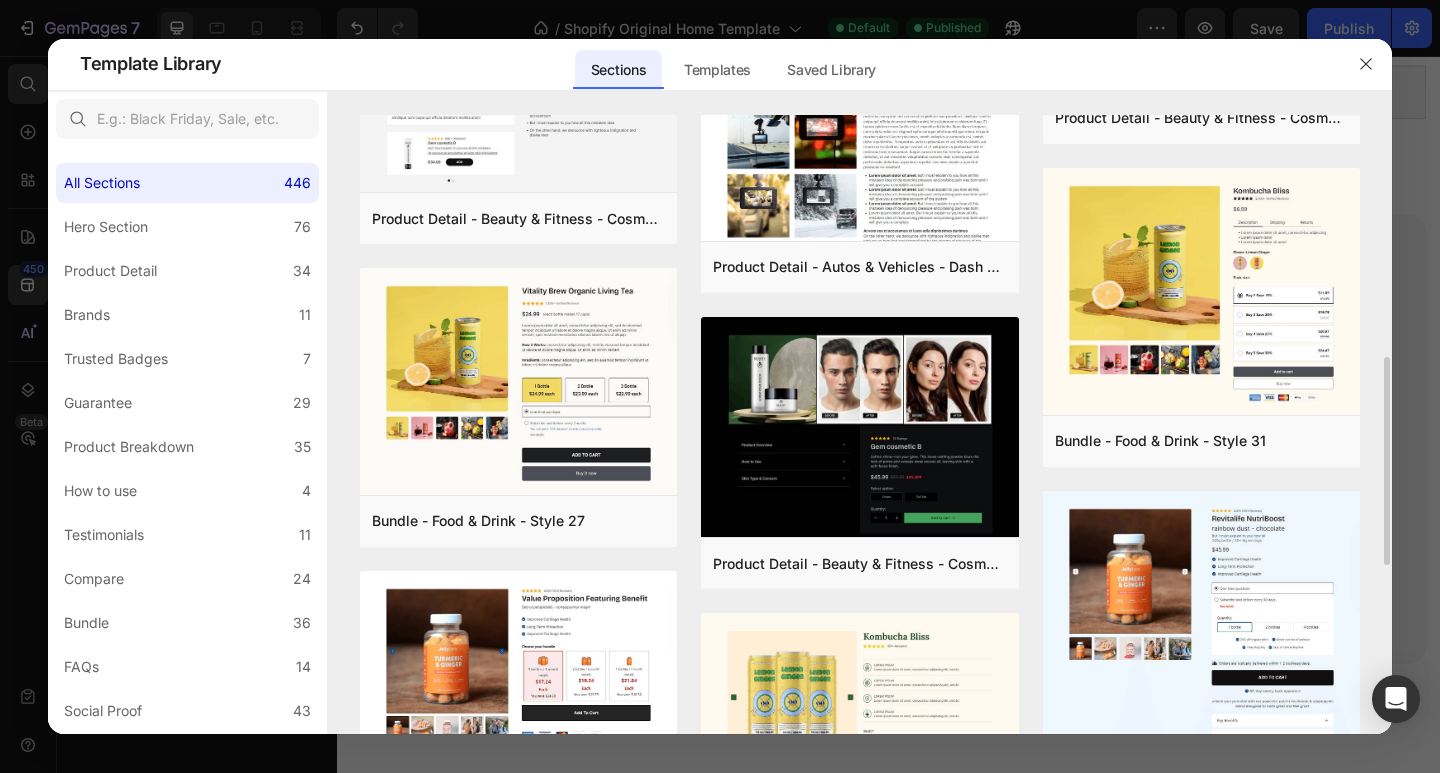 scroll, scrollTop: 930, scrollLeft: 0, axis: vertical 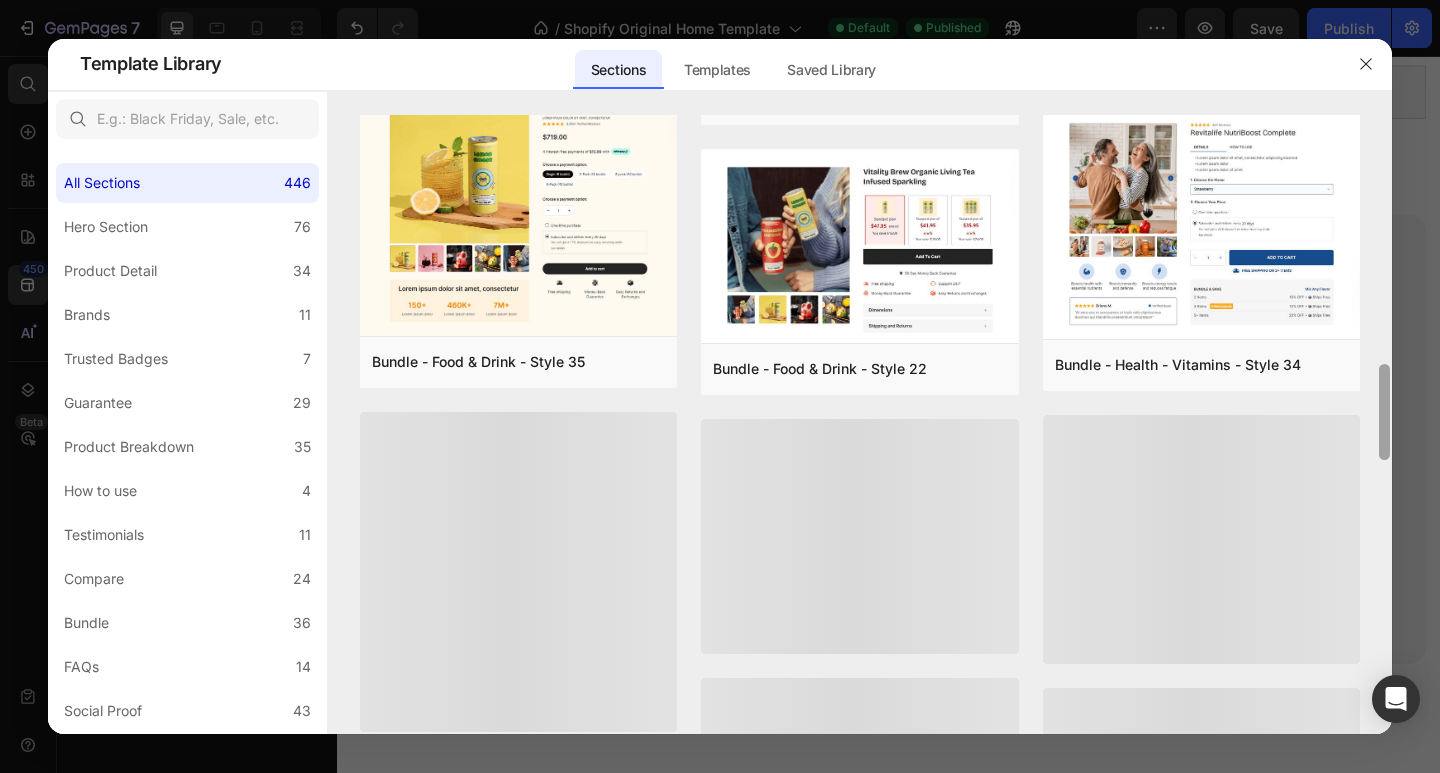 drag, startPoint x: 1385, startPoint y: 457, endPoint x: 1371, endPoint y: 660, distance: 203.4822 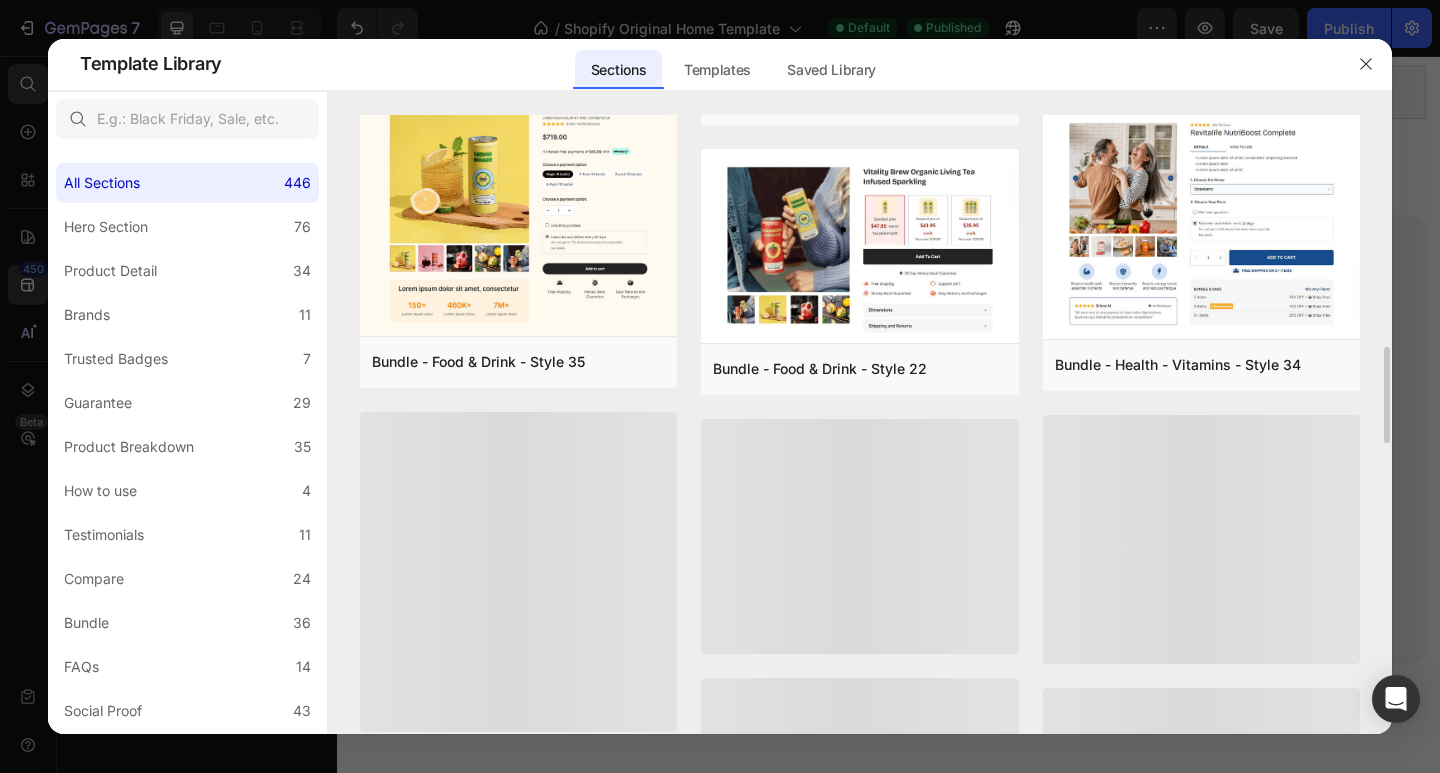 scroll, scrollTop: 1532, scrollLeft: 0, axis: vertical 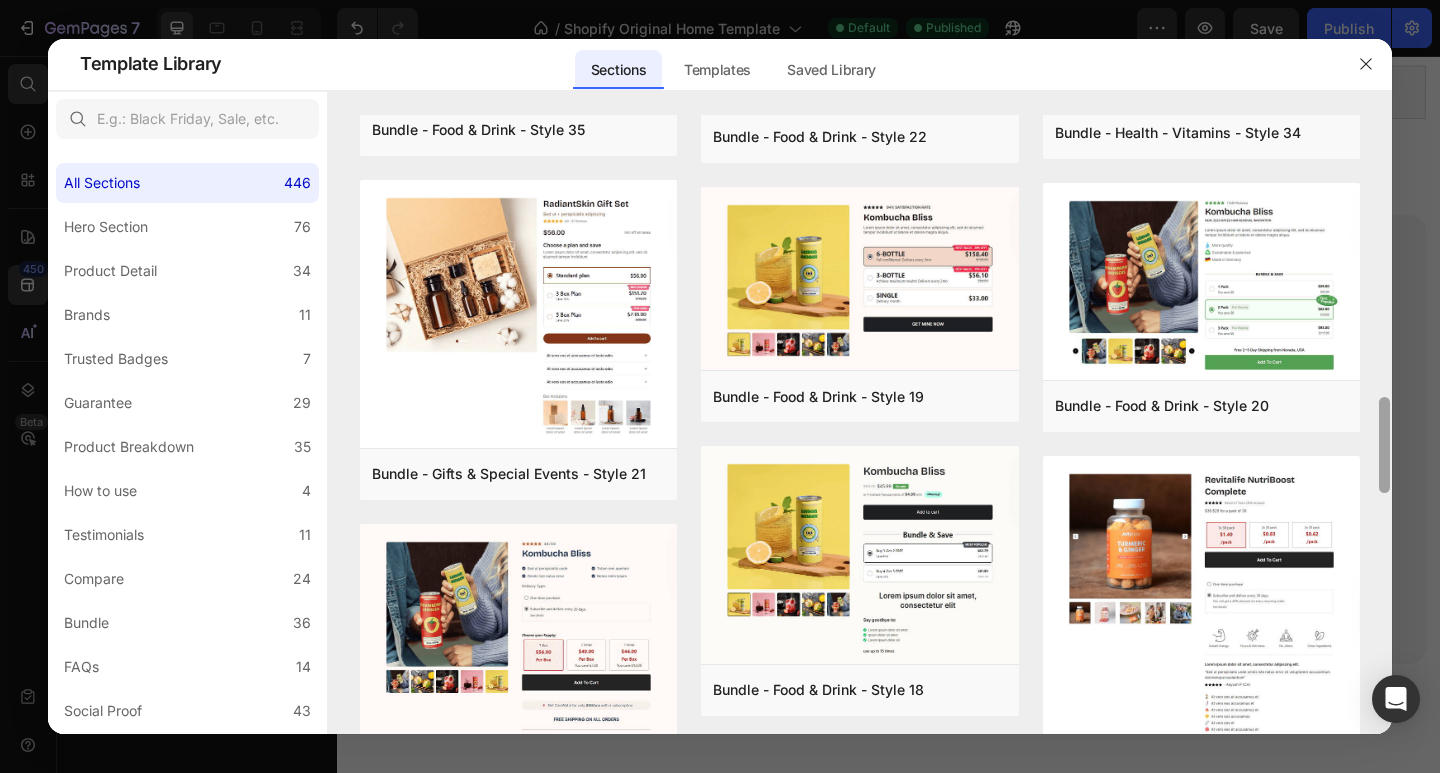 drag, startPoint x: 1384, startPoint y: 403, endPoint x: 1378, endPoint y: 446, distance: 43.416588 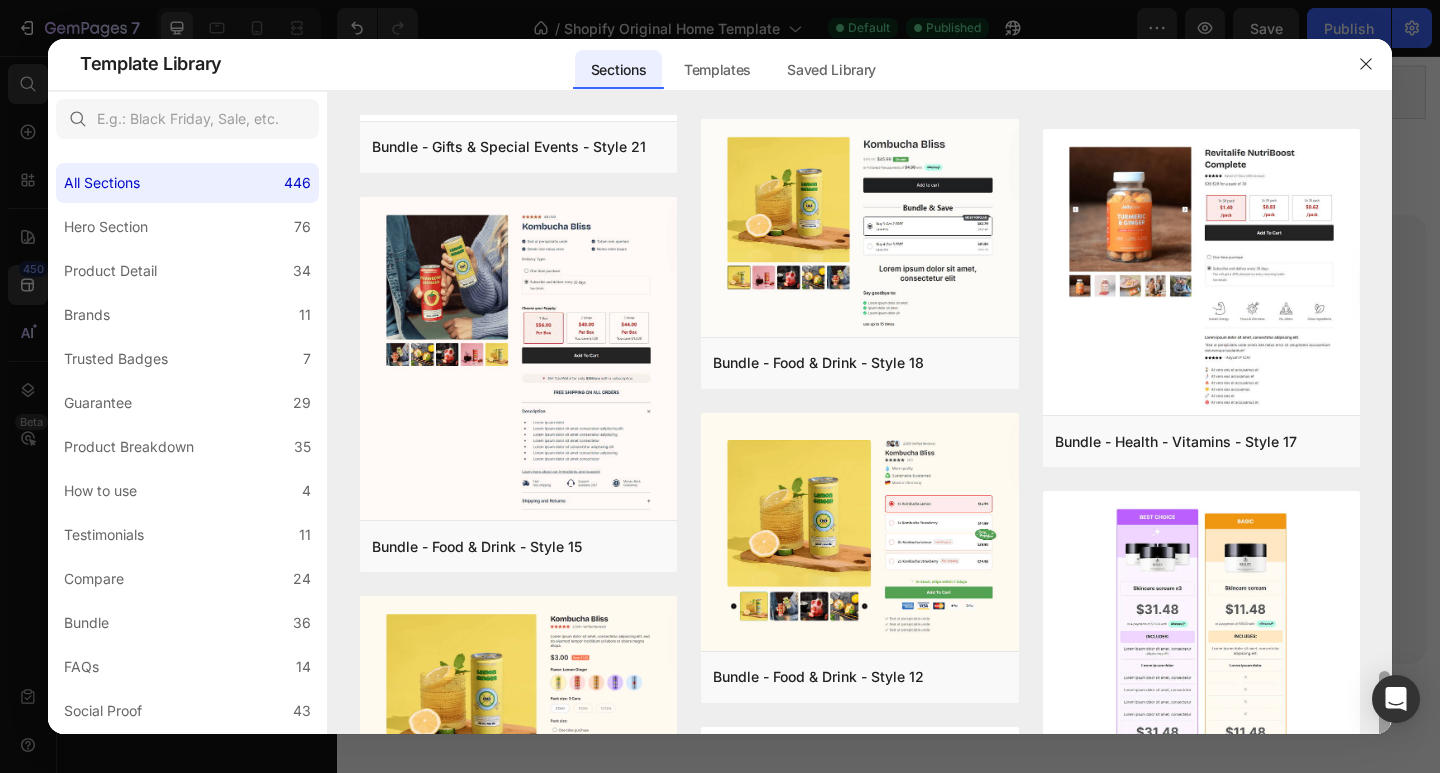 drag, startPoint x: 1386, startPoint y: 472, endPoint x: 1373, endPoint y: 580, distance: 108.779594 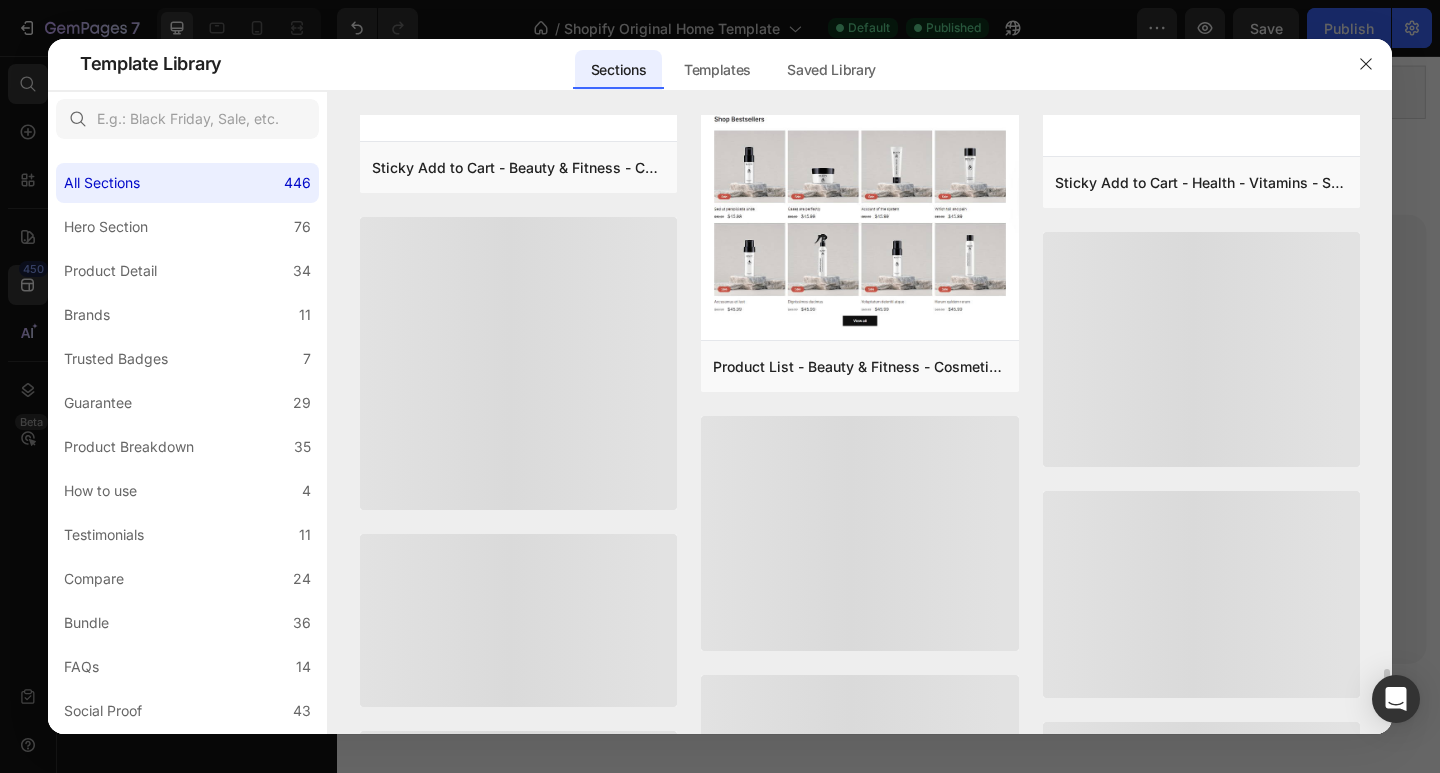 scroll, scrollTop: 7528, scrollLeft: 0, axis: vertical 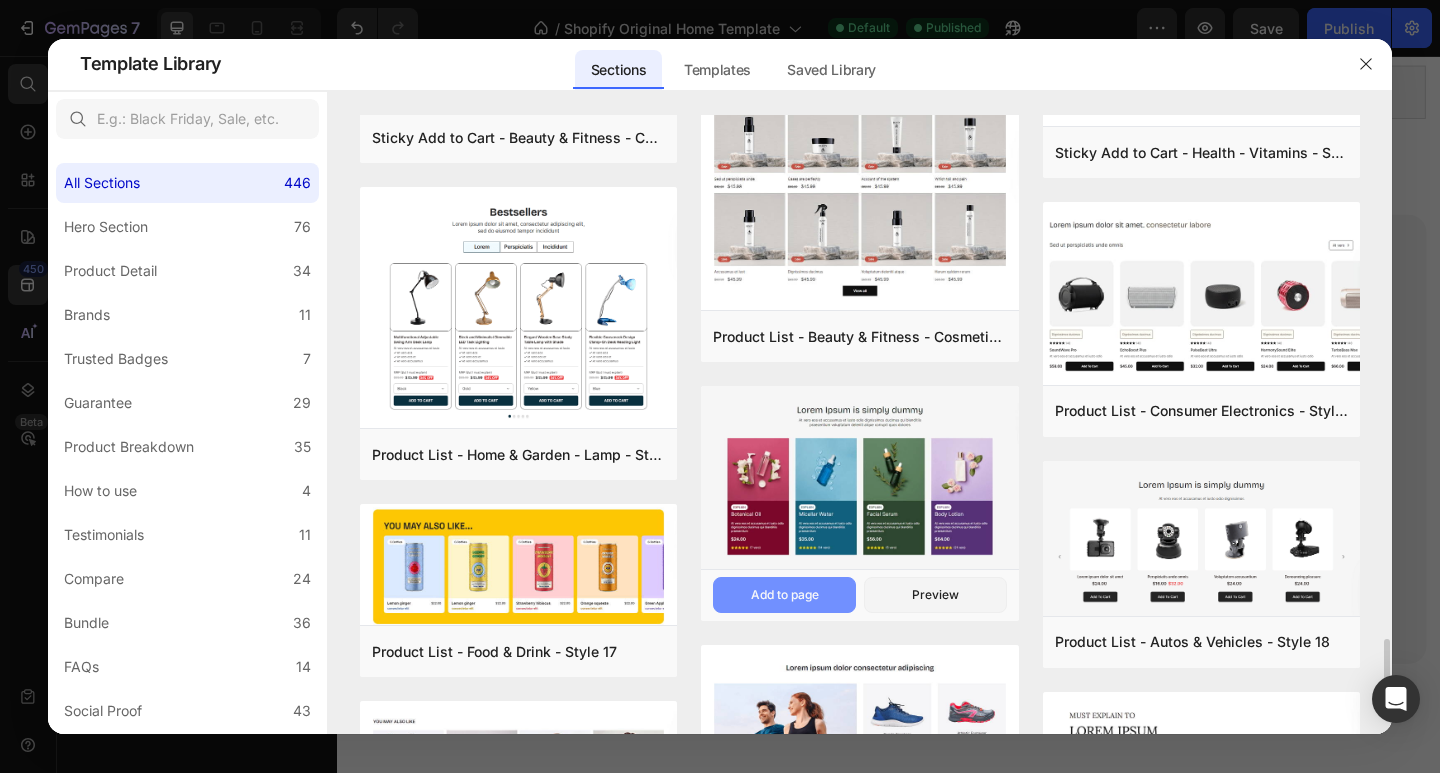 click on "Add to page" at bounding box center [785, 595] 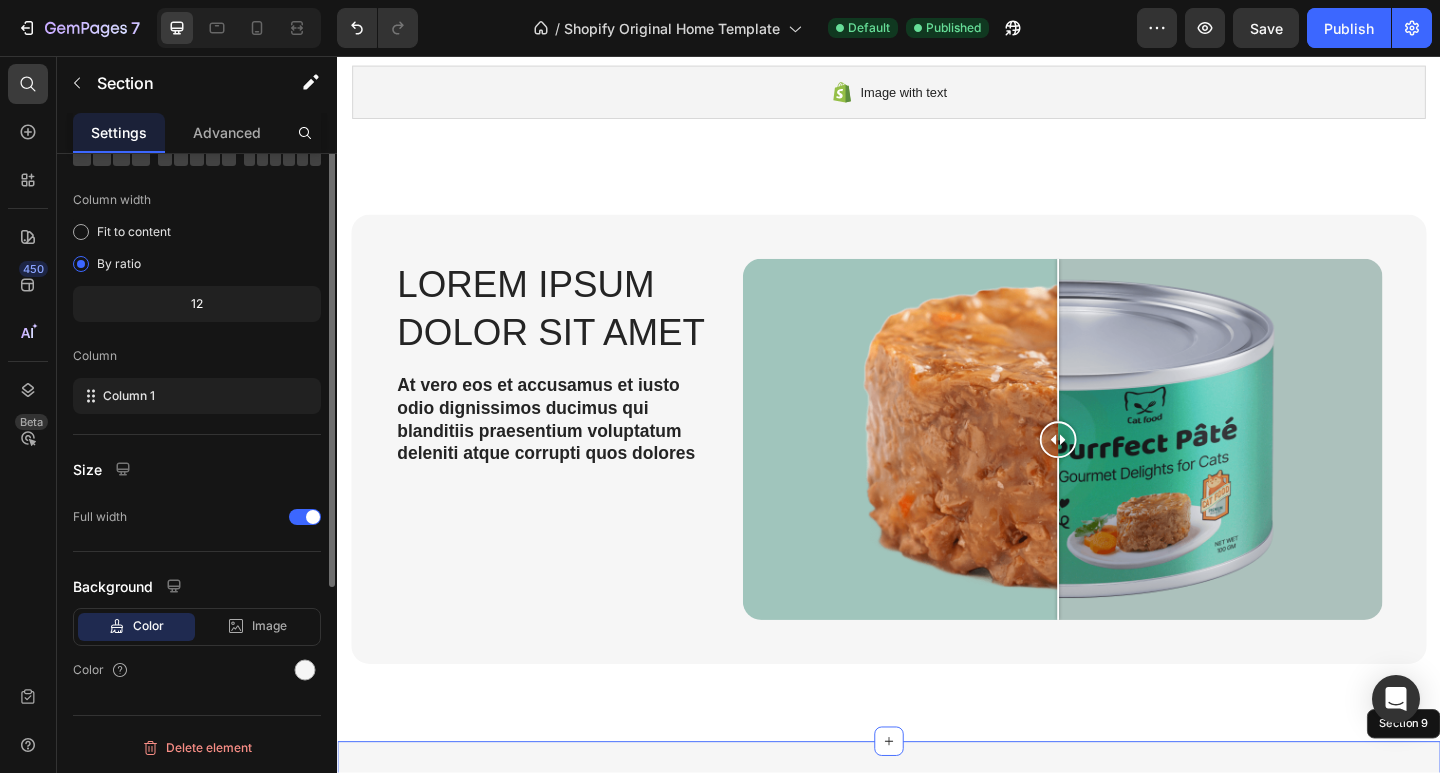 scroll, scrollTop: 0, scrollLeft: 0, axis: both 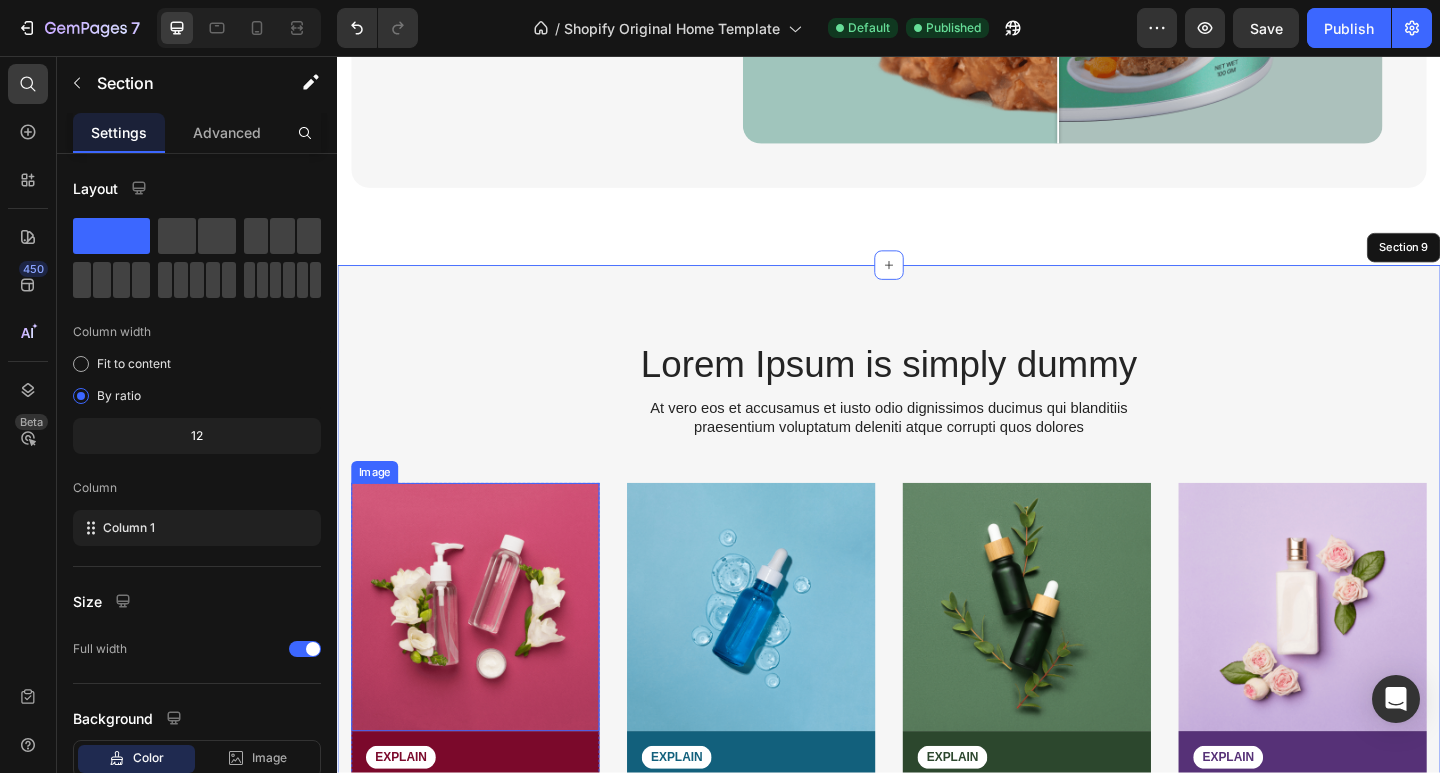 click at bounding box center [487, 656] 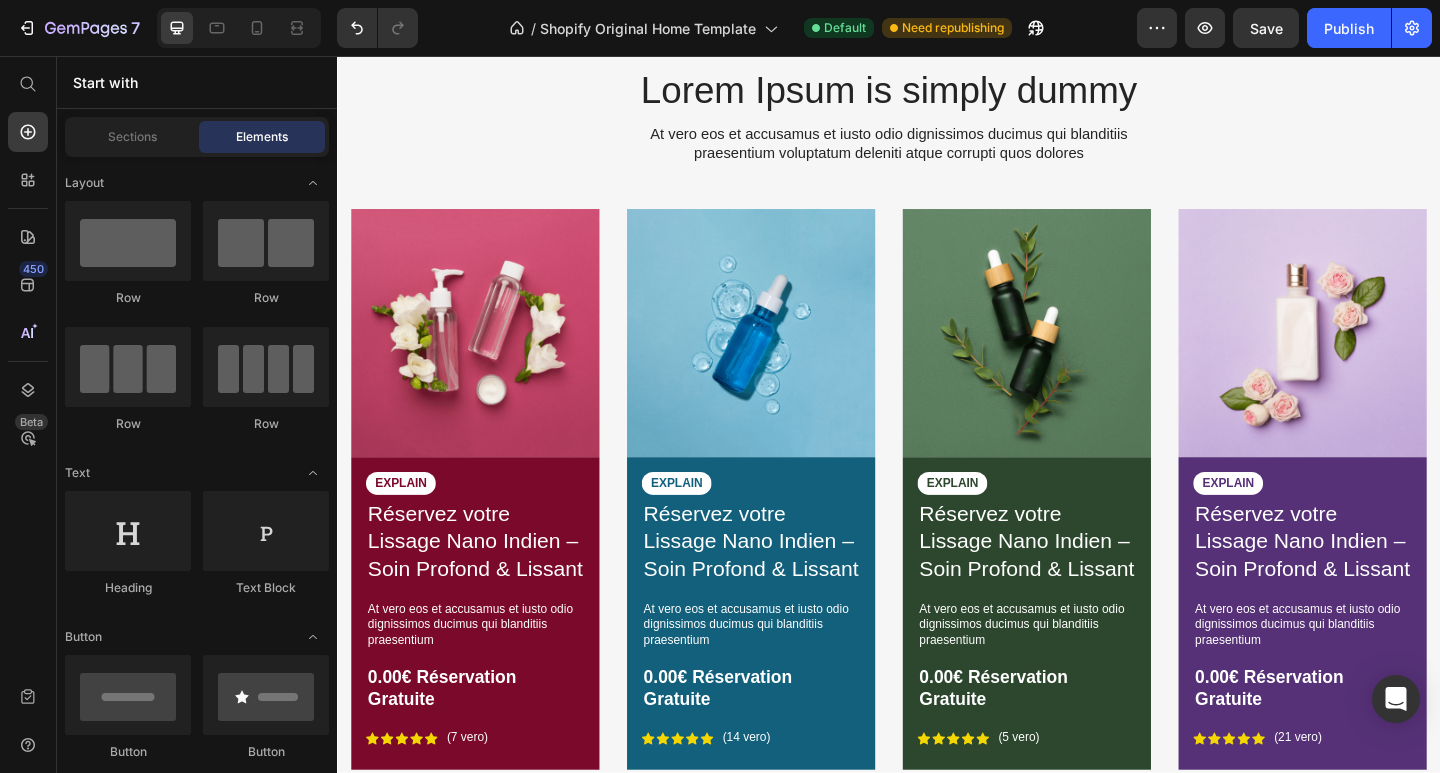 scroll, scrollTop: 1668, scrollLeft: 0, axis: vertical 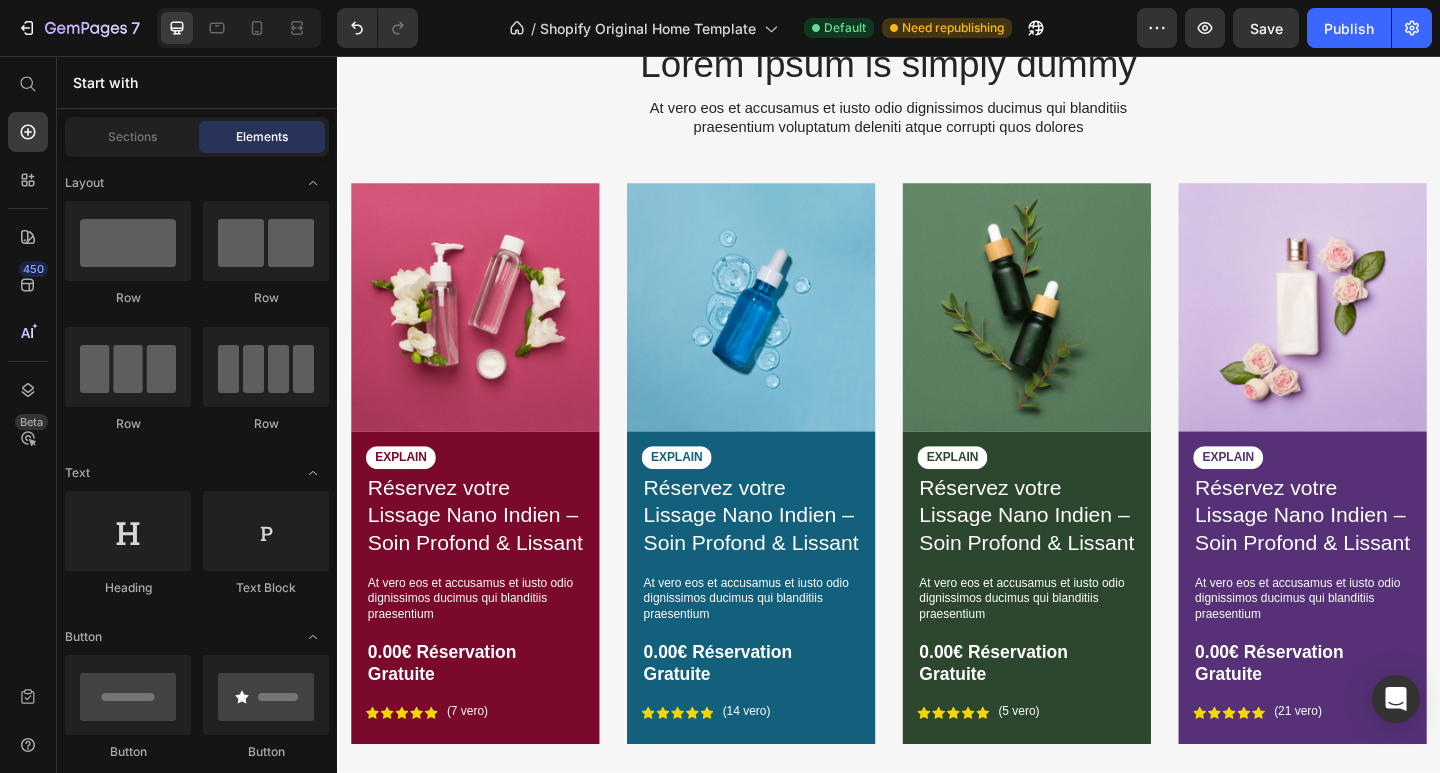 drag, startPoint x: 1528, startPoint y: 469, endPoint x: 1759, endPoint y: 576, distance: 254.57808 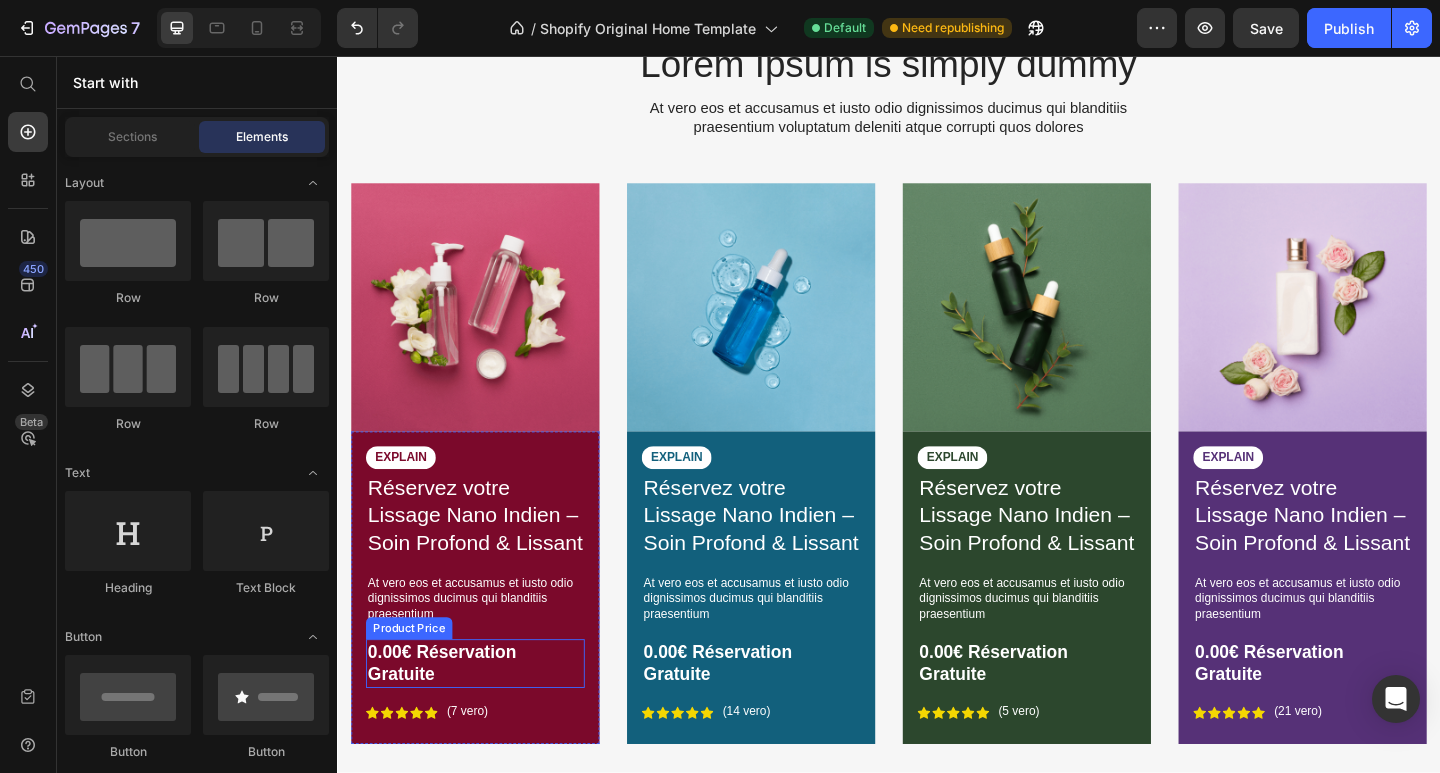 click on "0.00€ Réservation Gratuite" at bounding box center (487, 717) 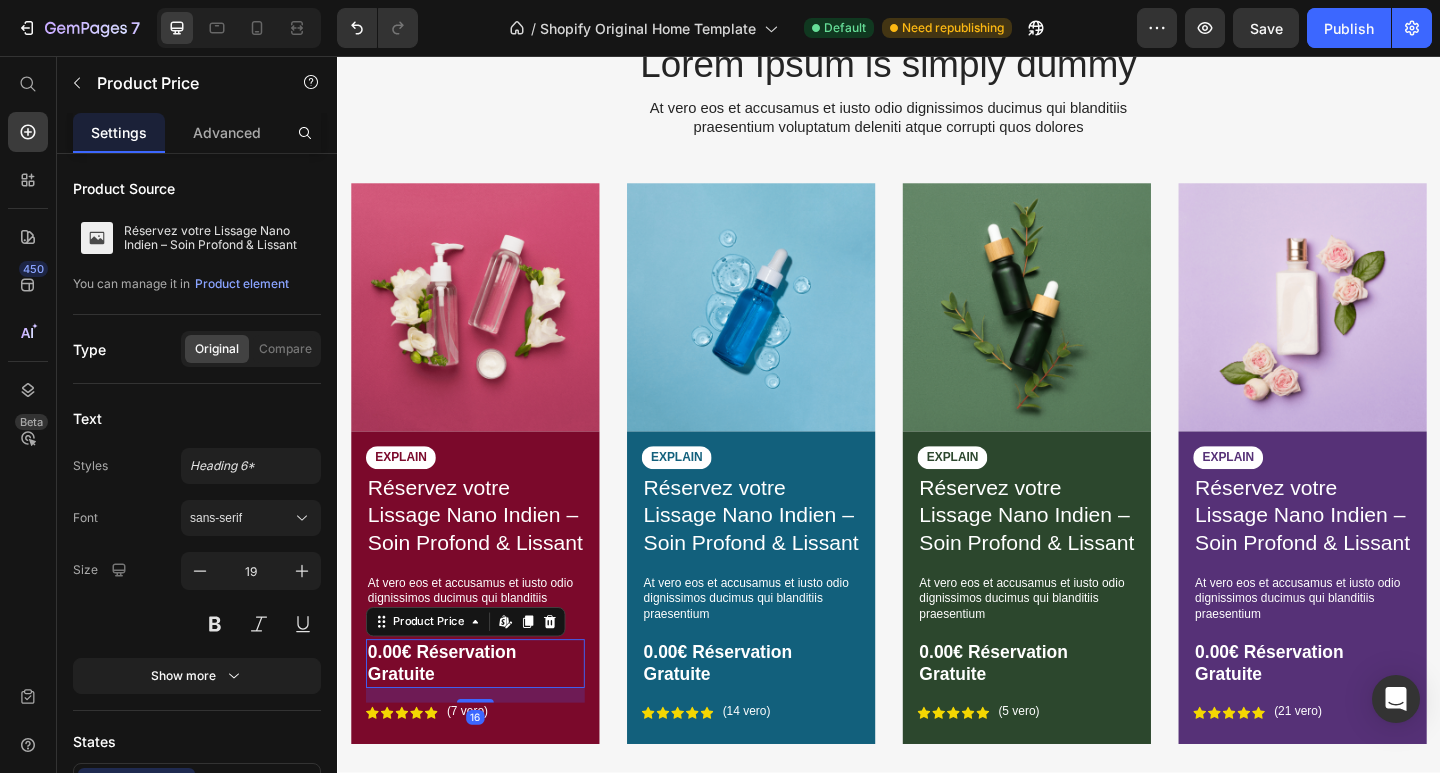 click on "0.00€ Réservation Gratuite" at bounding box center [487, 717] 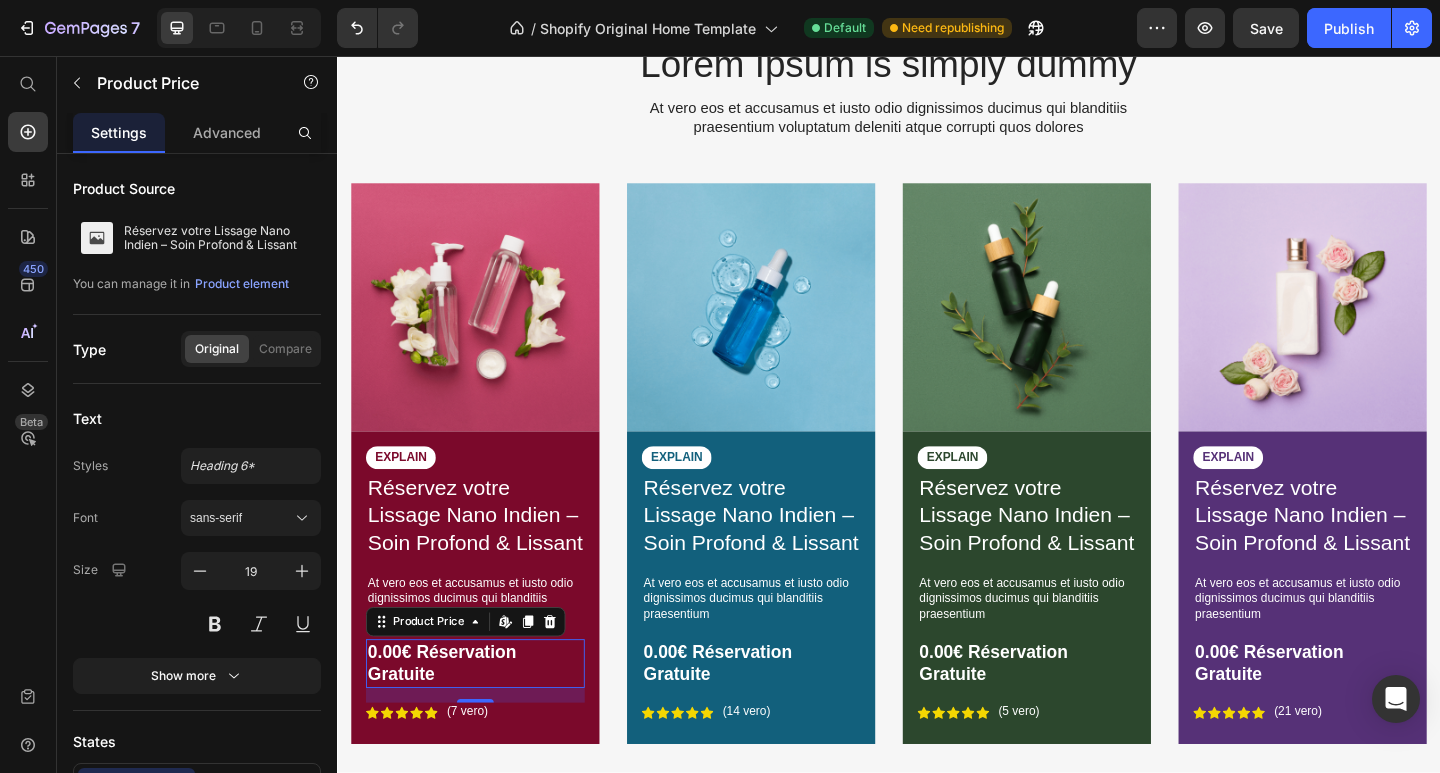 click on "0.00€ Réservation Gratuite" at bounding box center [487, 717] 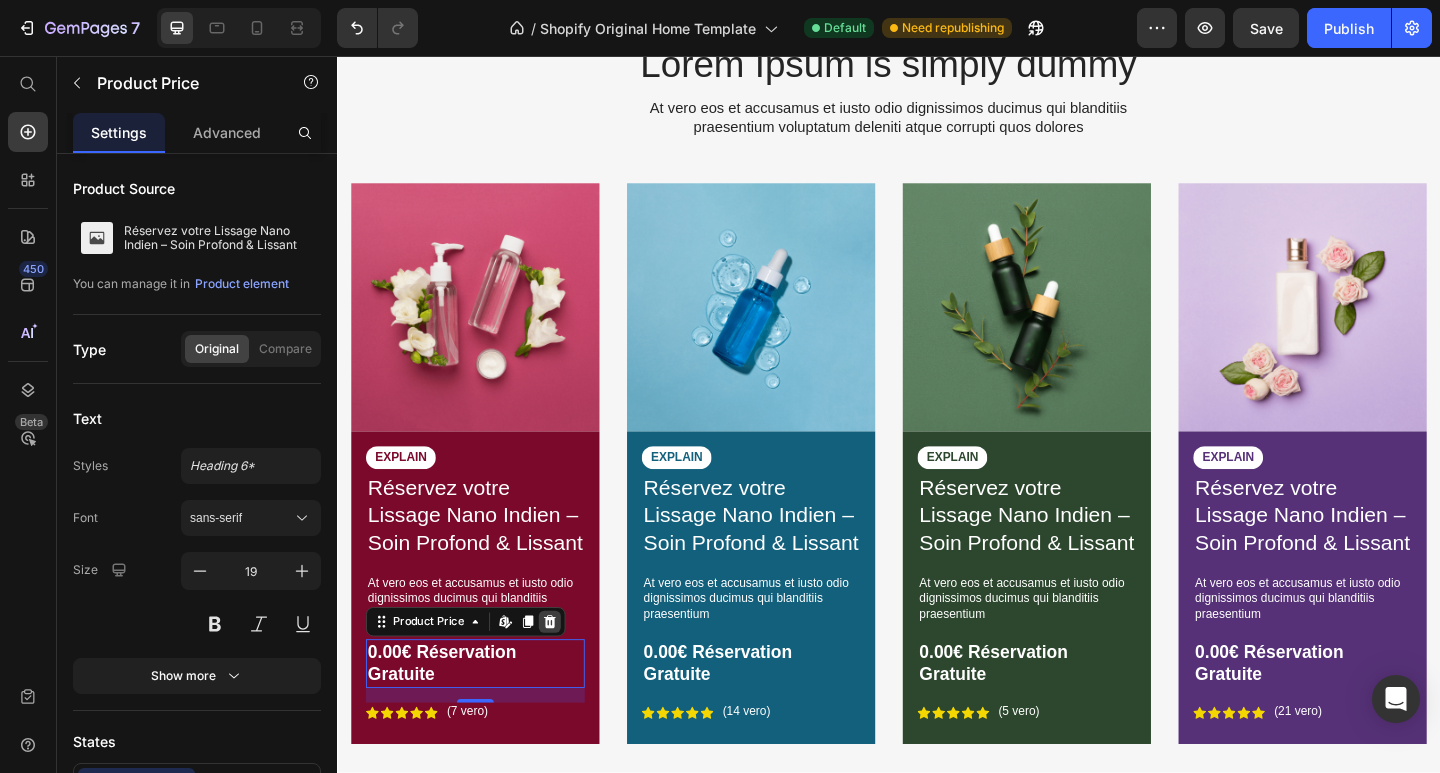 click 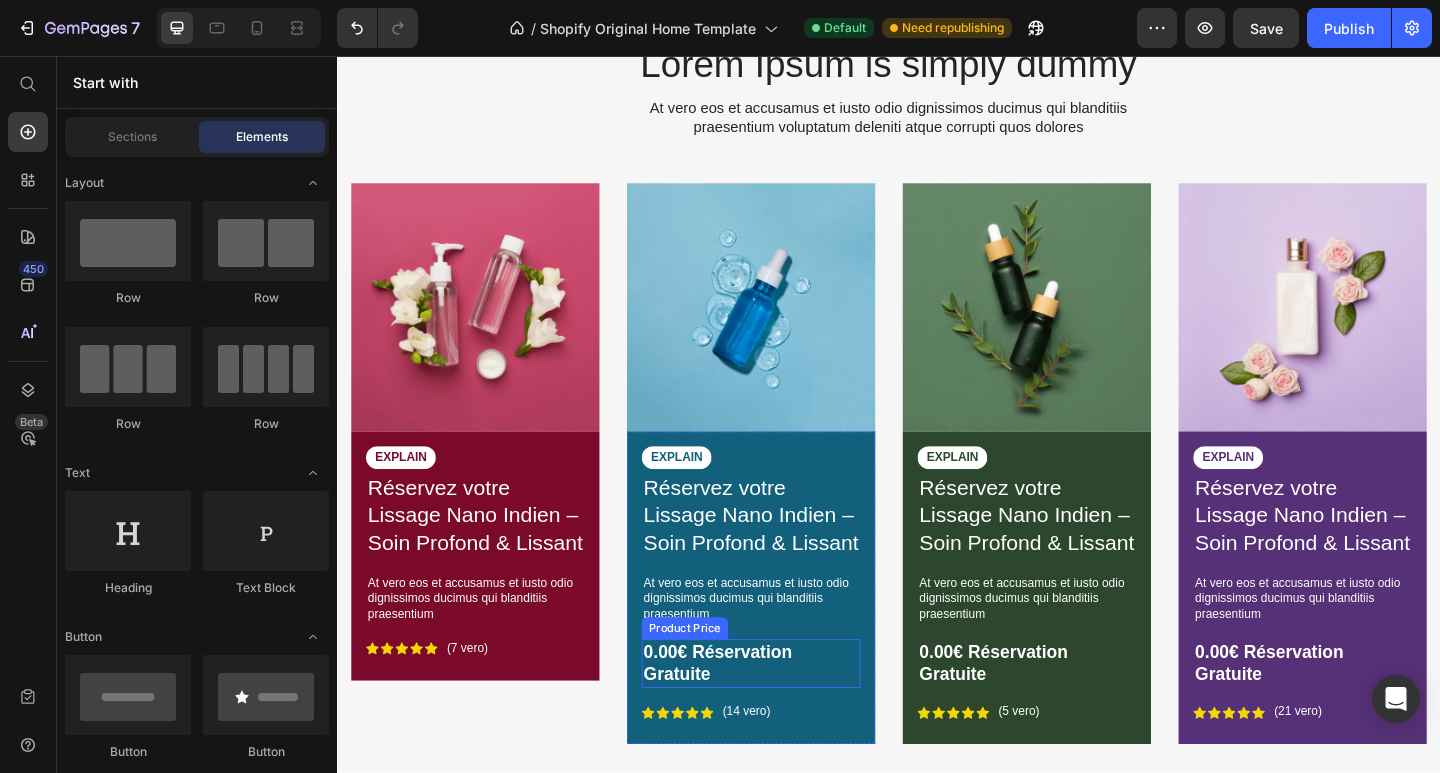 click on "0.00€ Réservation Gratuite" at bounding box center (787, 717) 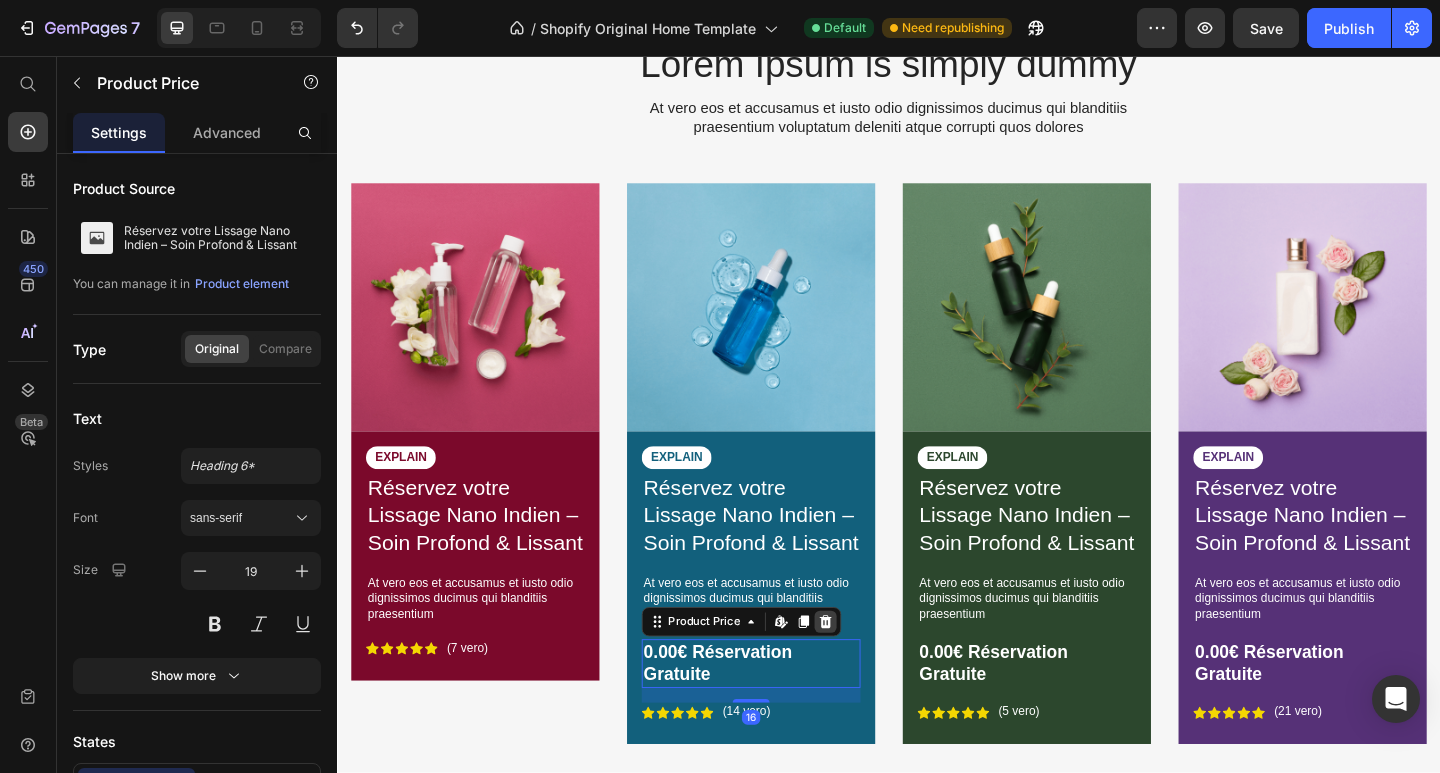 click 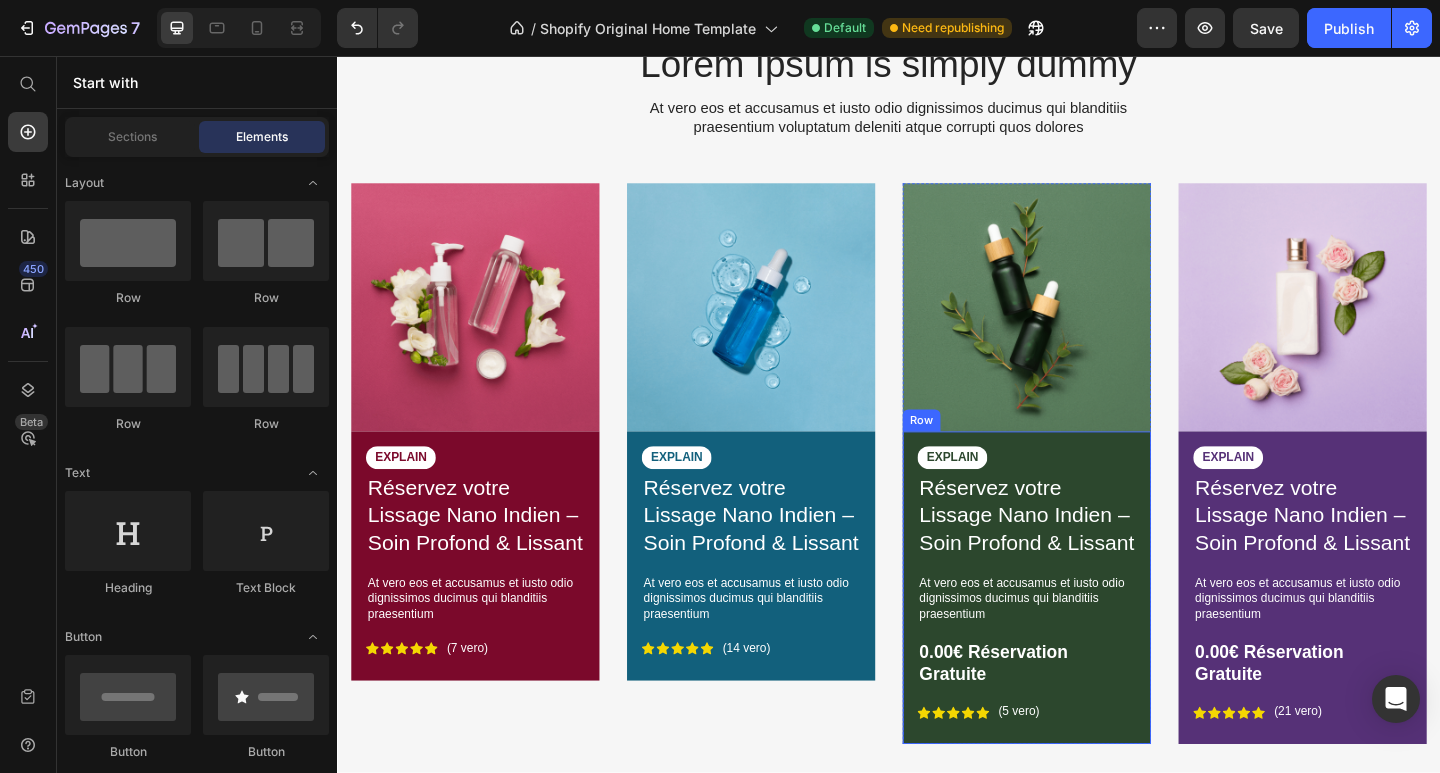 click on "0.00€ Réservation Gratuite" at bounding box center [1087, 717] 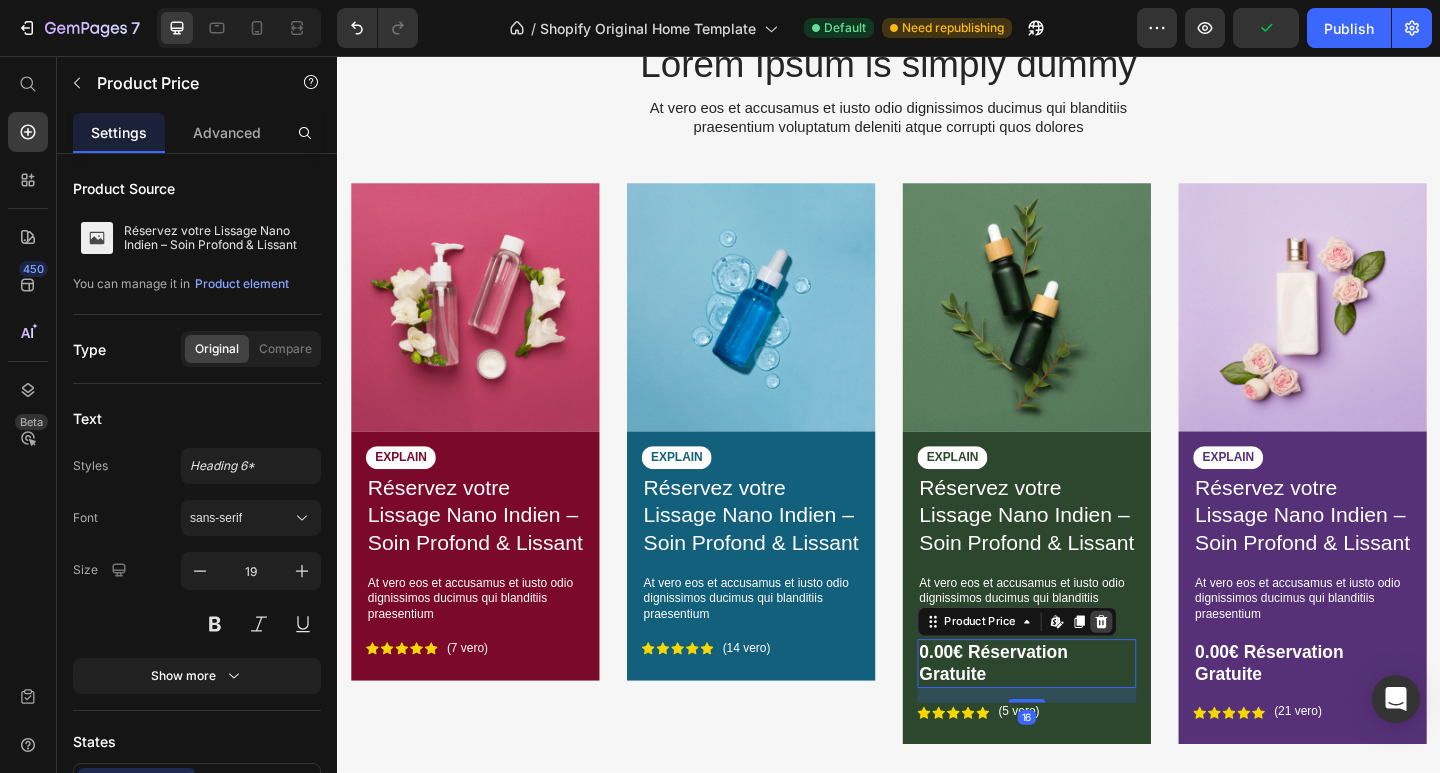 click 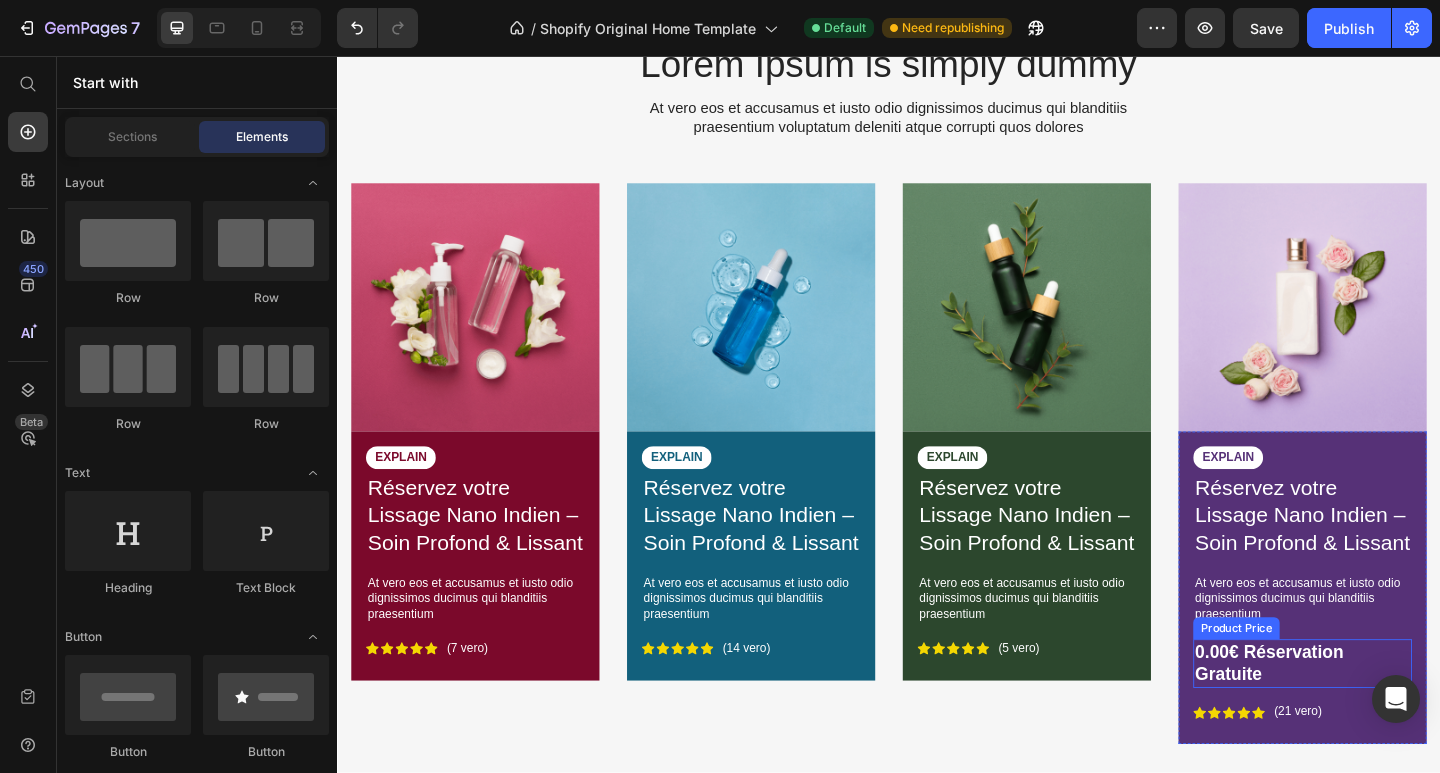 click on "0.00€ Réservation Gratuite" at bounding box center [1387, 717] 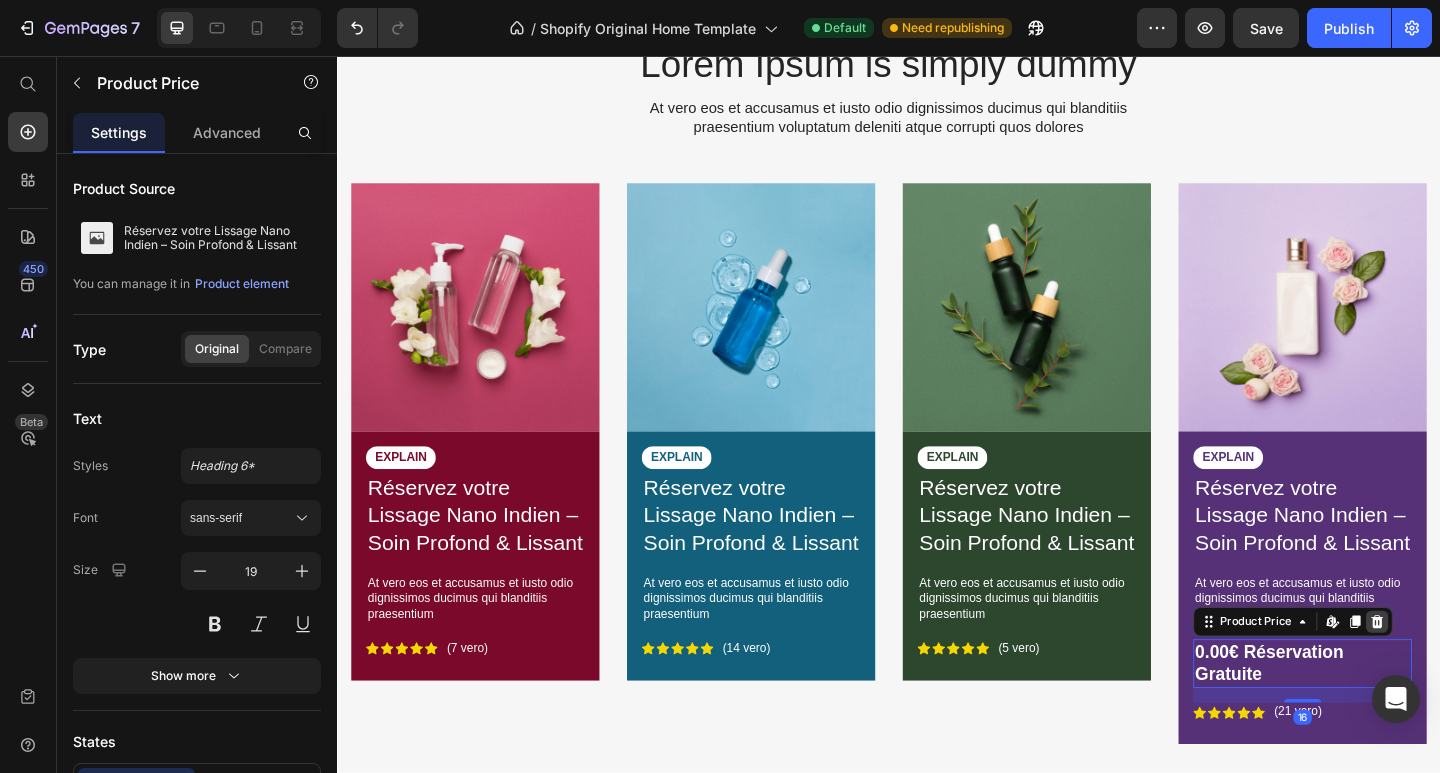 click at bounding box center [1468, 672] 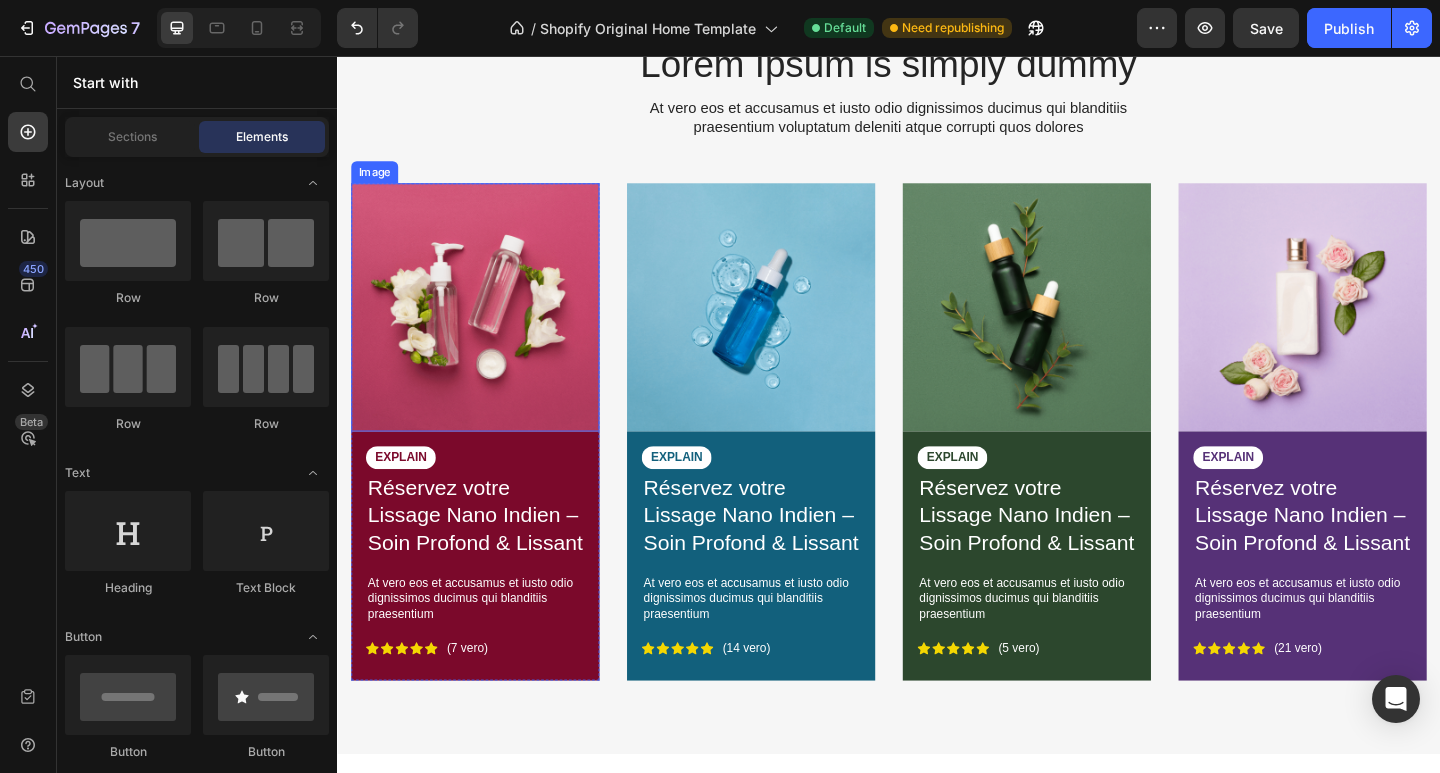 click at bounding box center (487, 330) 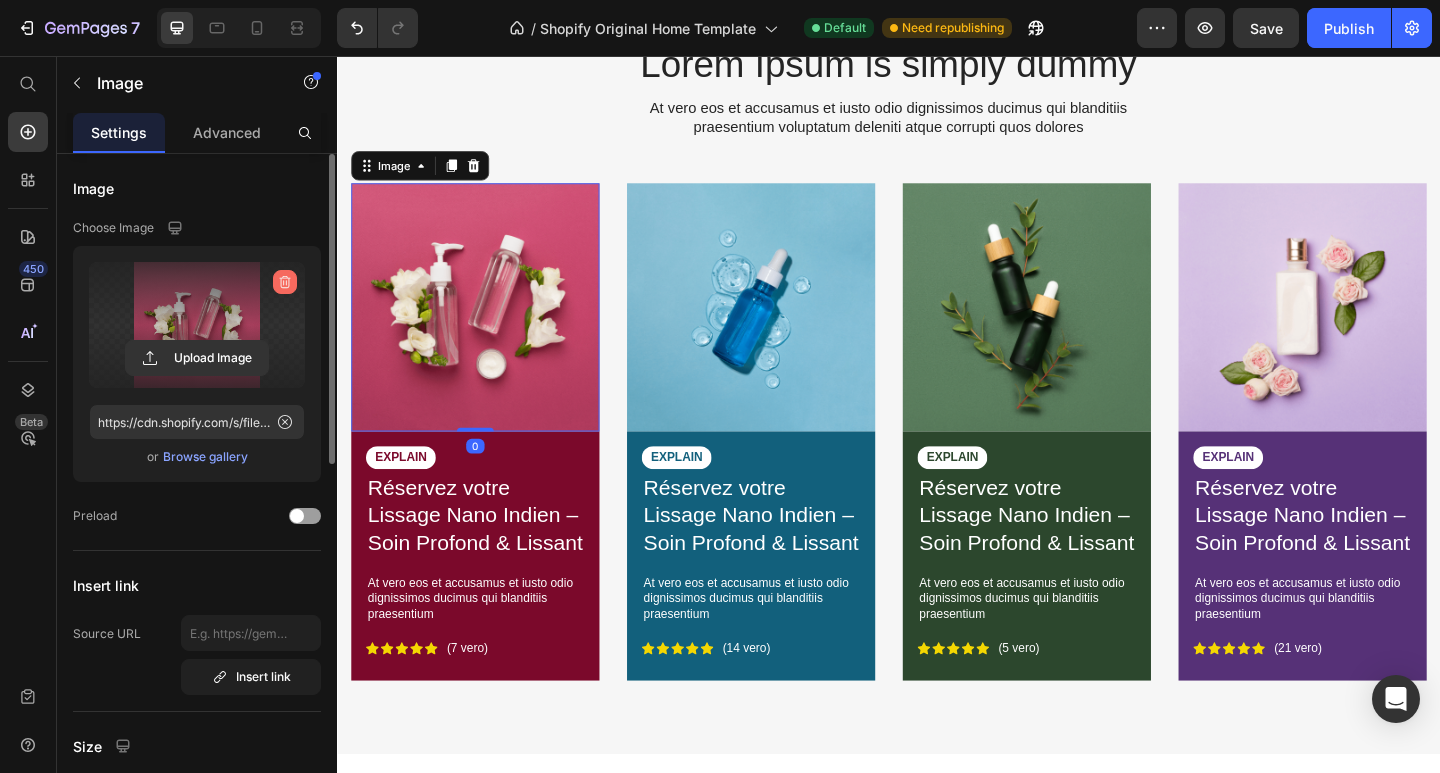 click 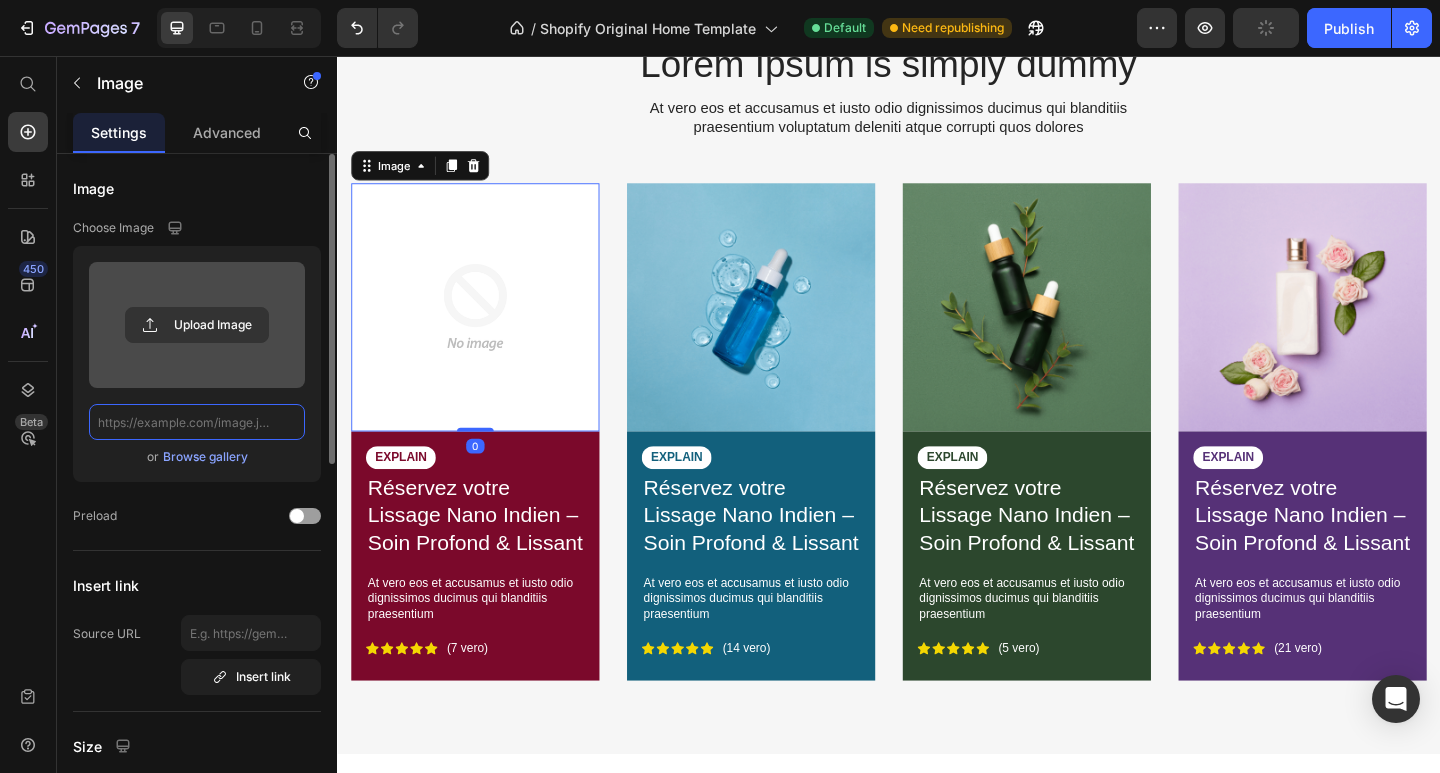 scroll, scrollTop: 0, scrollLeft: 0, axis: both 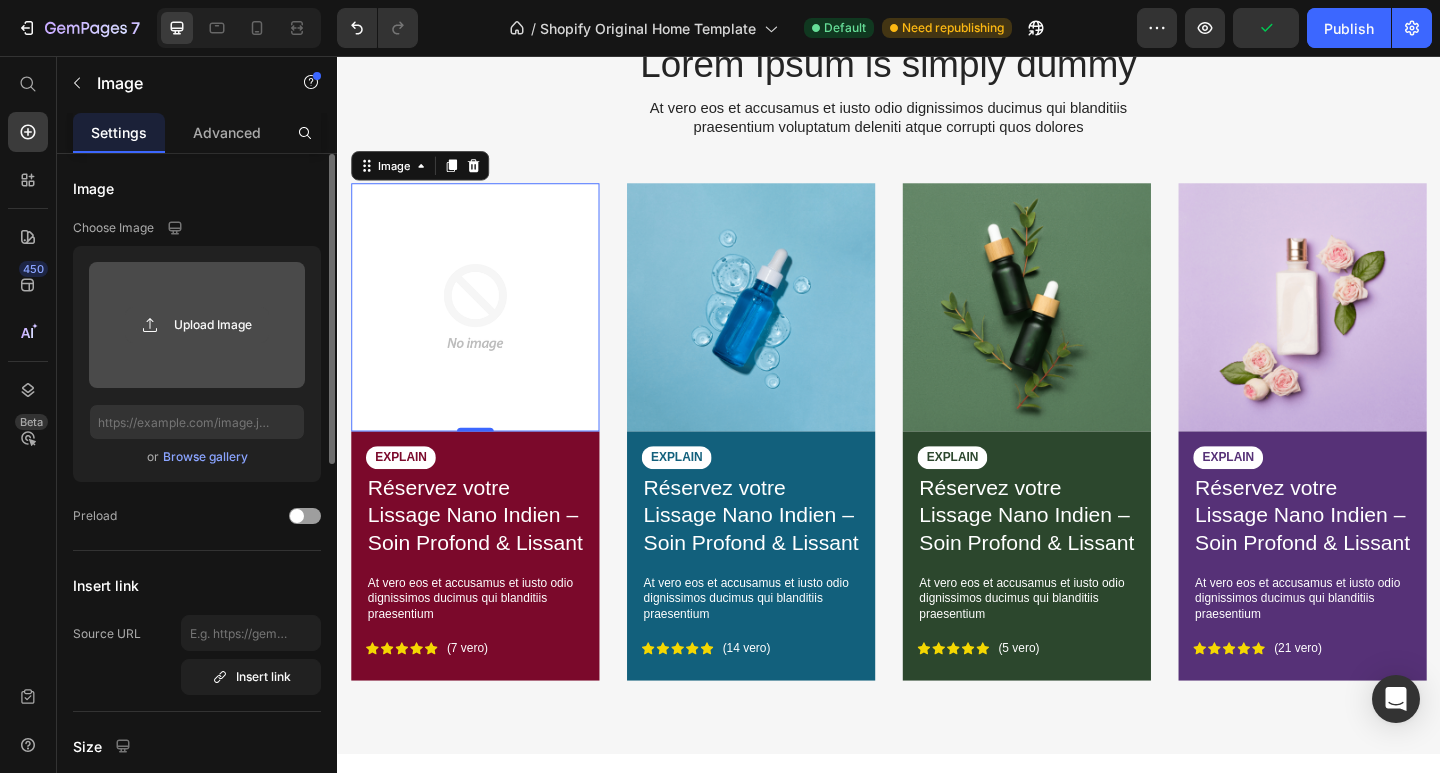 click 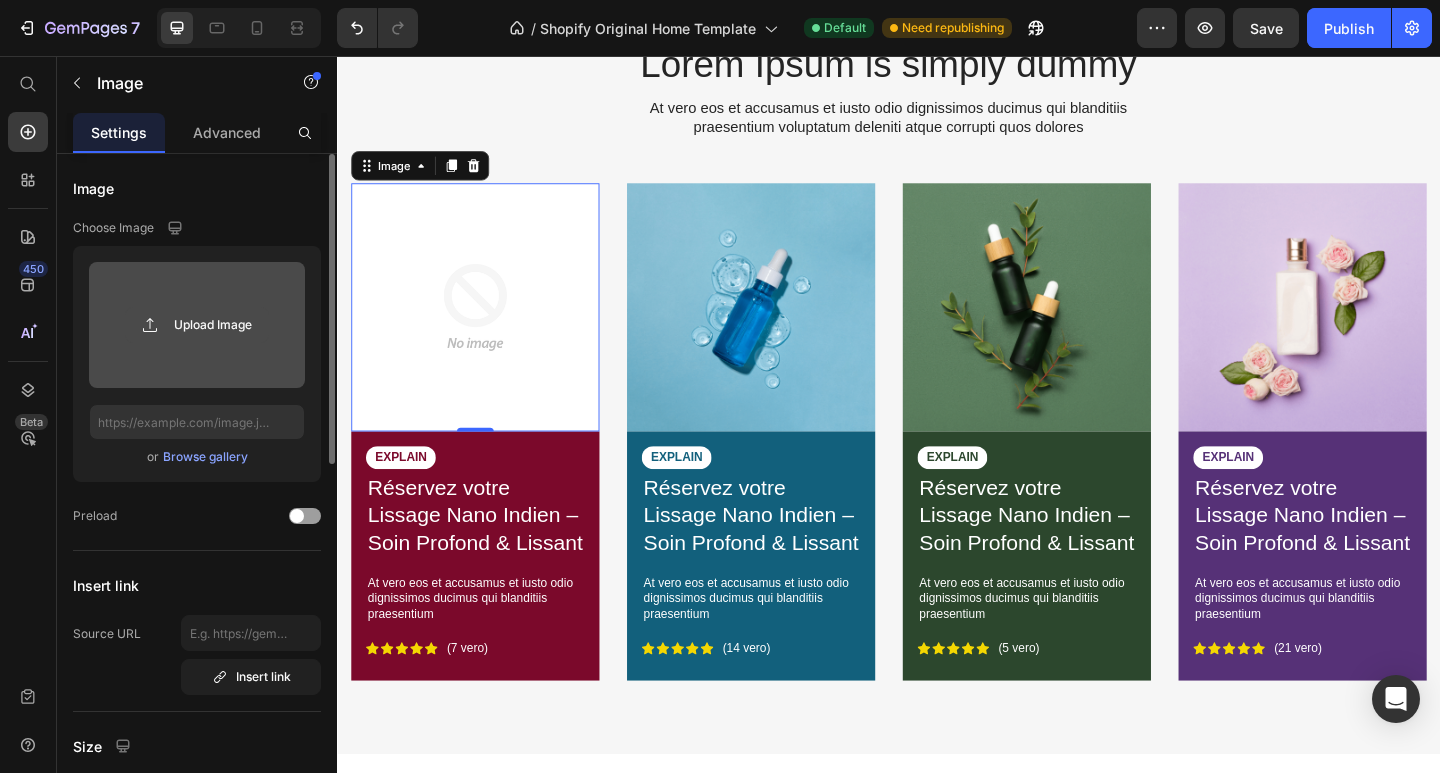 click 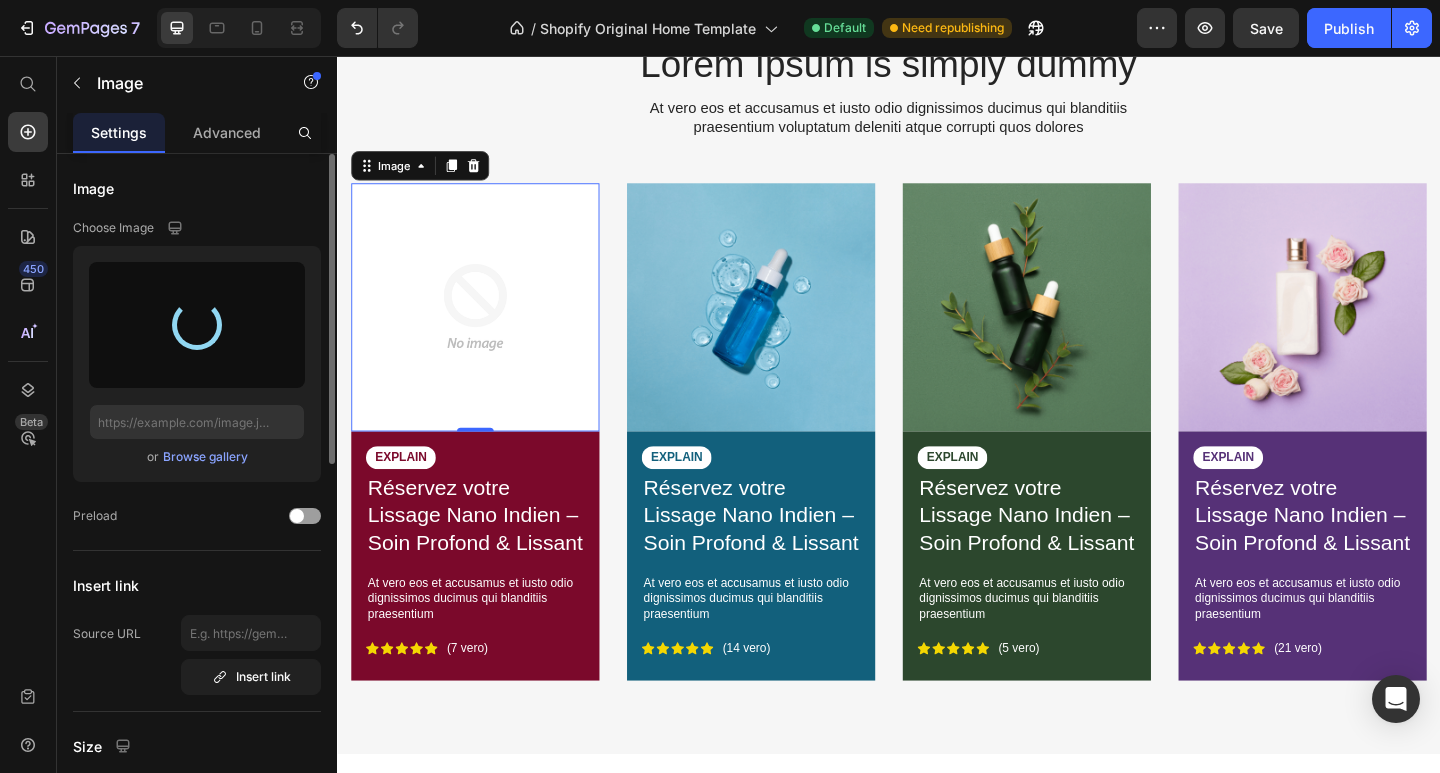 type on "https://cdn.shopify.com/s/files/1/0947/6410/6073/files/gempages_574571734183707760-62374149-1769-4d5c-9ad3-674449993e5d.png" 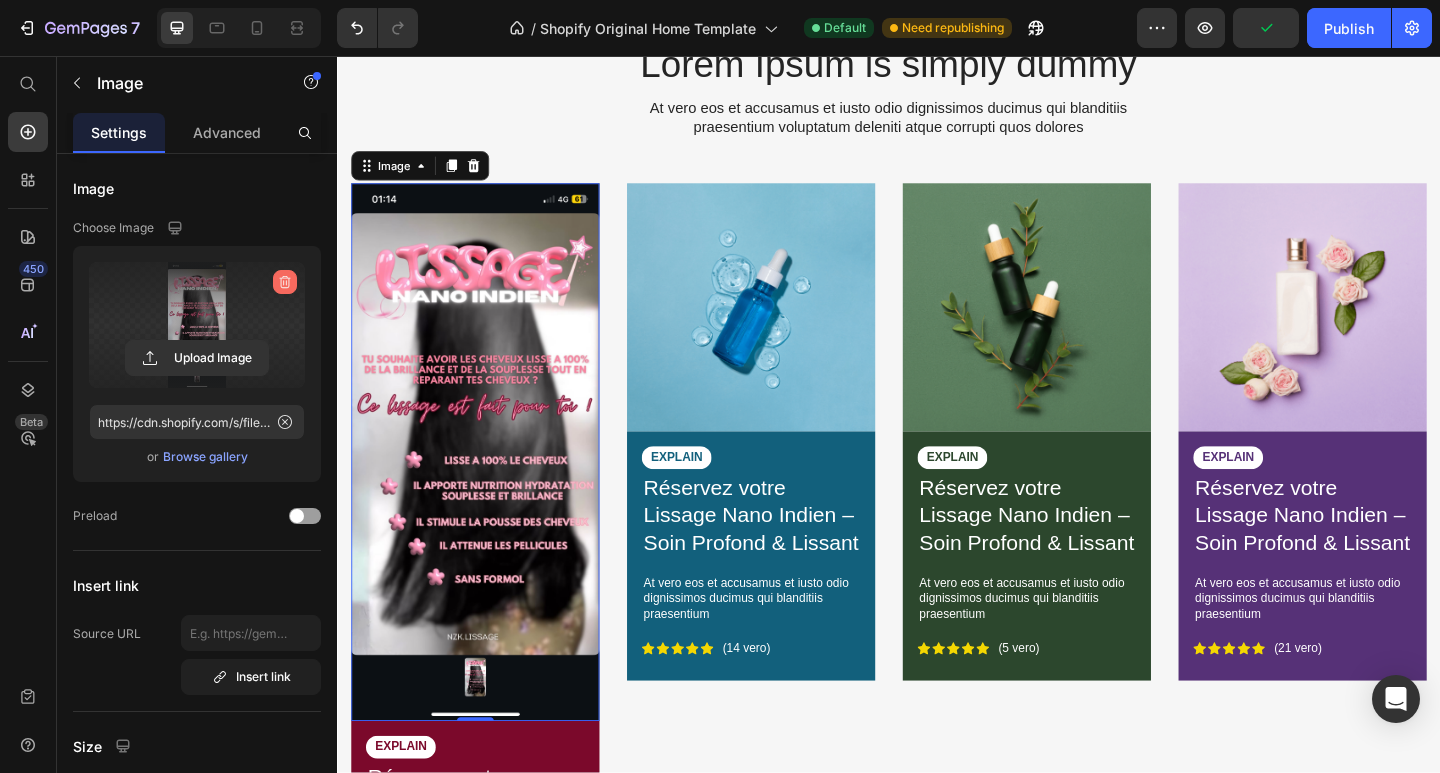 click 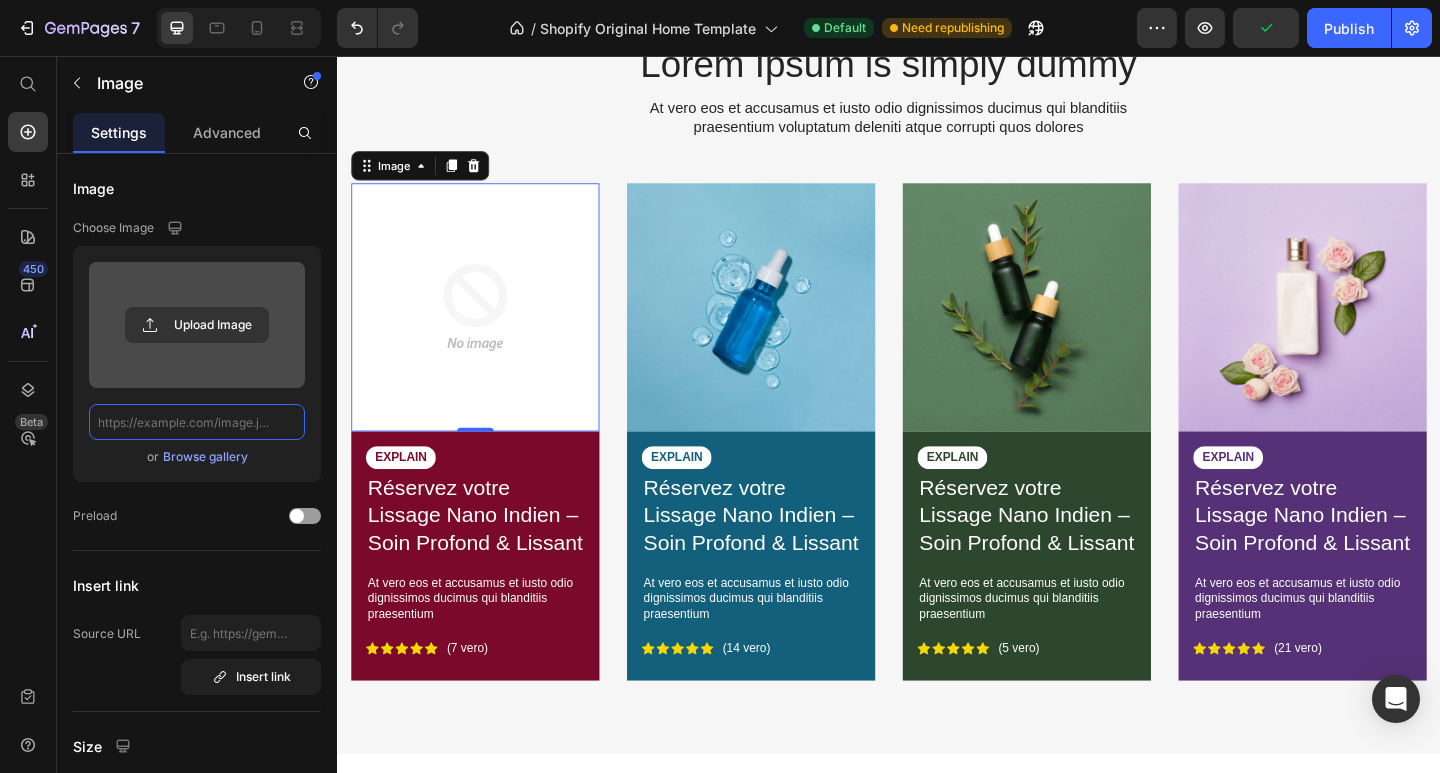 scroll, scrollTop: 0, scrollLeft: 0, axis: both 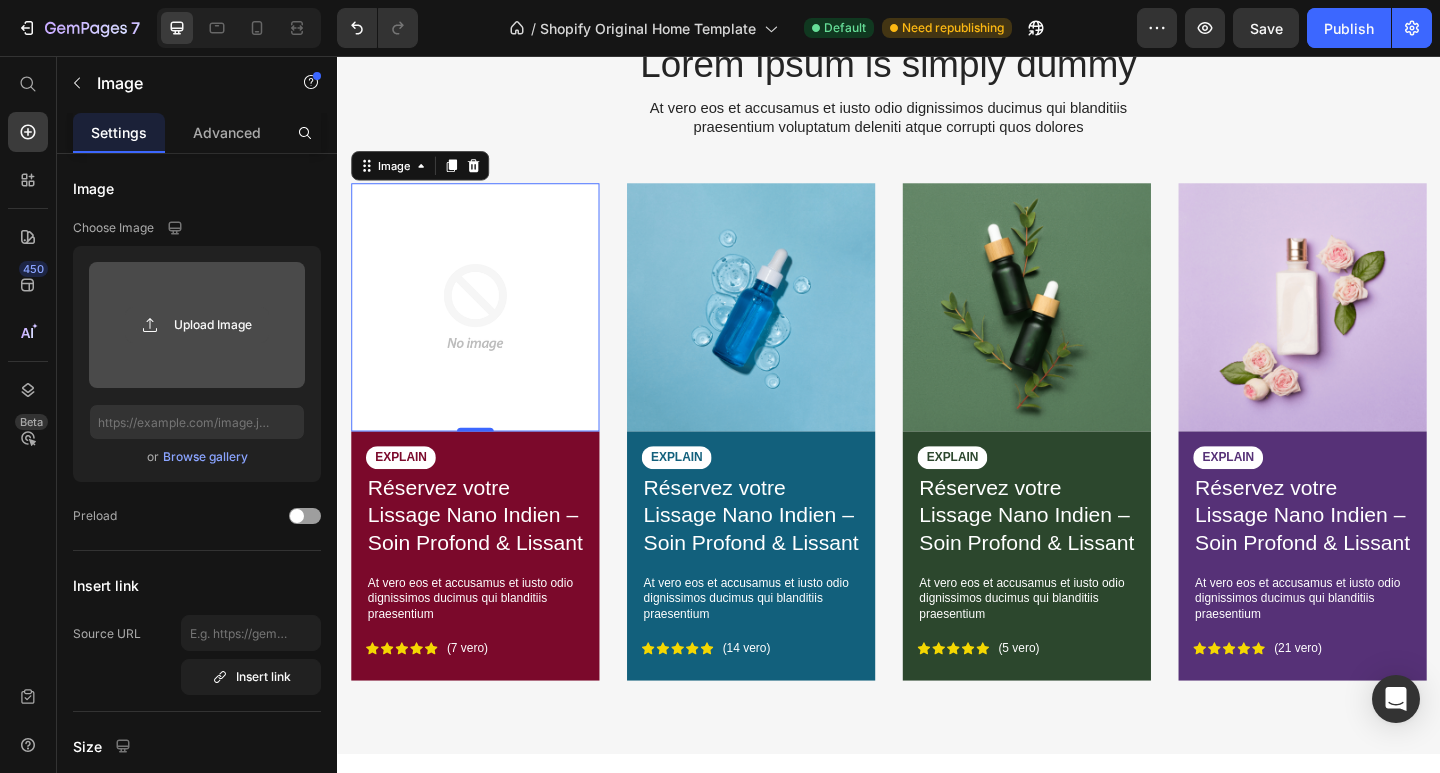 click 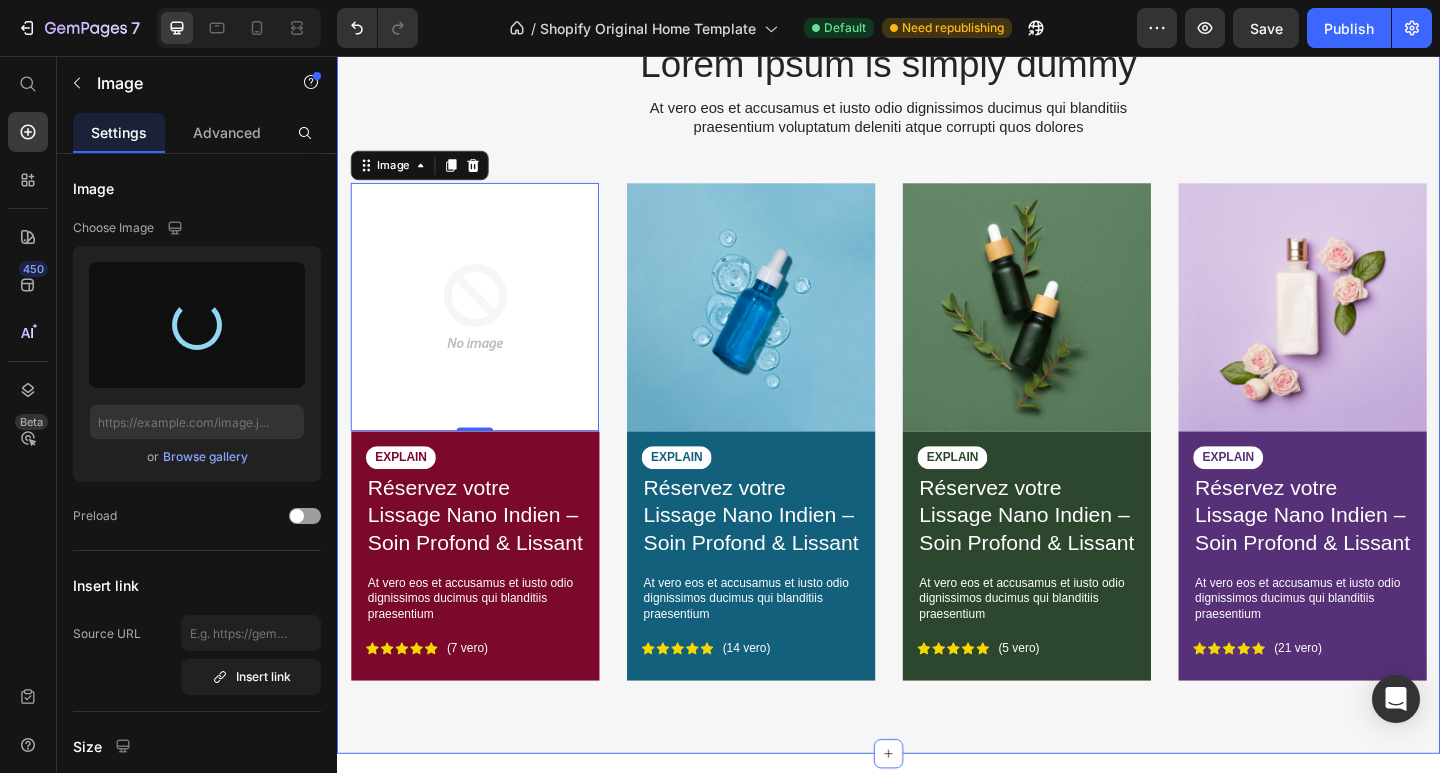 type on "https://cdn.shopify.com/s/files/1/0947/6410/6073/files/gempages_574571734183707760-fefc9737-871f-4782-b816-c9a1cbb9b0b0.jpg" 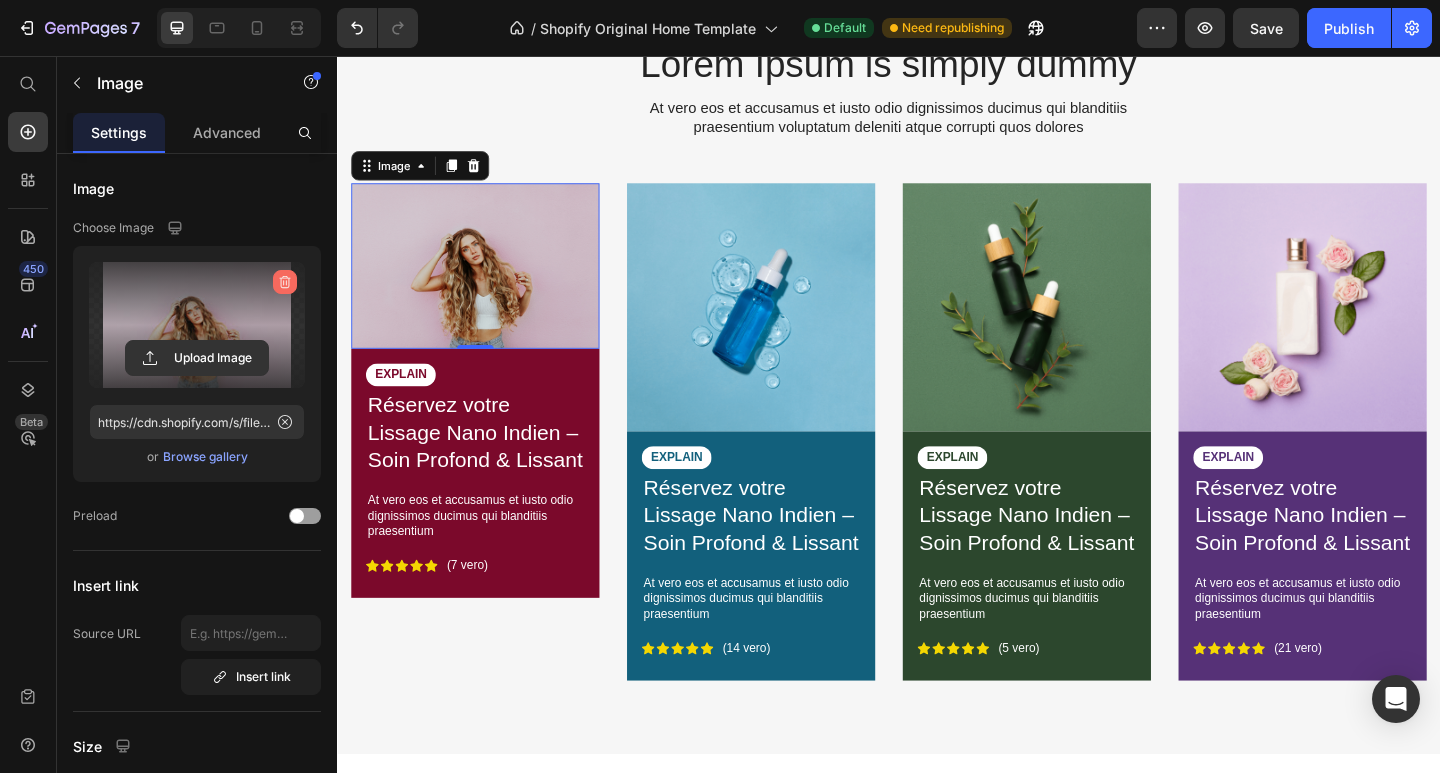 click 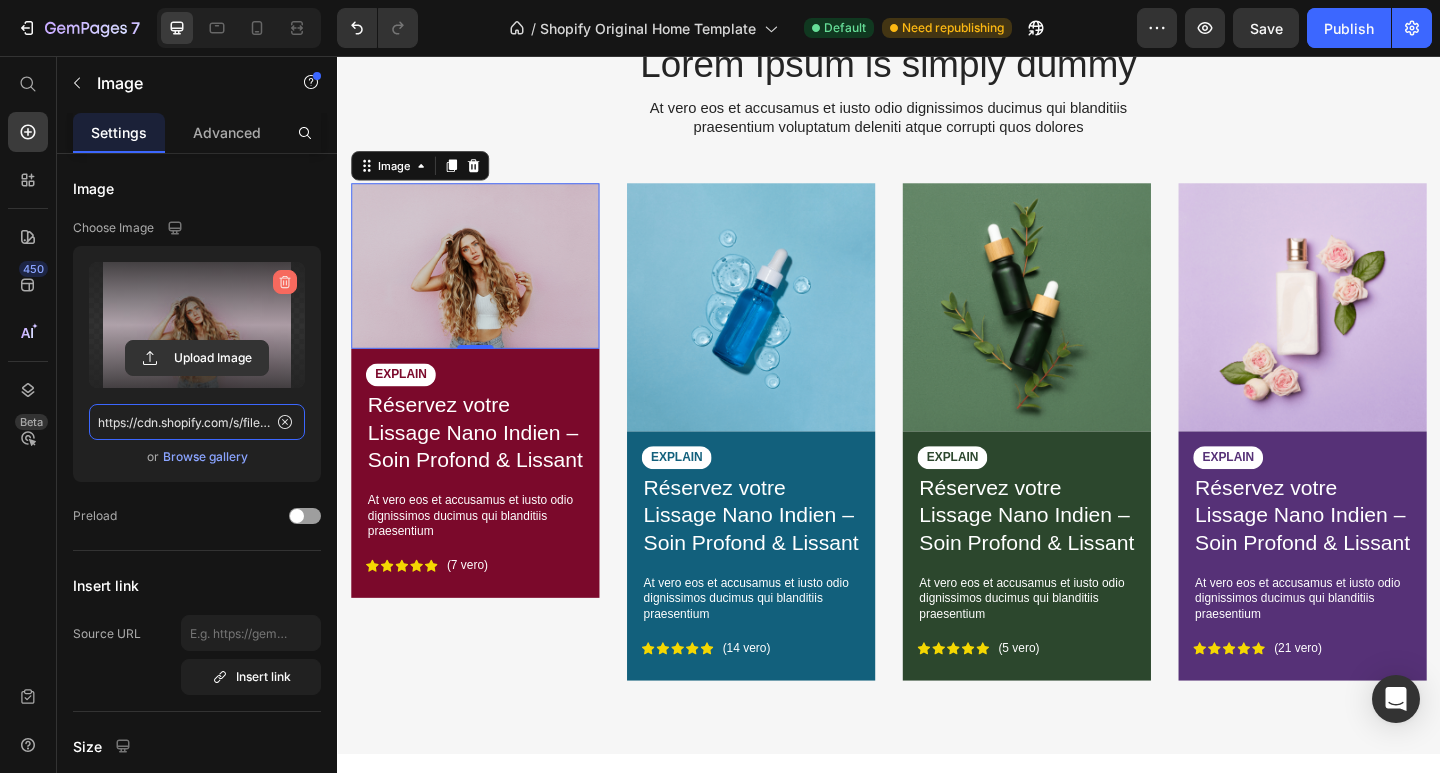 type 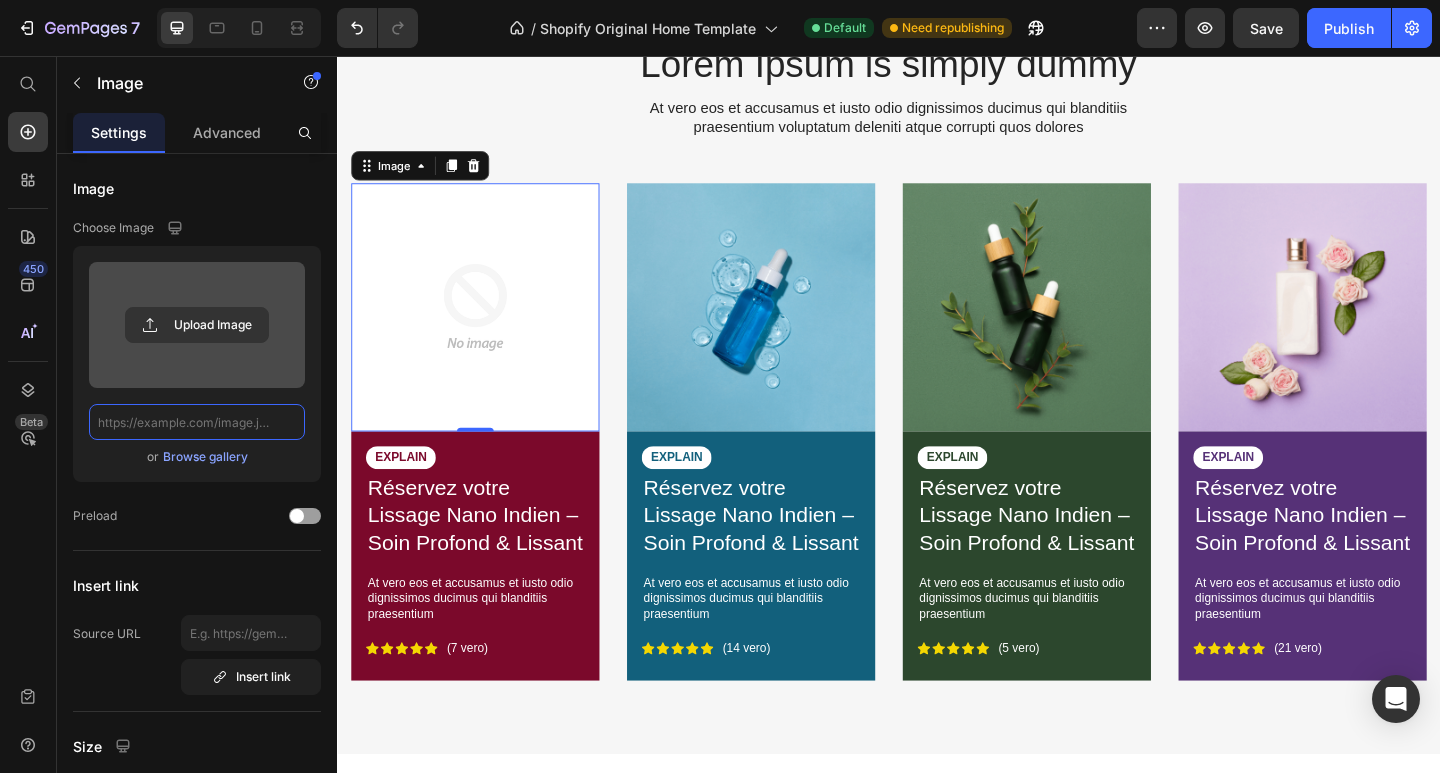 scroll, scrollTop: 0, scrollLeft: 0, axis: both 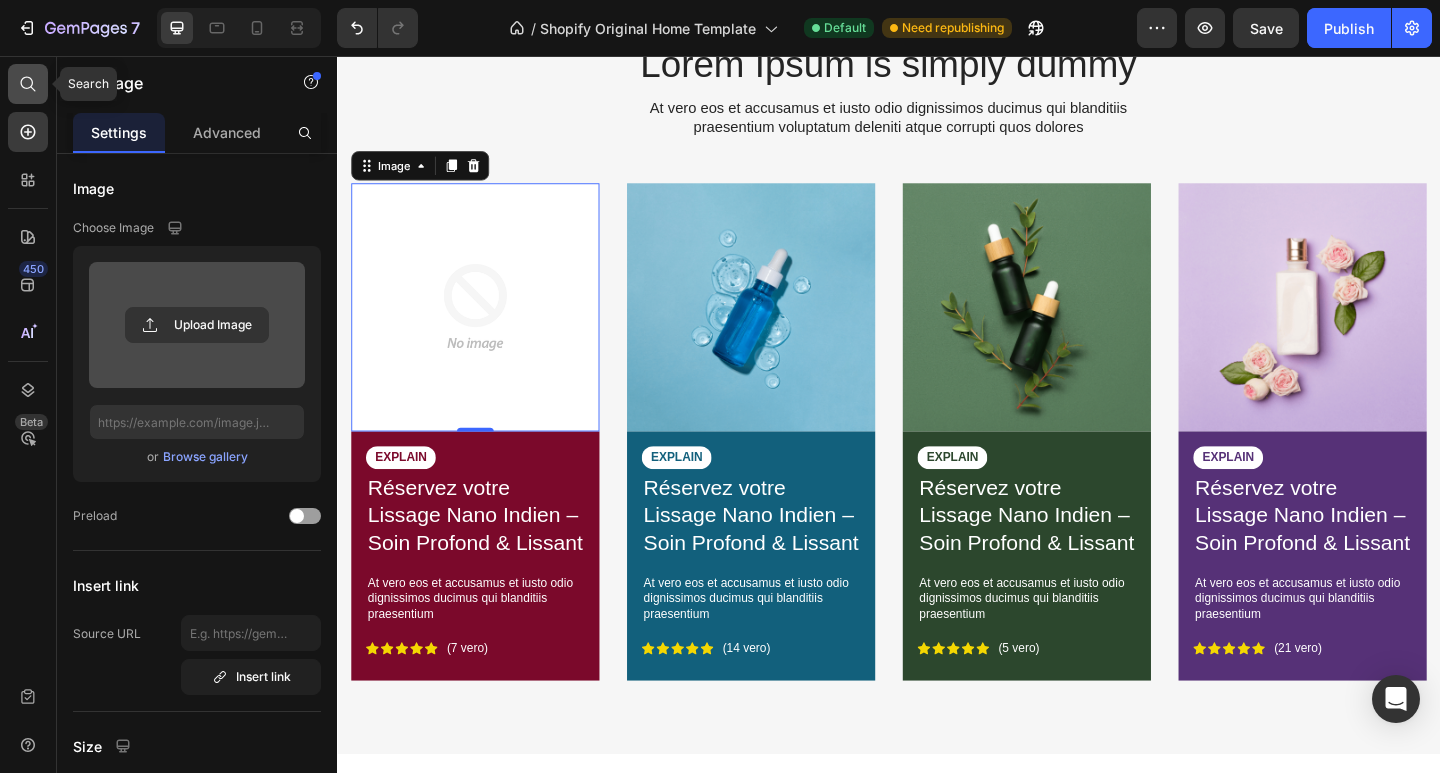 click 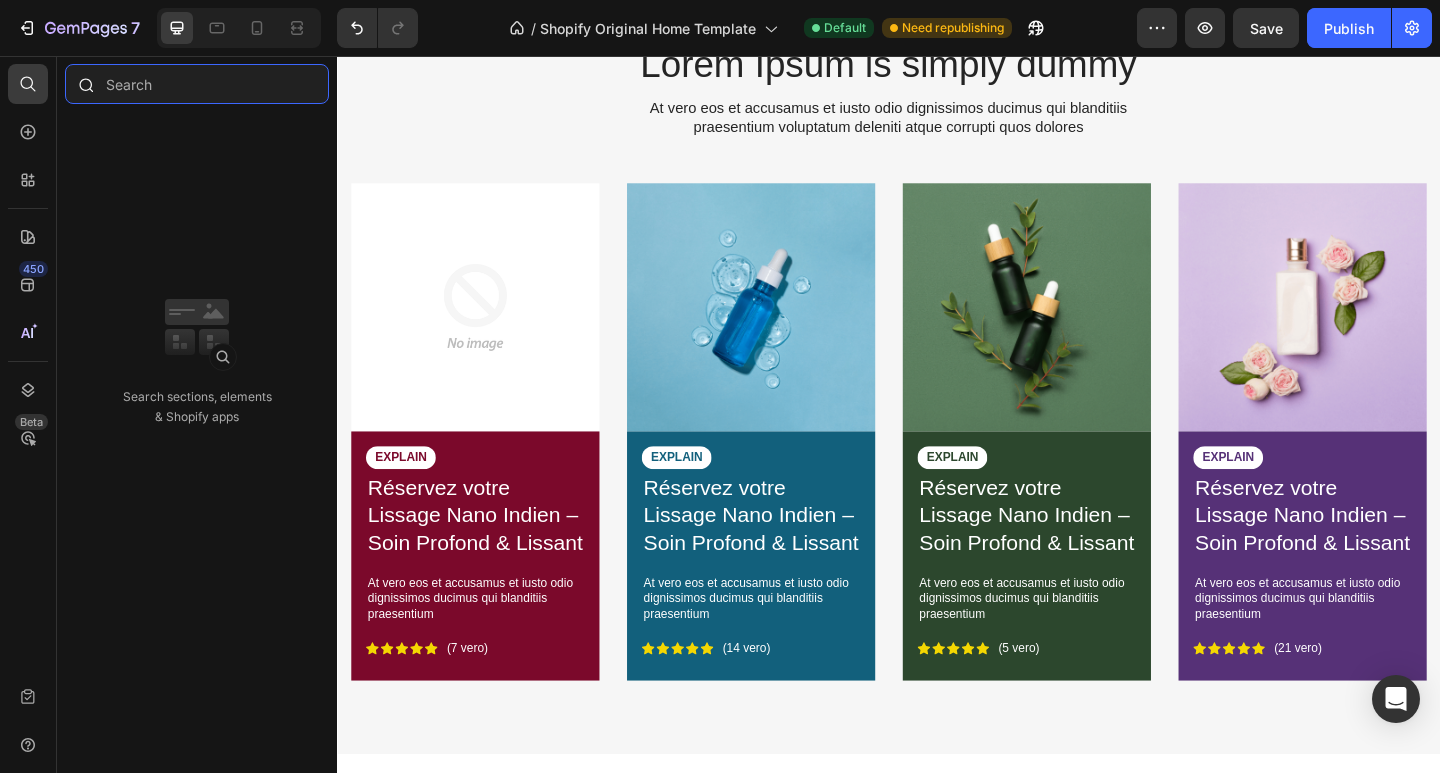click at bounding box center [197, 84] 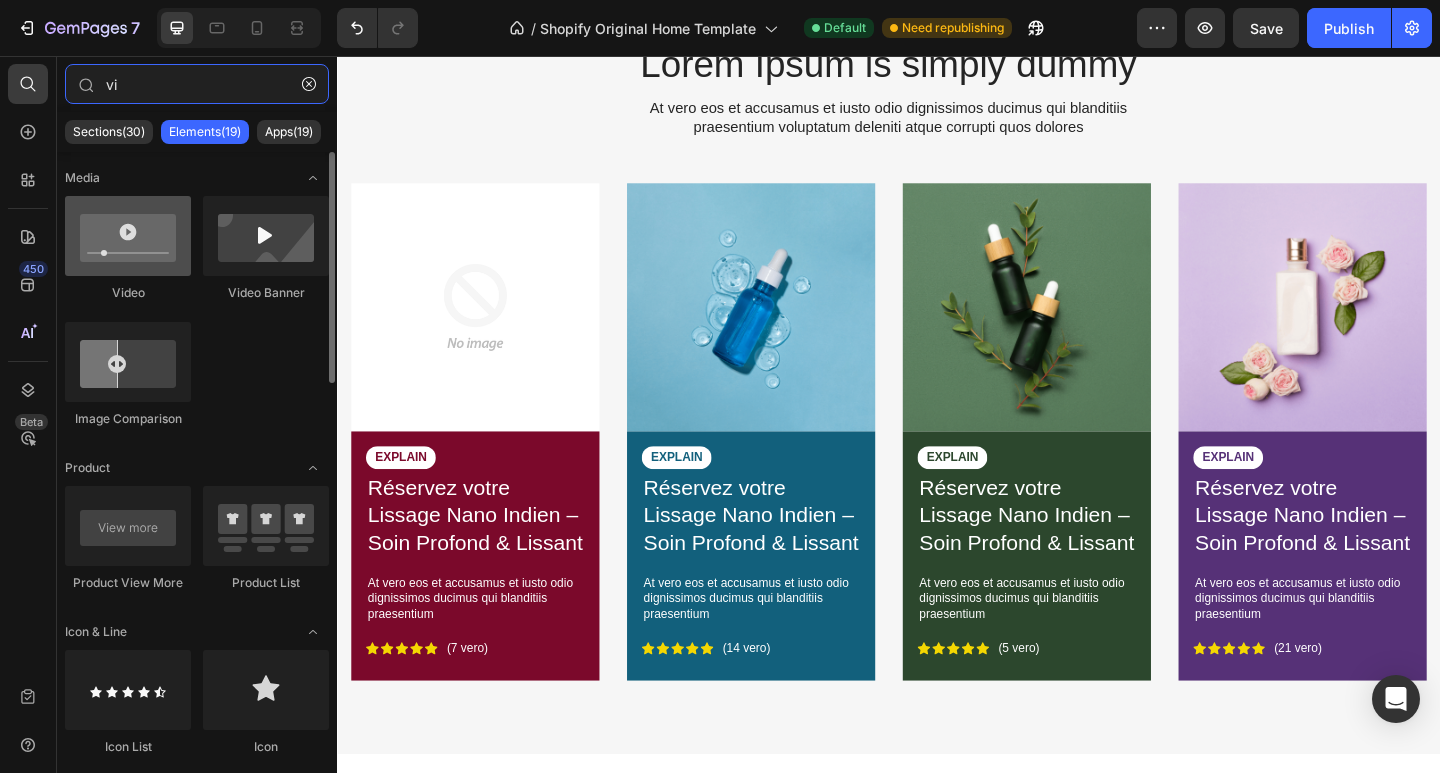 type on "vi" 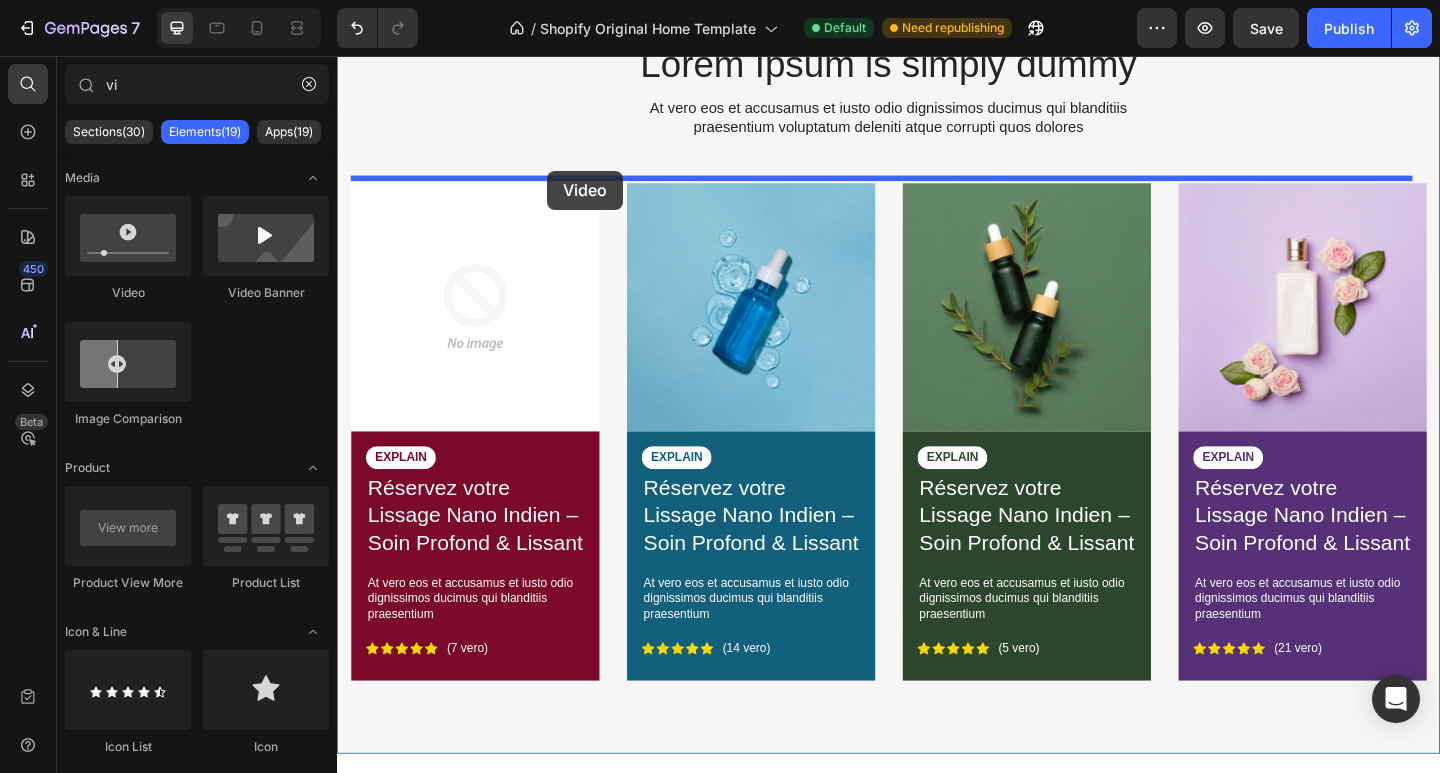 drag, startPoint x: 459, startPoint y: 318, endPoint x: 567, endPoint y: 181, distance: 174.45056 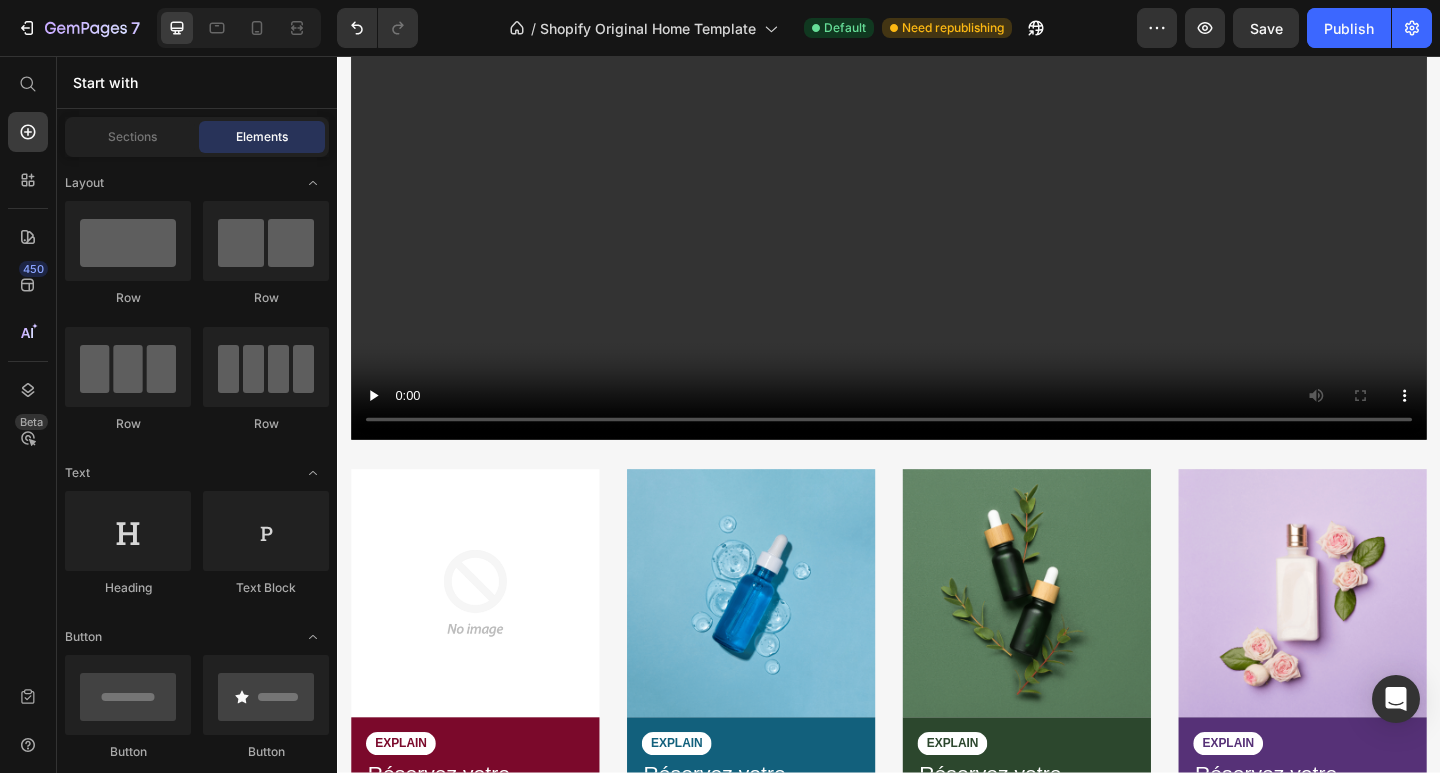 scroll, scrollTop: 2028, scrollLeft: 0, axis: vertical 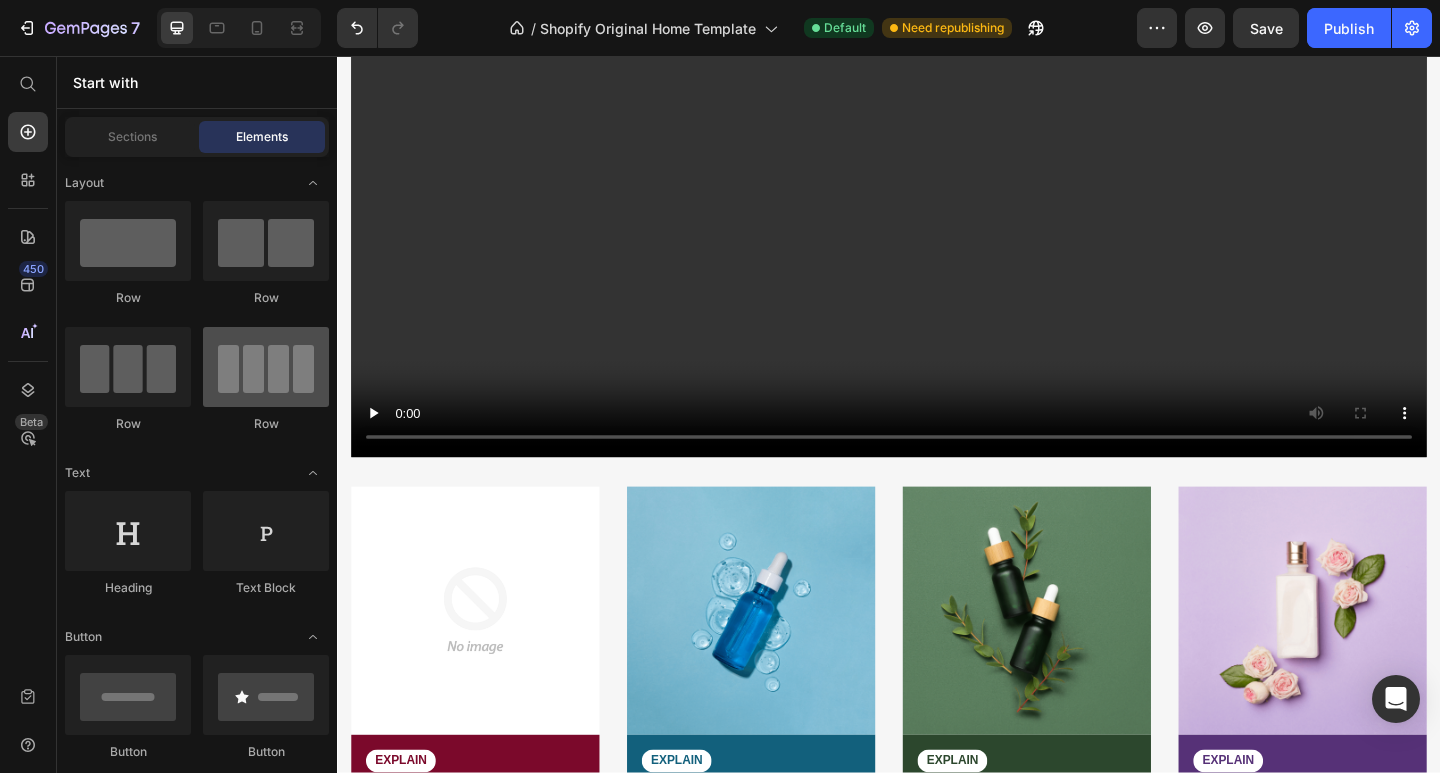 click at bounding box center [266, 367] 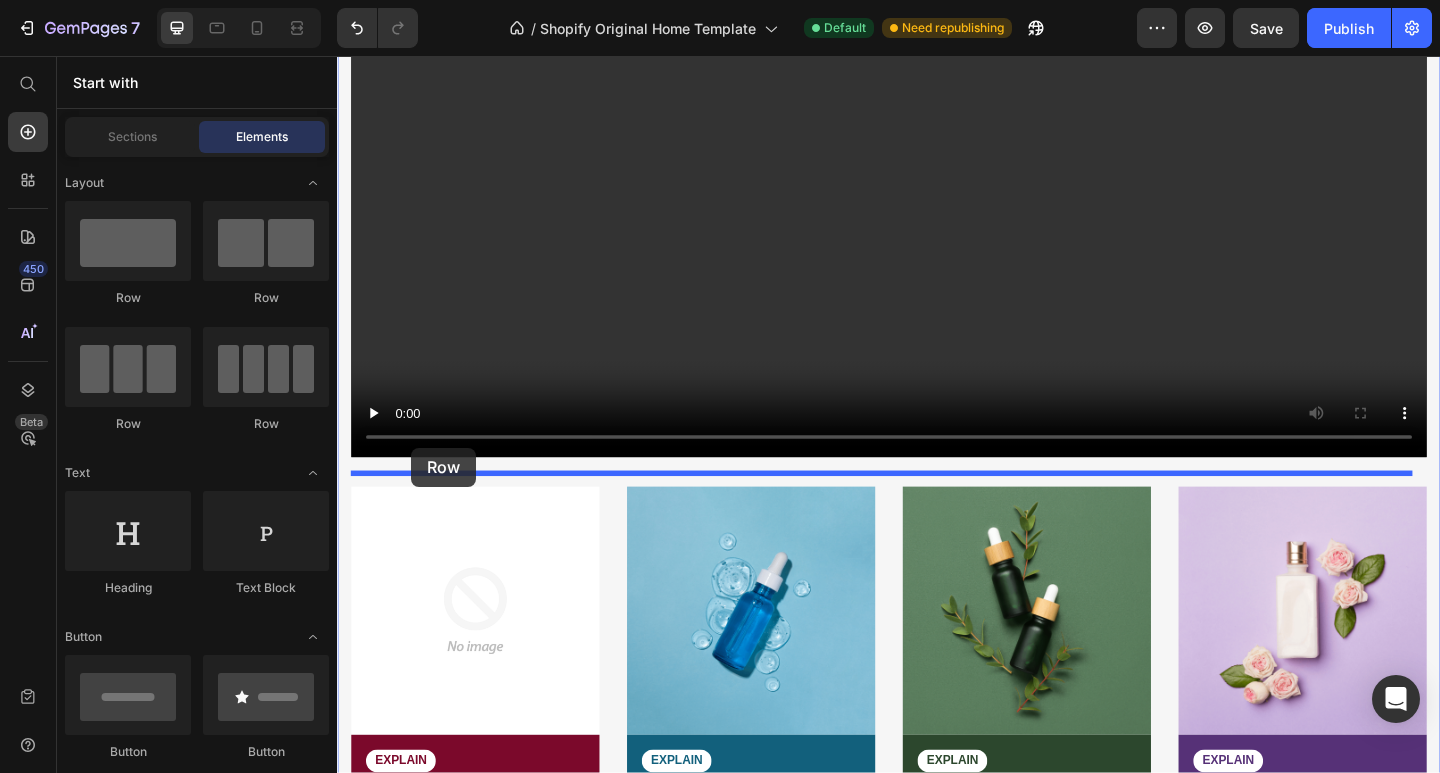 drag, startPoint x: 592, startPoint y: 429, endPoint x: 417, endPoint y: 482, distance: 182.84967 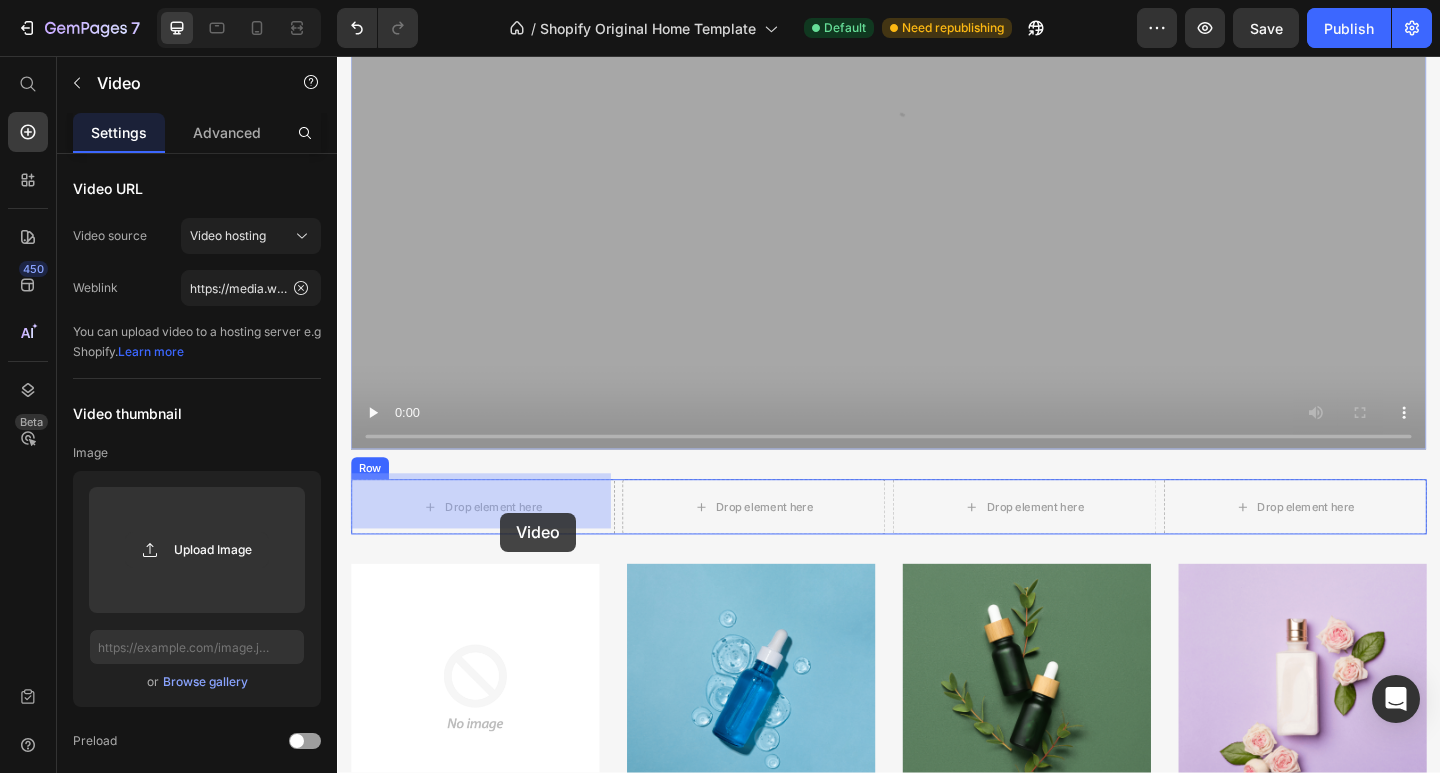drag, startPoint x: 663, startPoint y: 300, endPoint x: 514, endPoint y: 553, distance: 293.6154 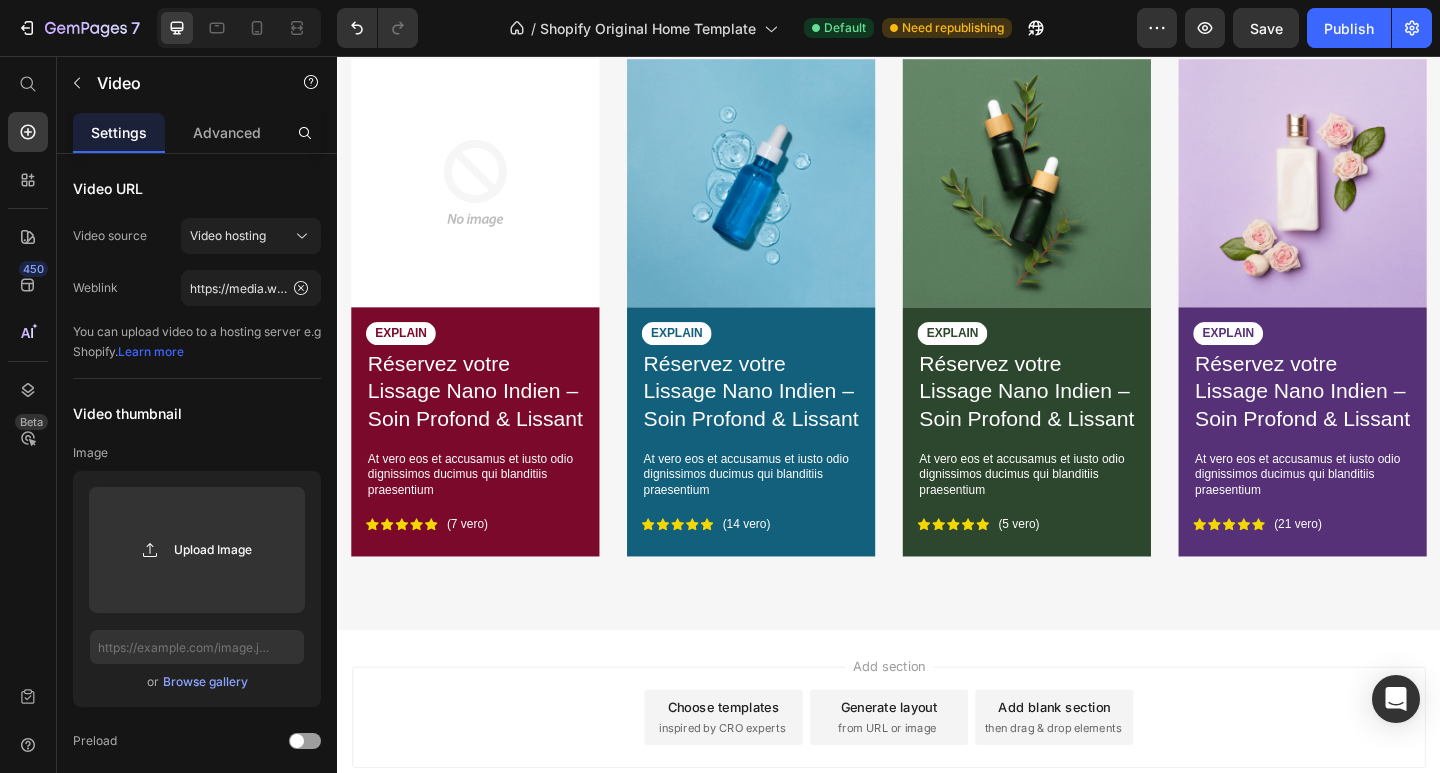 scroll, scrollTop: 1347, scrollLeft: 0, axis: vertical 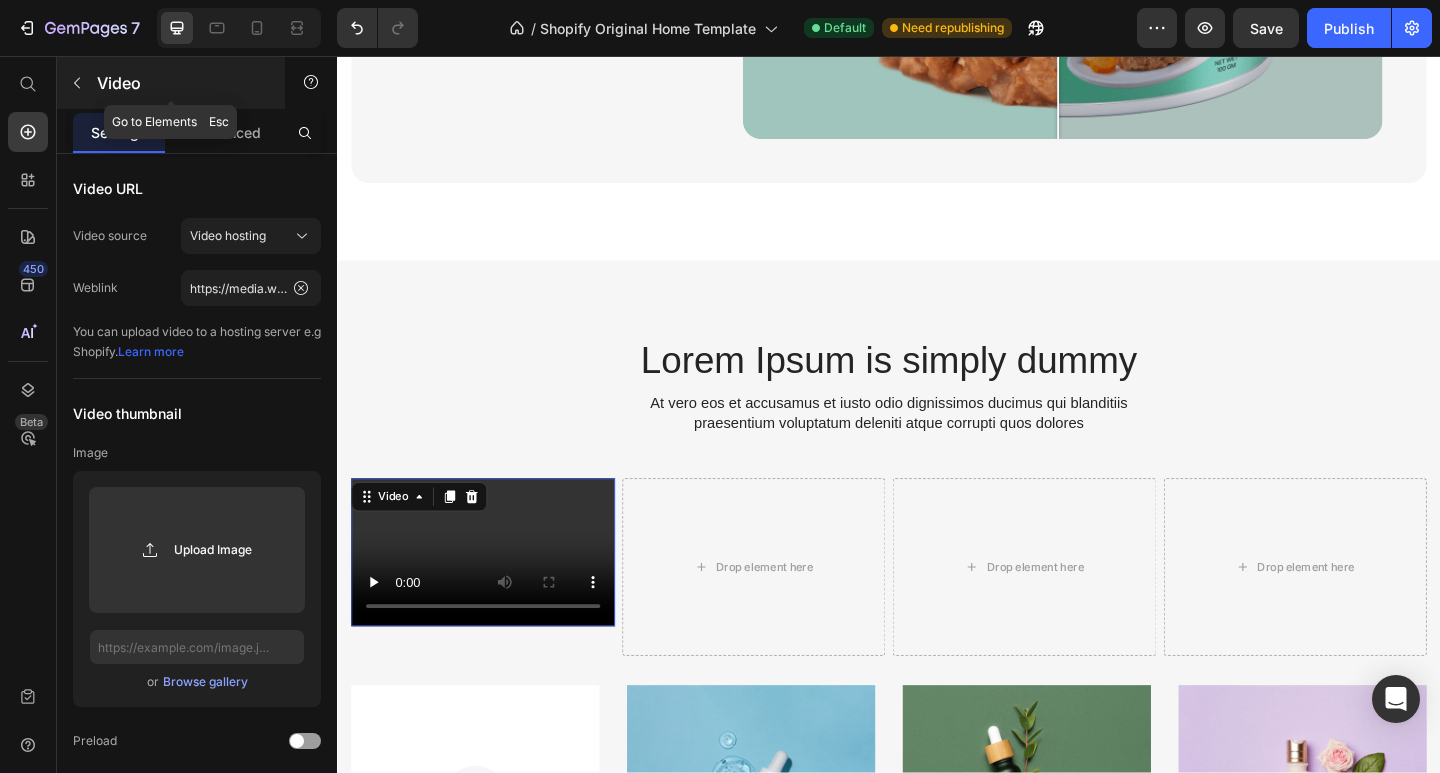 click 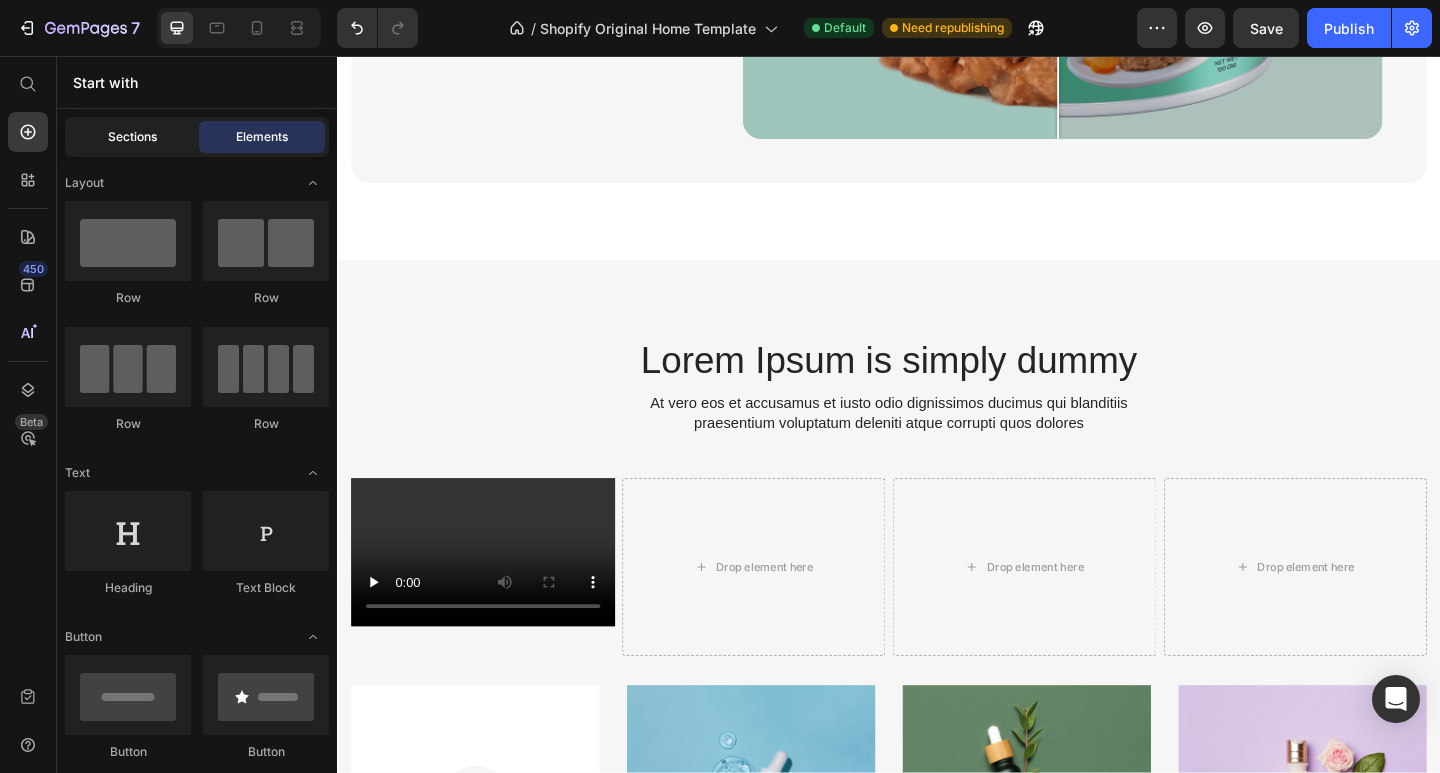 click on "Sections" 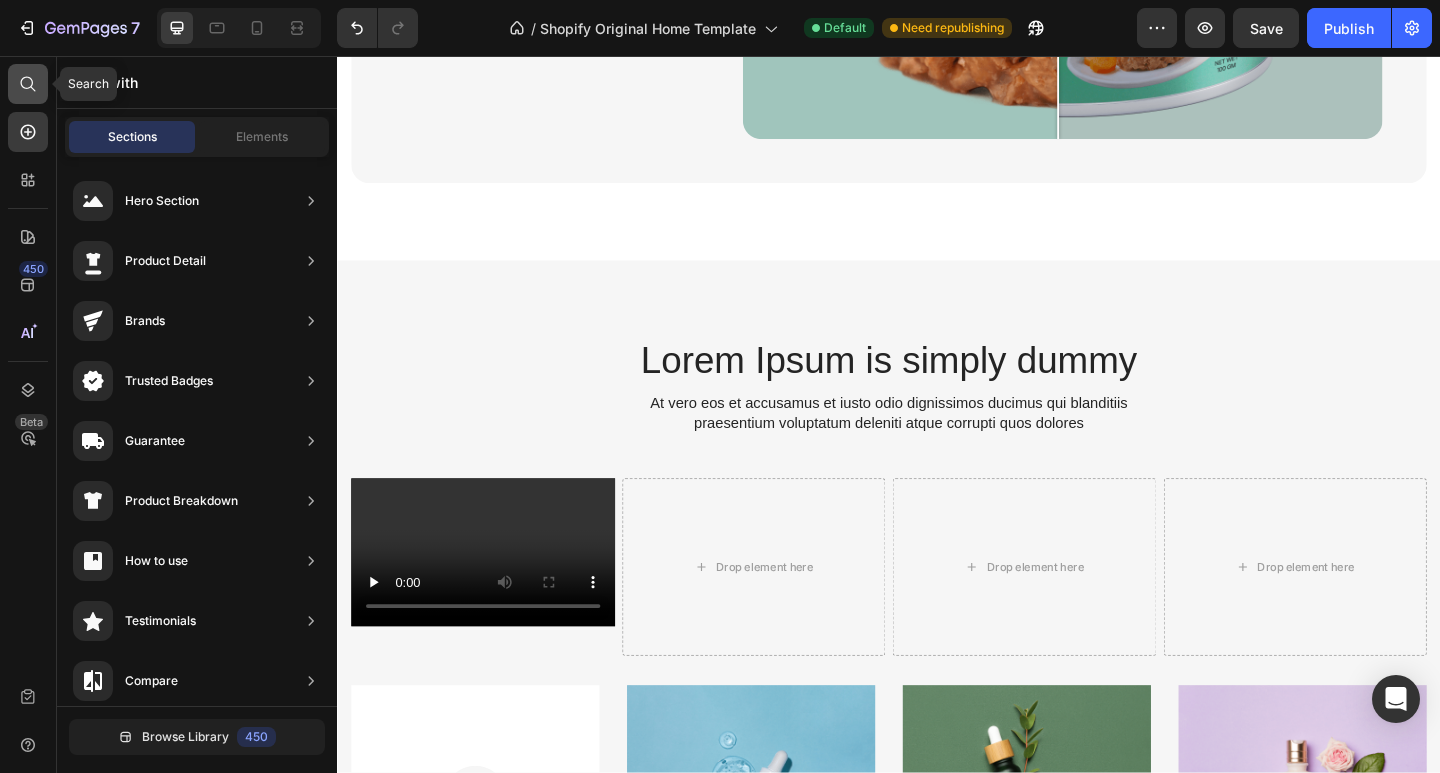 click 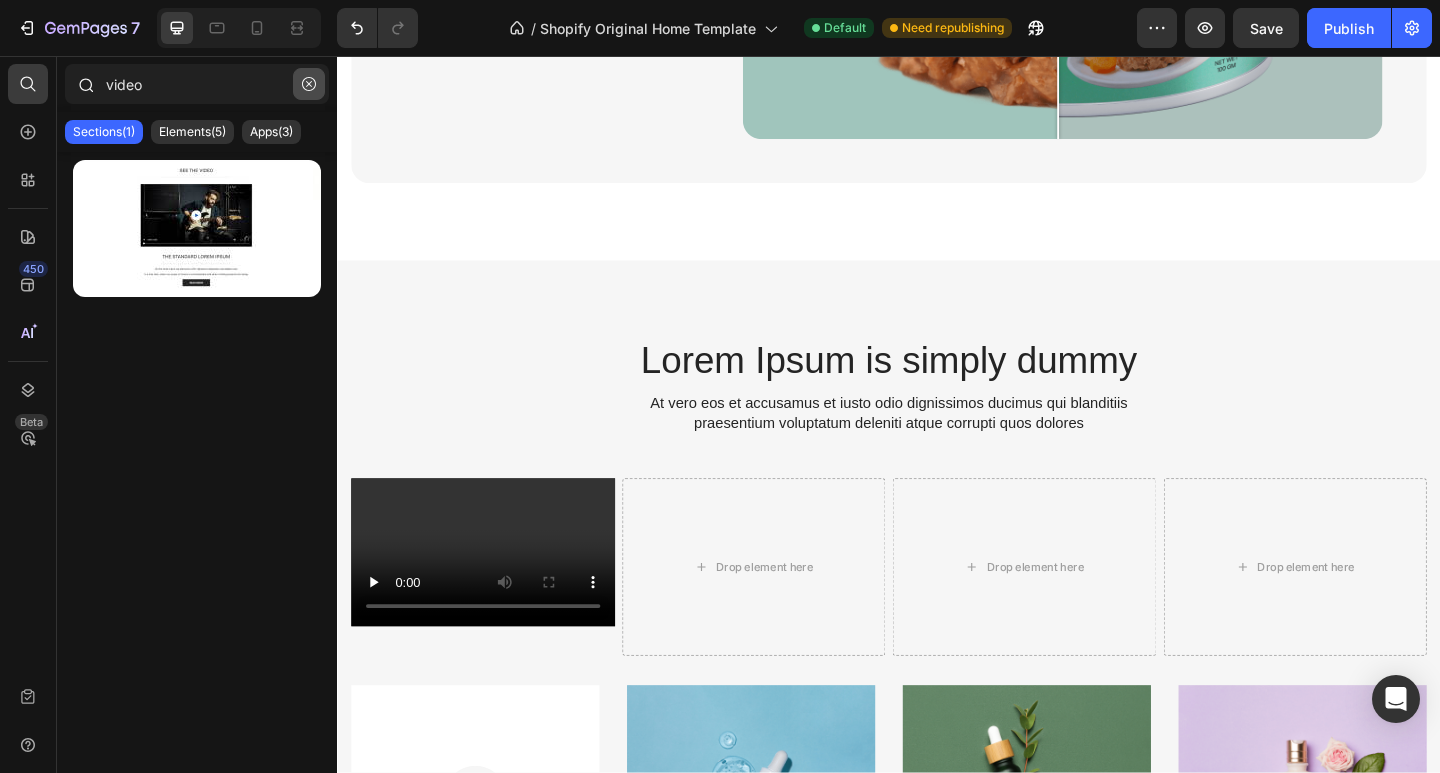 type on "video" 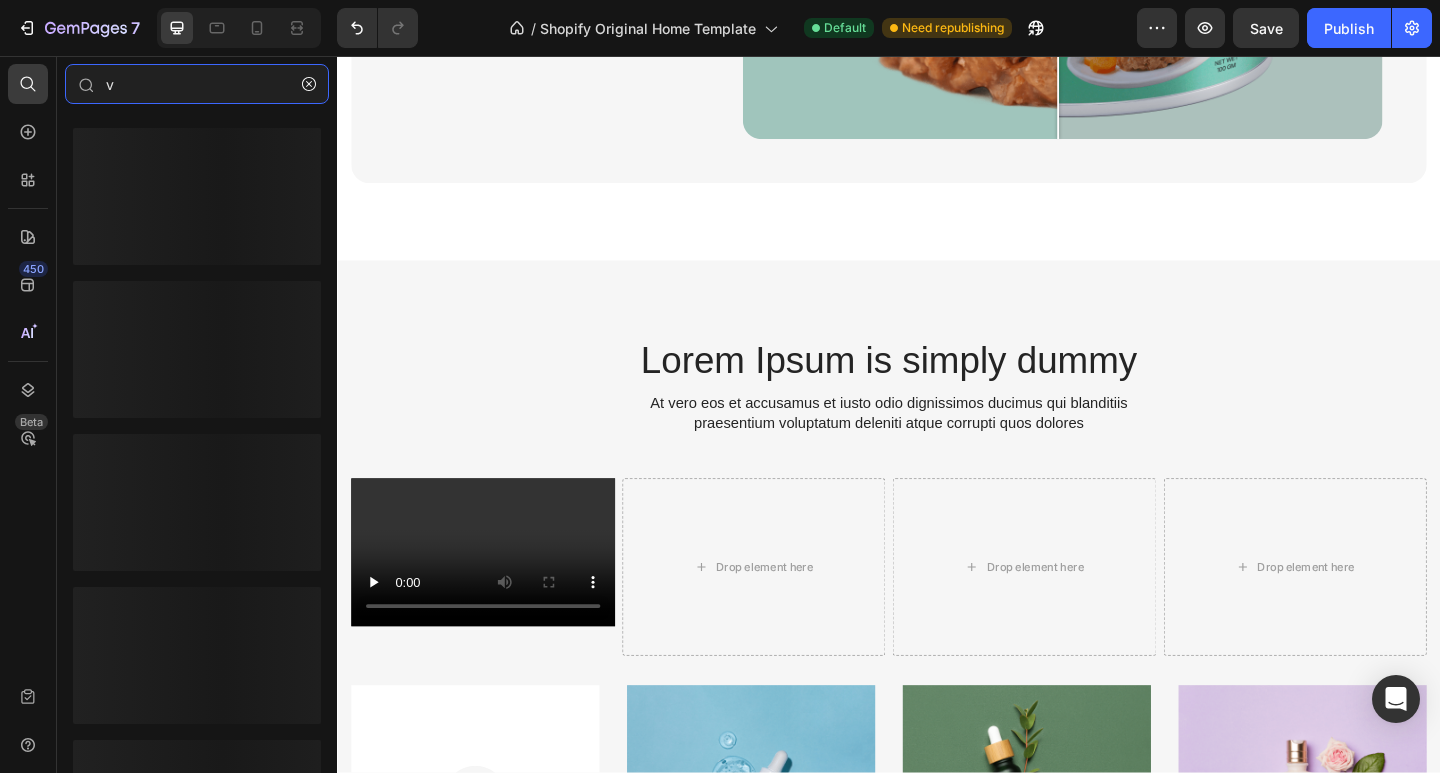 type on "vi" 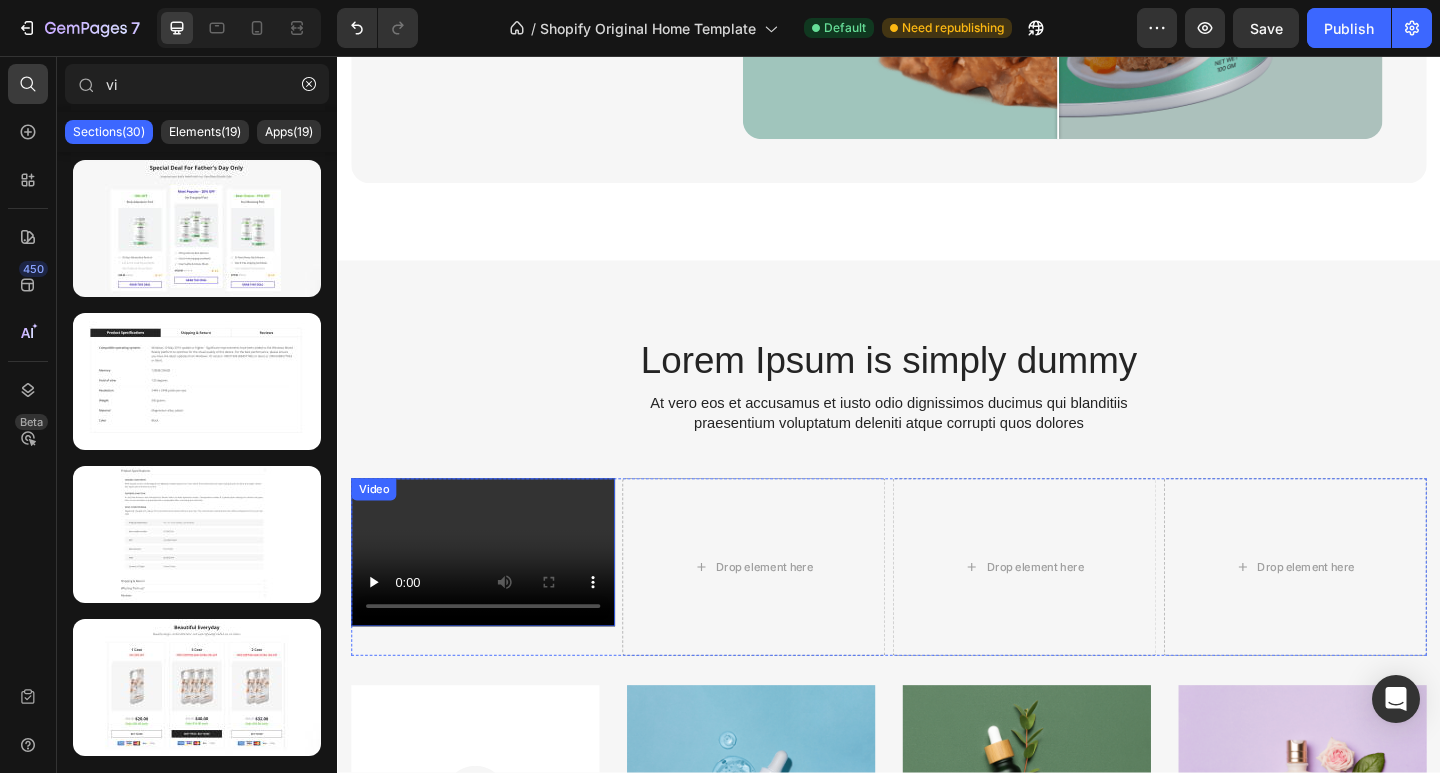 click on "Video" at bounding box center [495, 596] 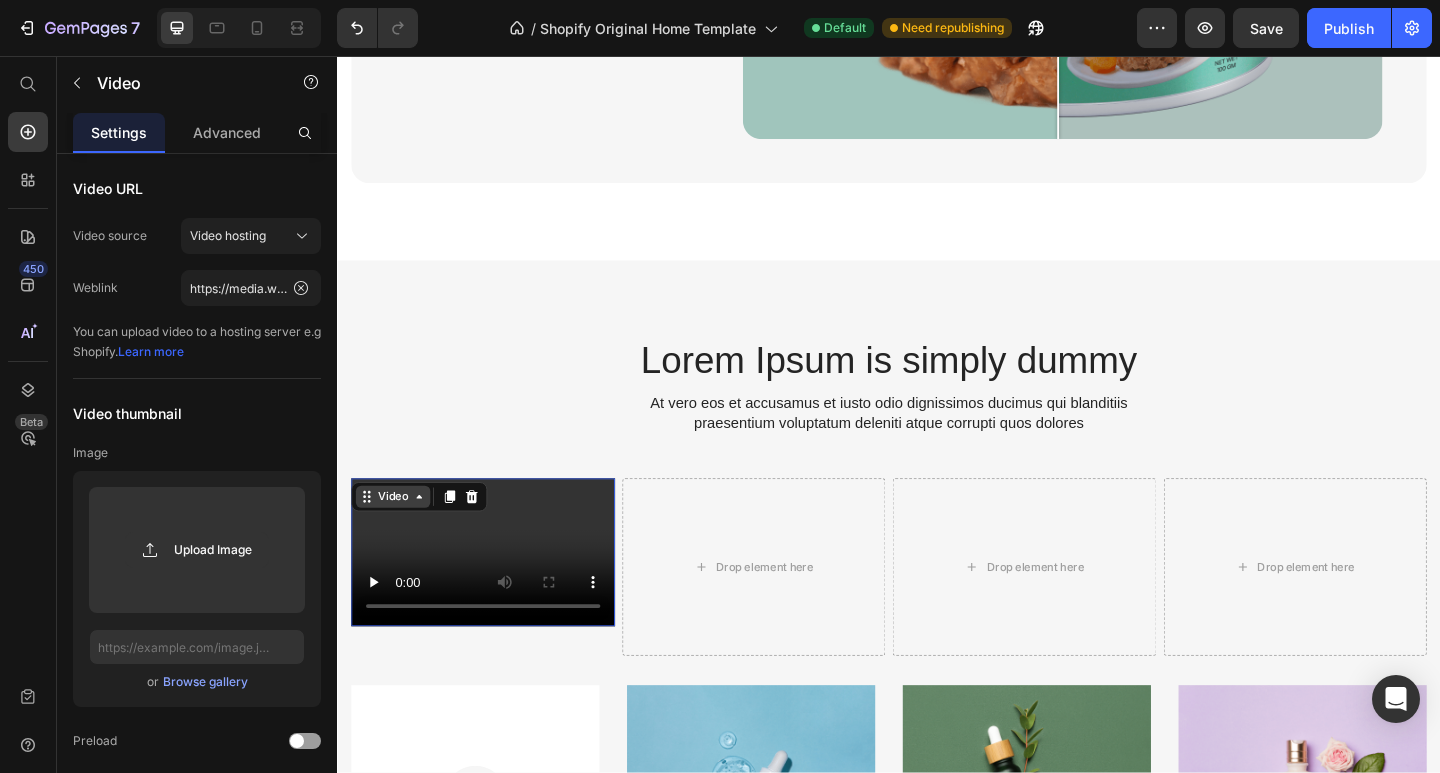 click 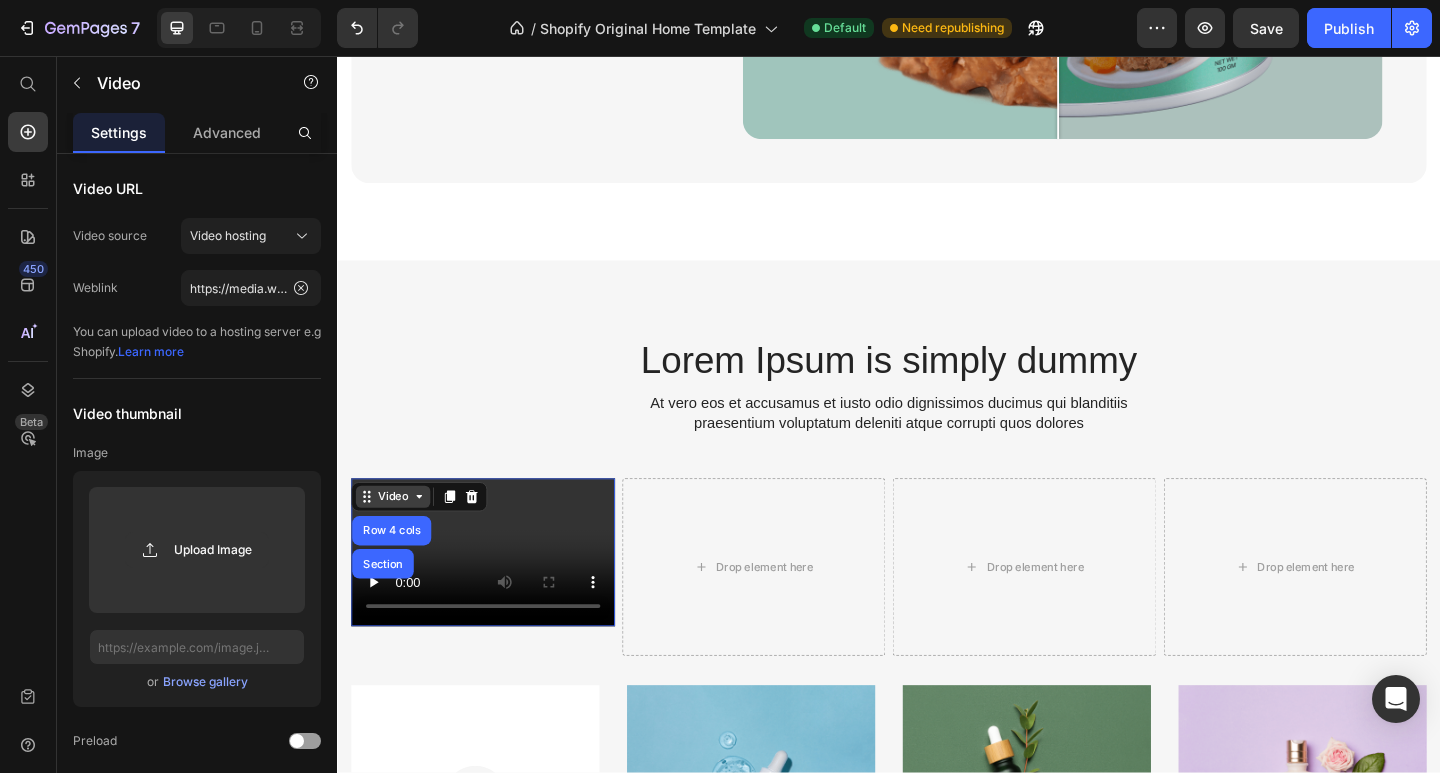 click on "Video" at bounding box center [397, 536] 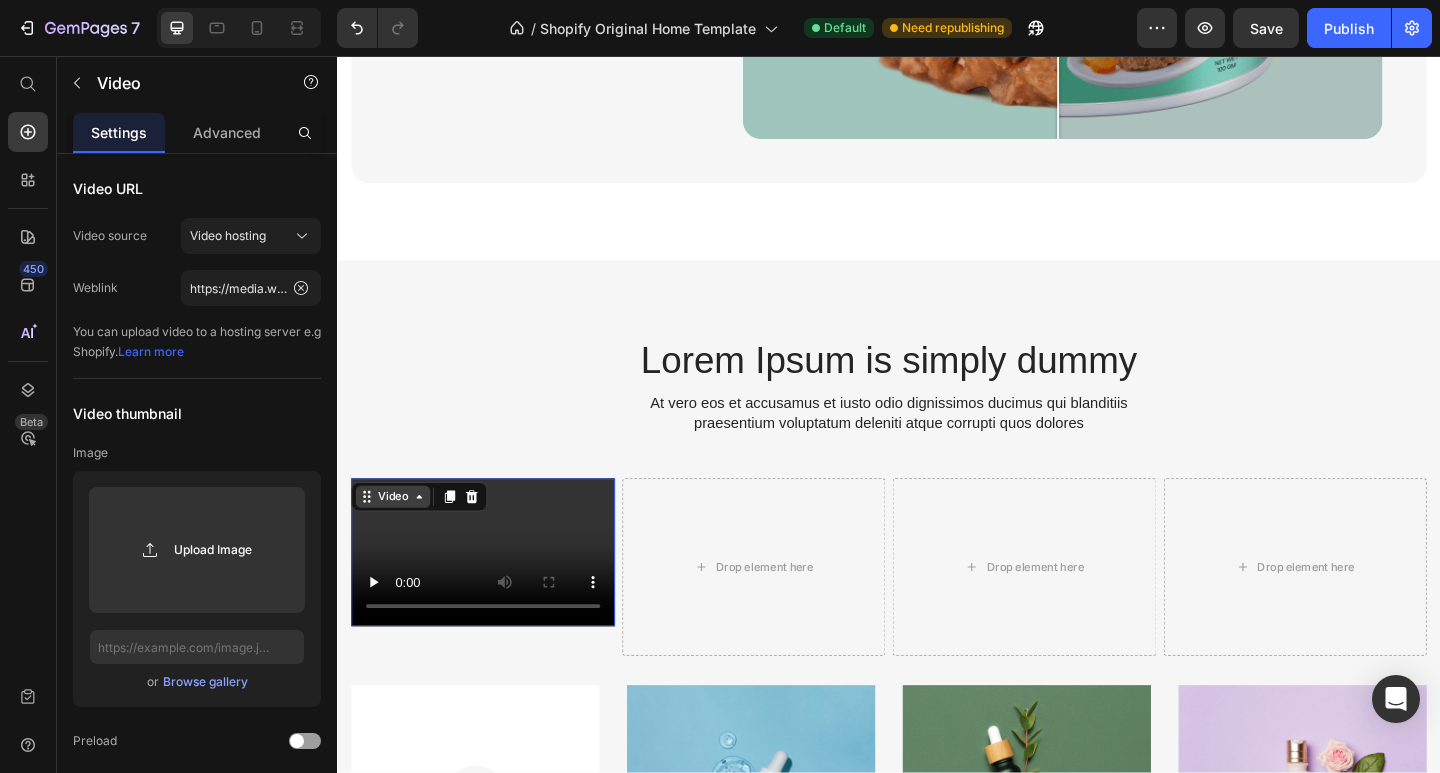 click 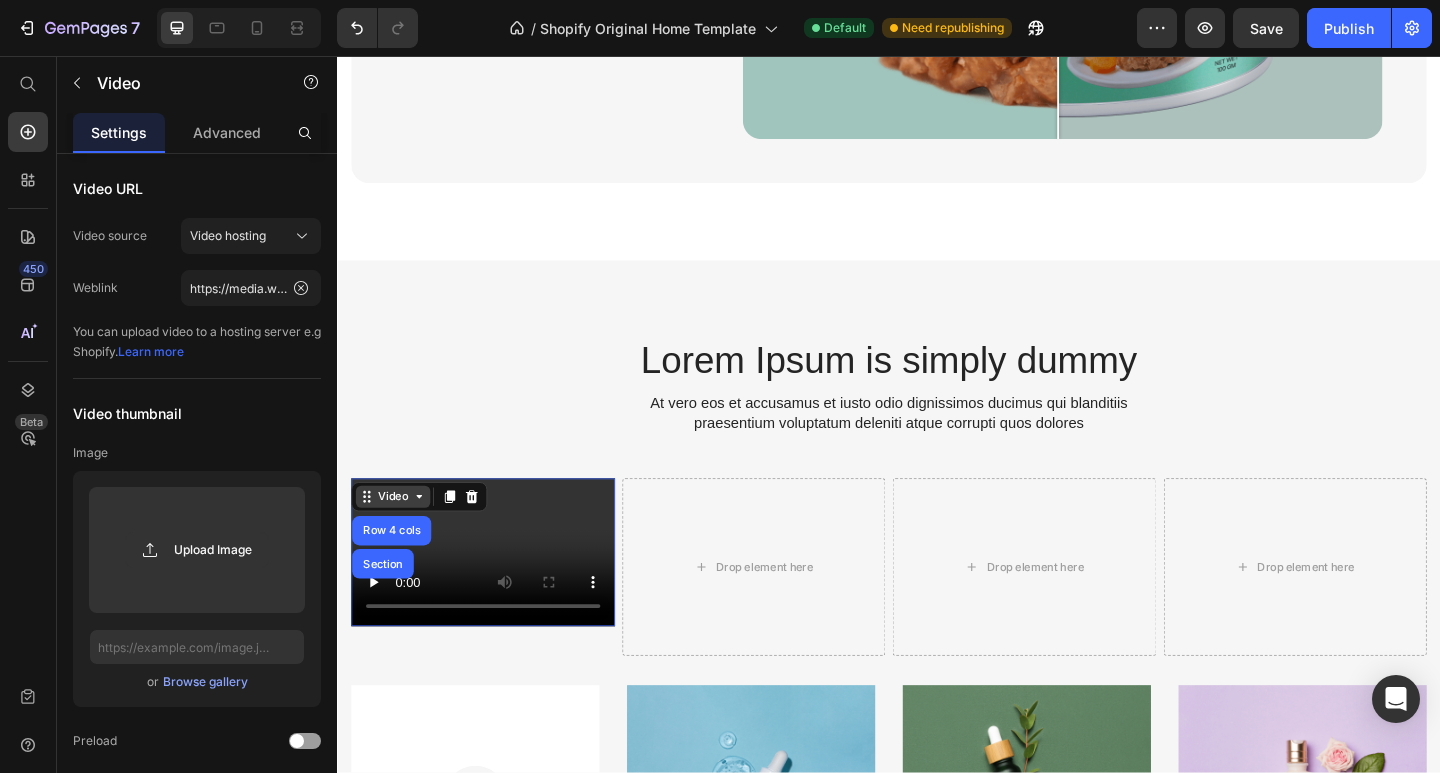 click 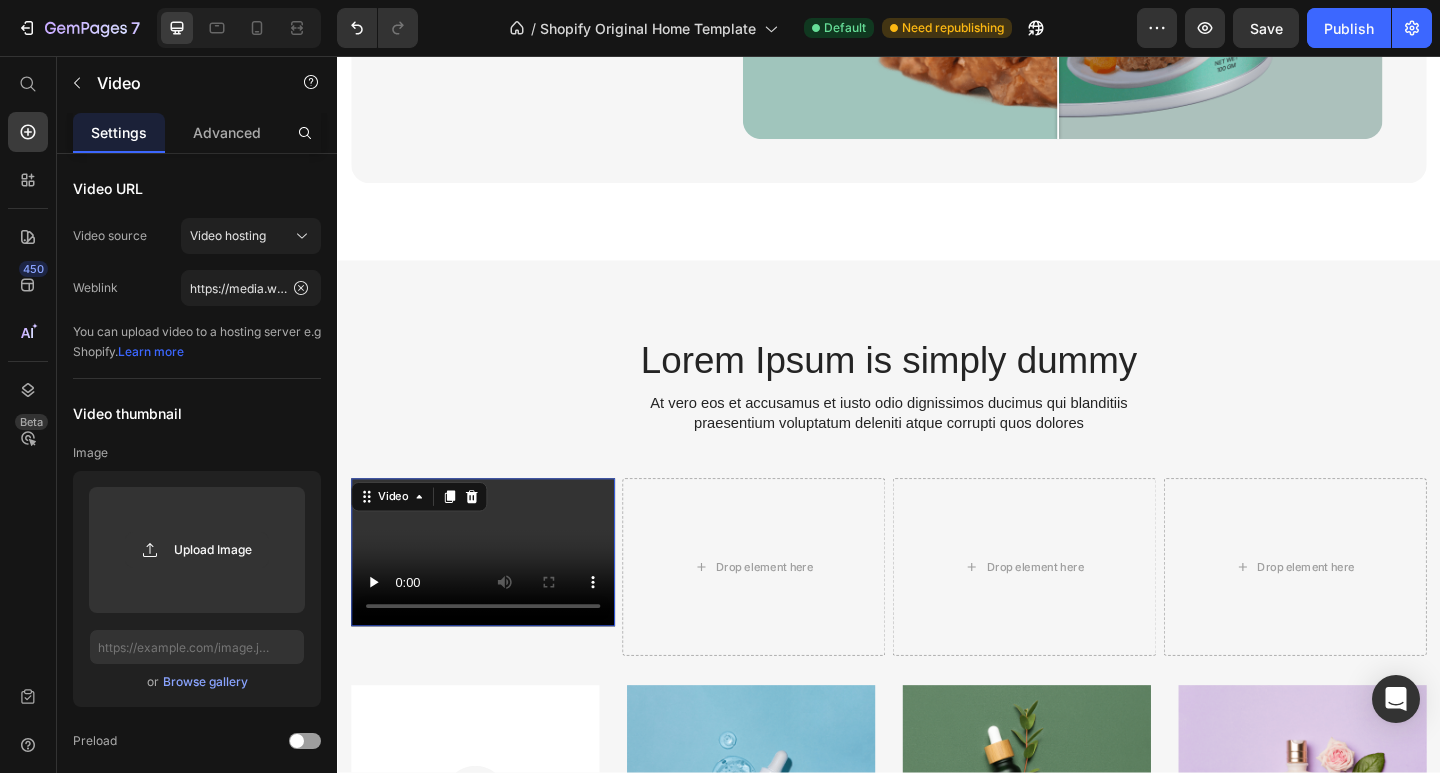 click at bounding box center [495, 596] 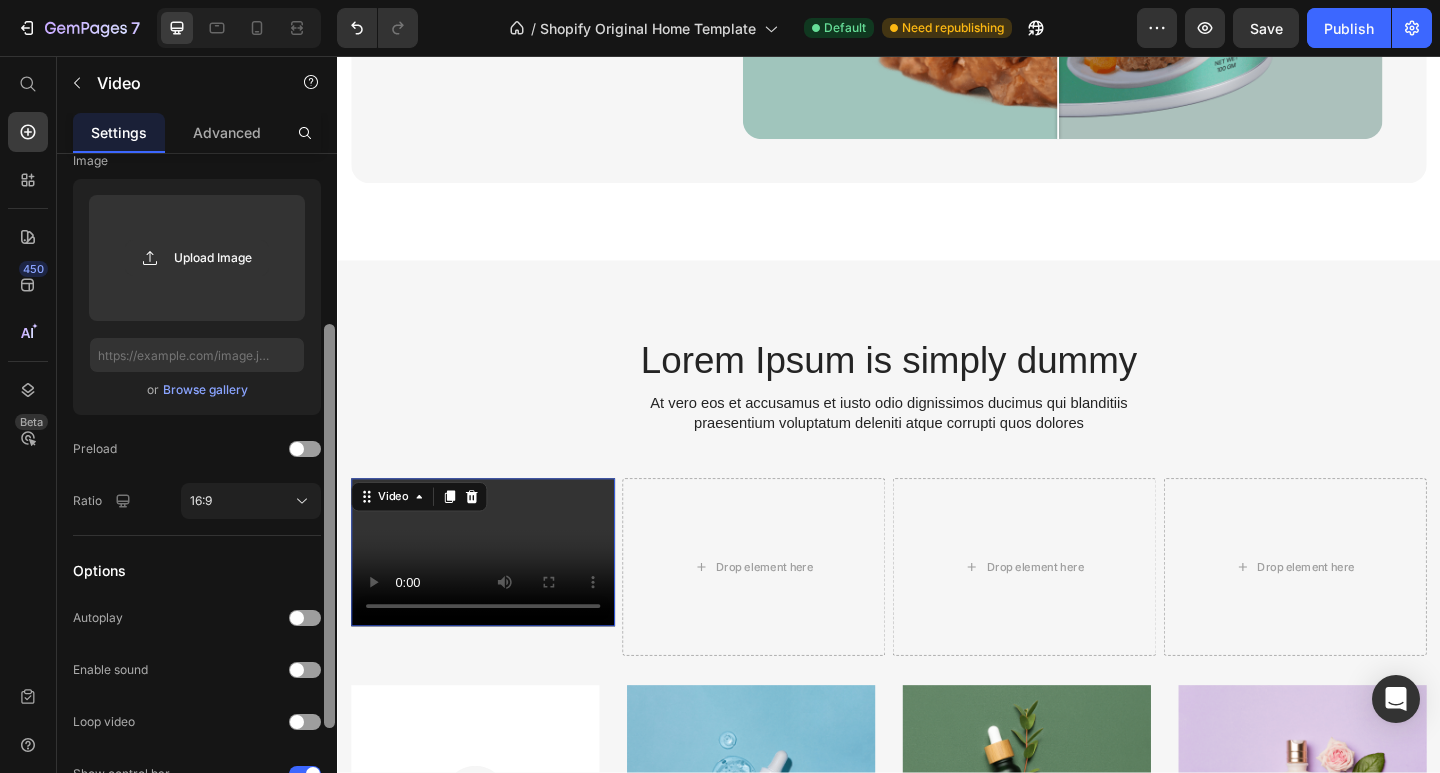 scroll, scrollTop: 280, scrollLeft: 0, axis: vertical 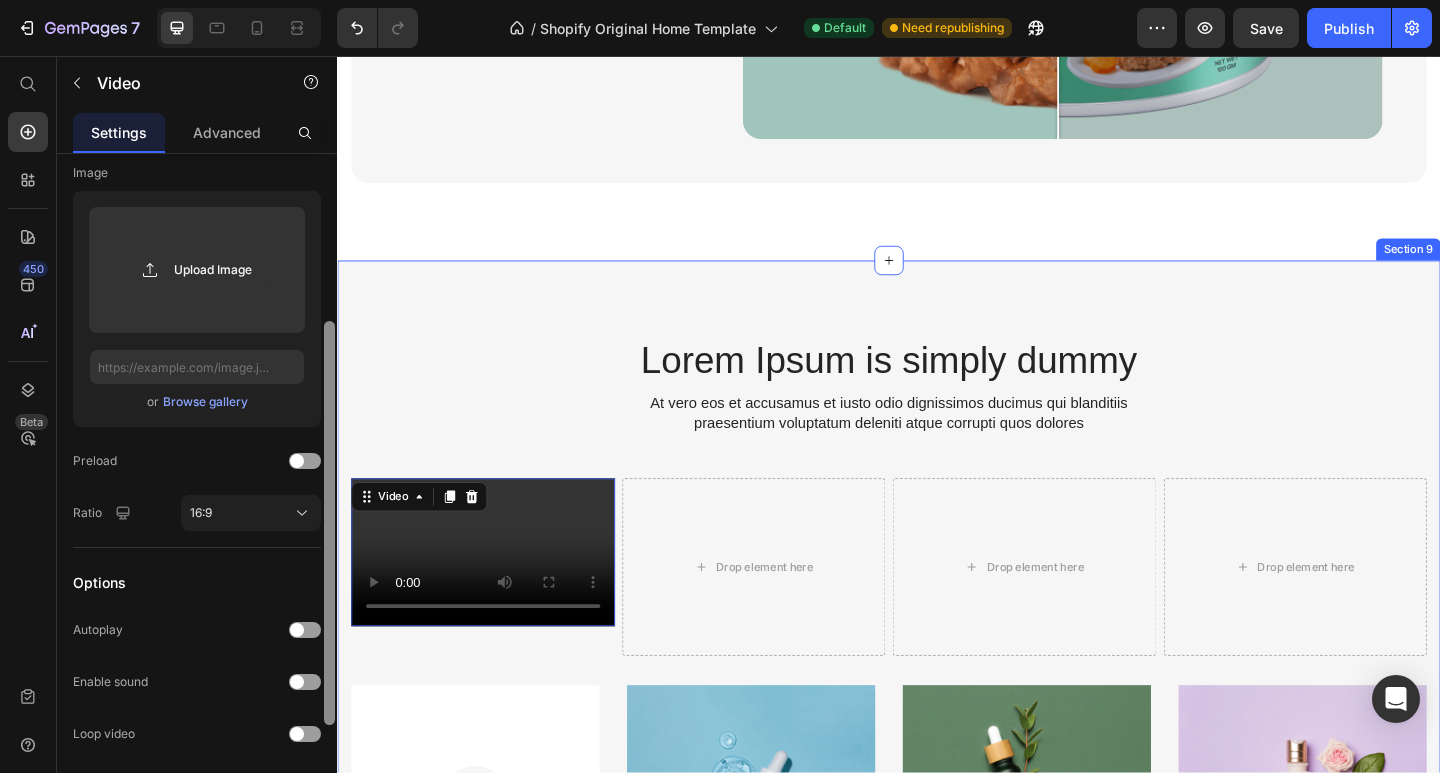 drag, startPoint x: 667, startPoint y: 465, endPoint x: 402, endPoint y: 456, distance: 265.15277 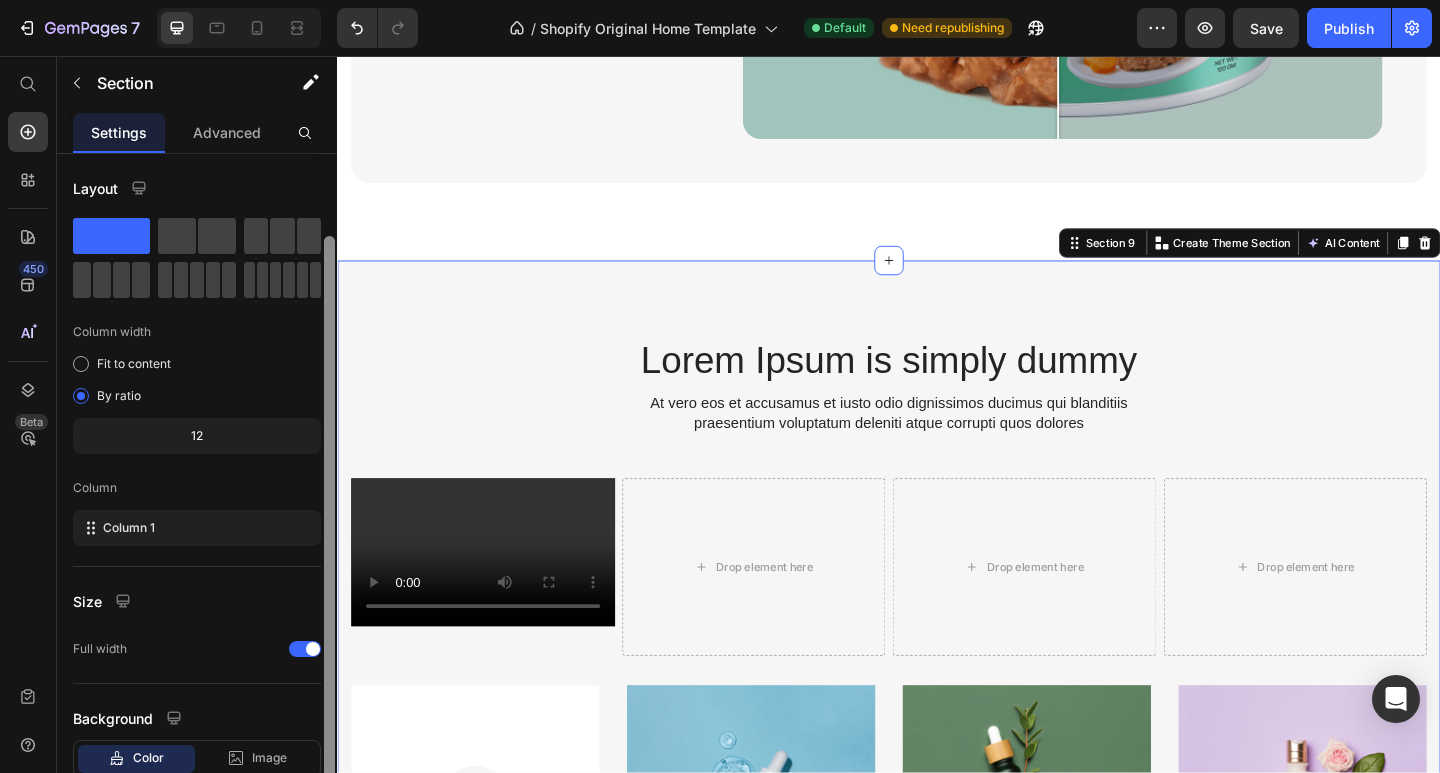 scroll, scrollTop: 0, scrollLeft: 0, axis: both 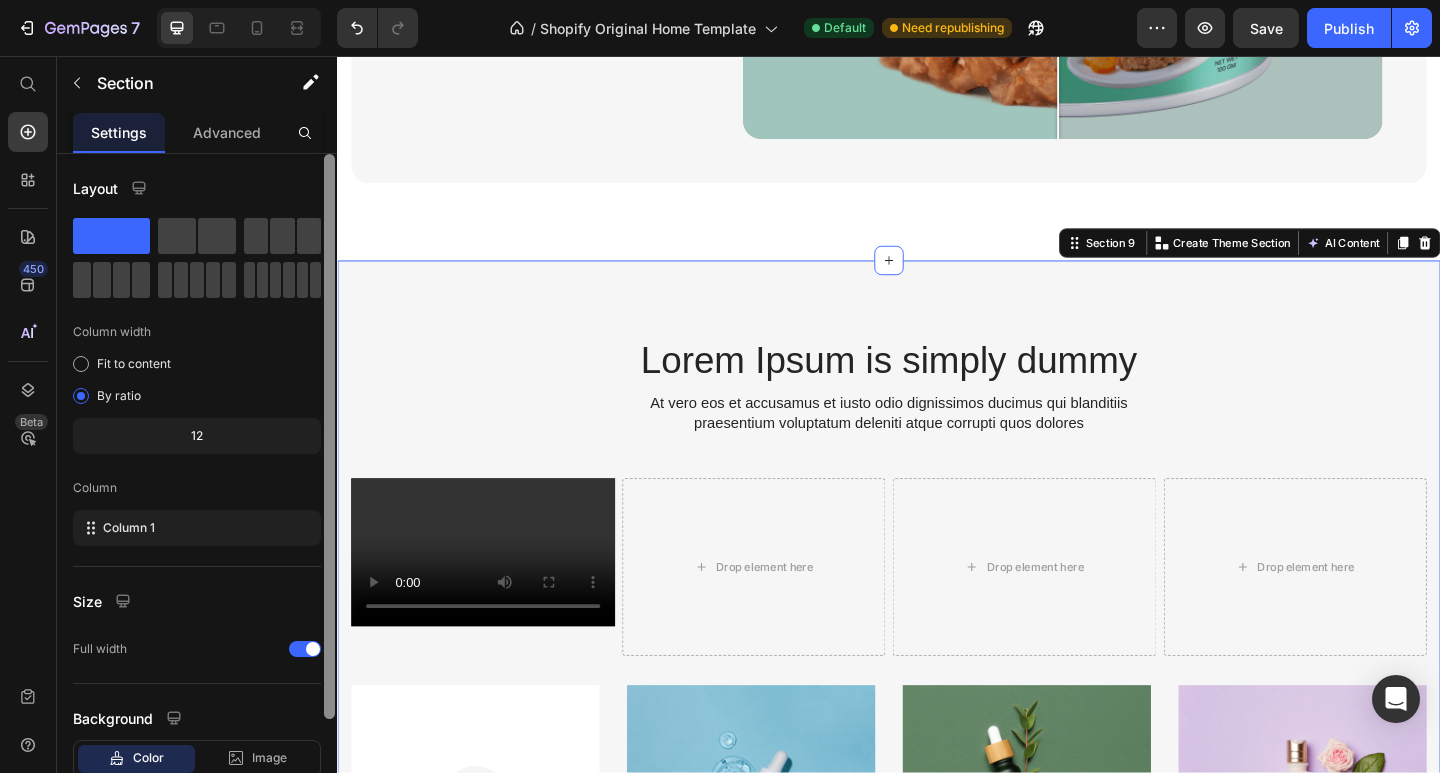 drag, startPoint x: 327, startPoint y: 377, endPoint x: 337, endPoint y: 285, distance: 92.541885 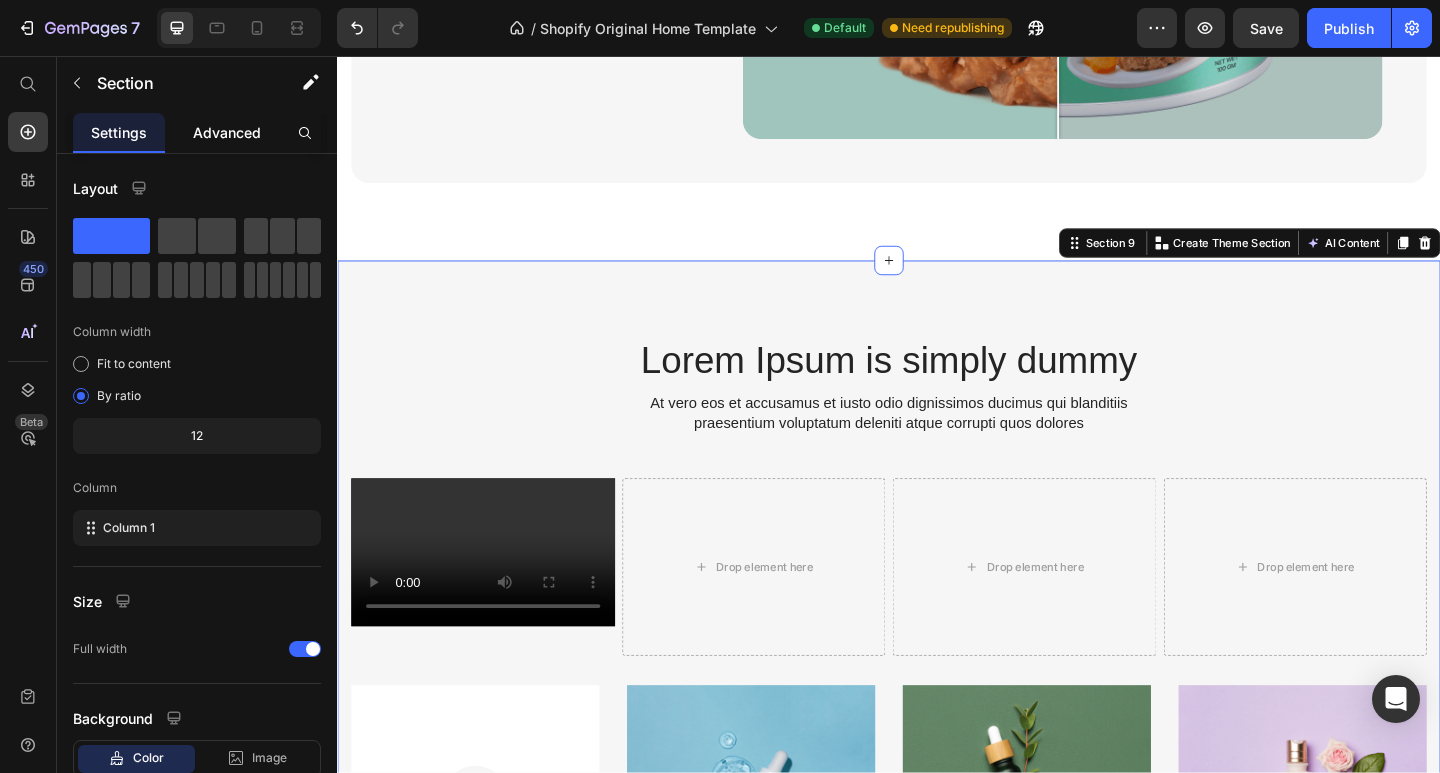 click on "Advanced" at bounding box center [227, 132] 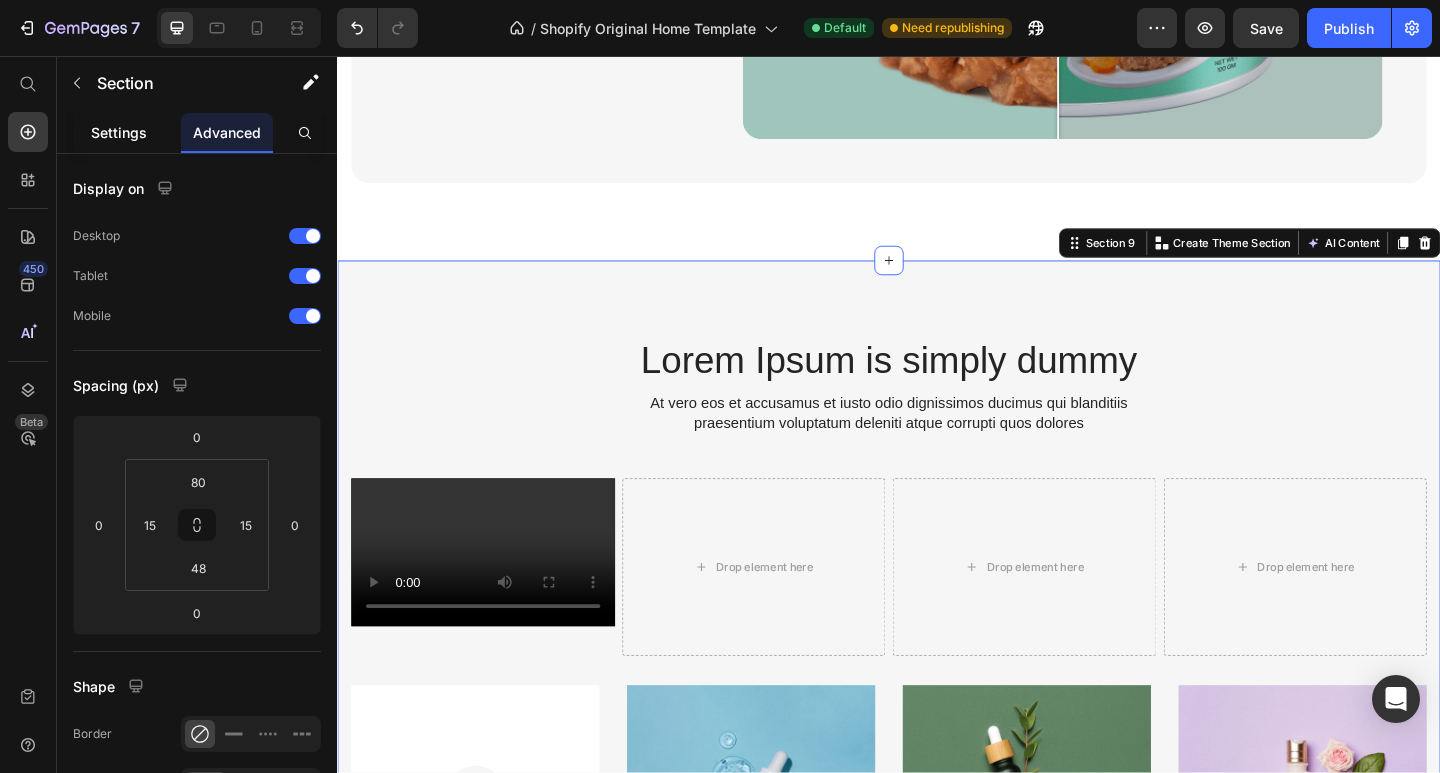 click on "Settings" at bounding box center (119, 132) 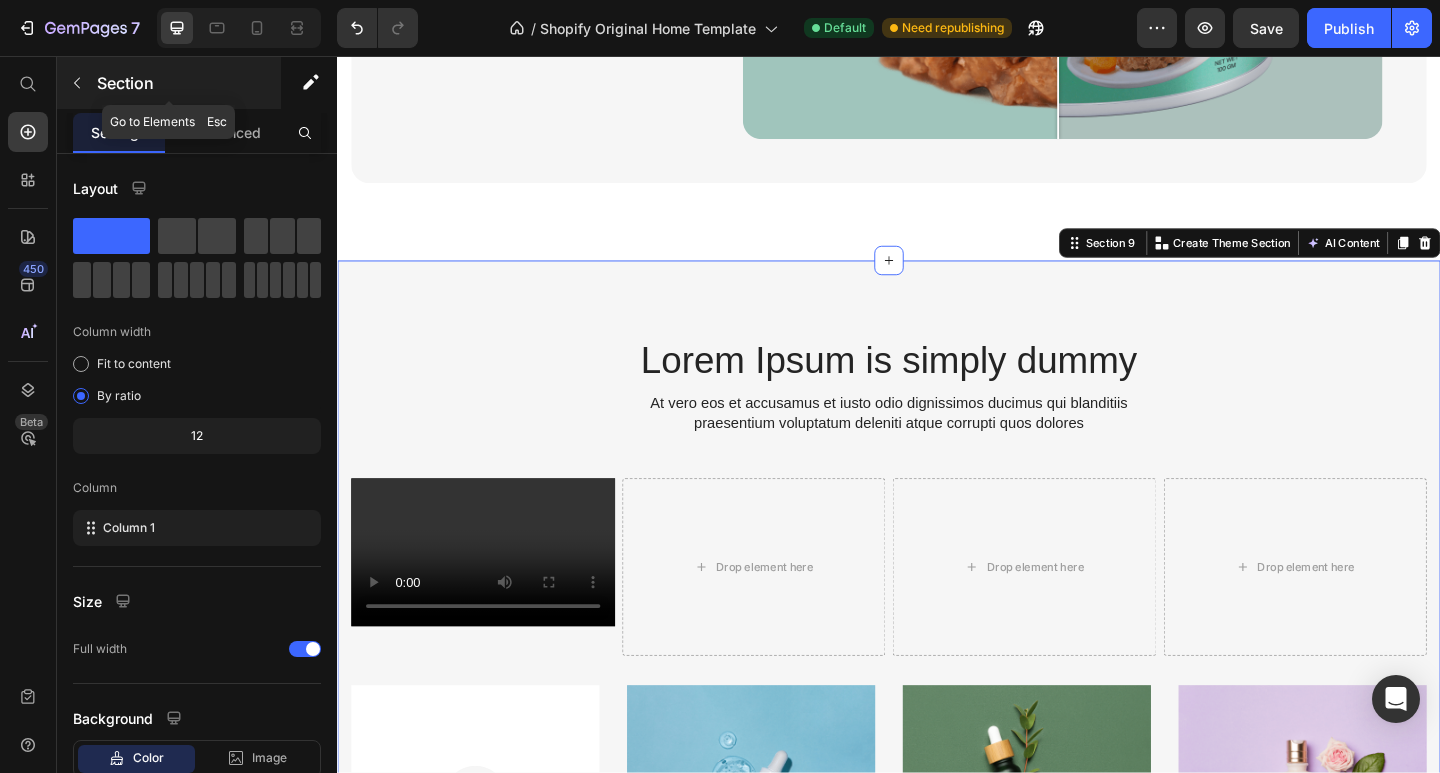 click at bounding box center [77, 83] 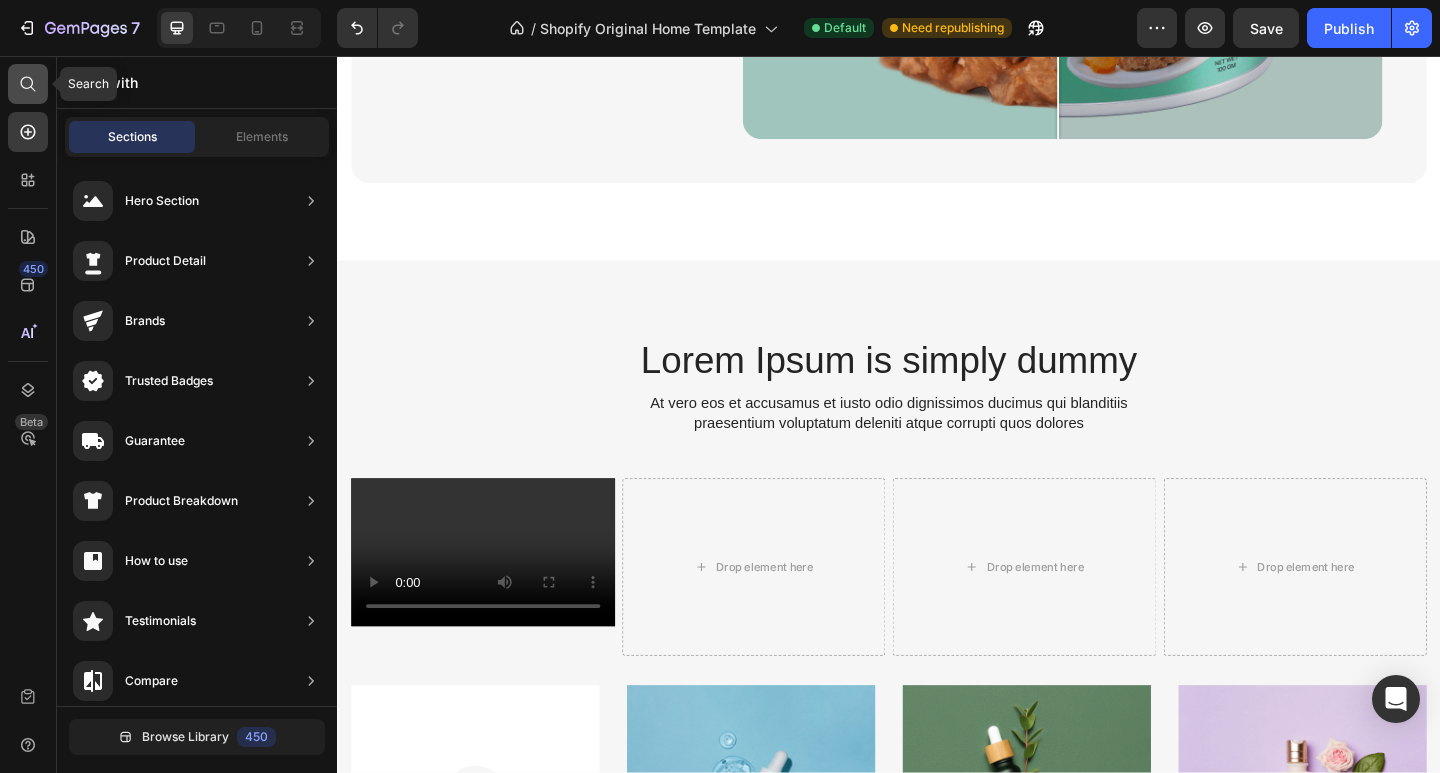 click 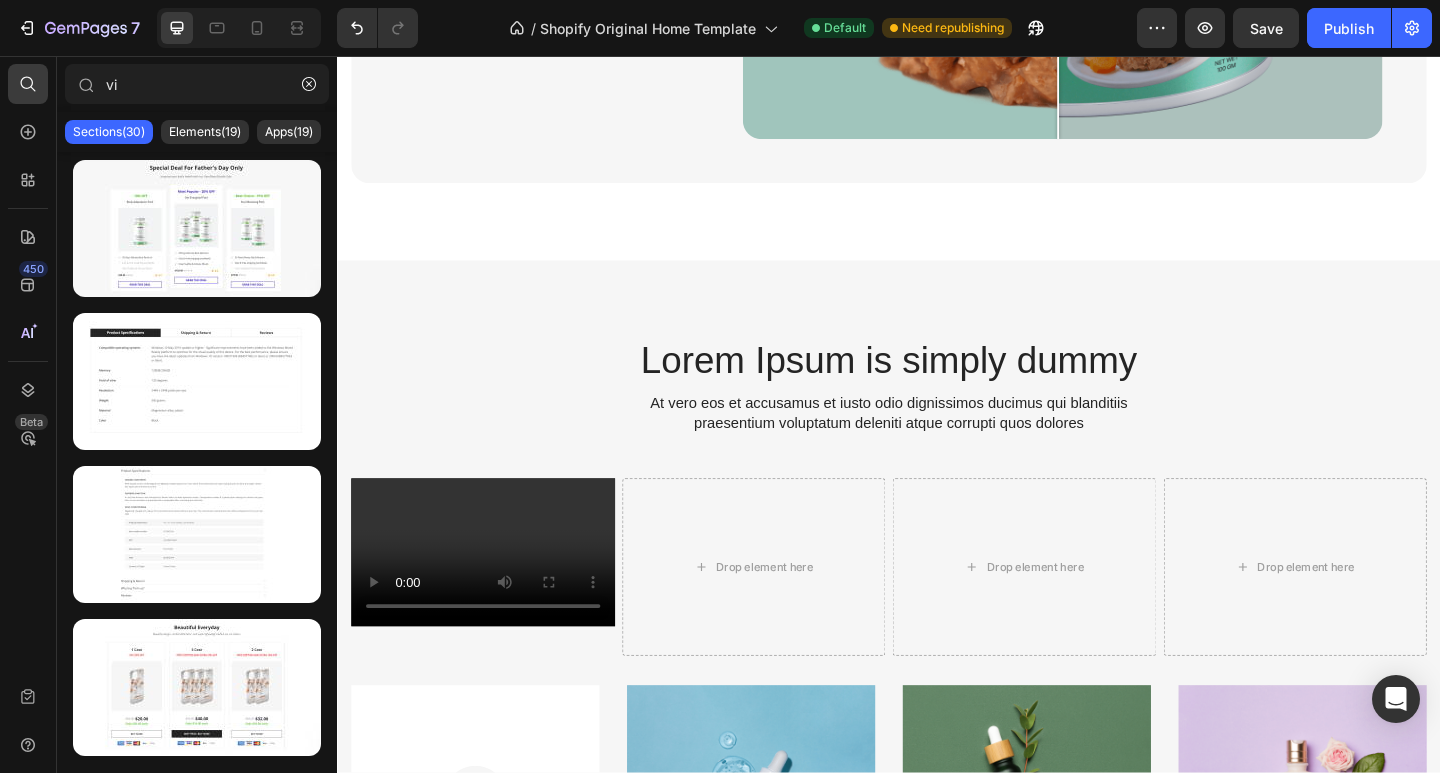 drag, startPoint x: 326, startPoint y: 180, endPoint x: 317, endPoint y: 315, distance: 135.29967 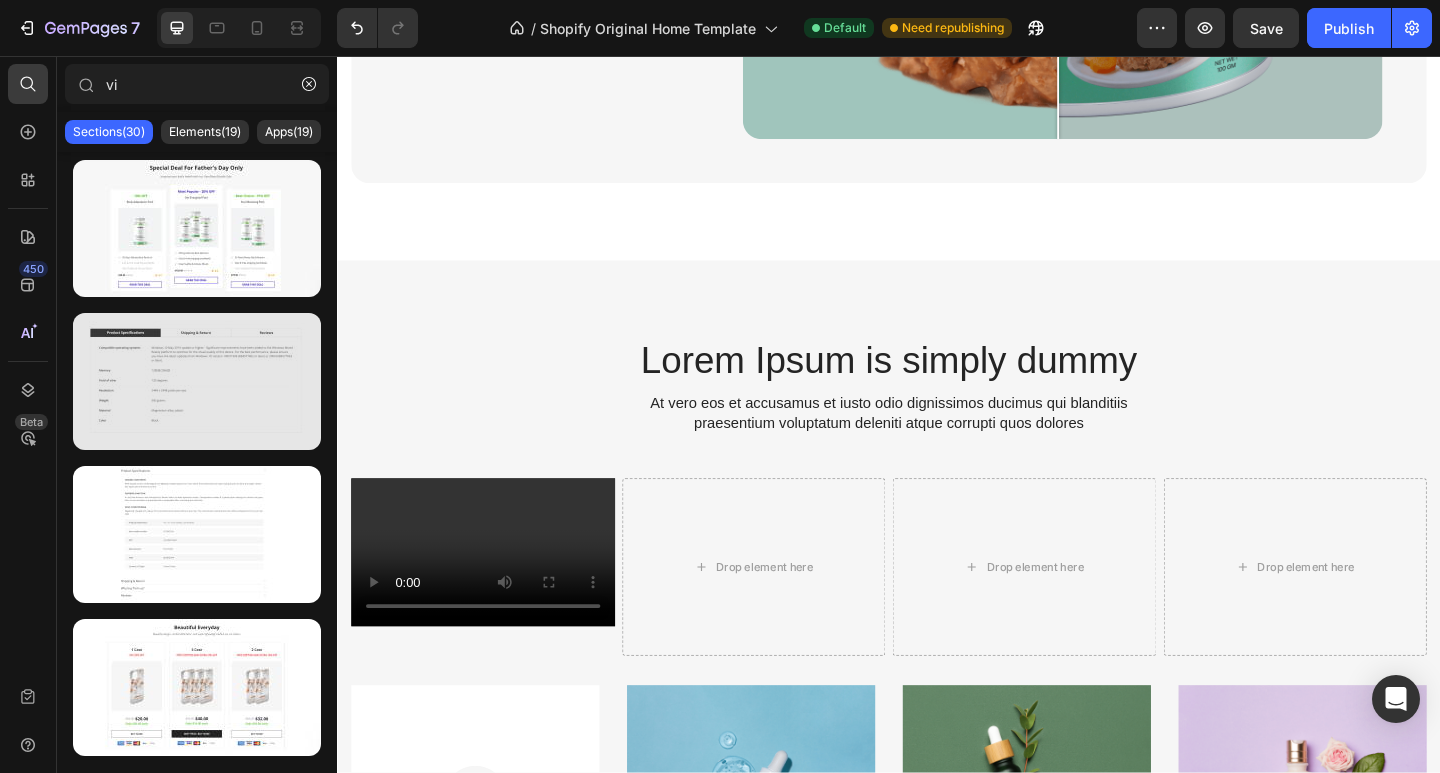 drag, startPoint x: 327, startPoint y: 254, endPoint x: 185, endPoint y: 366, distance: 180.85353 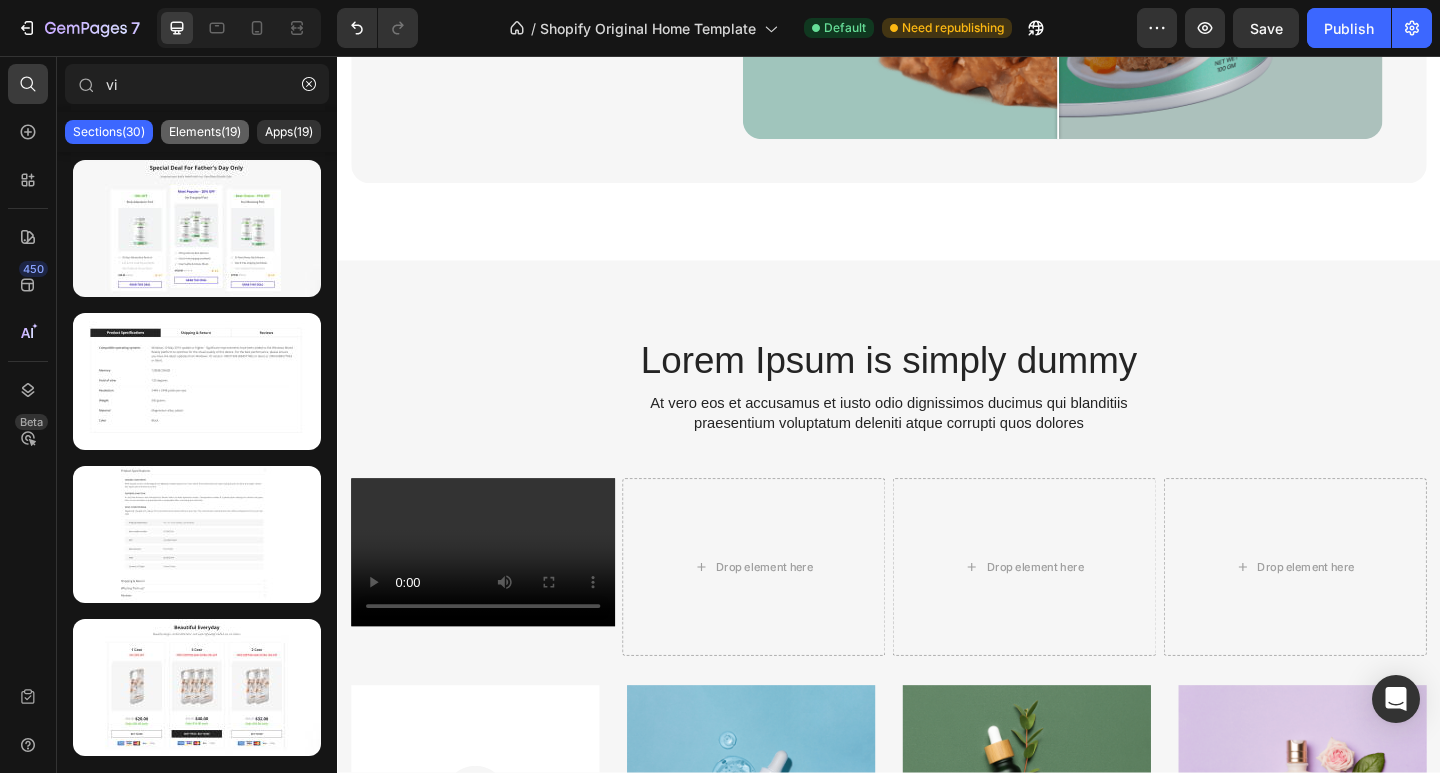click on "Elements(19)" 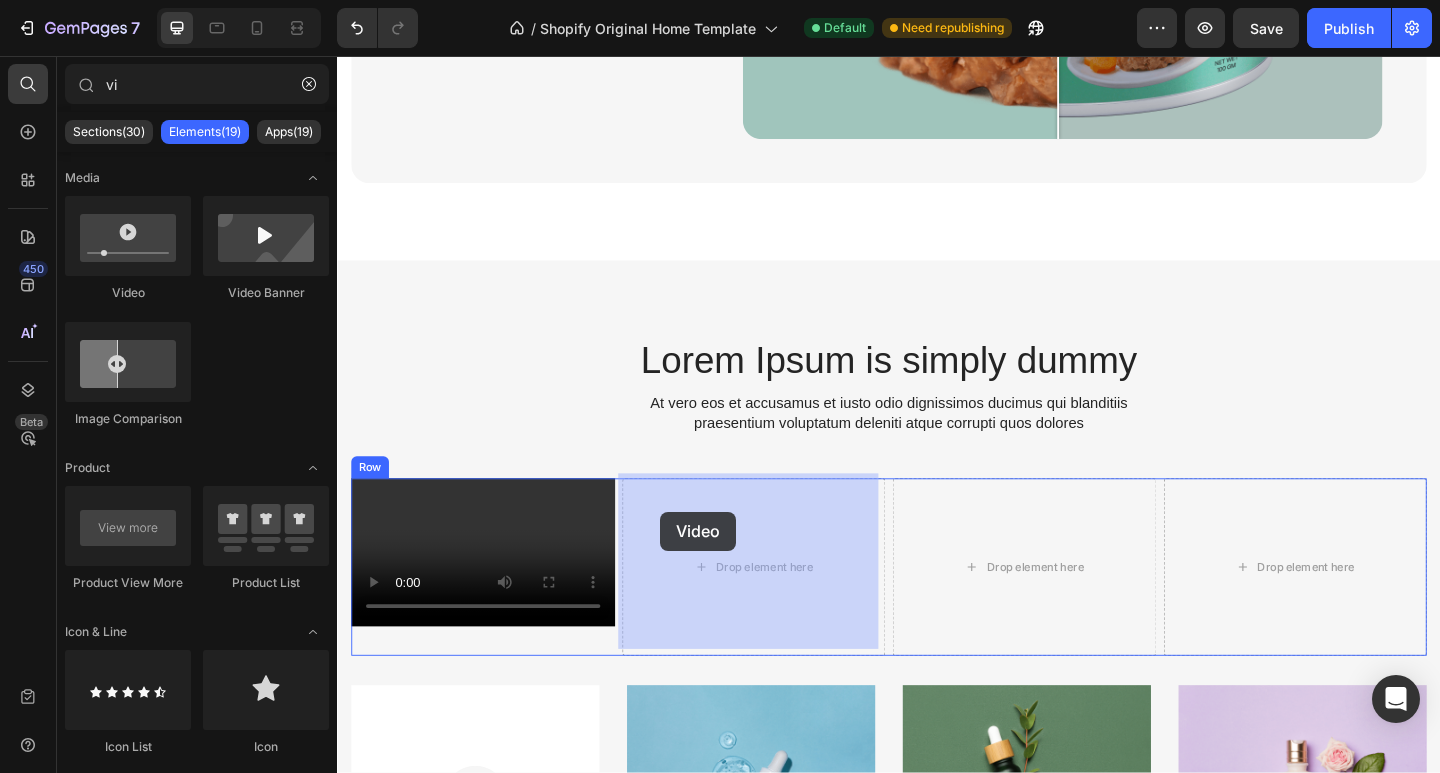 drag, startPoint x: 465, startPoint y: 301, endPoint x: 690, endPoint y: 552, distance: 337.08456 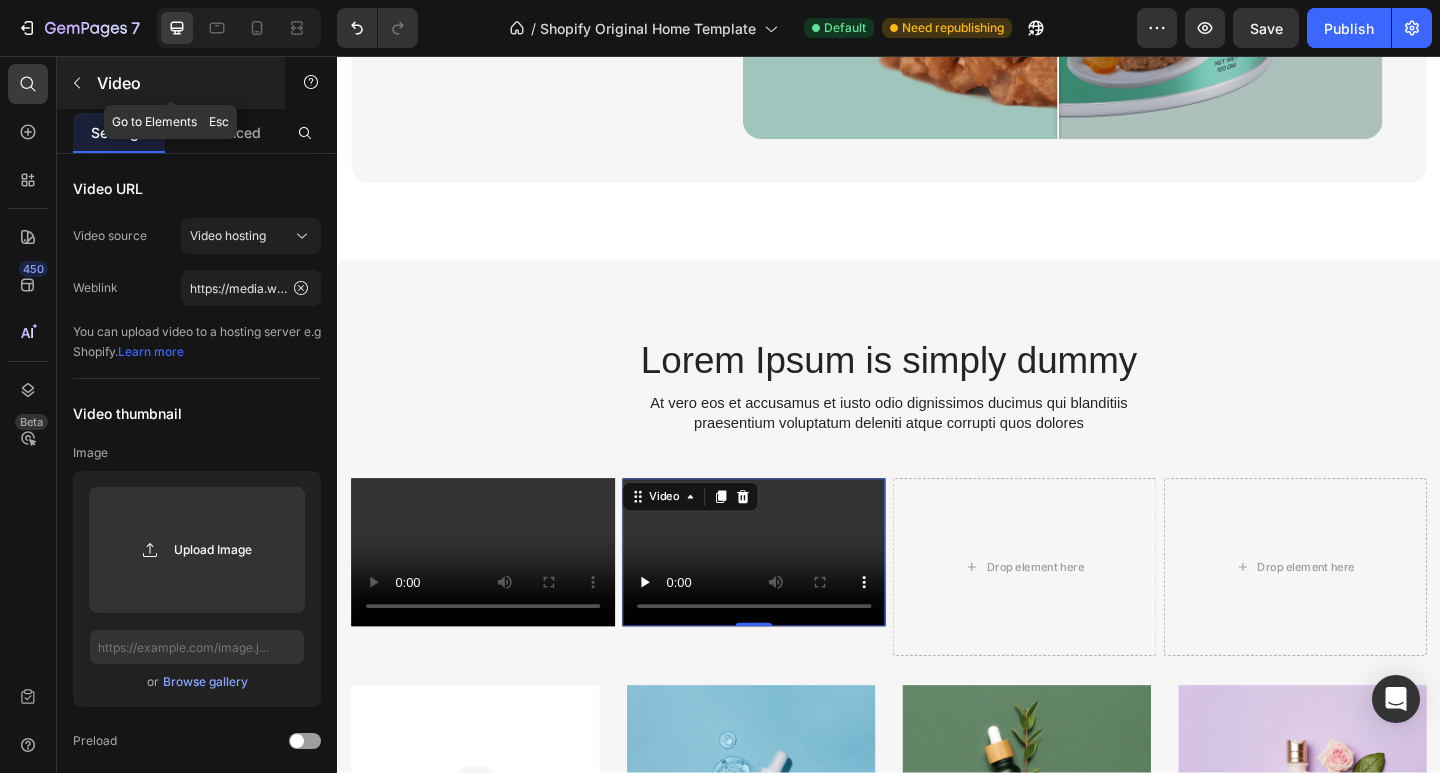 click 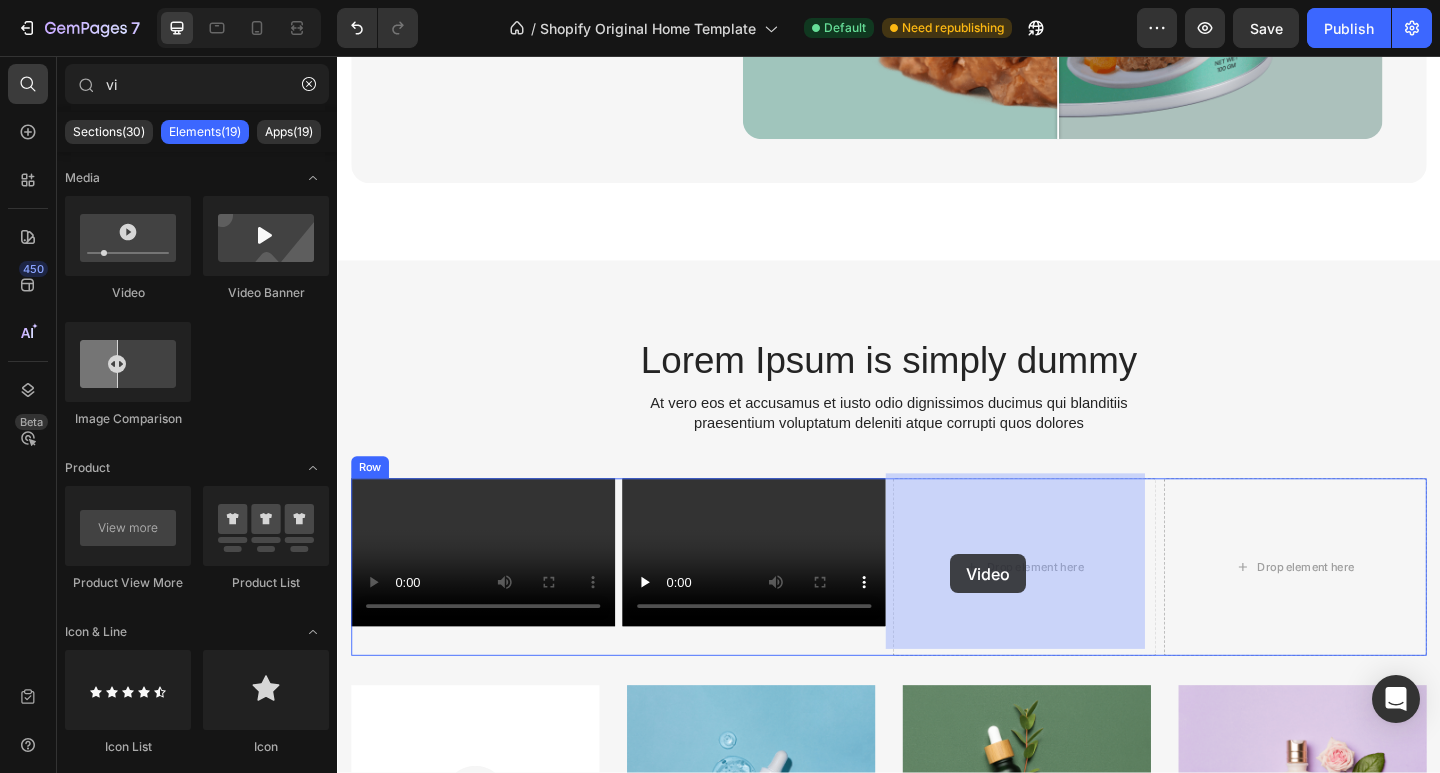 drag, startPoint x: 455, startPoint y: 291, endPoint x: 1040, endPoint y: 598, distance: 660.6618 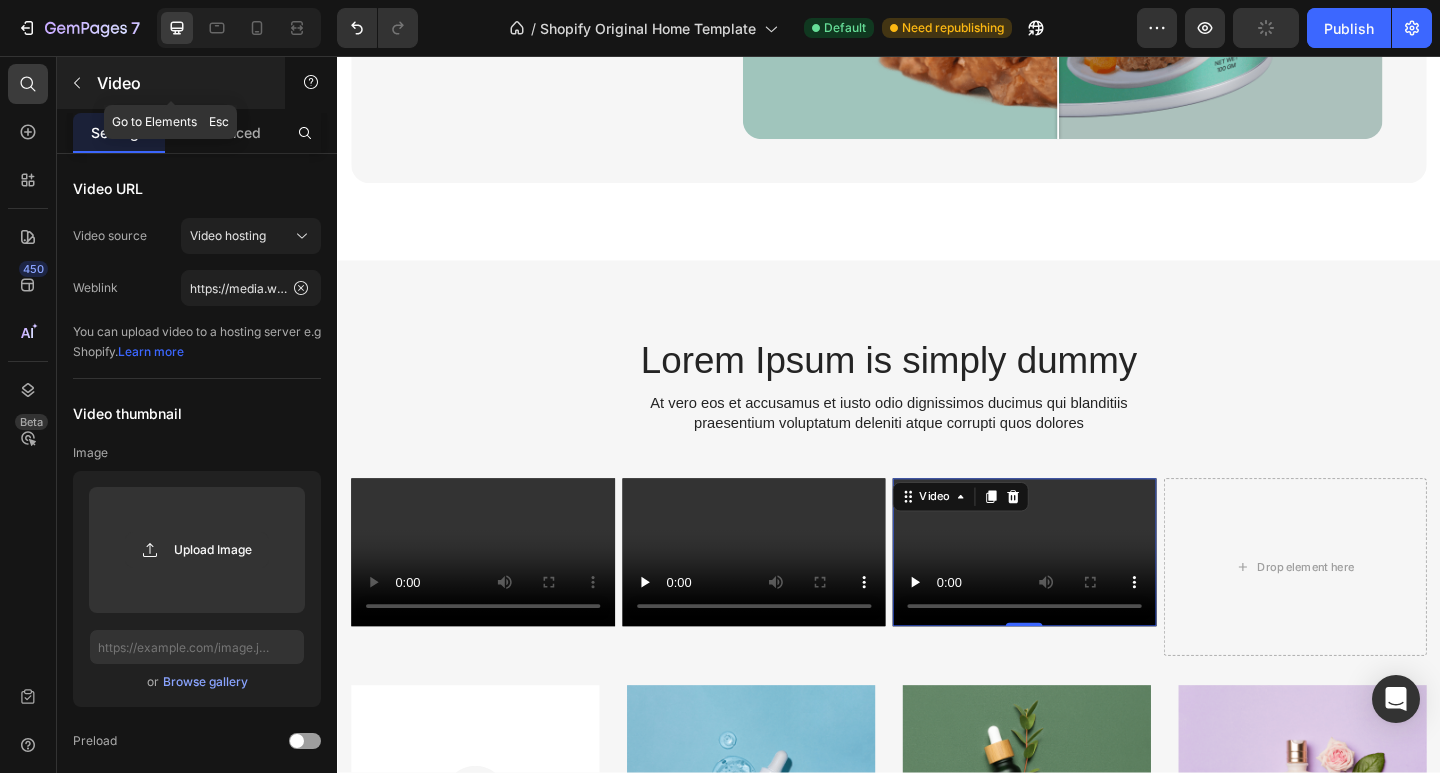 click 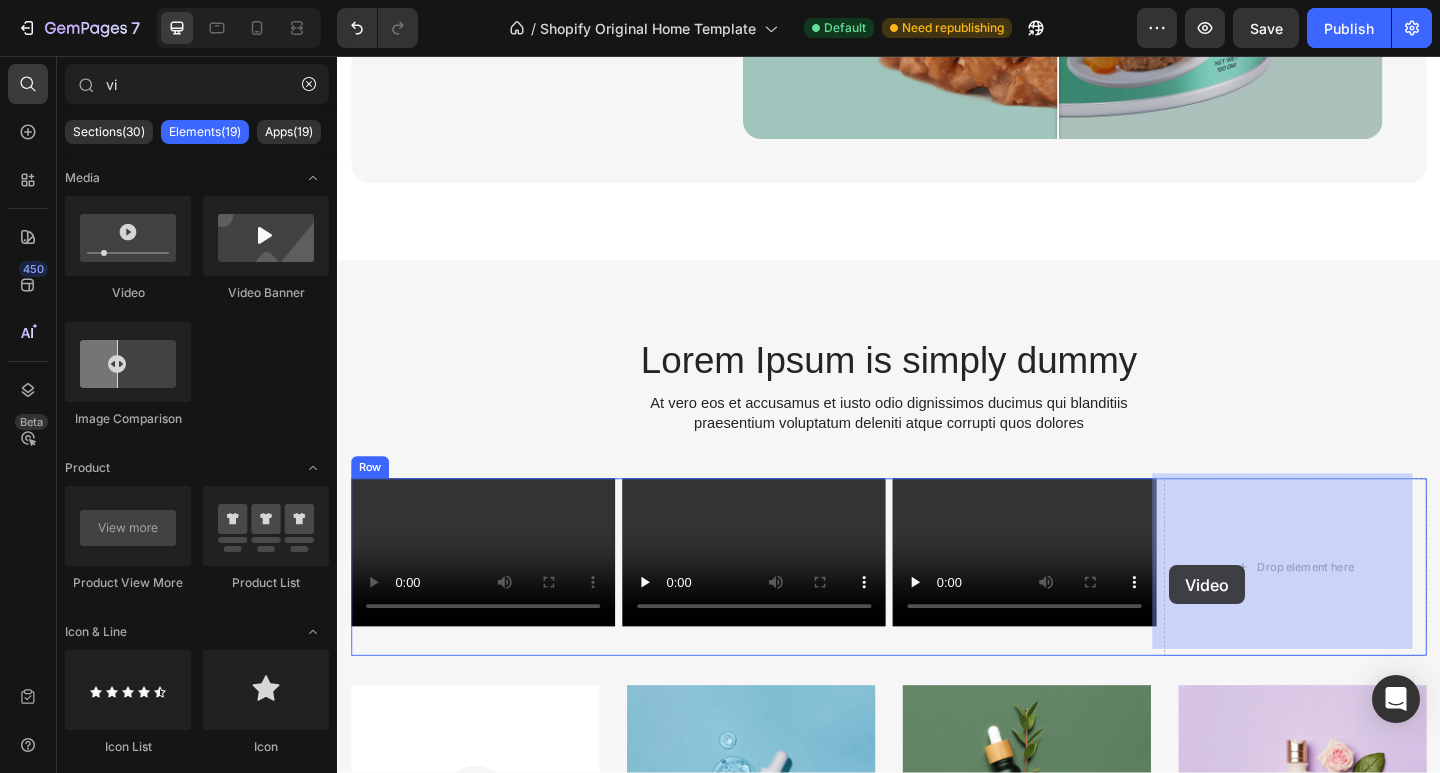drag, startPoint x: 476, startPoint y: 284, endPoint x: 1269, endPoint y: 610, distance: 857.3943 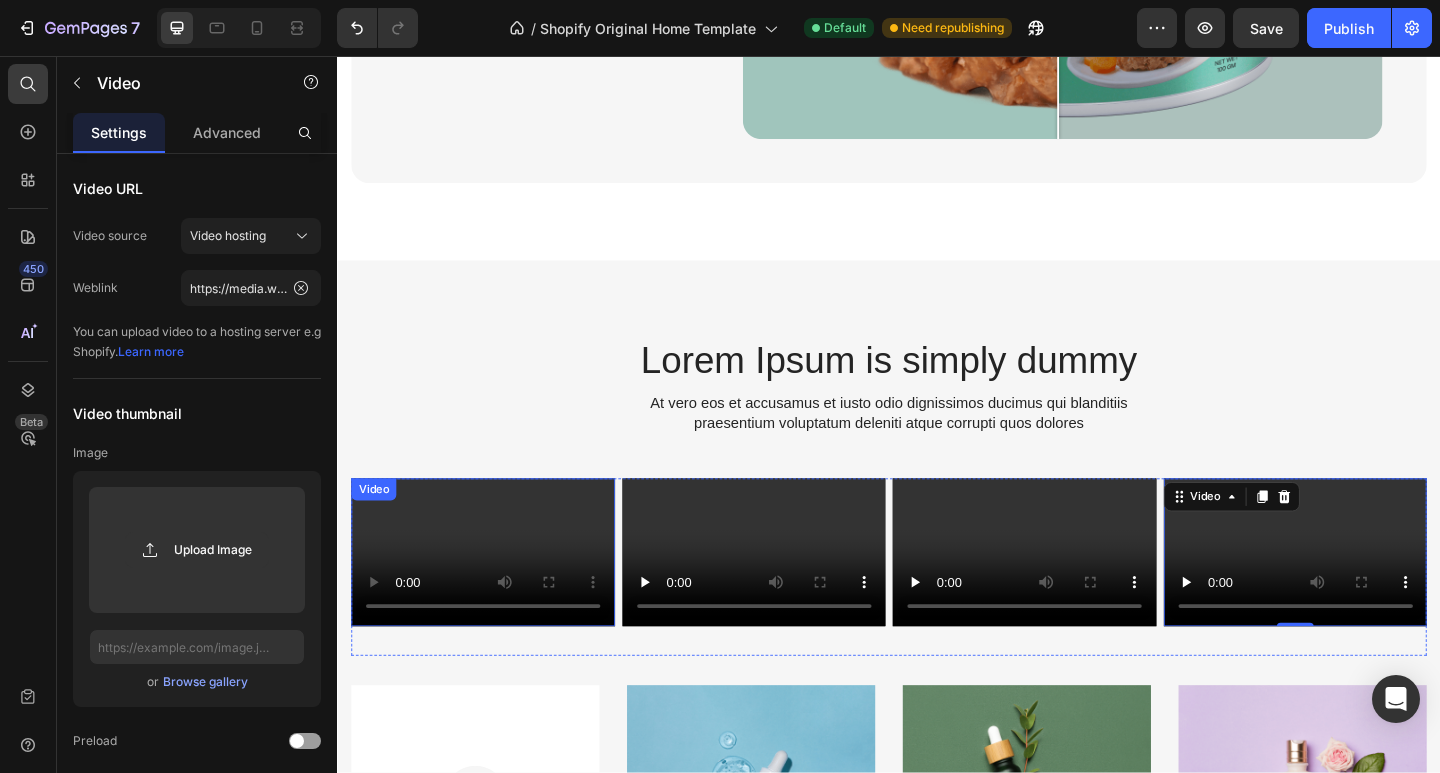 click at bounding box center (495, 596) 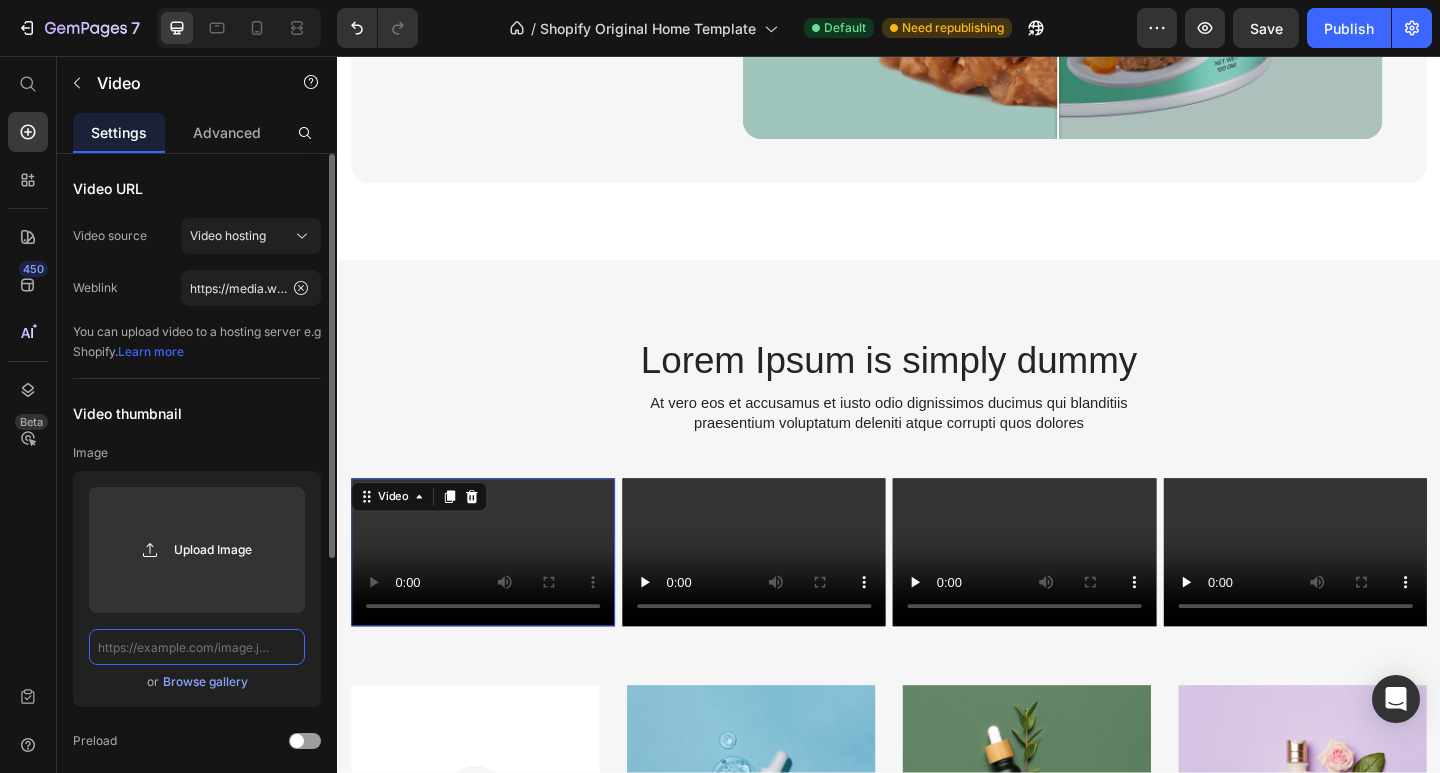 click 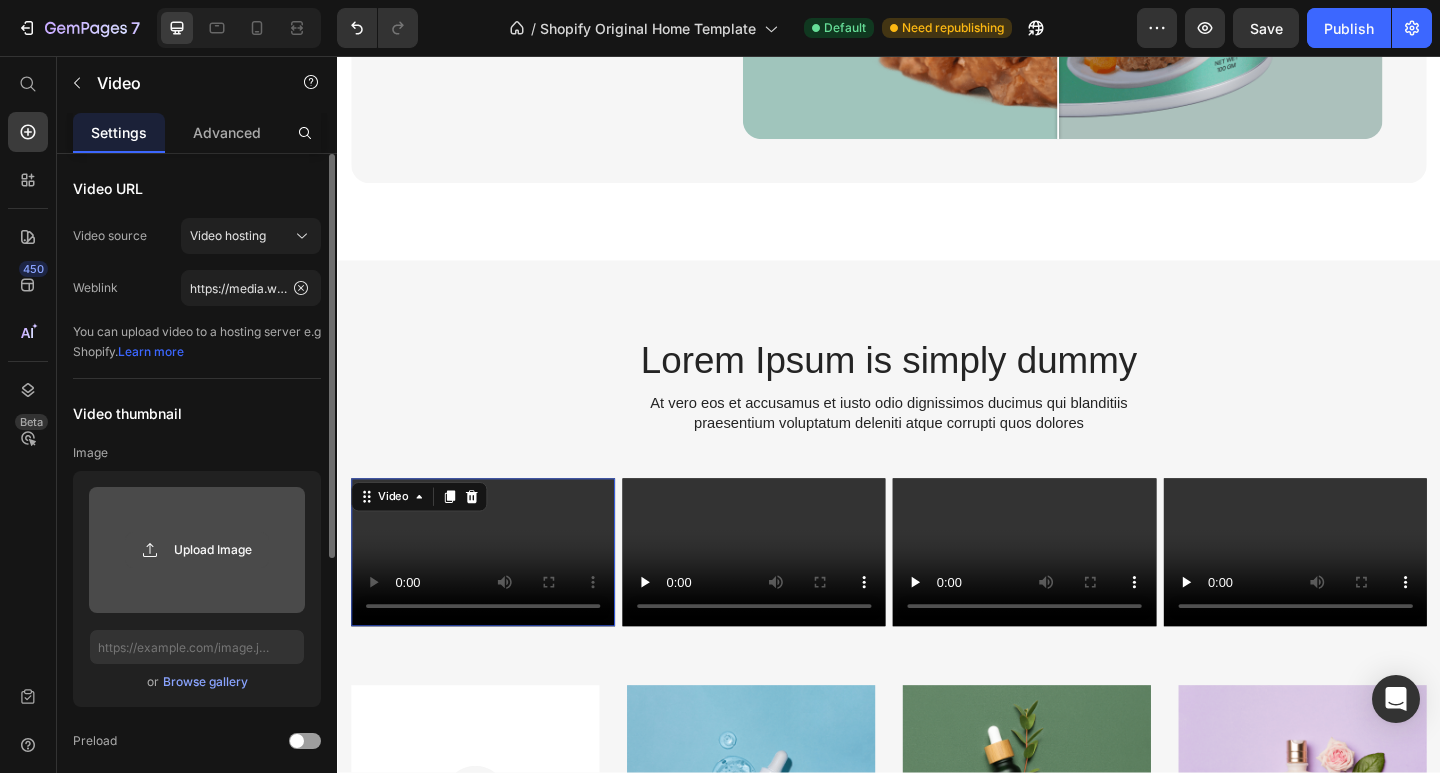 click 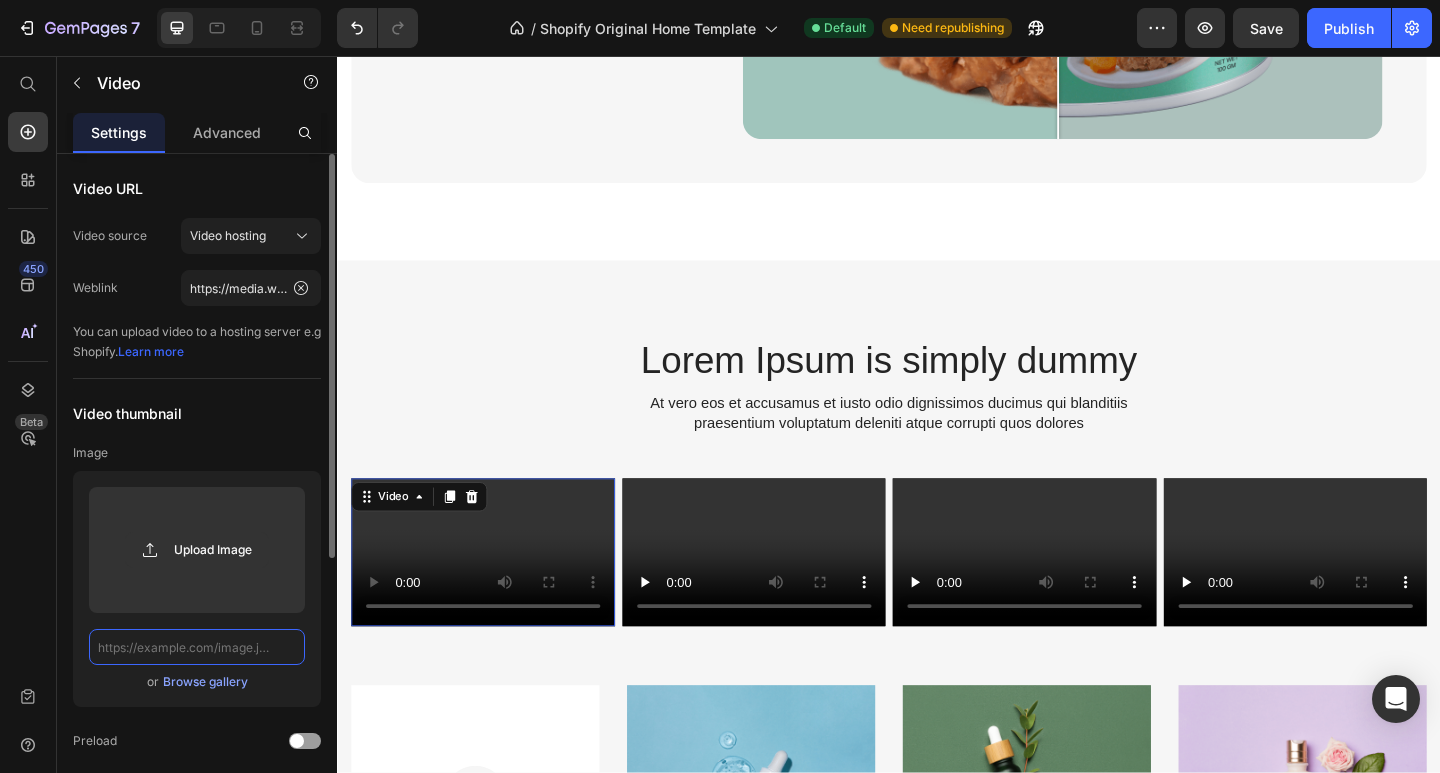 click 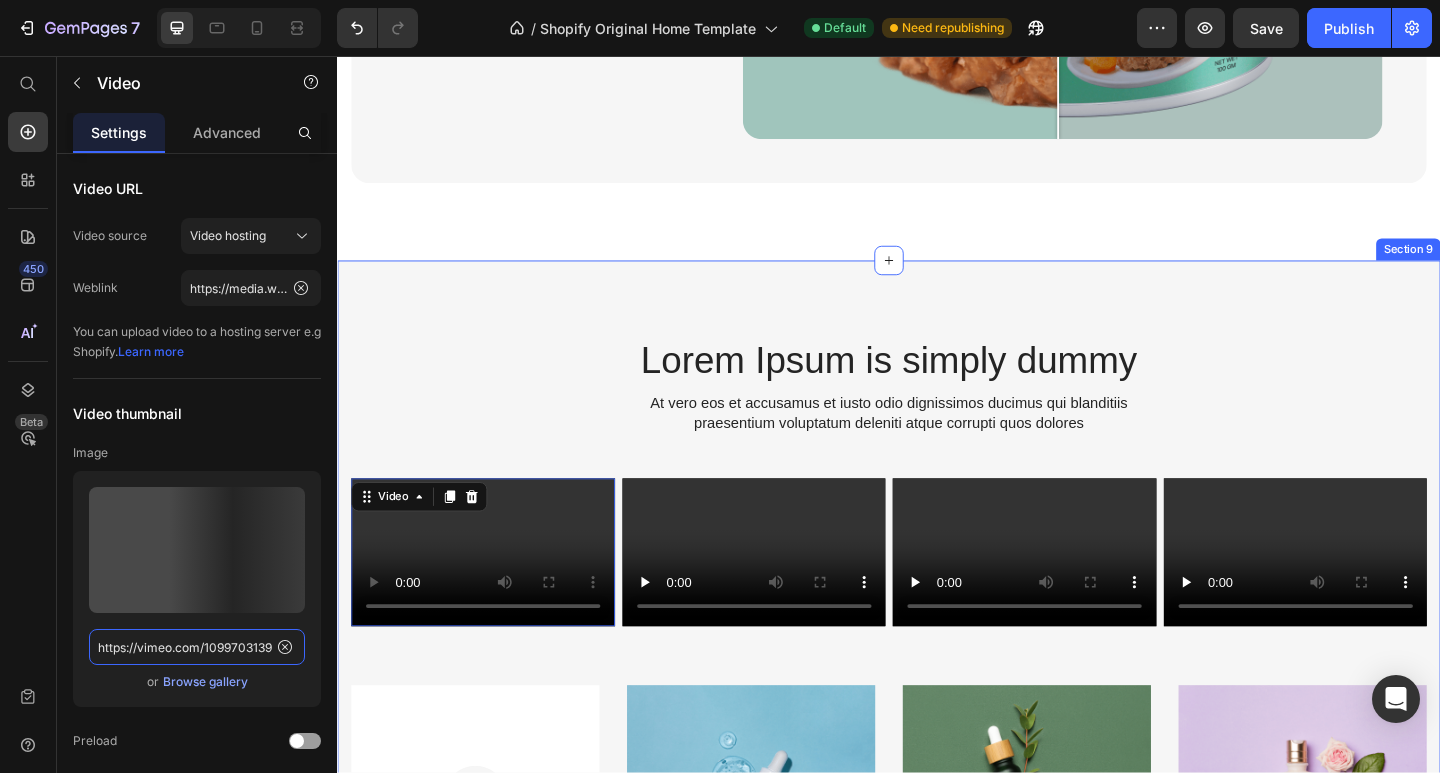 scroll, scrollTop: 0, scrollLeft: 1, axis: horizontal 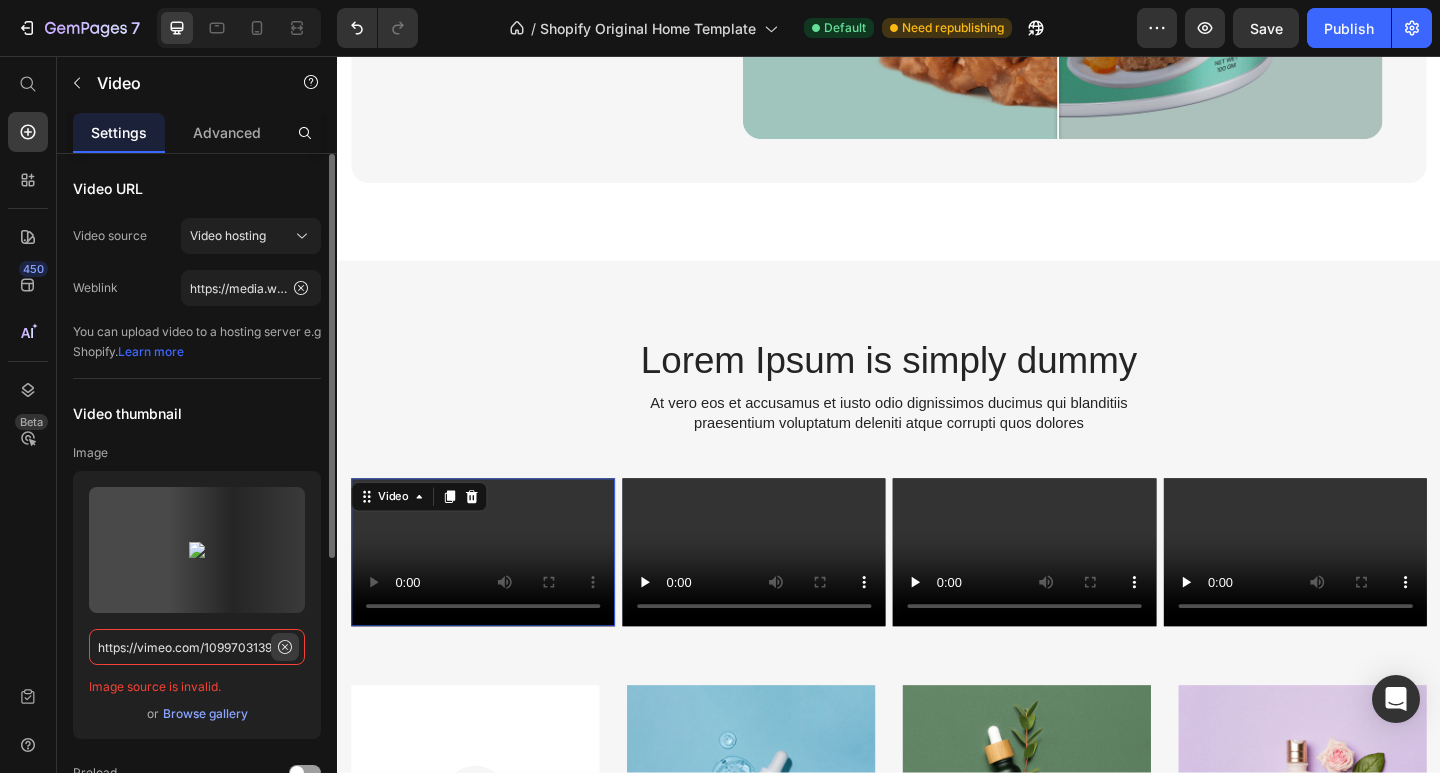 type on "https://vimeo.com/1099703139" 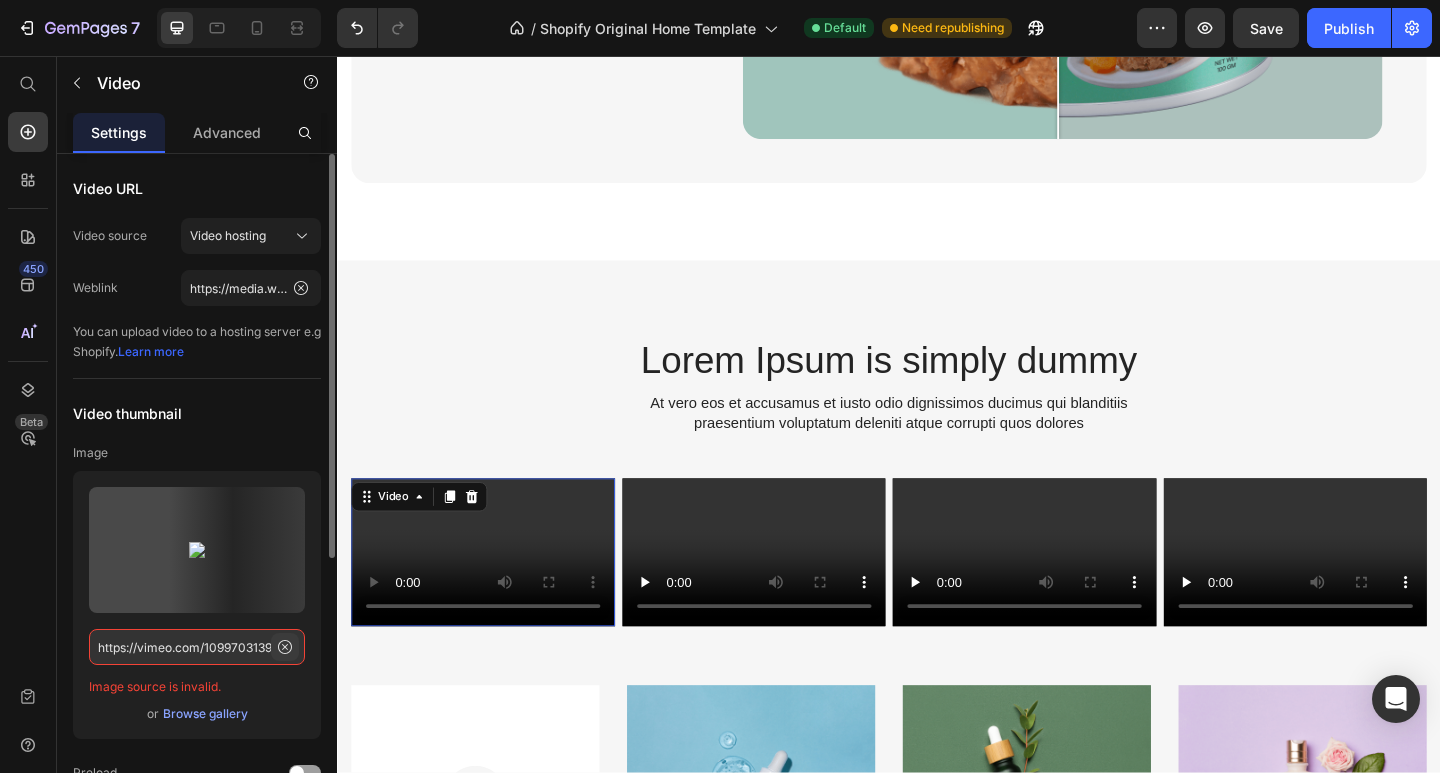 click 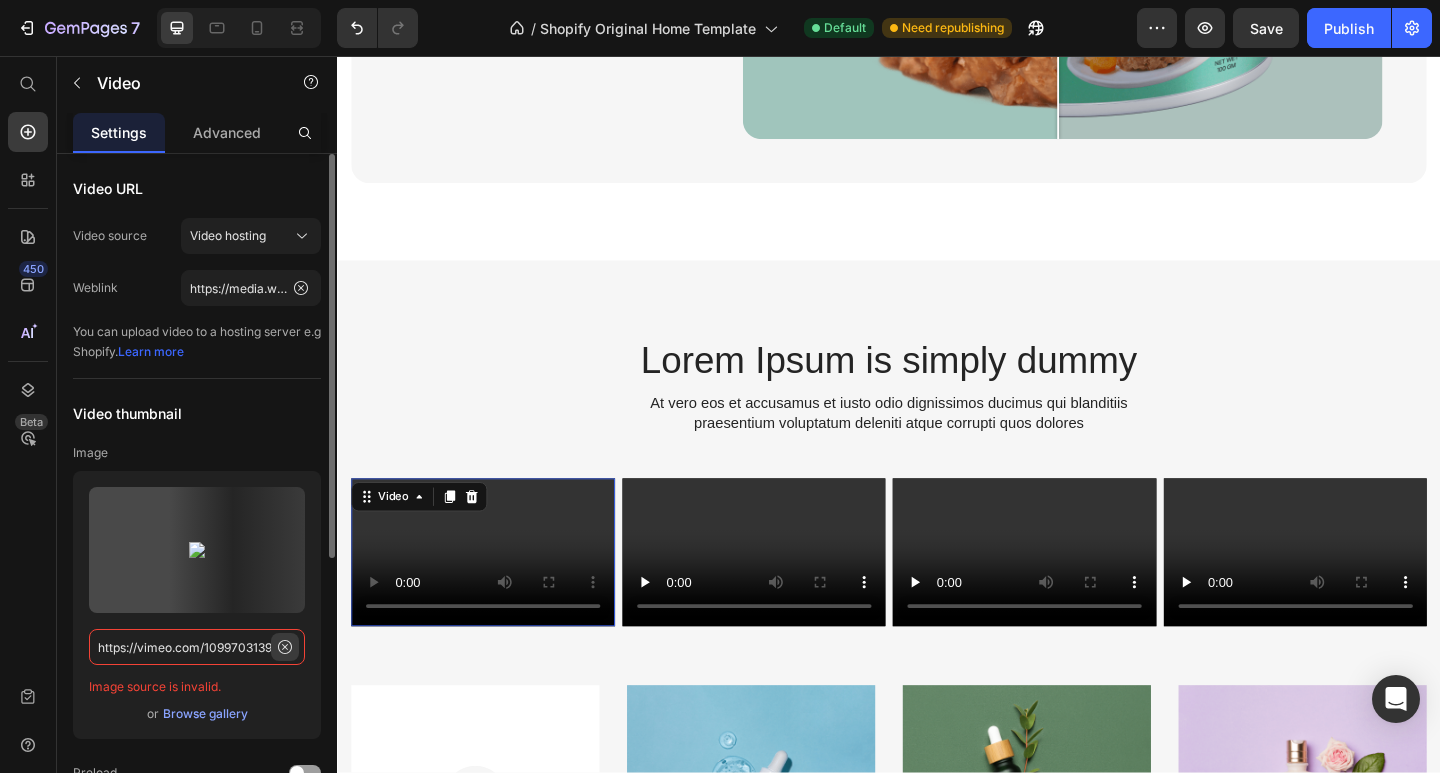 type 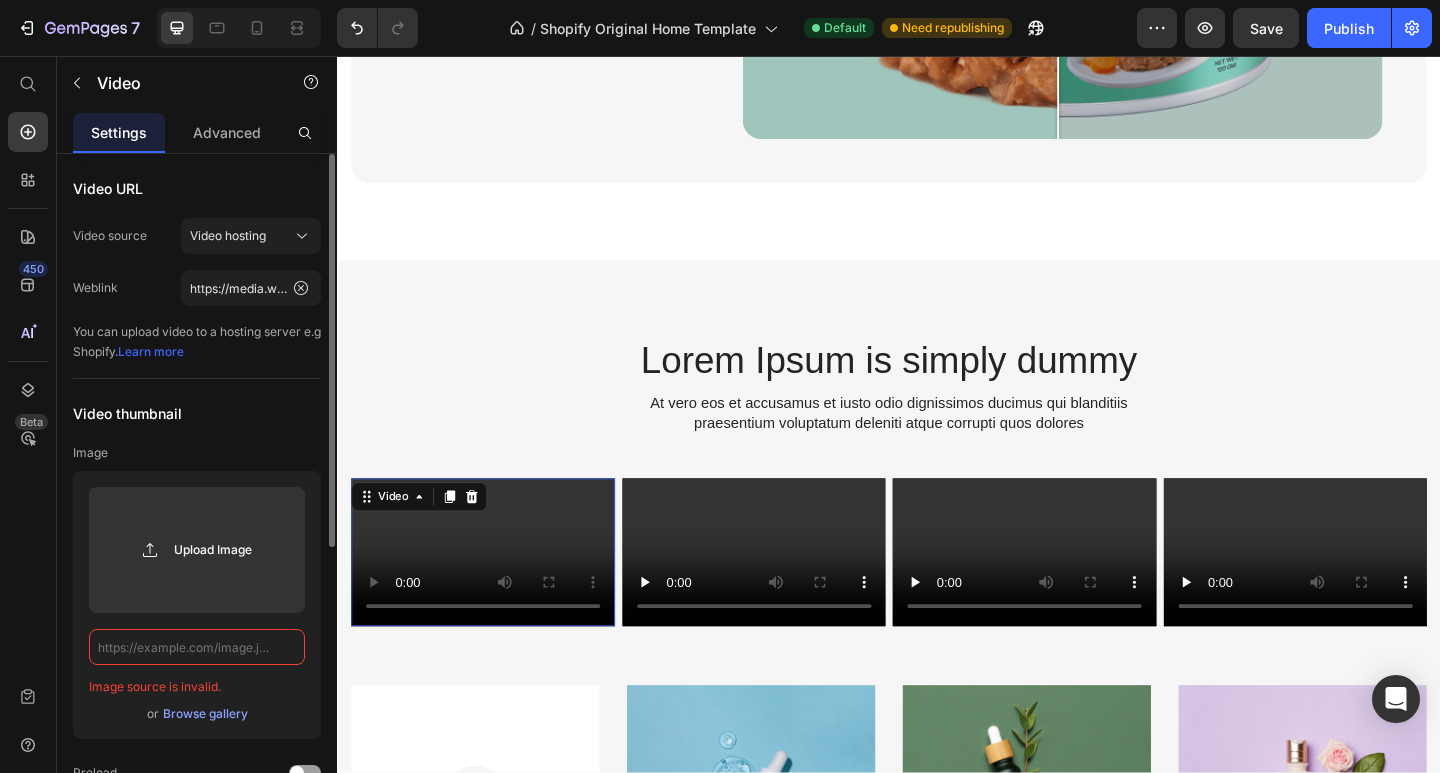 scroll, scrollTop: 0, scrollLeft: 0, axis: both 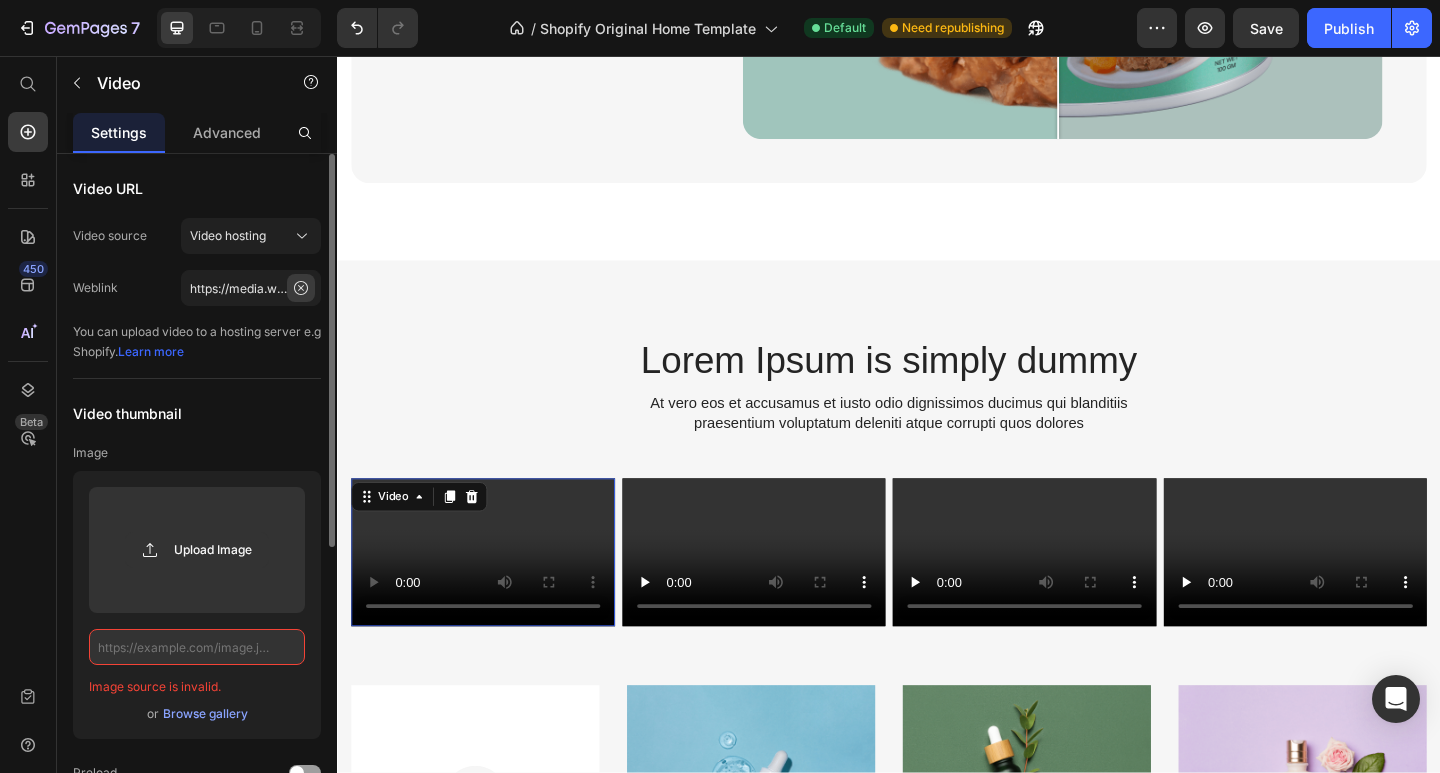 click 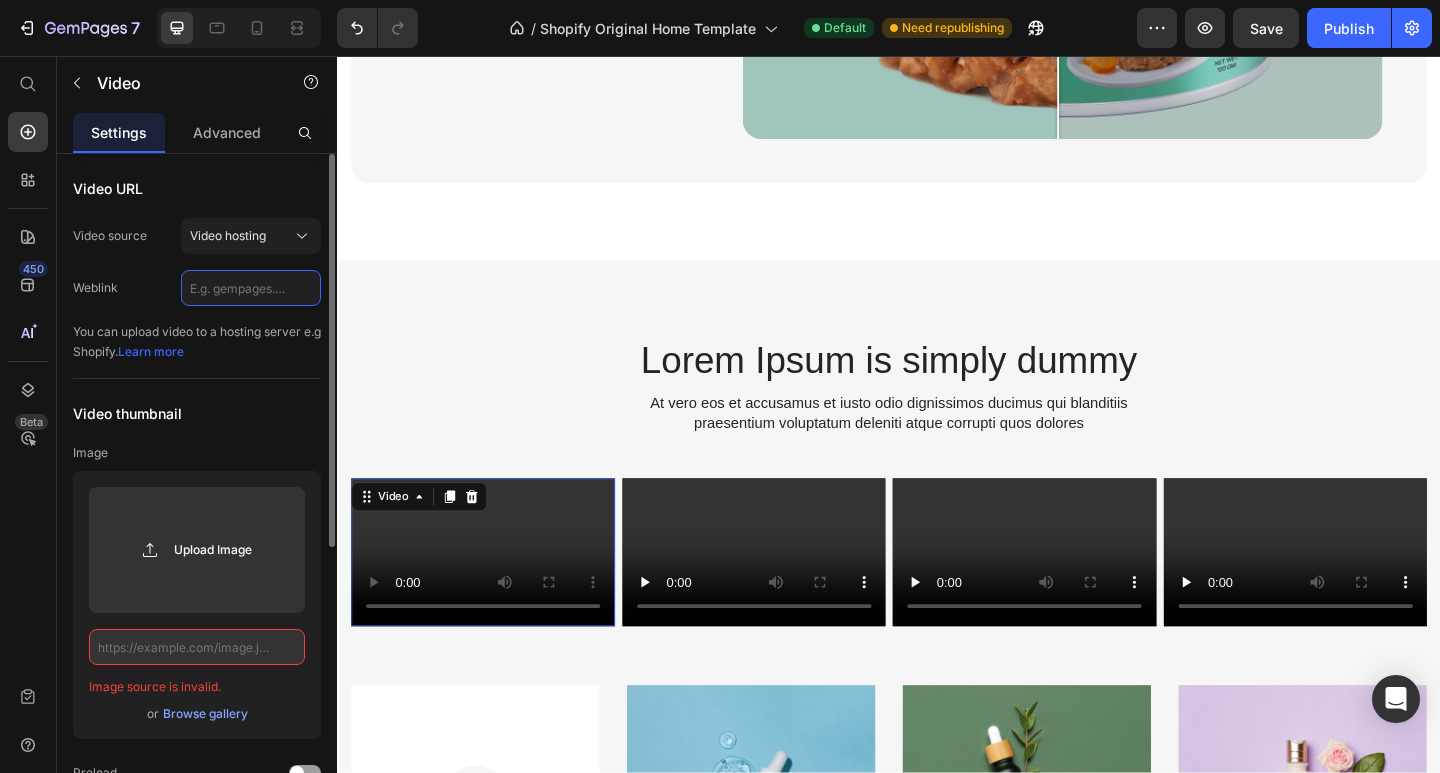 scroll, scrollTop: 0, scrollLeft: 0, axis: both 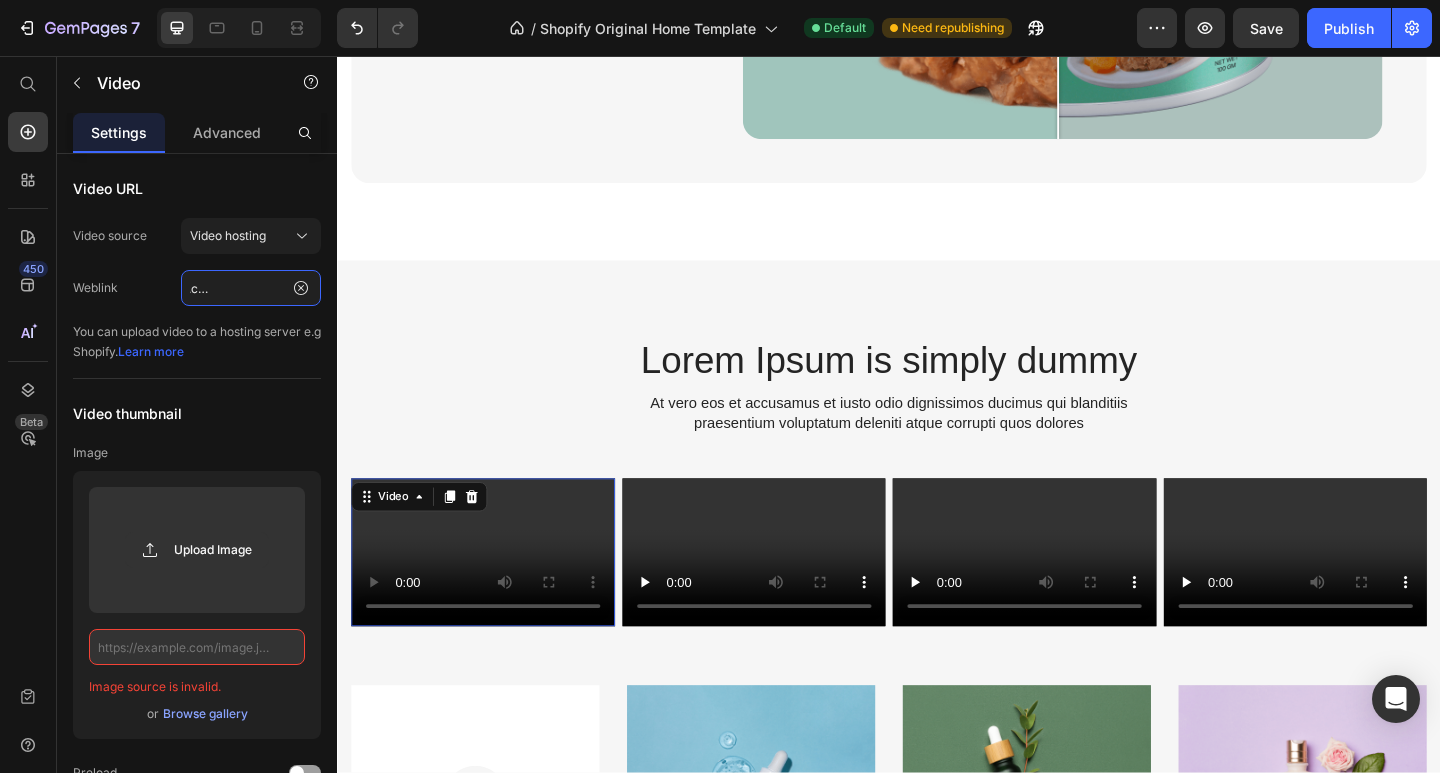 type on "https://vimeo.com/1099703139" 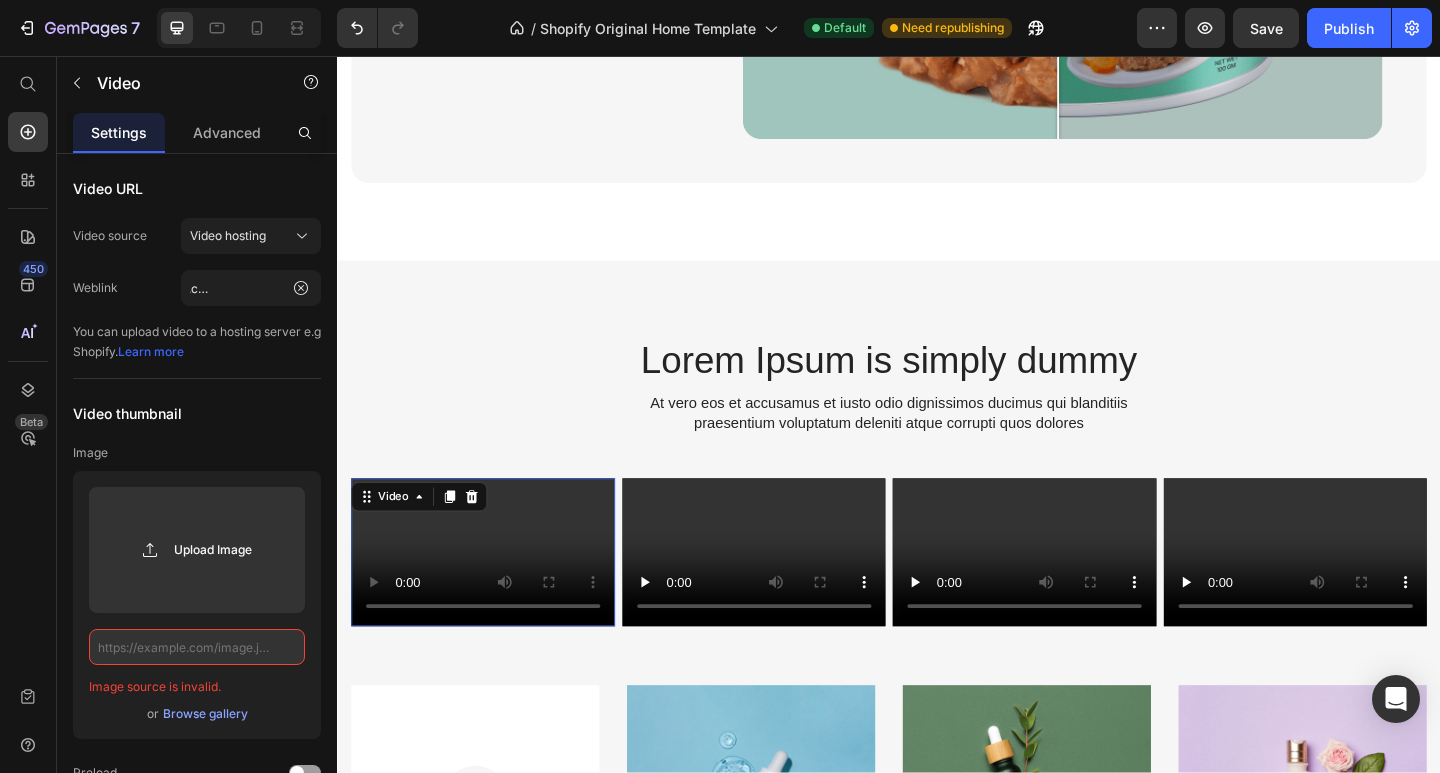 click on "Image" at bounding box center [197, 453] 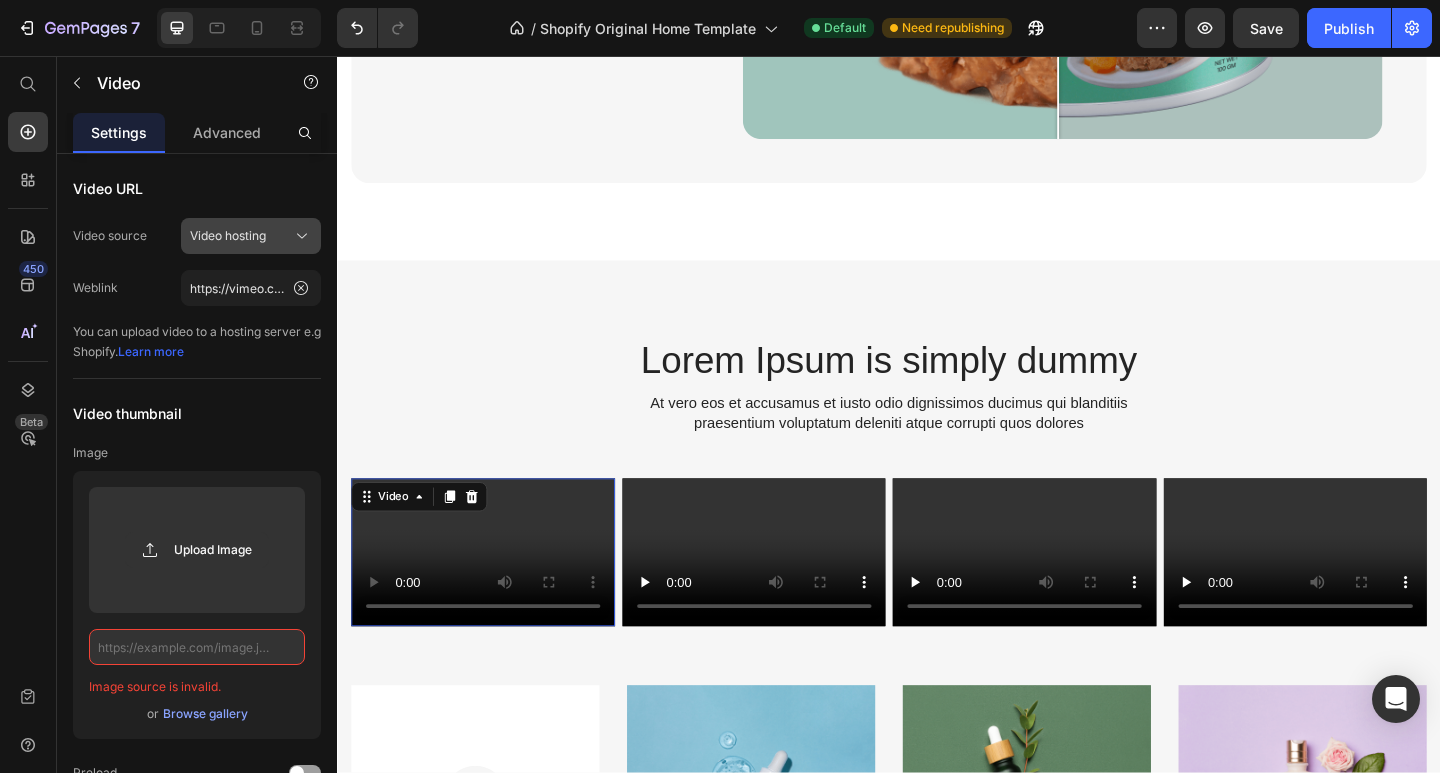 click on "Video hosting" at bounding box center (251, 236) 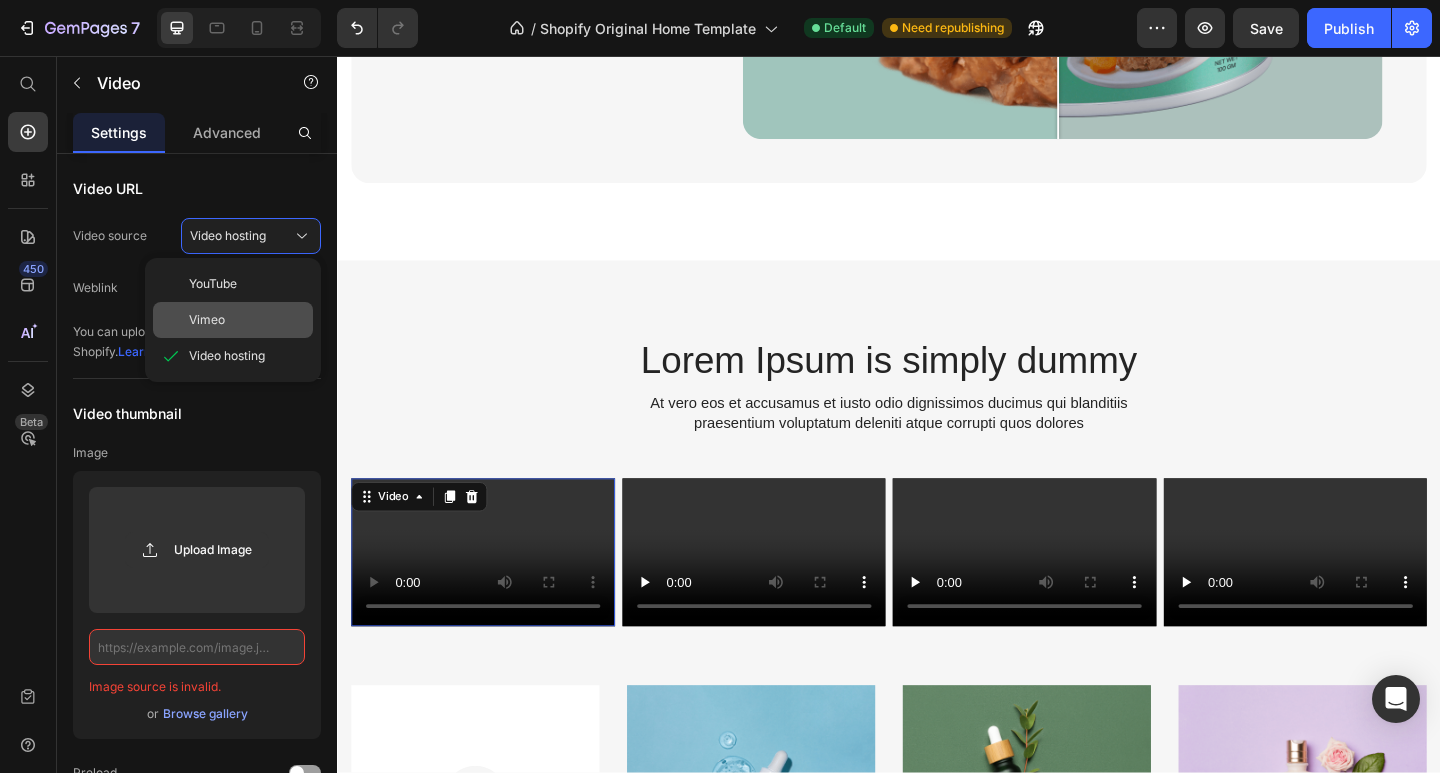 click on "Vimeo" at bounding box center [207, 320] 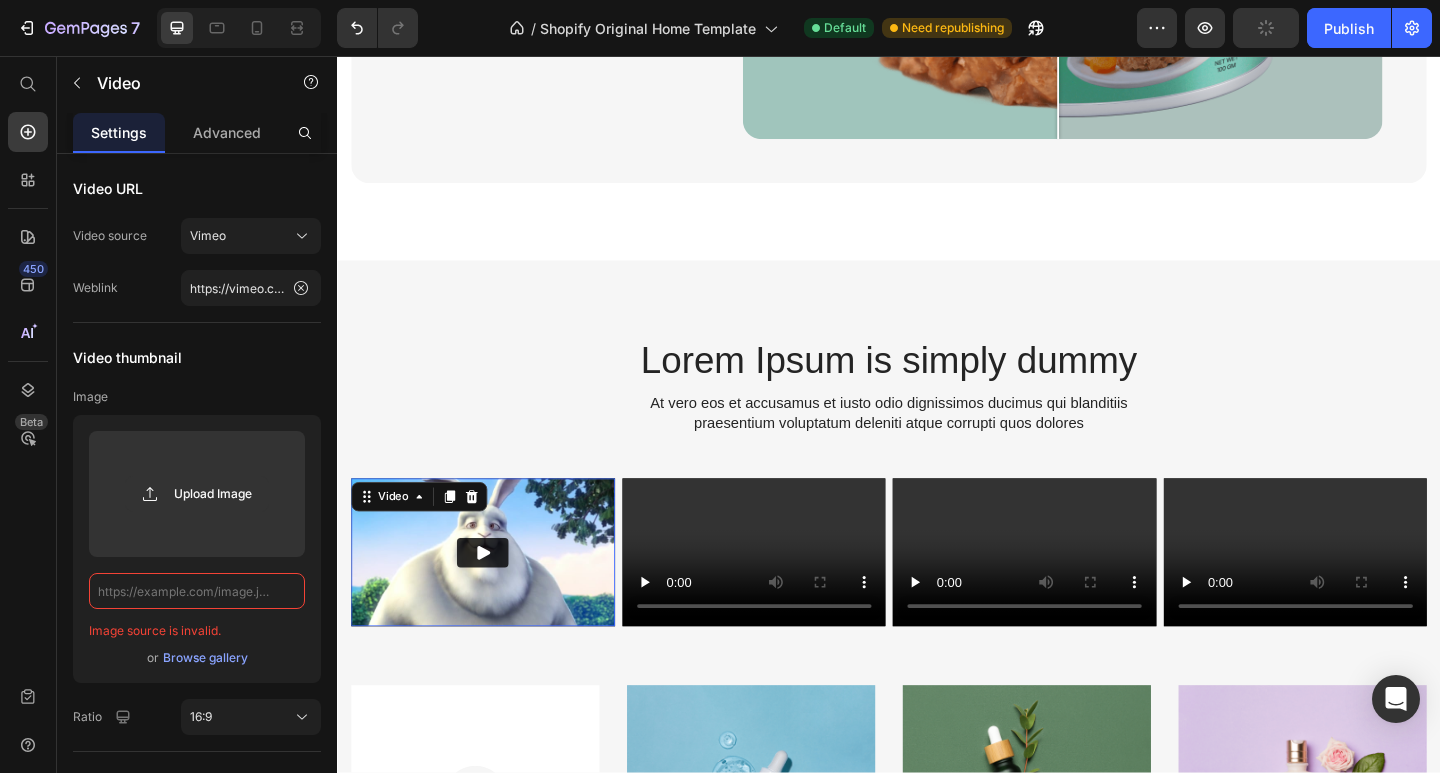 click 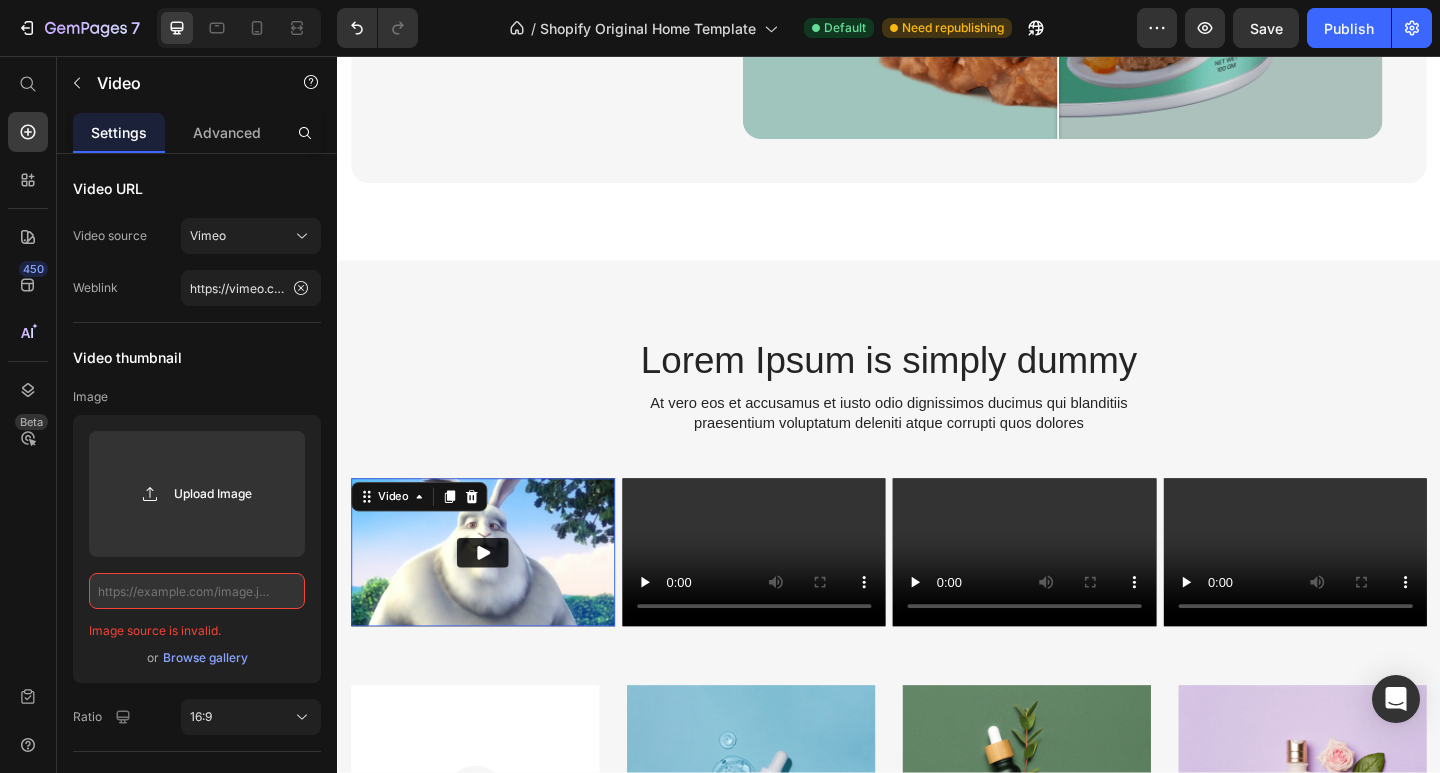 click on "Browse gallery" at bounding box center (205, 658) 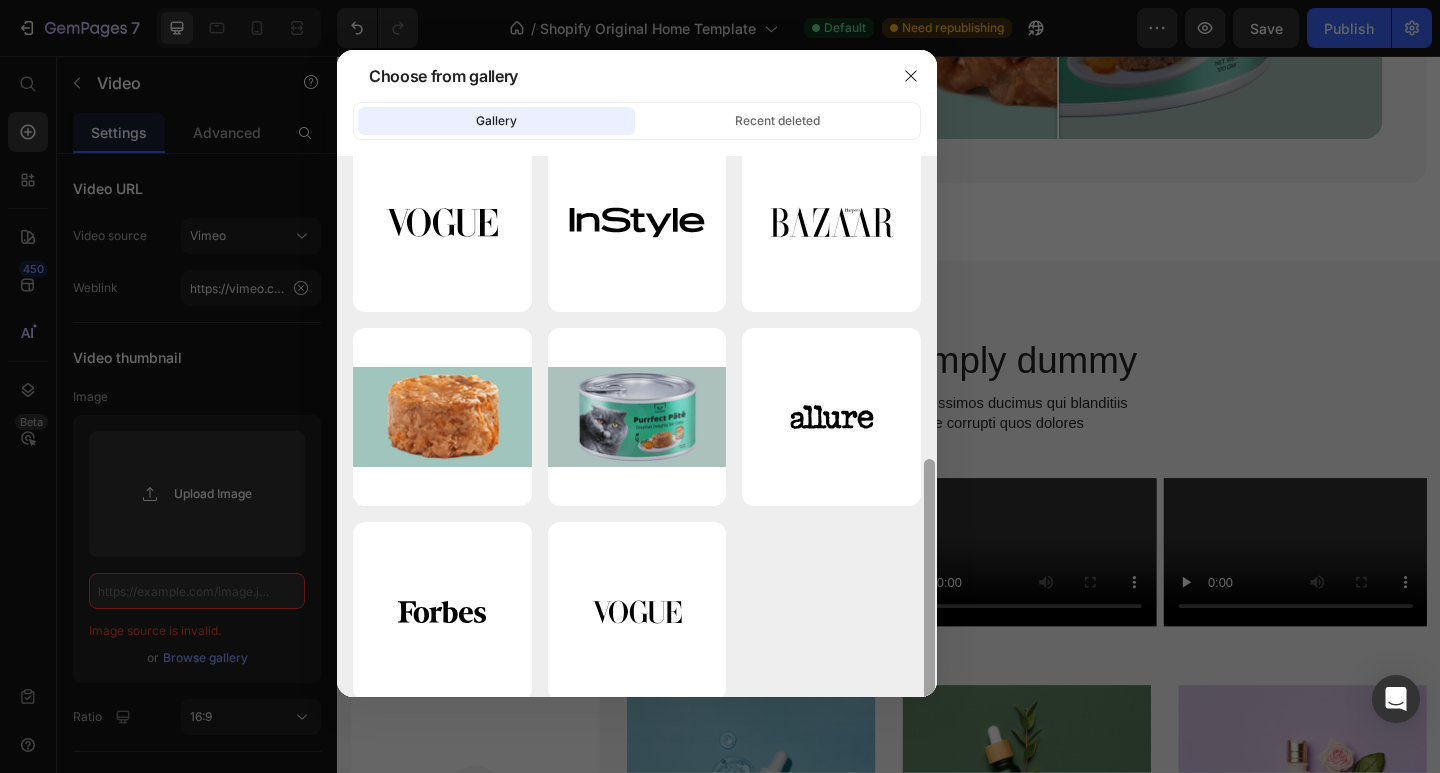 scroll, scrollTop: 643, scrollLeft: 0, axis: vertical 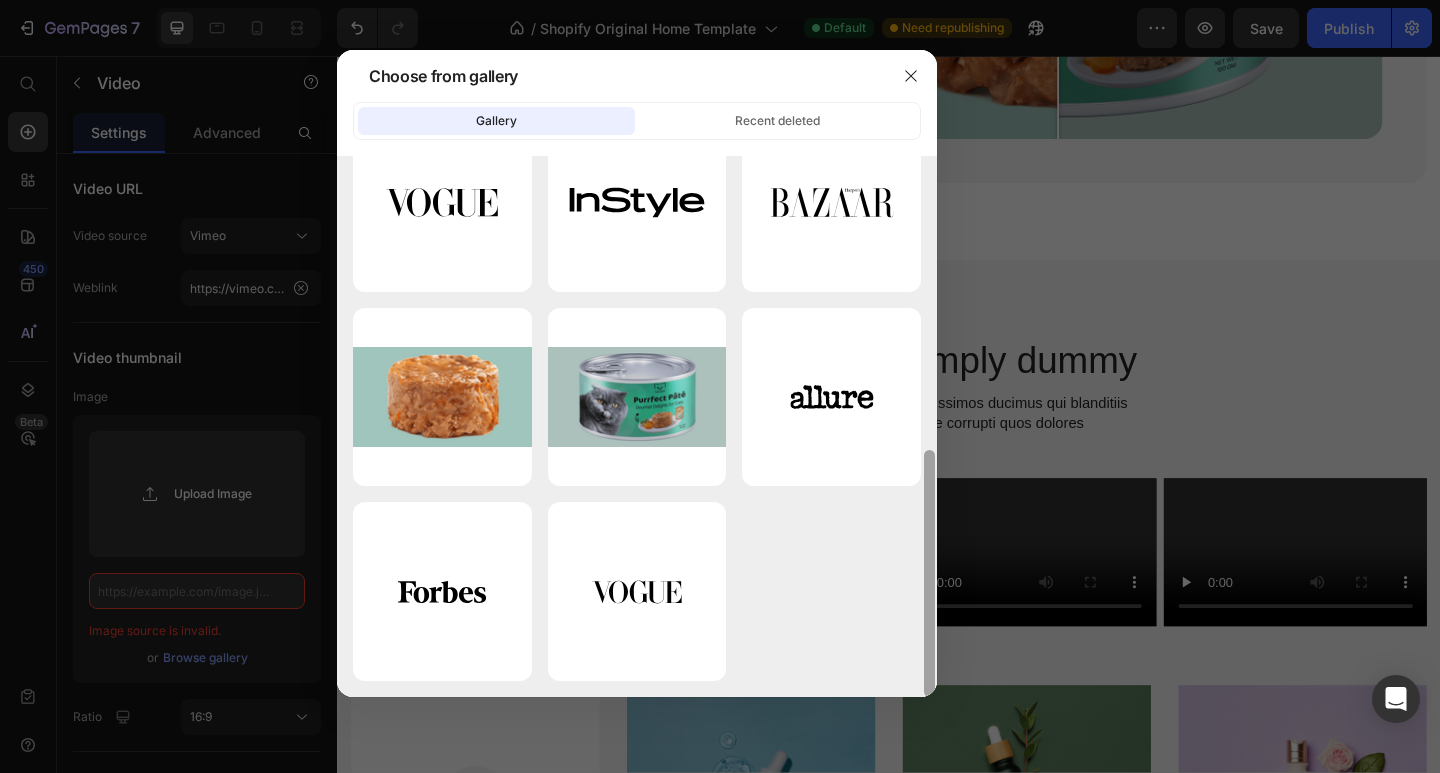 drag, startPoint x: 926, startPoint y: 298, endPoint x: 908, endPoint y: 621, distance: 323.50116 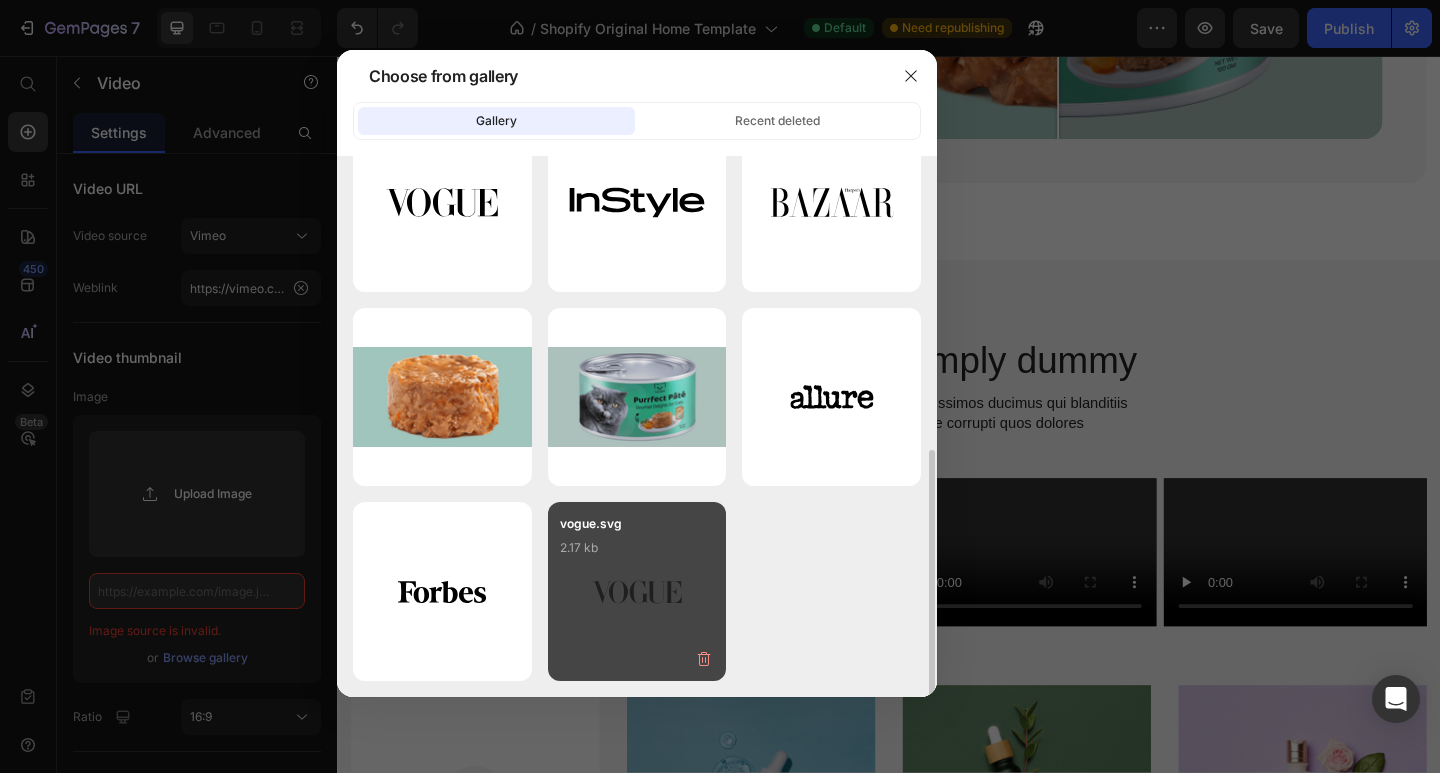click on "vogue.svg 2.17 kb" at bounding box center (637, 554) 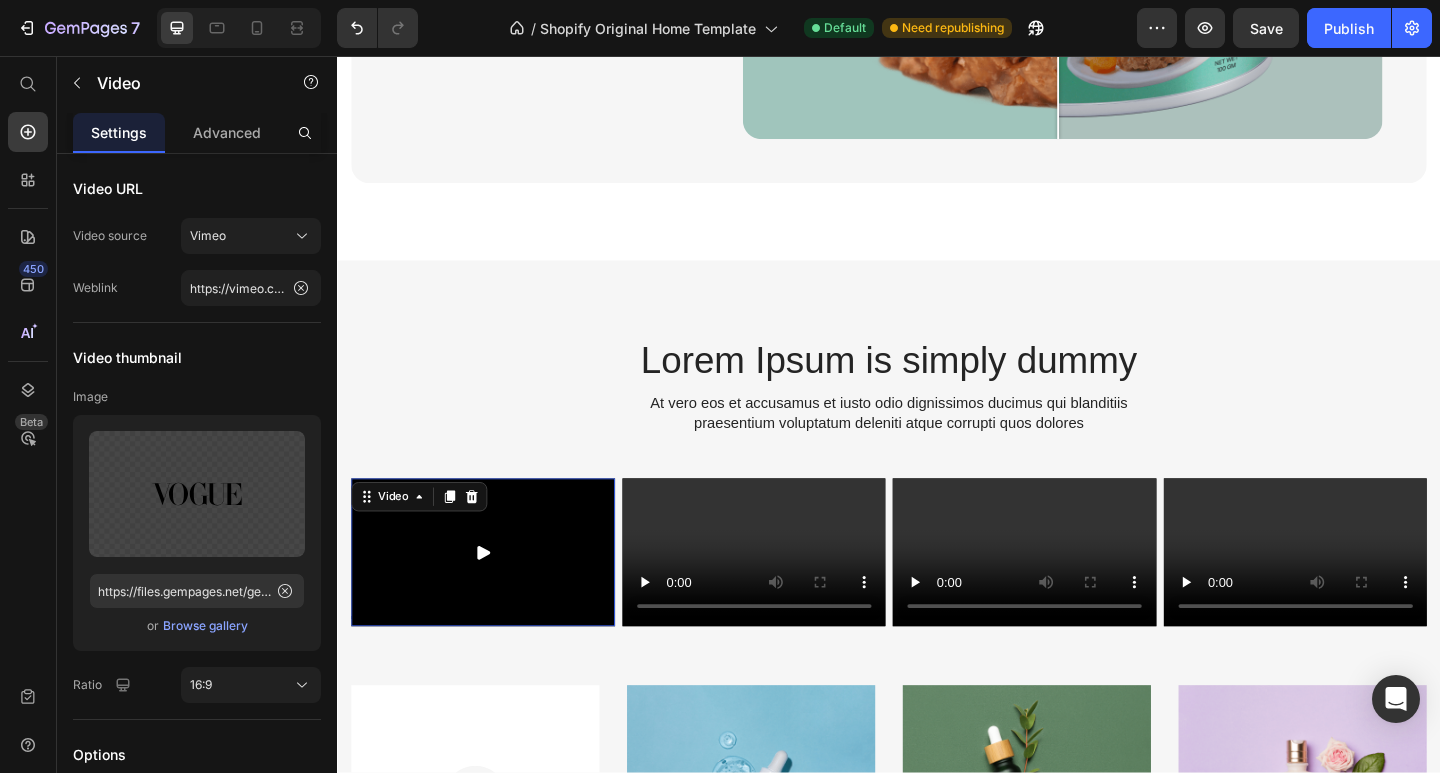 click at bounding box center [495, 597] 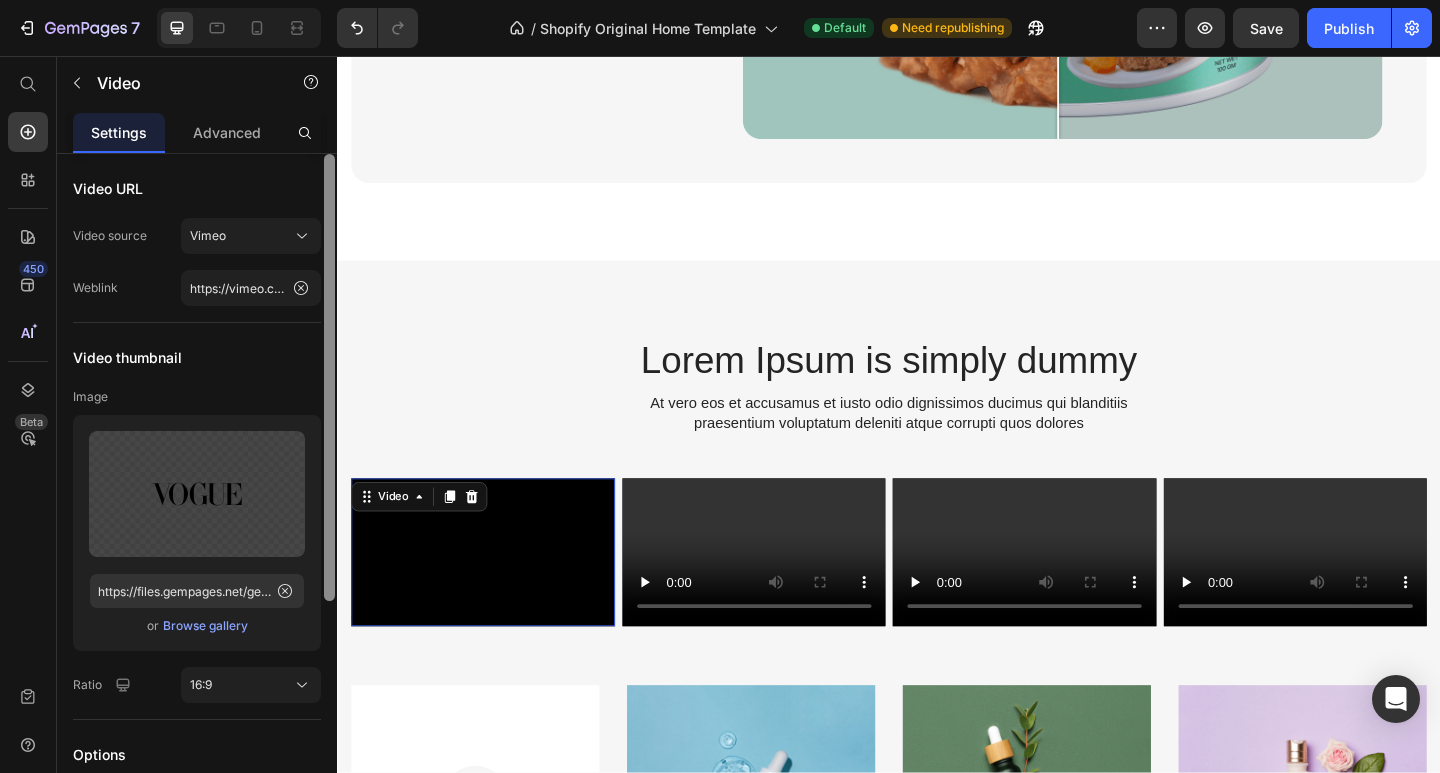 drag, startPoint x: 329, startPoint y: 522, endPoint x: 325, endPoint y: 467, distance: 55.145264 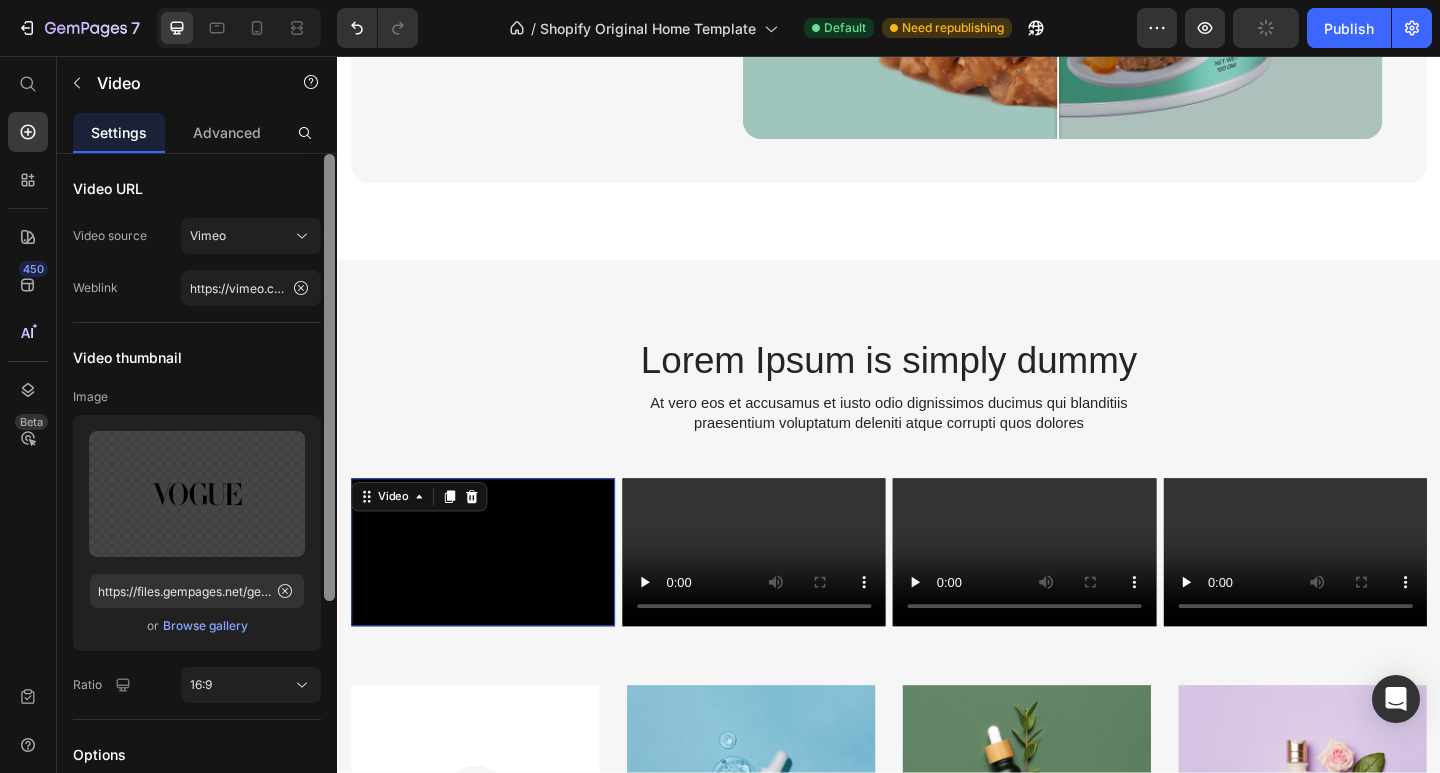 drag, startPoint x: 325, startPoint y: 467, endPoint x: 323, endPoint y: 400, distance: 67.02985 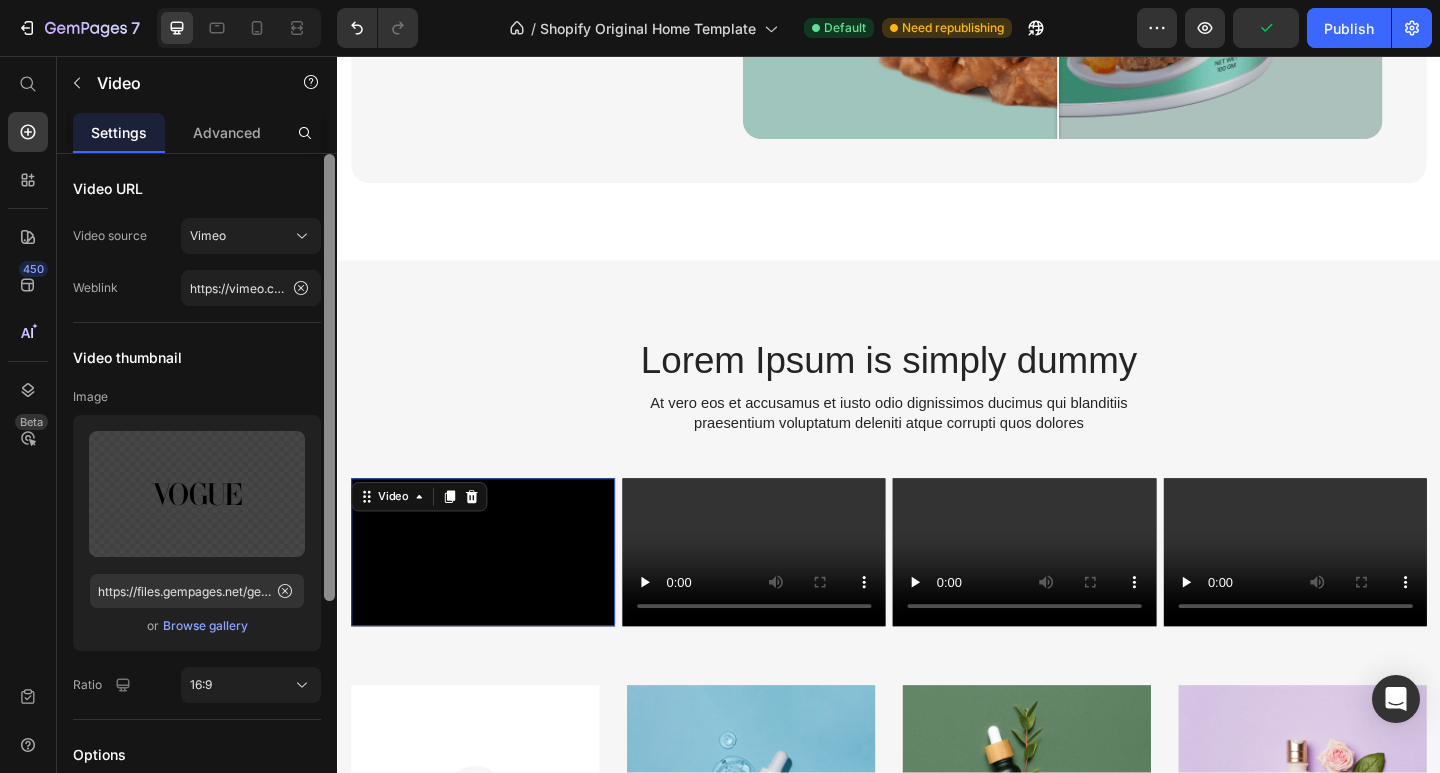 drag, startPoint x: 327, startPoint y: 395, endPoint x: 325, endPoint y: 341, distance: 54.037025 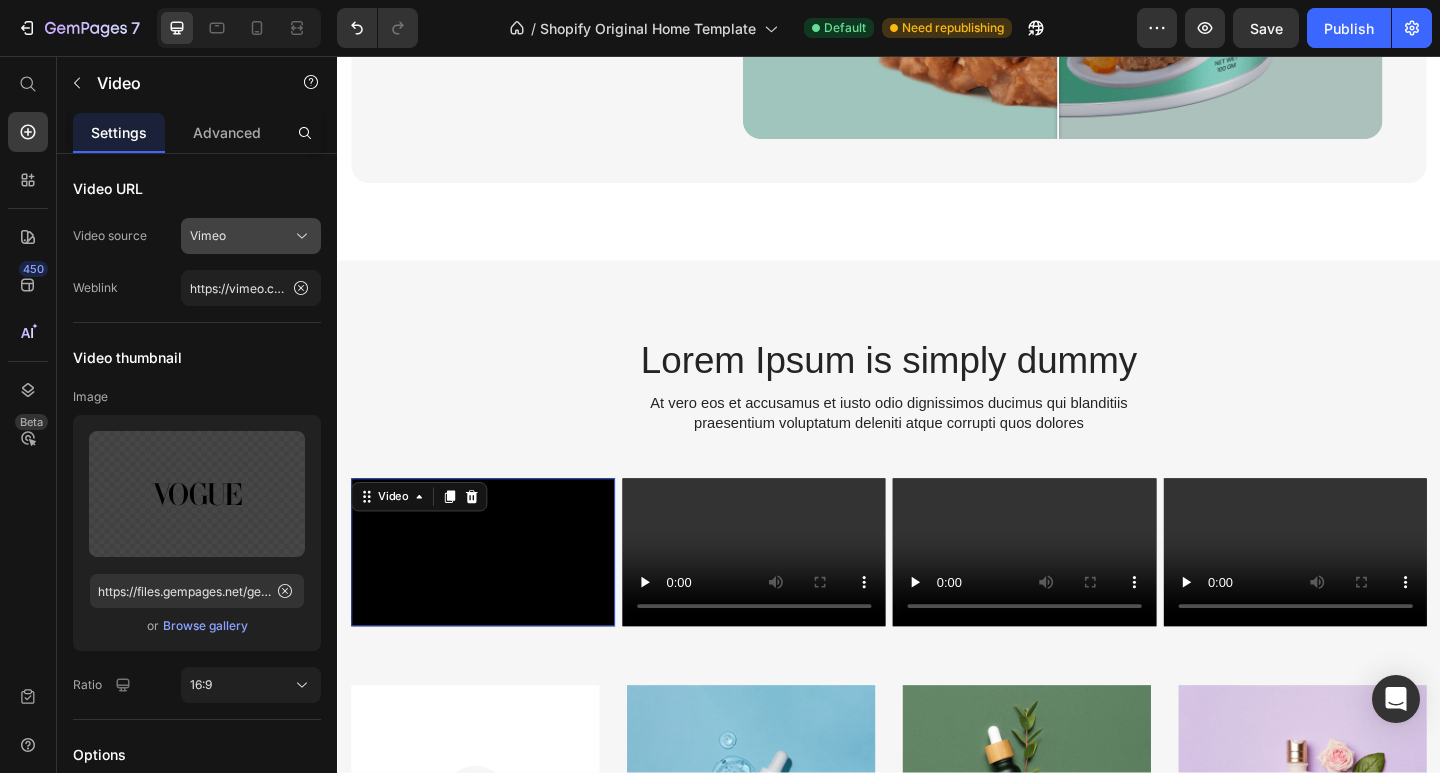 click on "Vimeo" at bounding box center (251, 236) 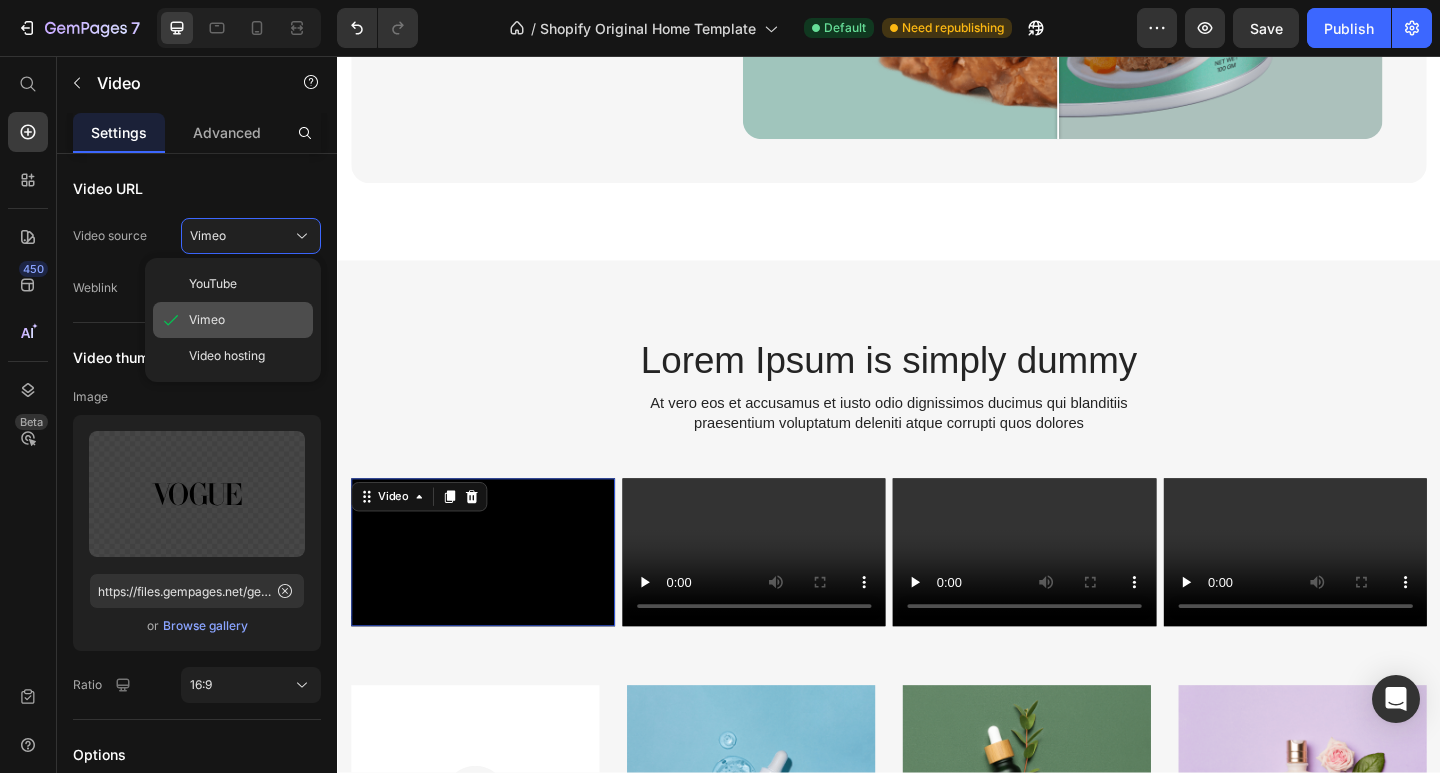 click on "Vimeo" at bounding box center (247, 320) 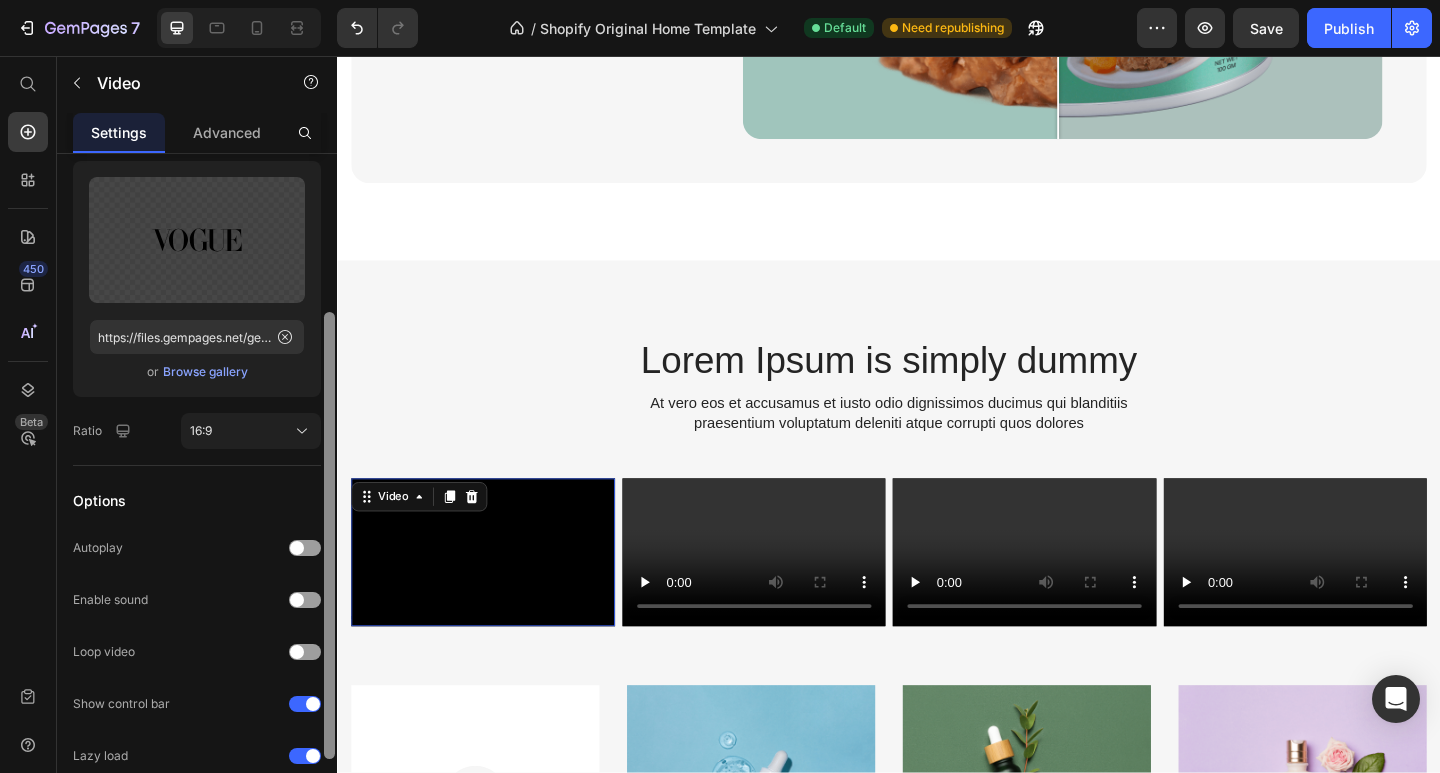 drag, startPoint x: 326, startPoint y: 557, endPoint x: 322, endPoint y: 731, distance: 174.04597 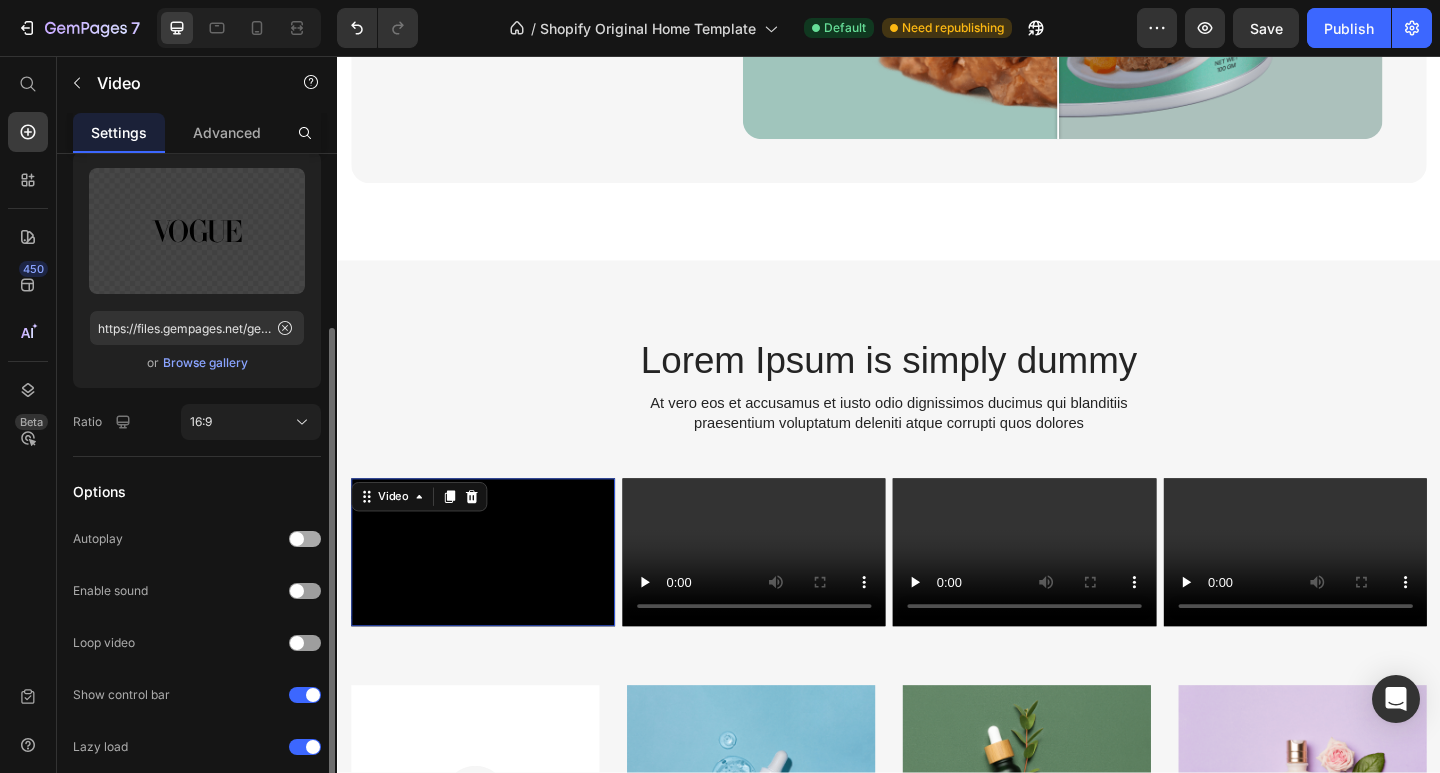 click at bounding box center (305, 539) 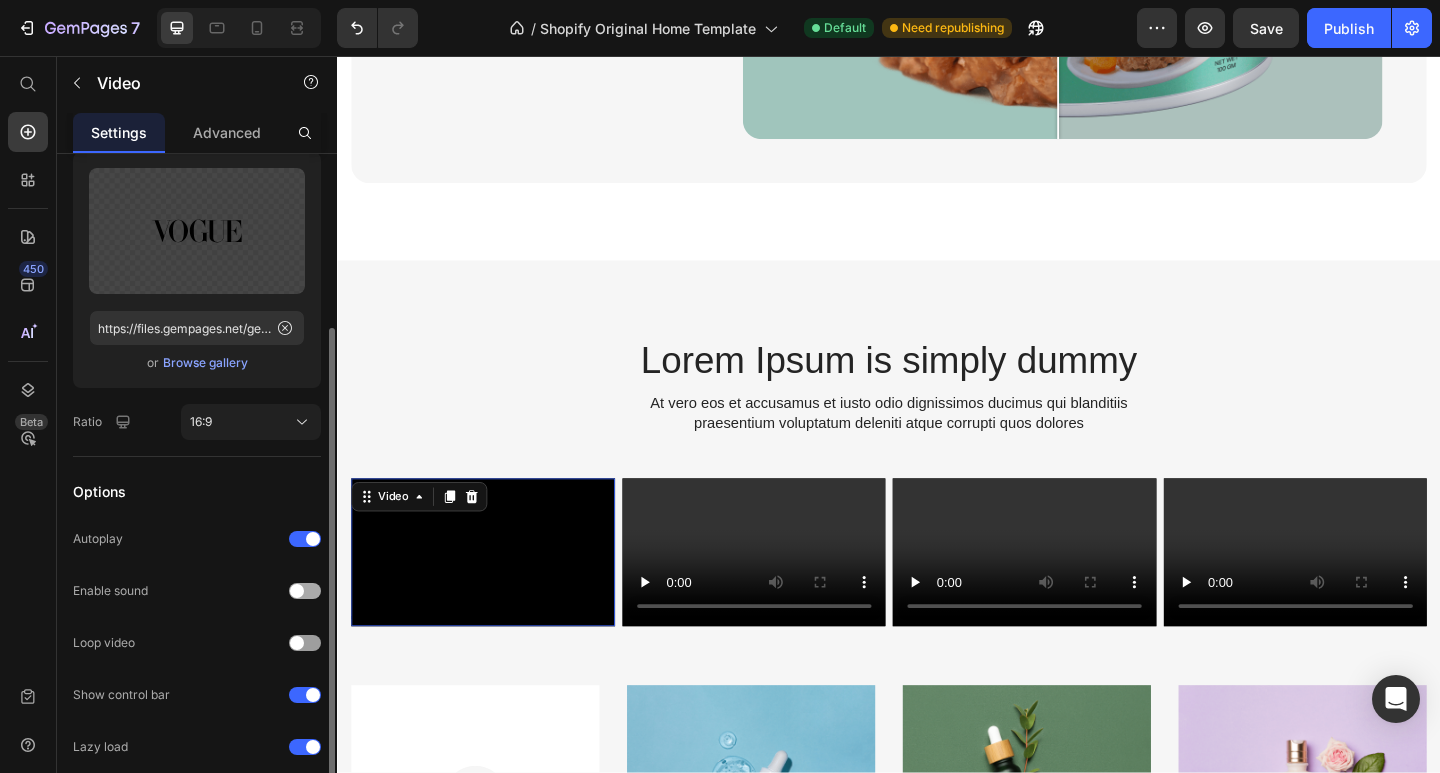 click at bounding box center [305, 591] 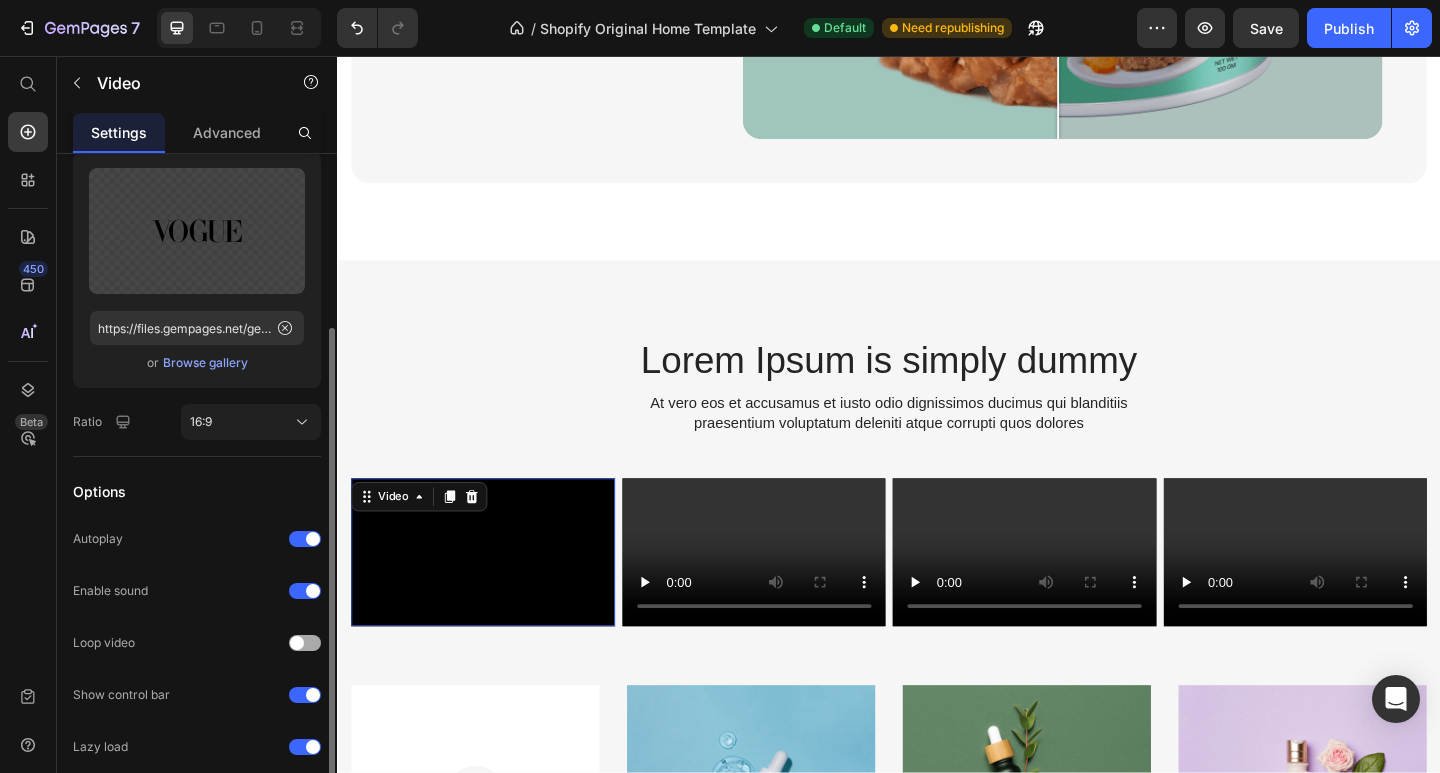 click at bounding box center [305, 643] 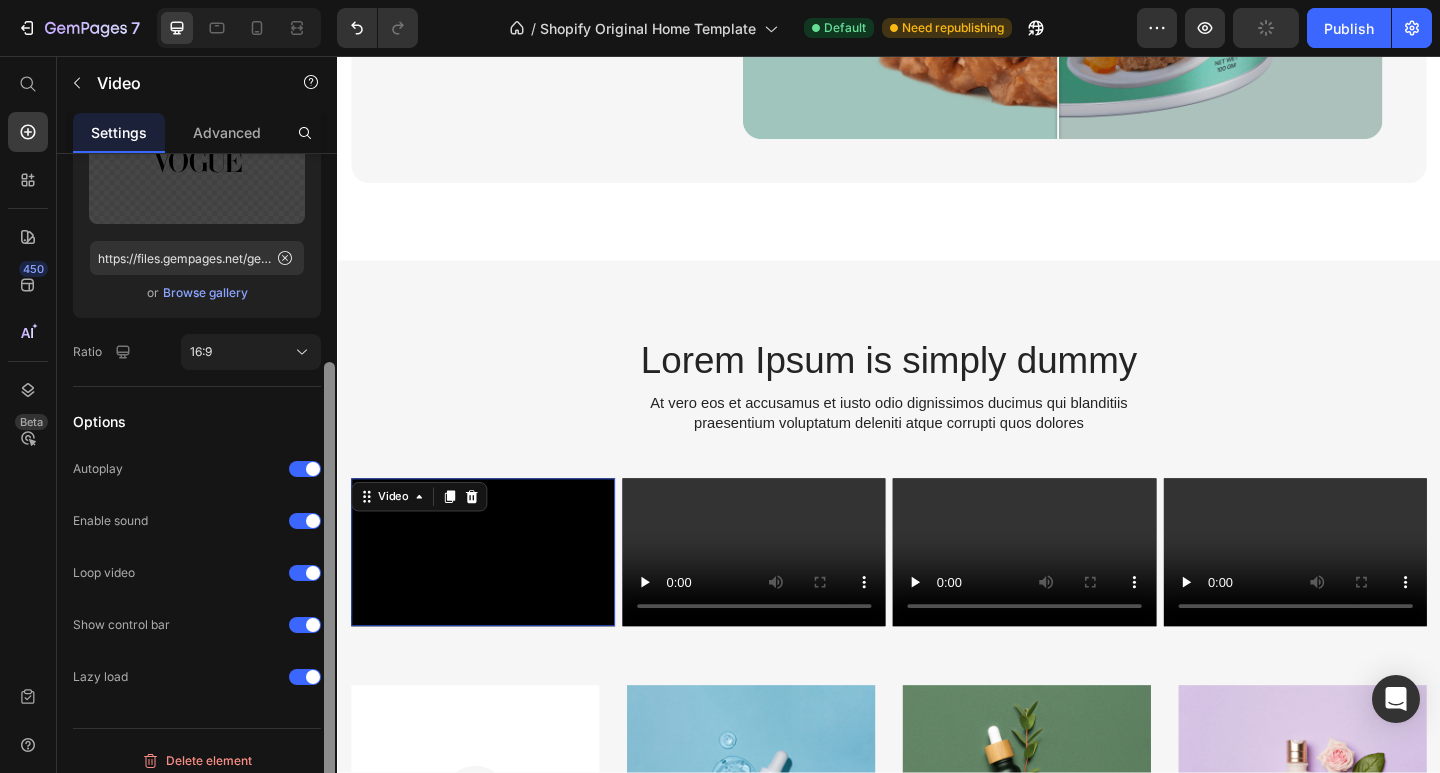 drag, startPoint x: 324, startPoint y: 669, endPoint x: 324, endPoint y: 714, distance: 45 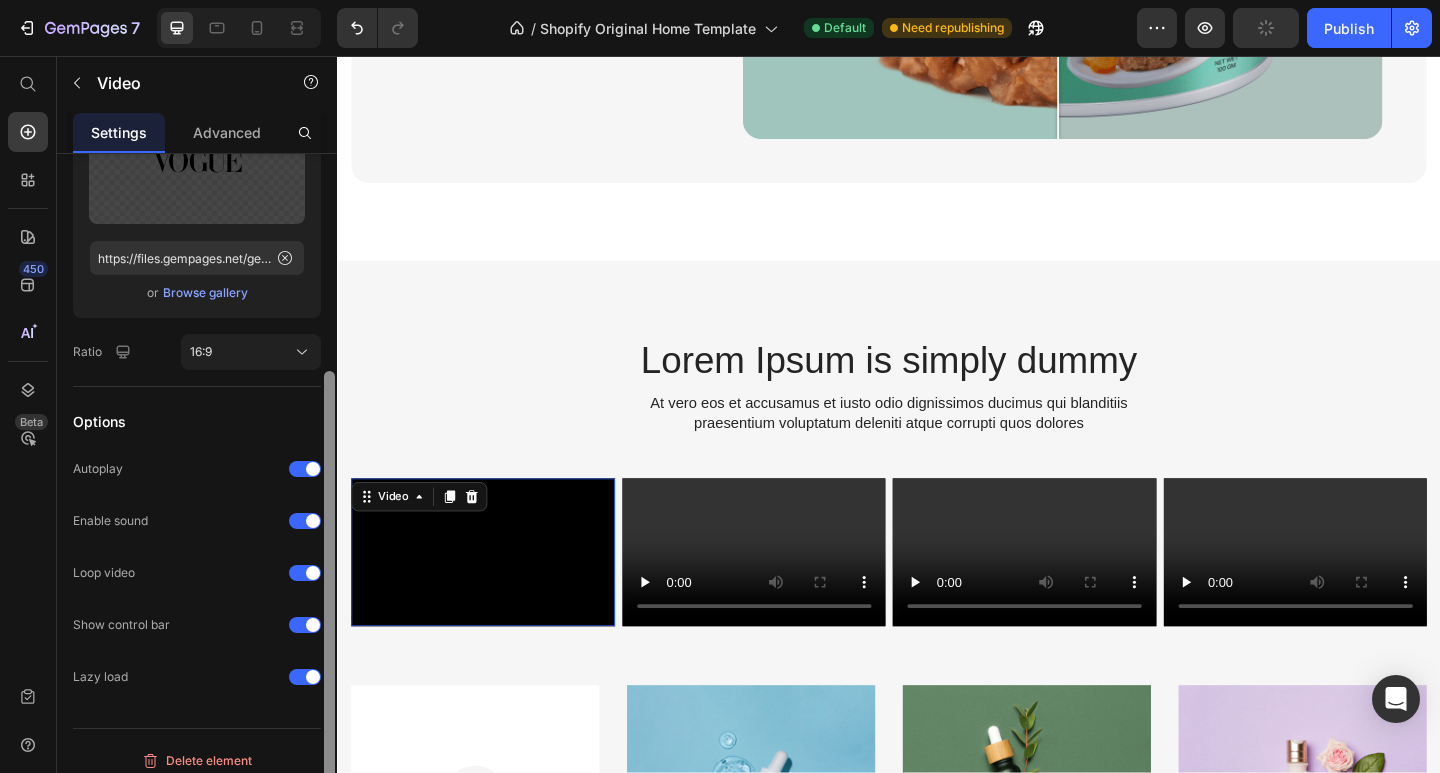 scroll, scrollTop: 331, scrollLeft: 0, axis: vertical 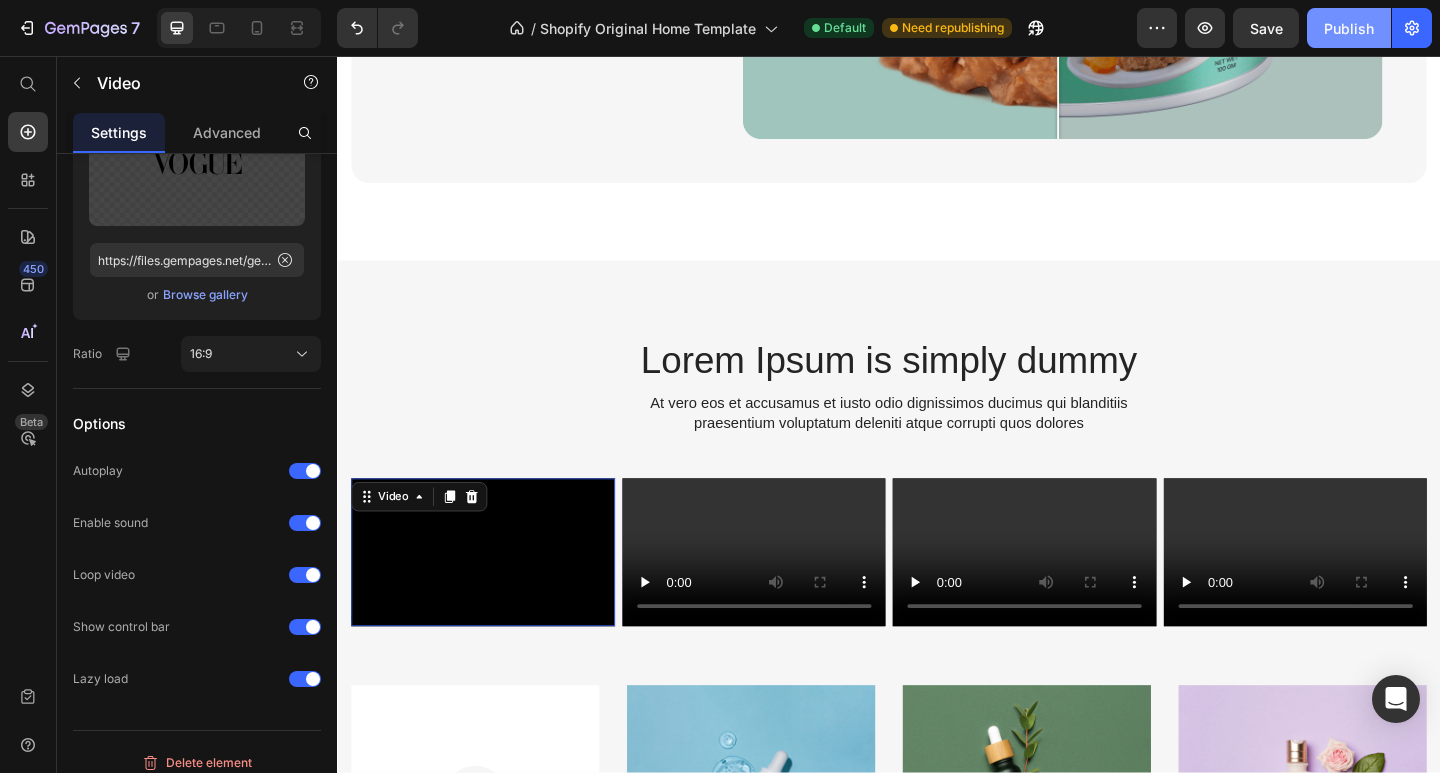click on "Publish" at bounding box center [1349, 28] 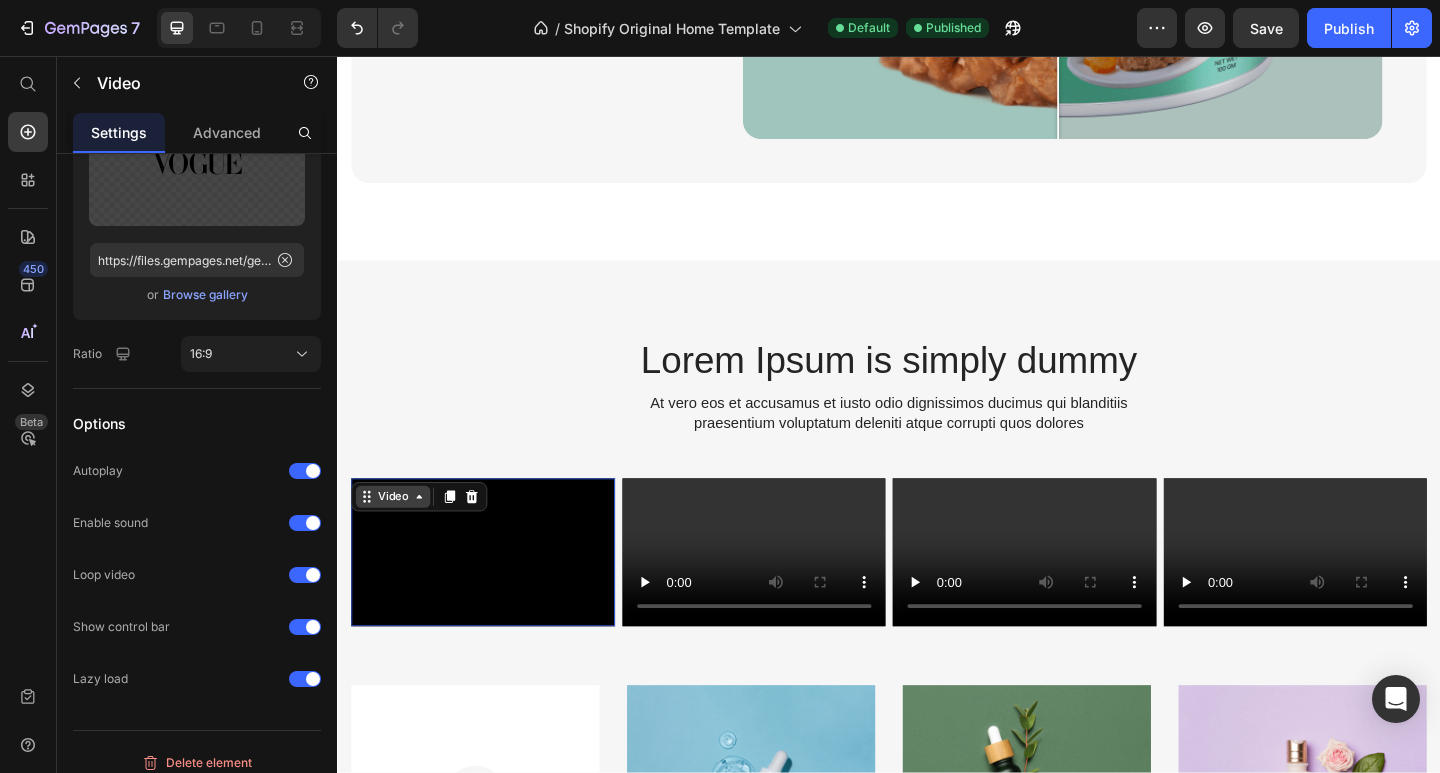 click 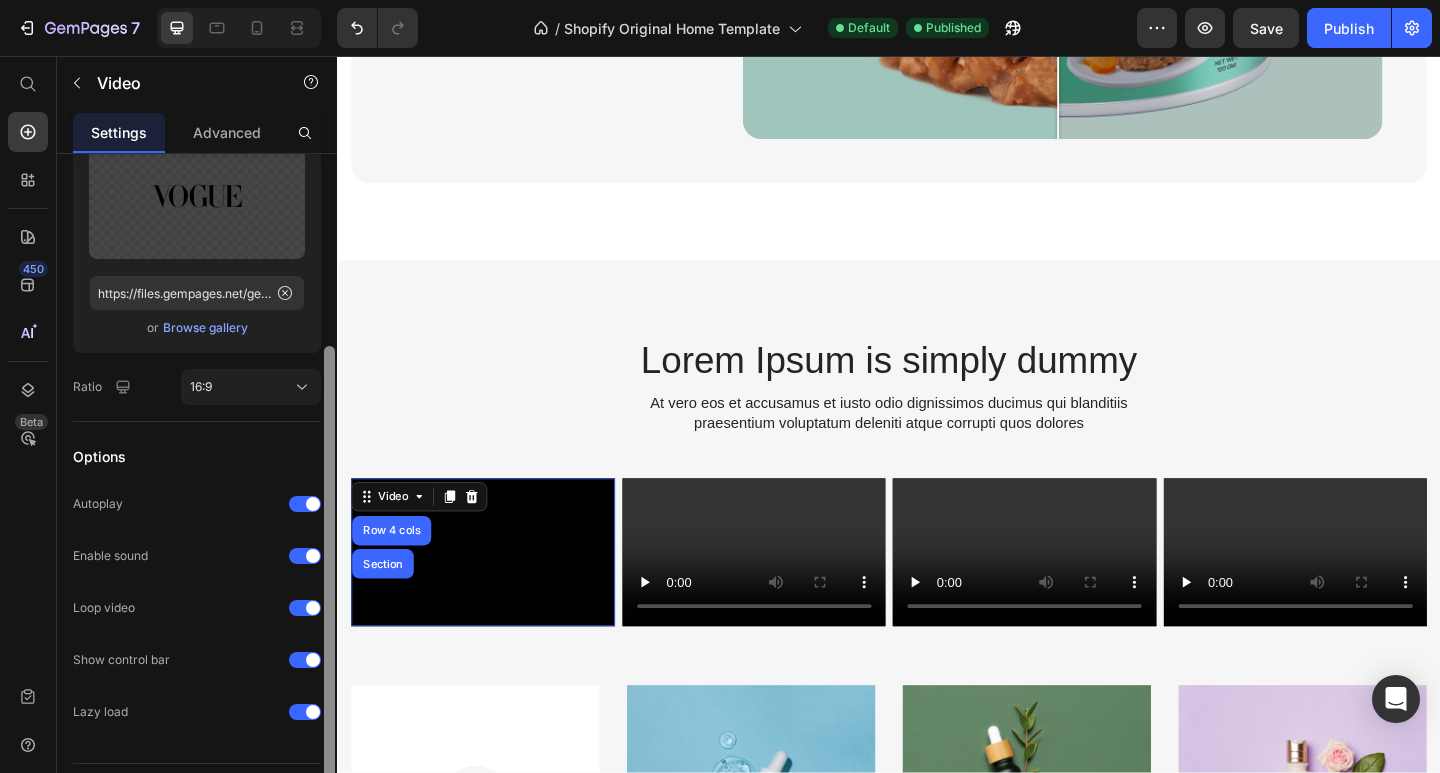 scroll, scrollTop: 295, scrollLeft: 0, axis: vertical 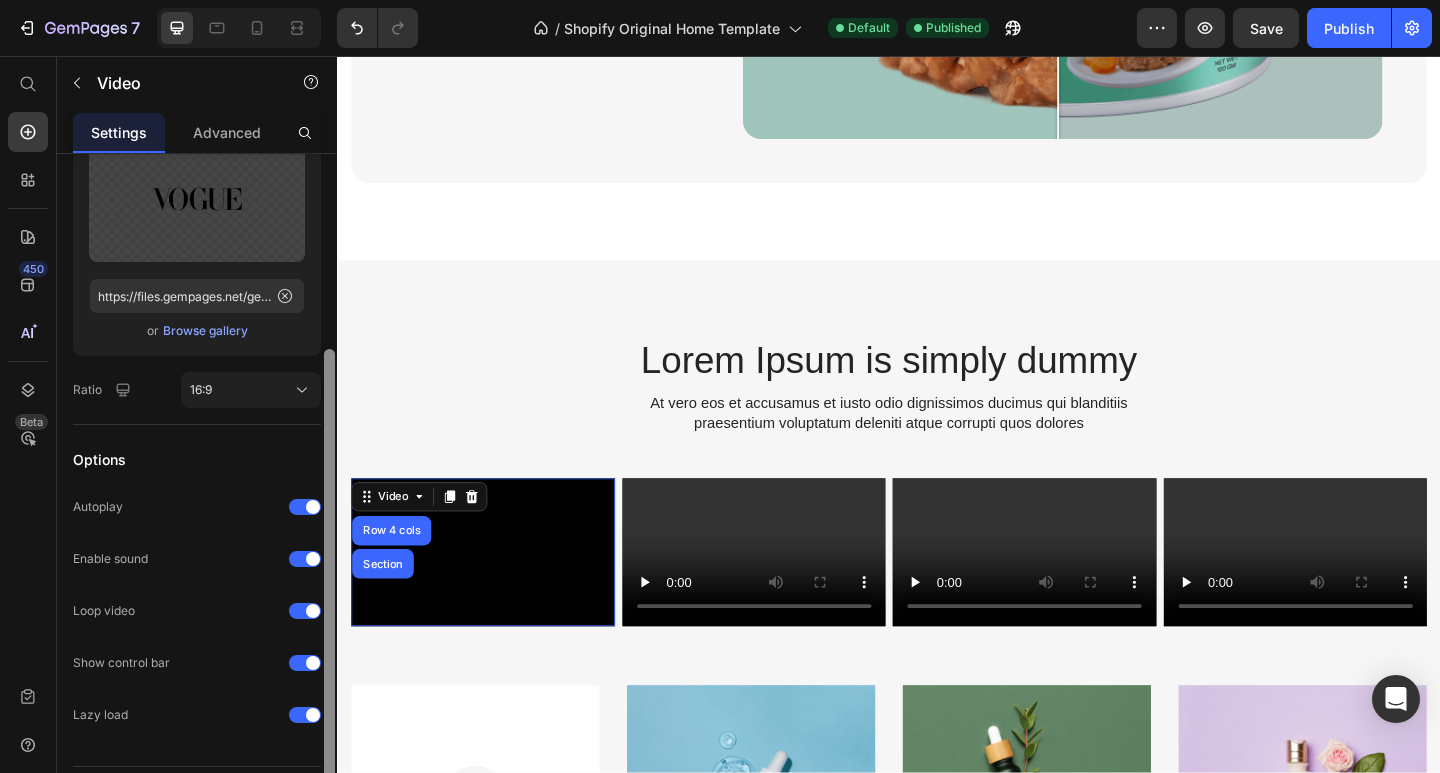 drag, startPoint x: 325, startPoint y: 463, endPoint x: 321, endPoint y: 434, distance: 29.274563 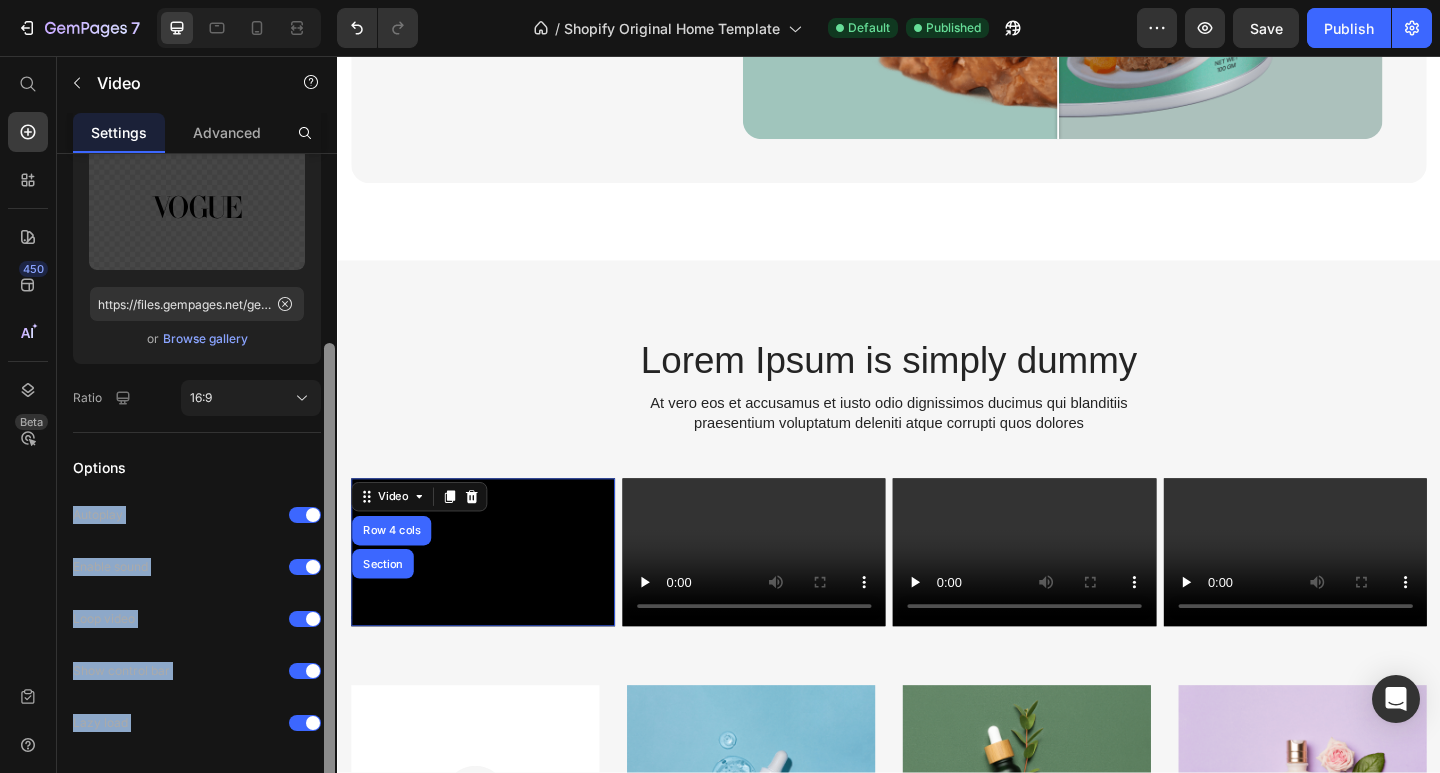 drag, startPoint x: 321, startPoint y: 434, endPoint x: 328, endPoint y: 491, distance: 57.428215 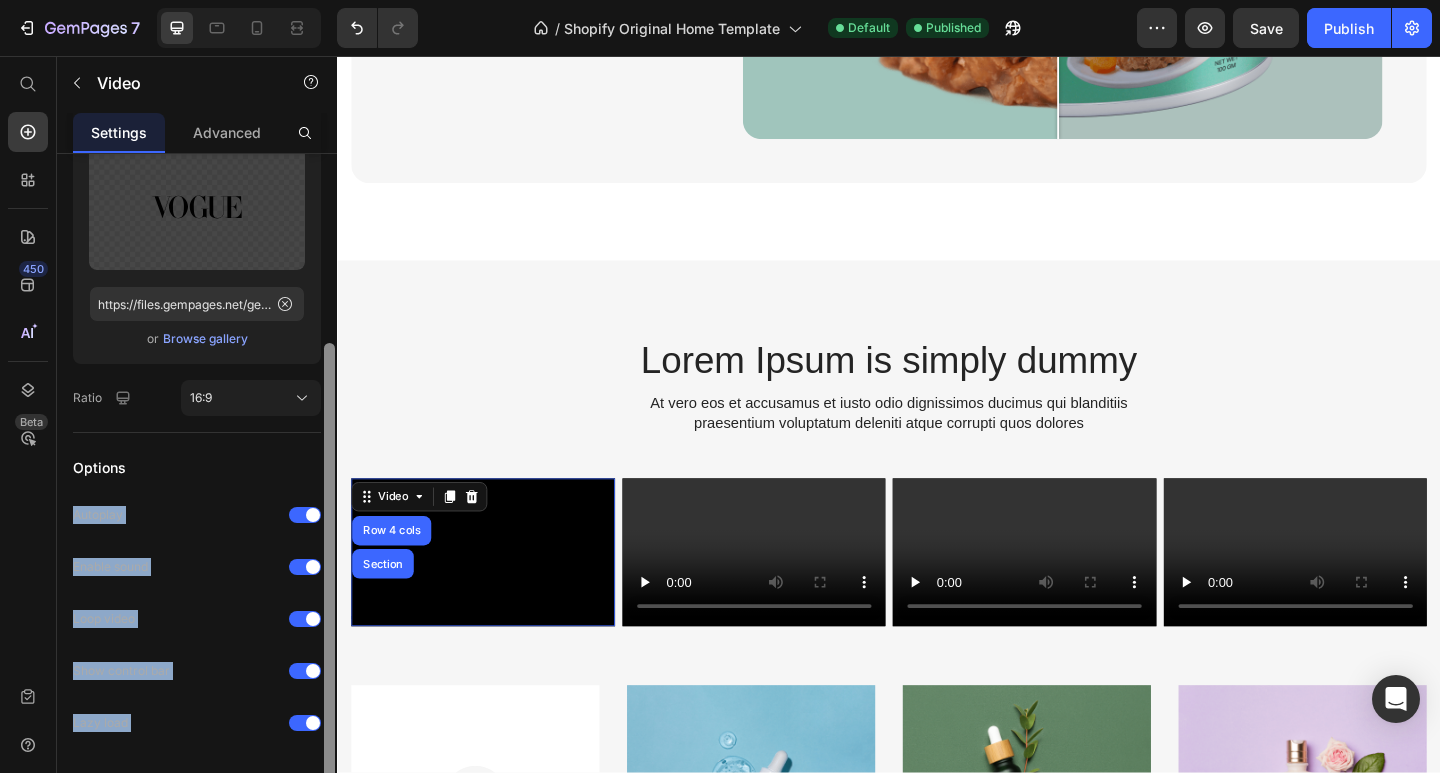 click on "Video URL Video source Vimeo Weblink https://vimeo.com/347119375 Video thumbnail Image Upload Image https://files.gempages.net/gempages_574571734183707760-44f1e1c5-df60-49a4-85ca-2351338c746f.svg  or   Browse gallery  Ratio 16:9 Options Autoplay Enable sound Loop video Show control bar Lazy load  Delete element" at bounding box center [197, 492] 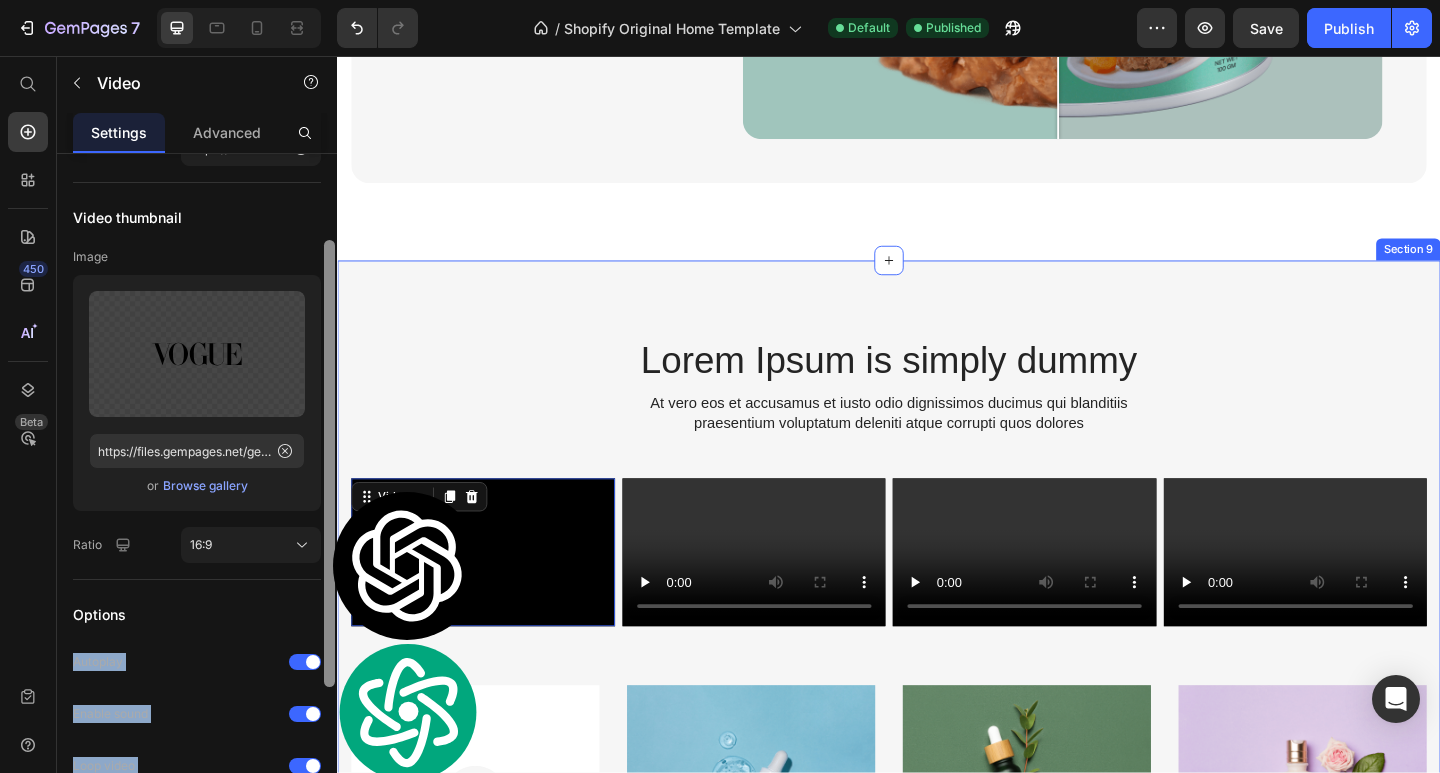 scroll, scrollTop: 136, scrollLeft: 0, axis: vertical 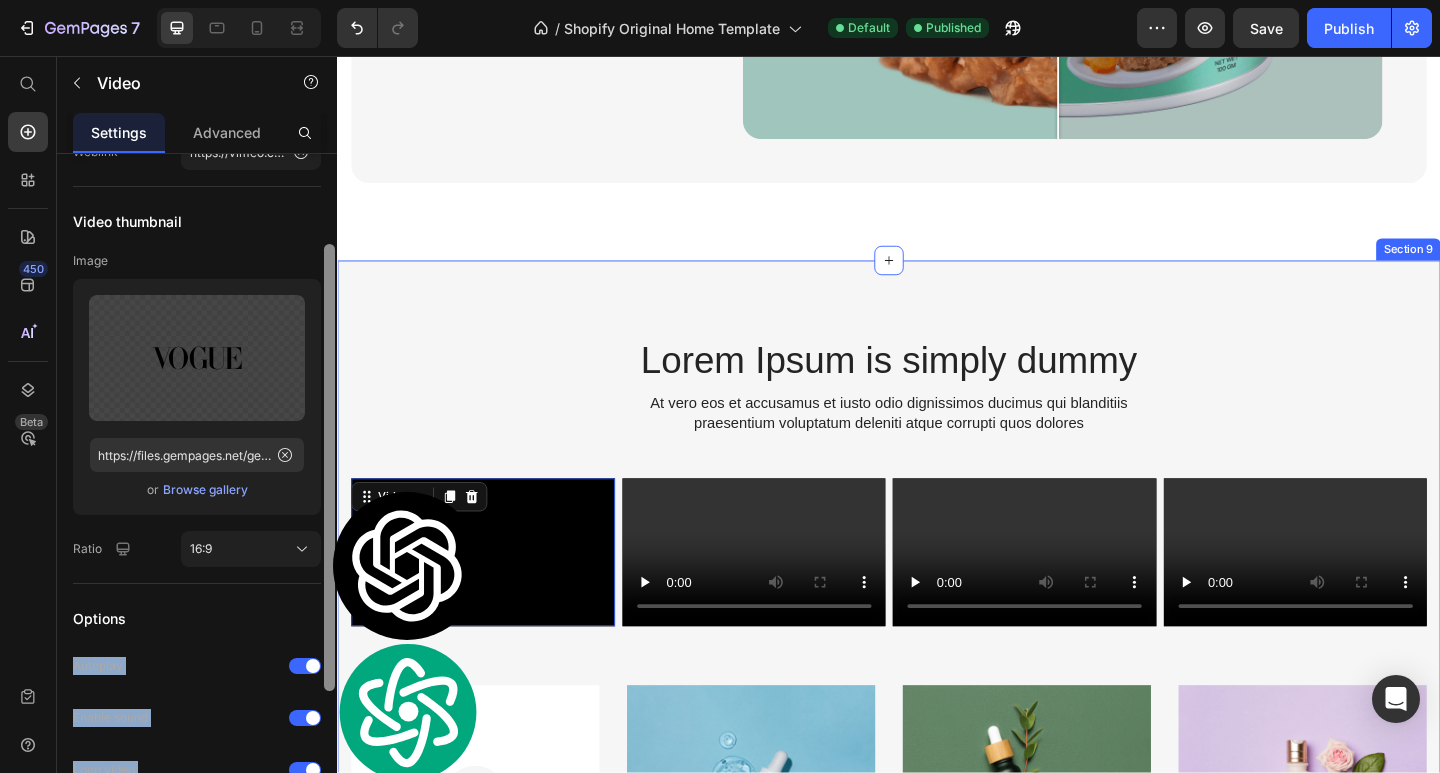 drag, startPoint x: 663, startPoint y: 538, endPoint x: 352, endPoint y: 299, distance: 392.227 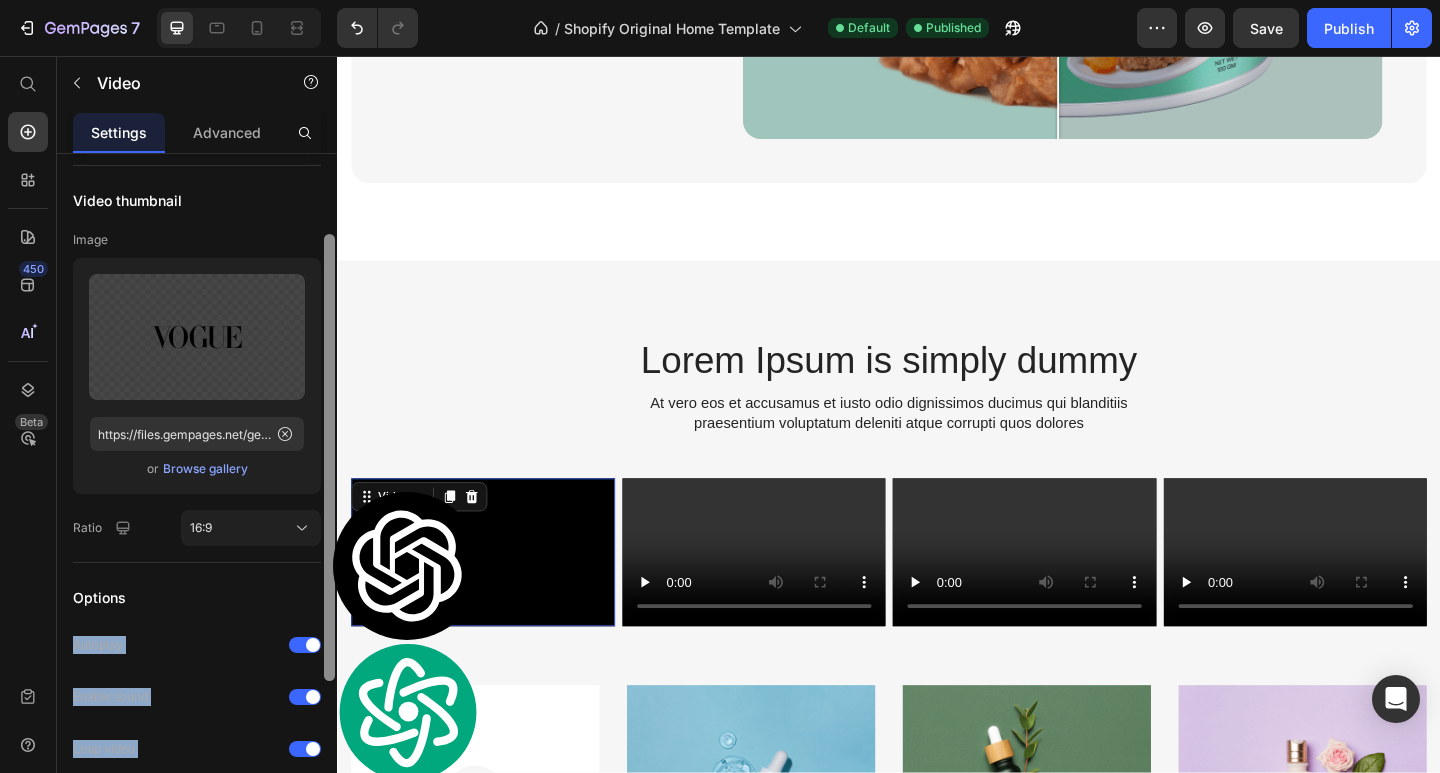 scroll, scrollTop: 136, scrollLeft: 0, axis: vertical 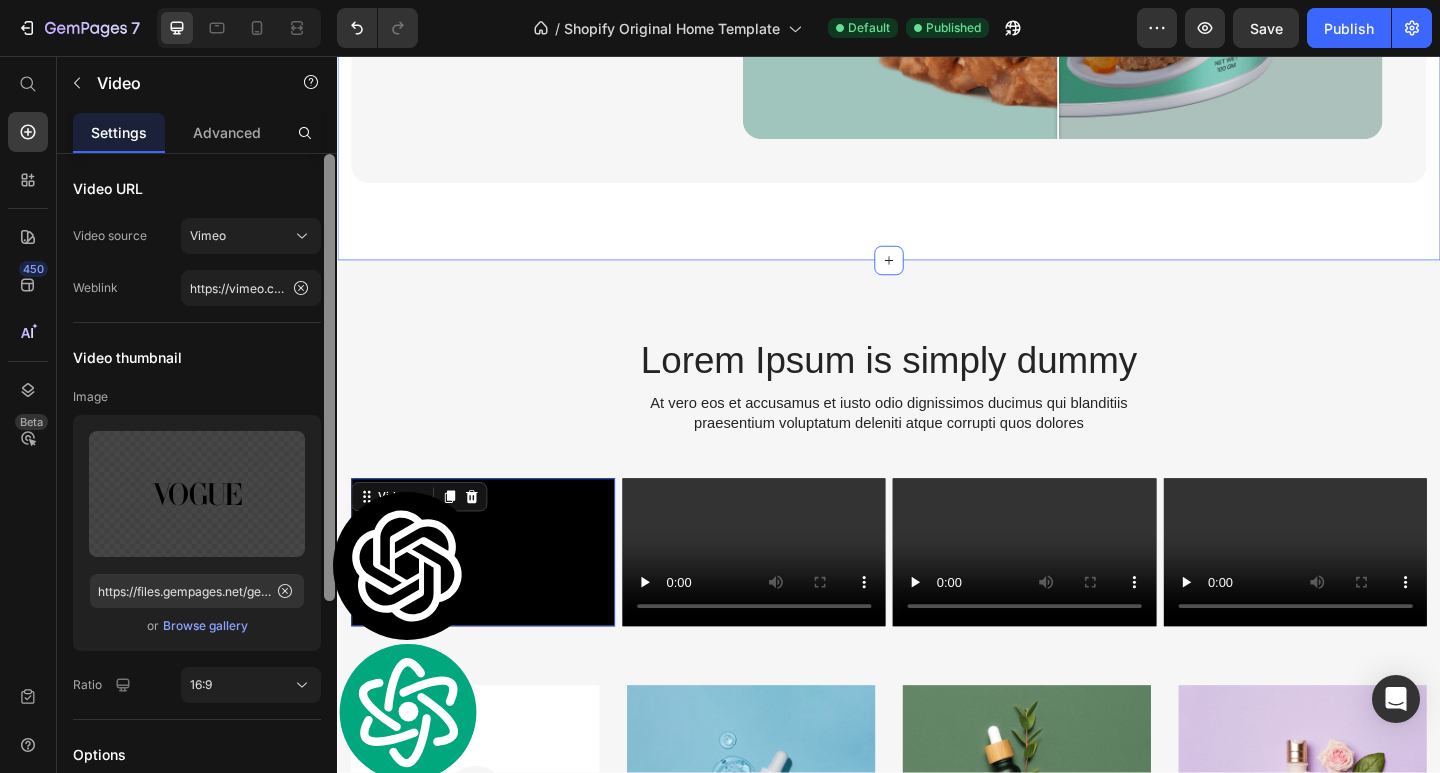drag, startPoint x: 663, startPoint y: 438, endPoint x: 342, endPoint y: 238, distance: 378.2076 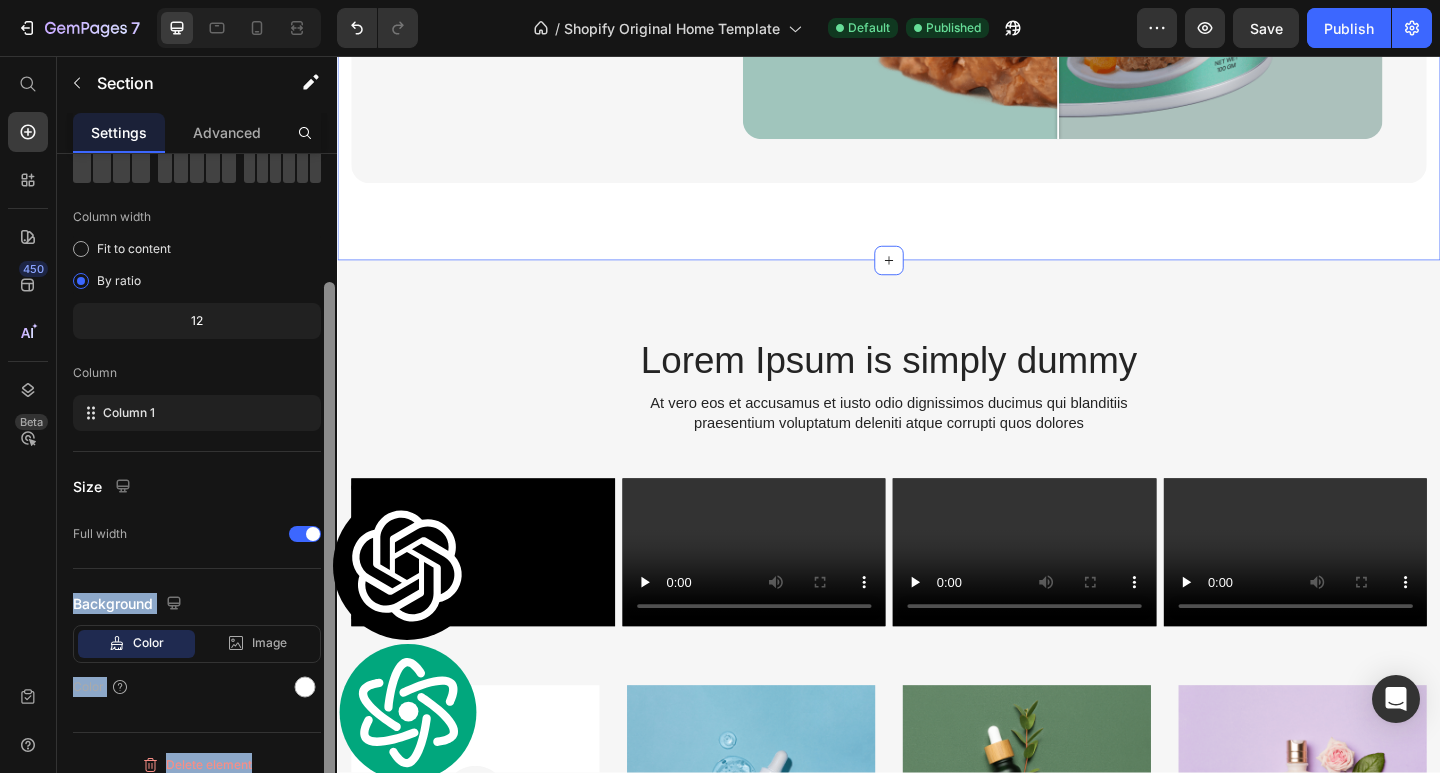 scroll, scrollTop: 132, scrollLeft: 0, axis: vertical 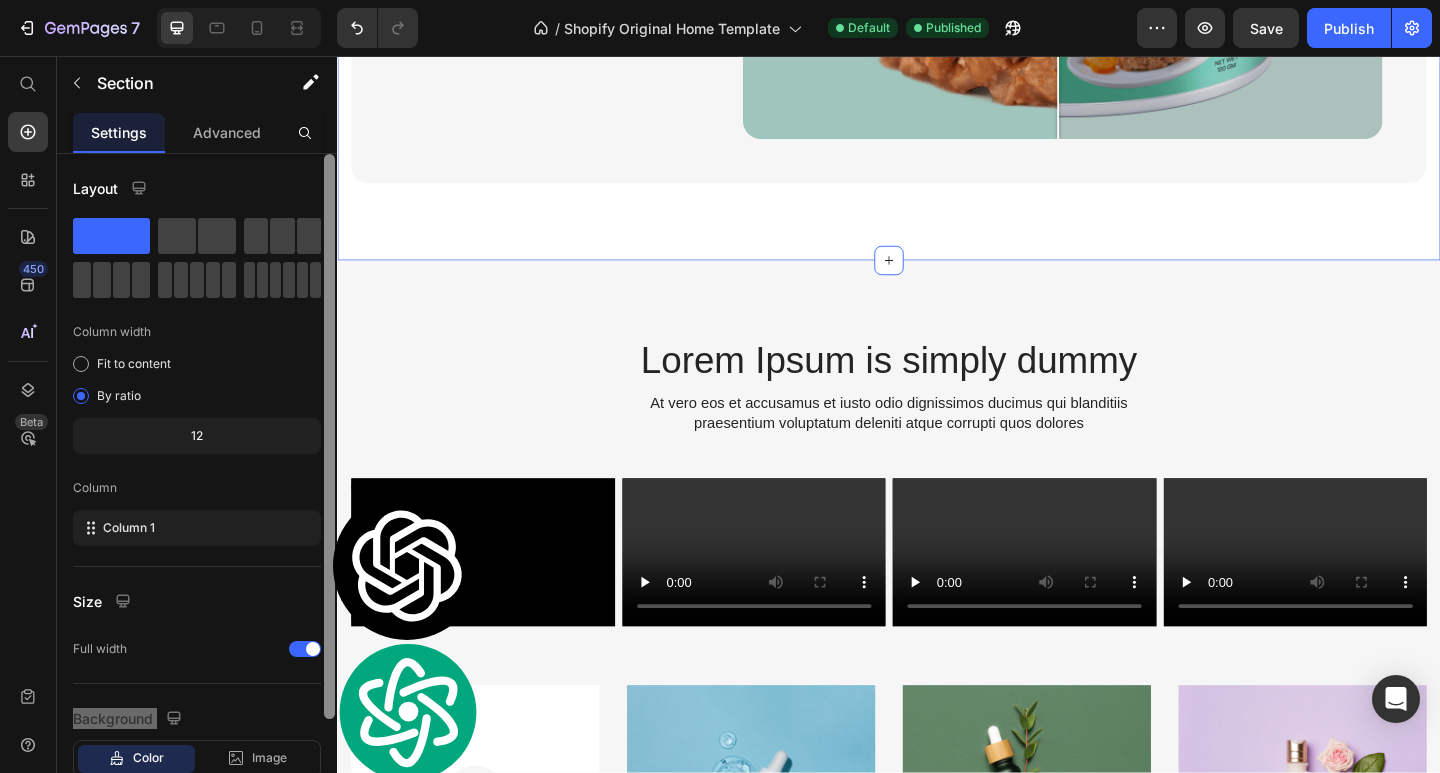 drag, startPoint x: 326, startPoint y: 424, endPoint x: 319, endPoint y: 189, distance: 235.10423 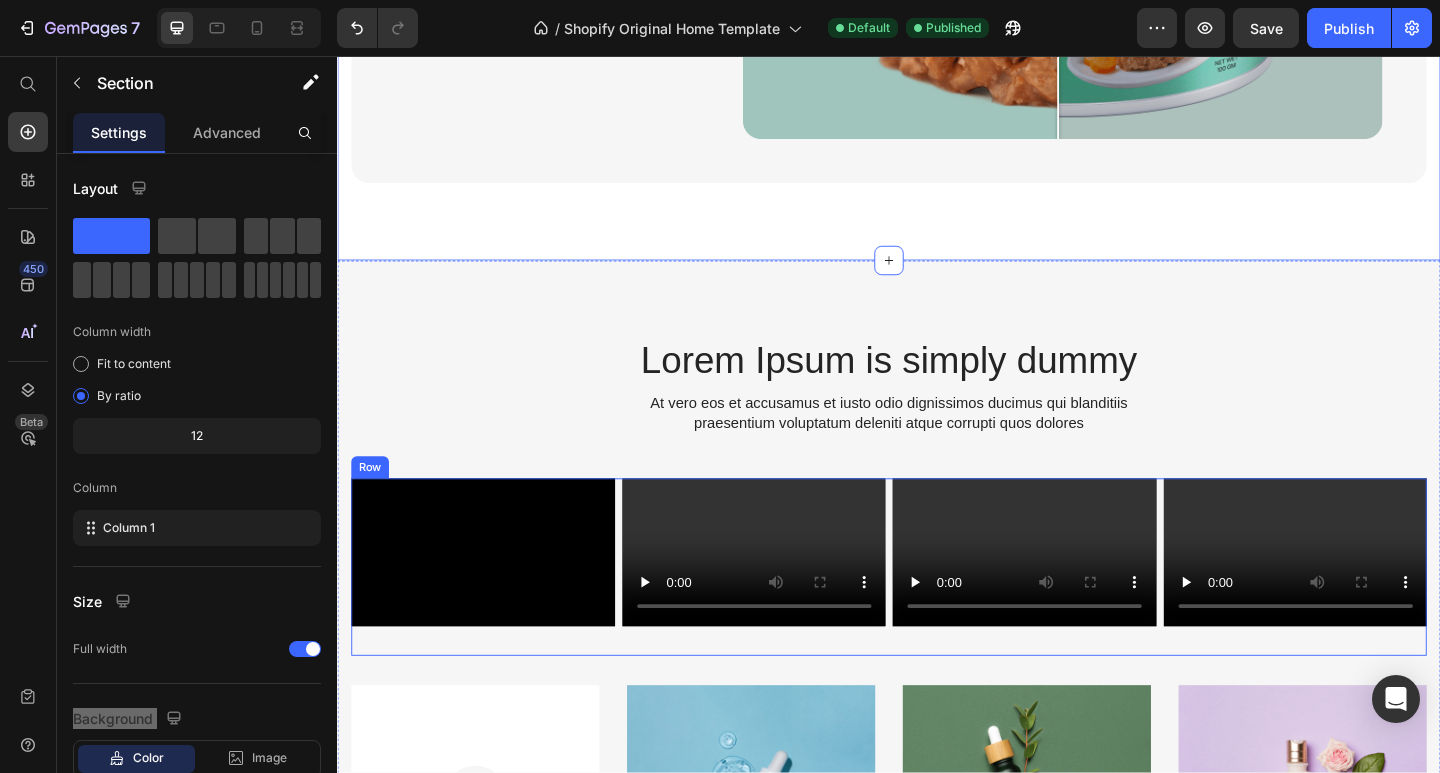 click on "Video" at bounding box center [495, 612] 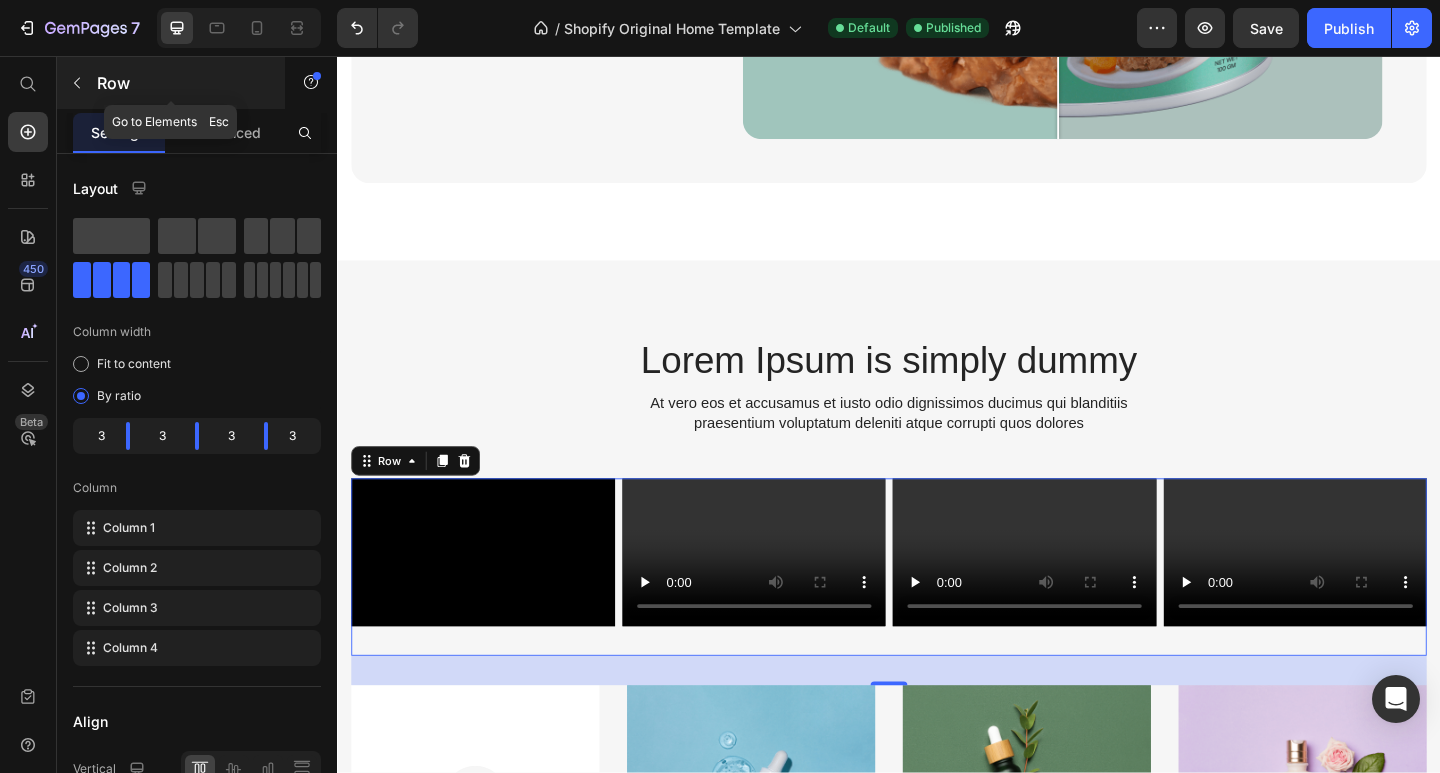 click on "Row" at bounding box center (171, 83) 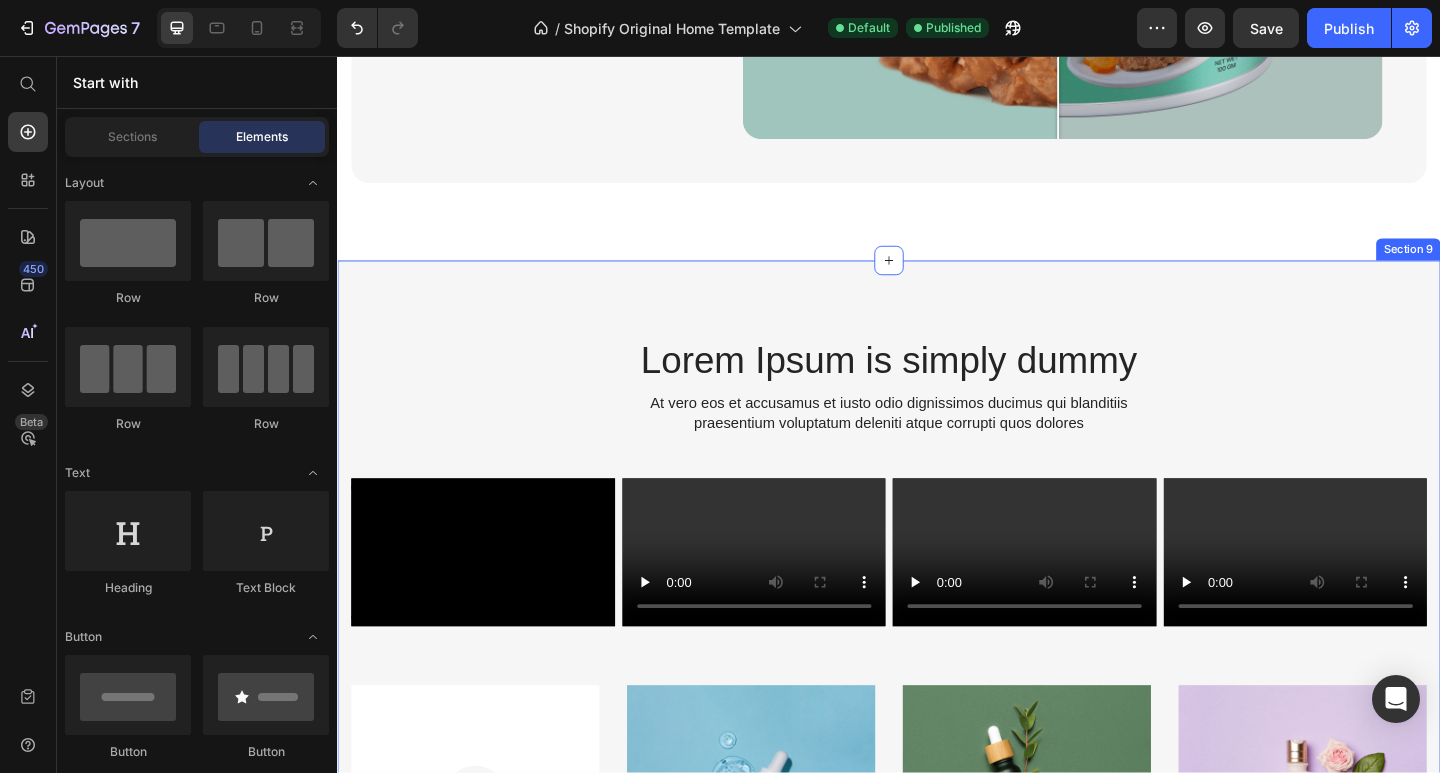 click on "Lorem Ipsum is simply dummy Heading At vero eos et accusamus et iusto odio dignissimos ducimus qui blanditiis praesentium voluptatum deleniti atque corrupti quos dolores Text Block Row Video Video Video Video Row Image EXPLAIN Text Block Réservez votre Lissage Nano Indien – Soin Profond & Lissant Product Title At vero eos et accusamus et iusto odio dignissimos ducimus qui blanditiis praesentium Text Block Icon Icon Icon Icon Icon Icon List (7 vero) Text Block Row Row Product Image EXPLAIN Text Block Réservez votre Lissage Nano Indien – Soin Profond & Lissant Product Title At vero eos et accusamus et iusto odio dignissimos ducimus qui blanditiis praesentium Text Block Icon Icon Icon Icon Icon Icon List (14 vero) Text Block Row Row Product Image EXPLAIN Text Block Réservez votre Lissage Nano Indien – Soin Profond & Lissant Product Title At vero eos et accusamus et iusto odio dignissimos ducimus qui blanditiis praesentium Text Block Icon Icon Icon Icon Icon Icon List (5 vero) Text Block Row Row Product" at bounding box center [937, 836] 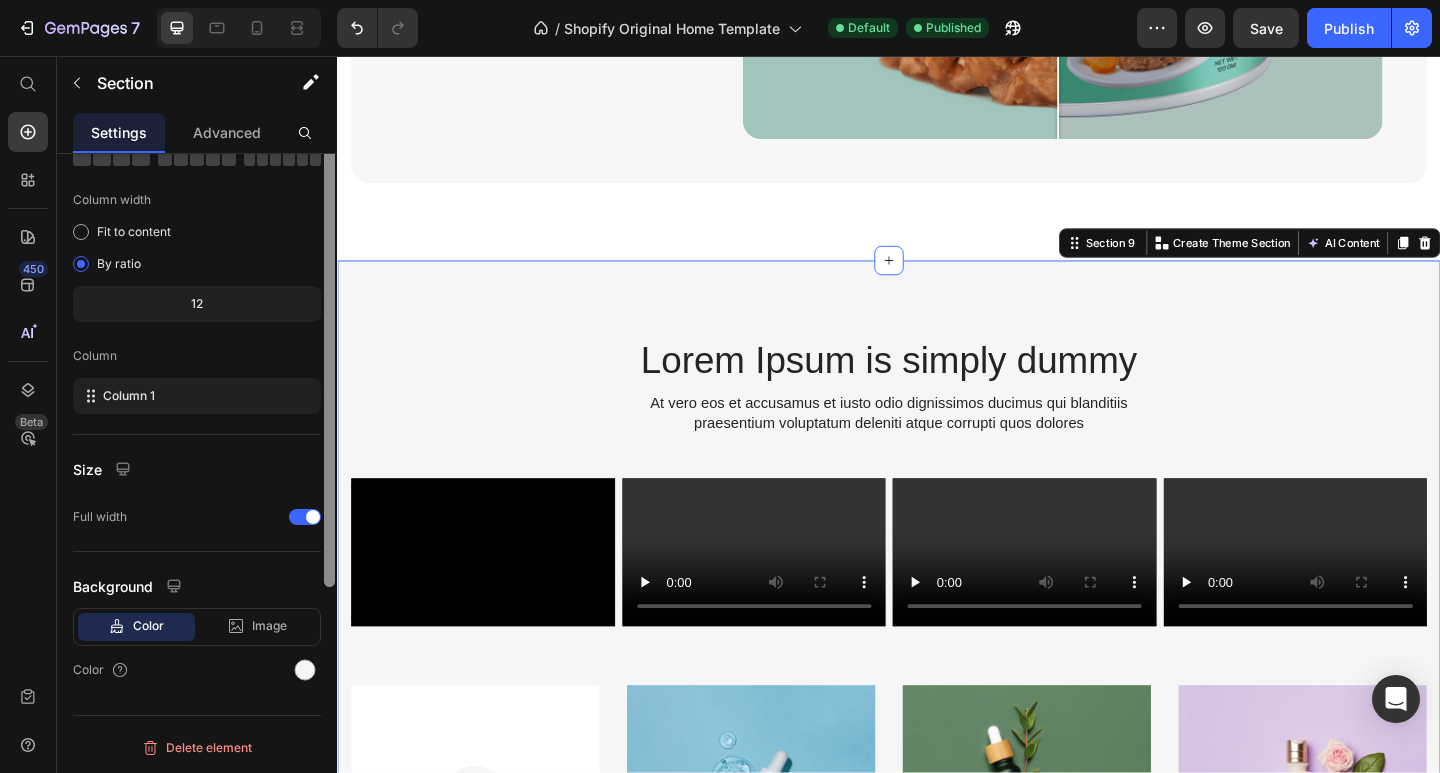 scroll, scrollTop: 0, scrollLeft: 0, axis: both 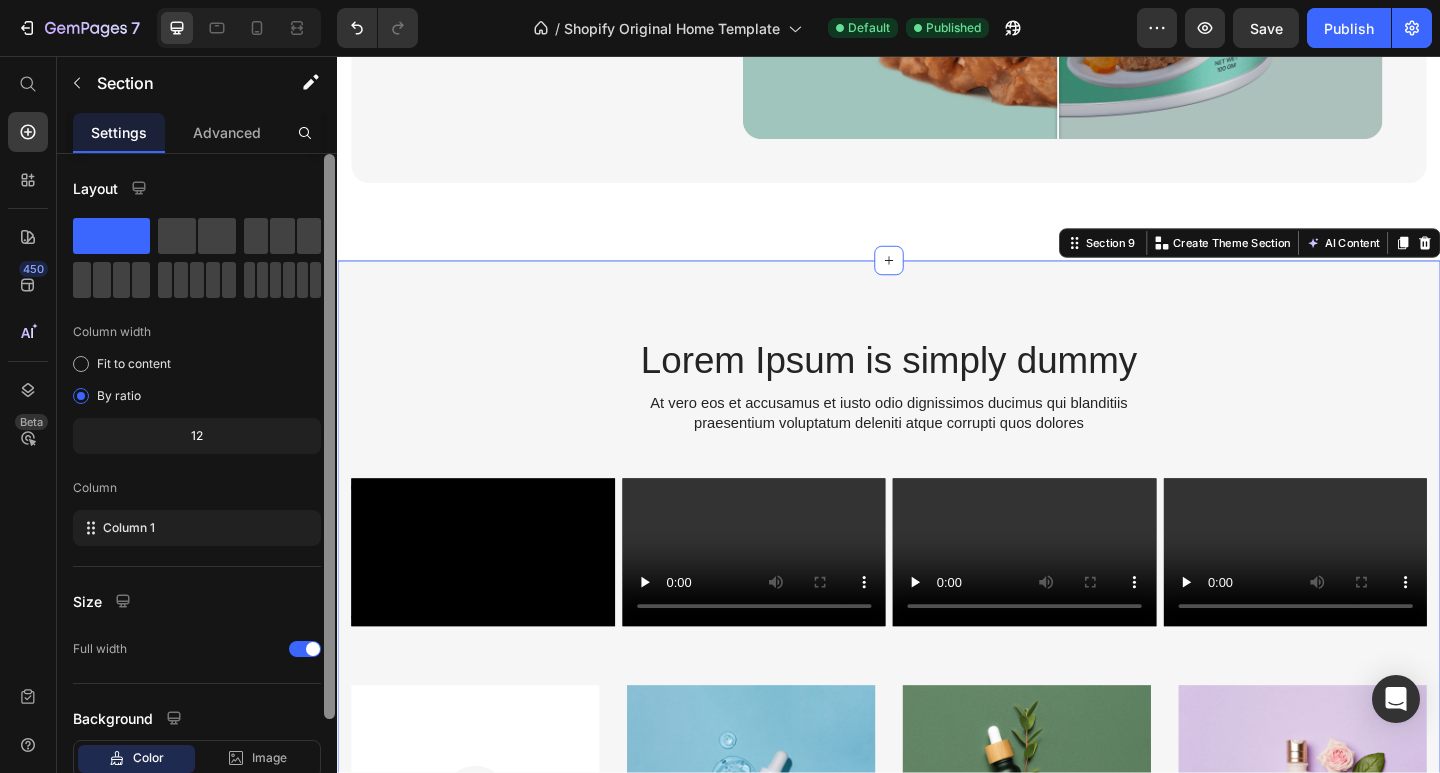 drag, startPoint x: 326, startPoint y: 421, endPoint x: 314, endPoint y: 198, distance: 223.32263 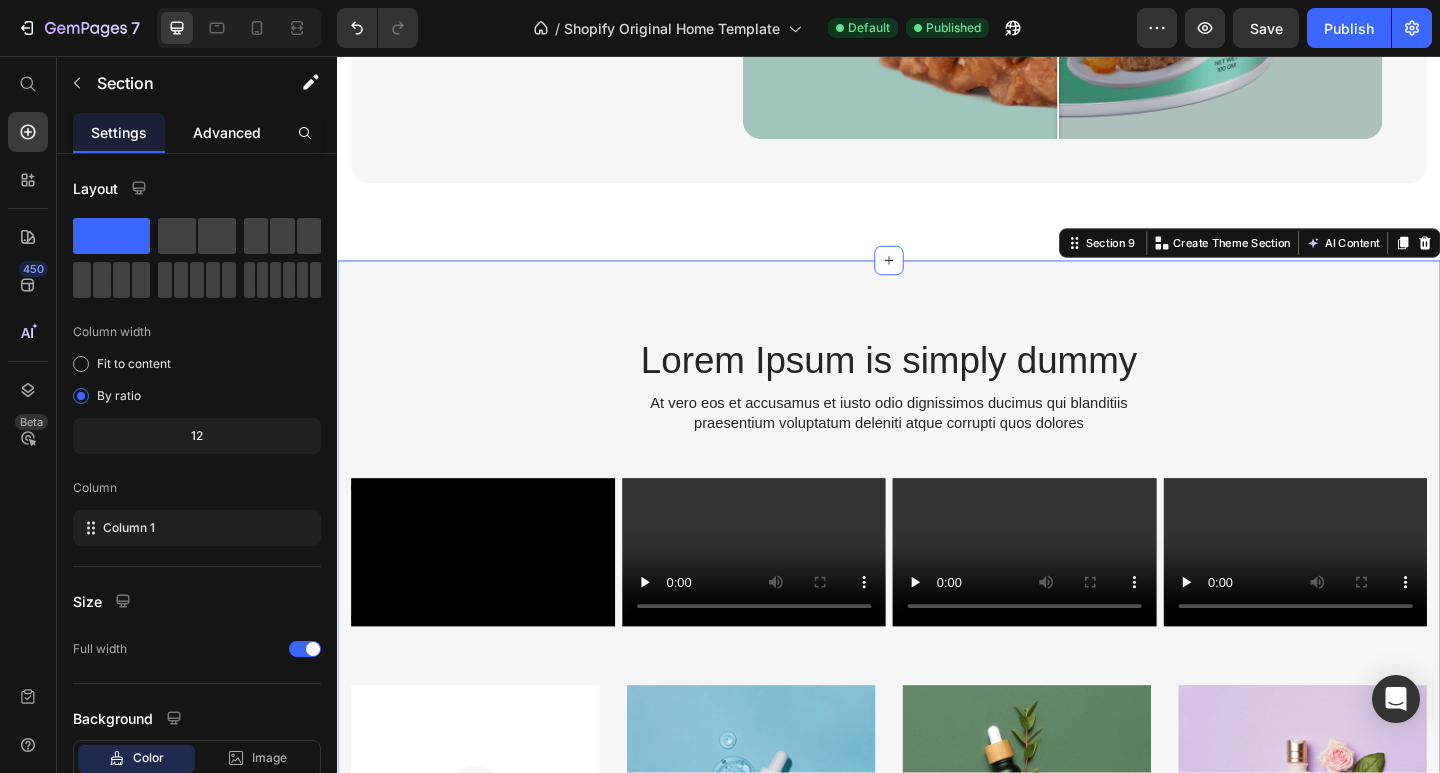 click on "Advanced" at bounding box center (227, 132) 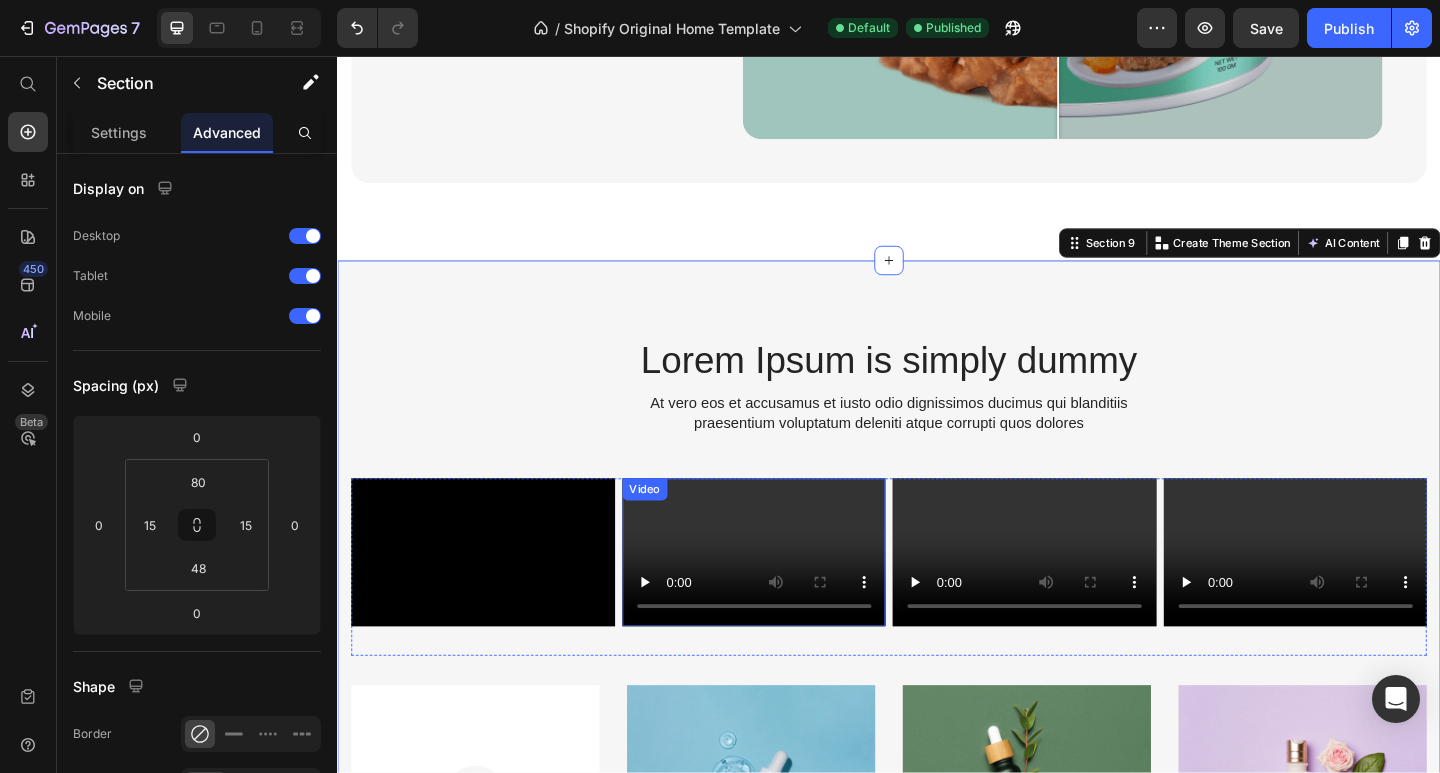 click at bounding box center [790, 596] 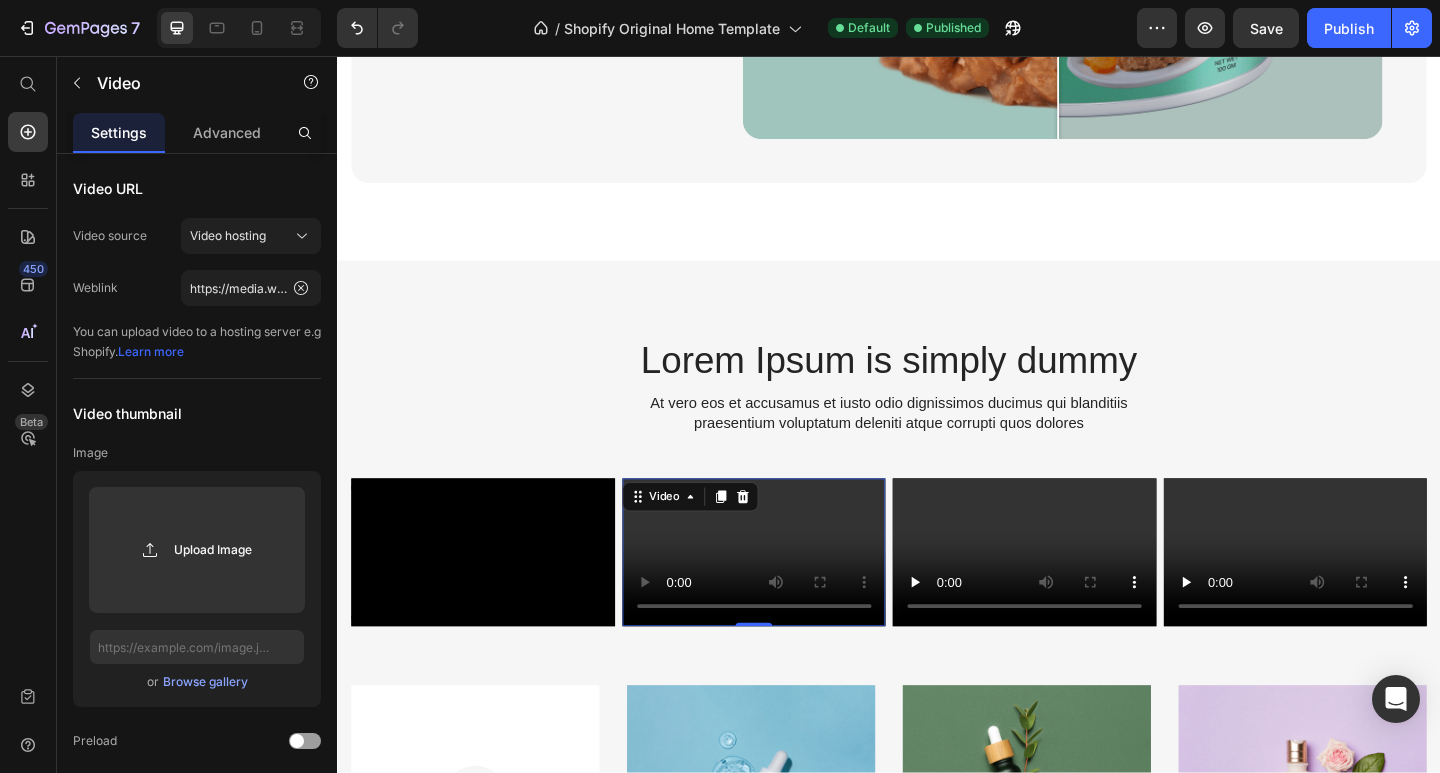 click at bounding box center (790, 596) 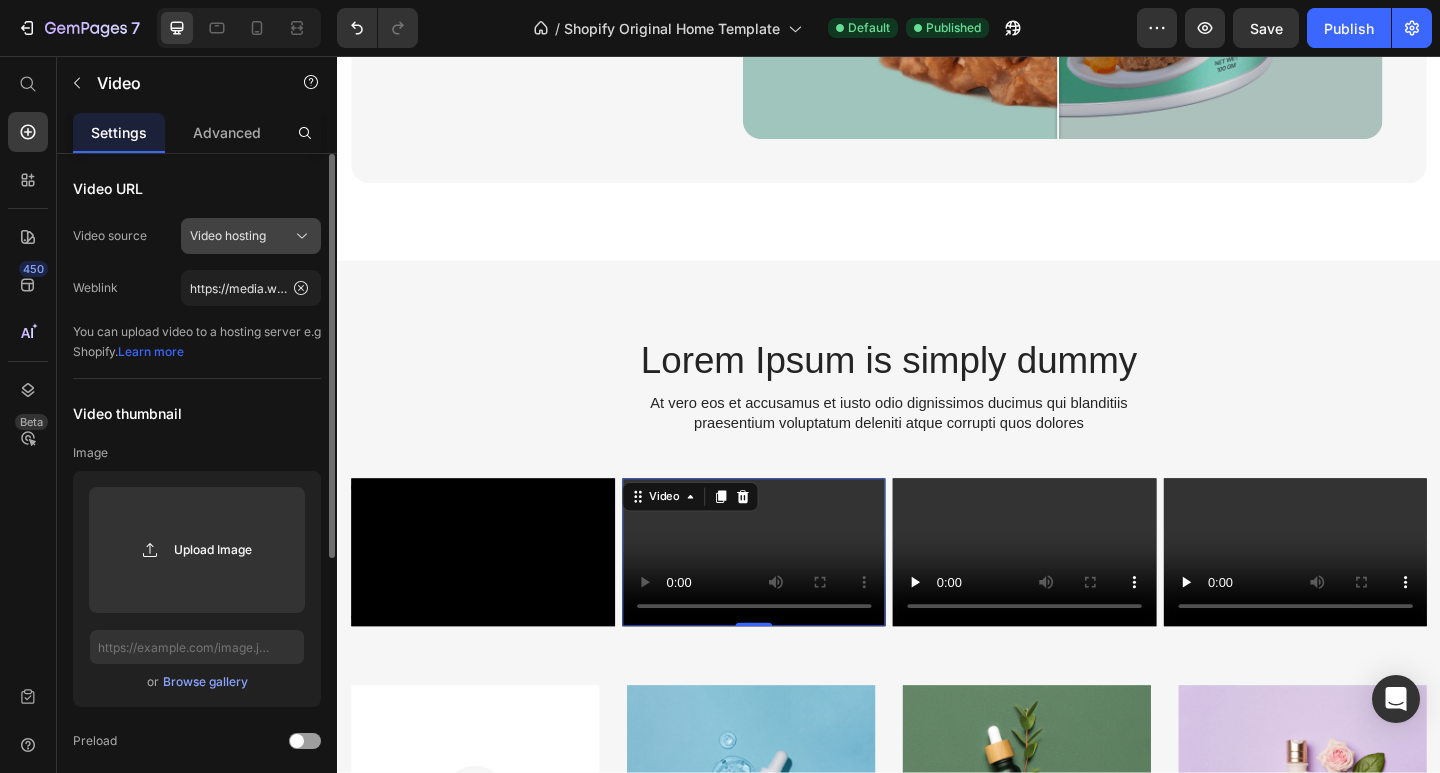 click on "Video hosting" 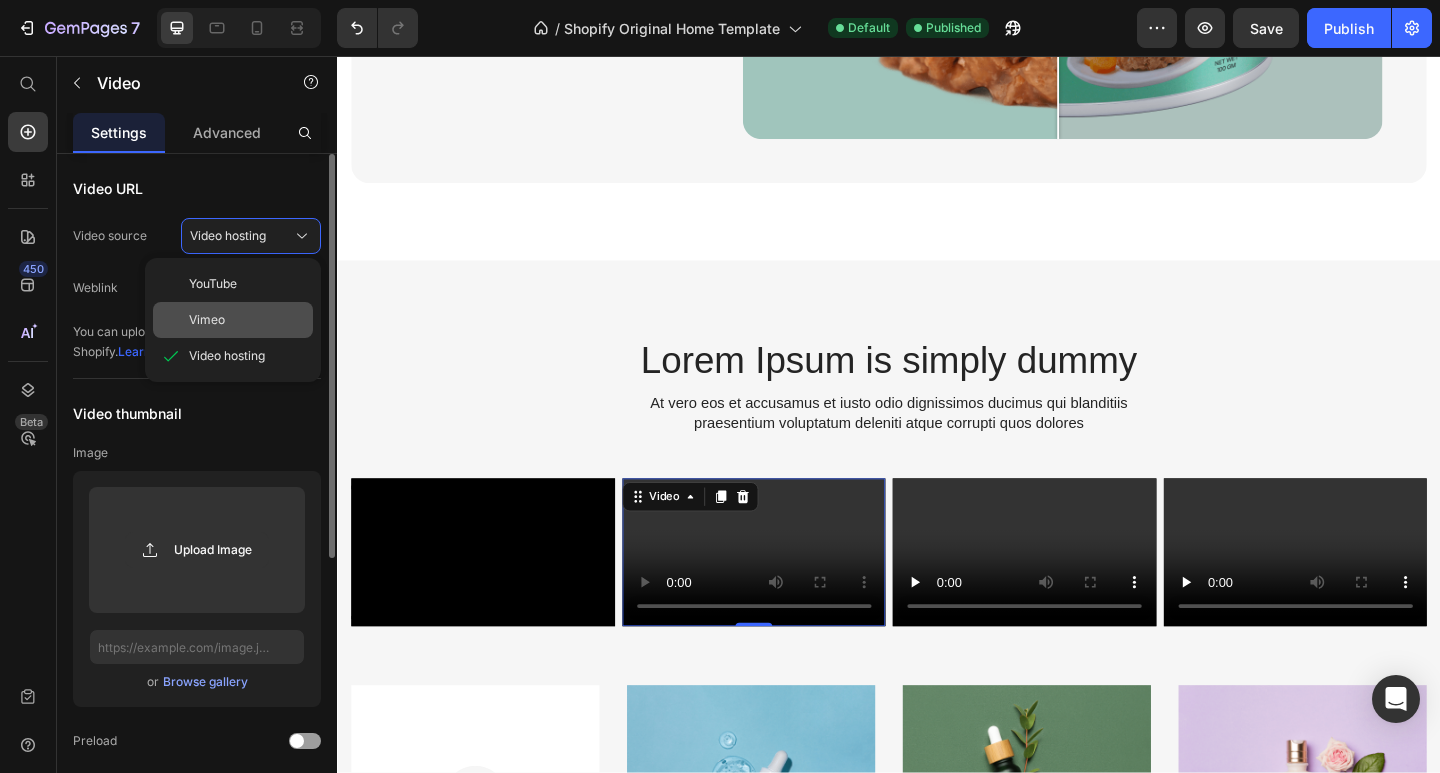 click on "Vimeo" 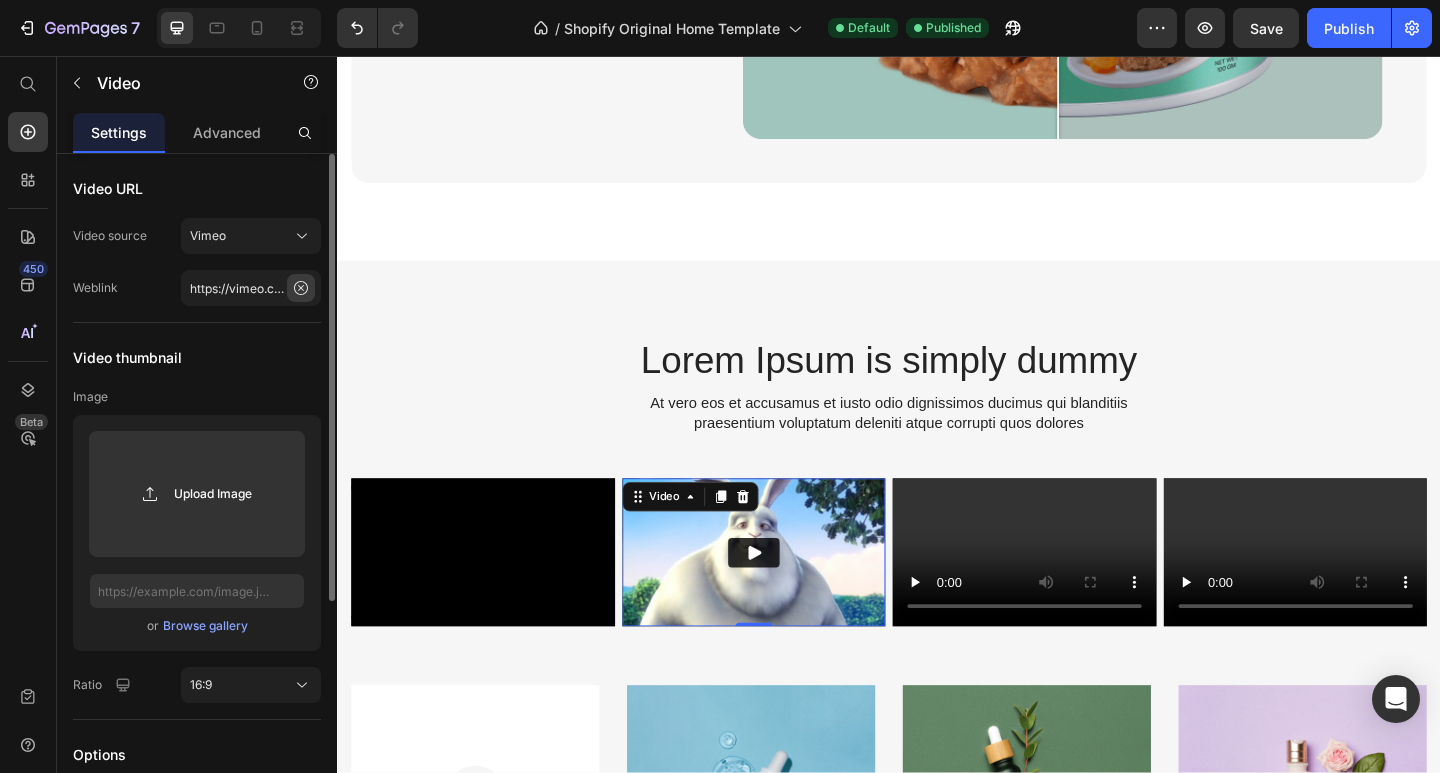 click 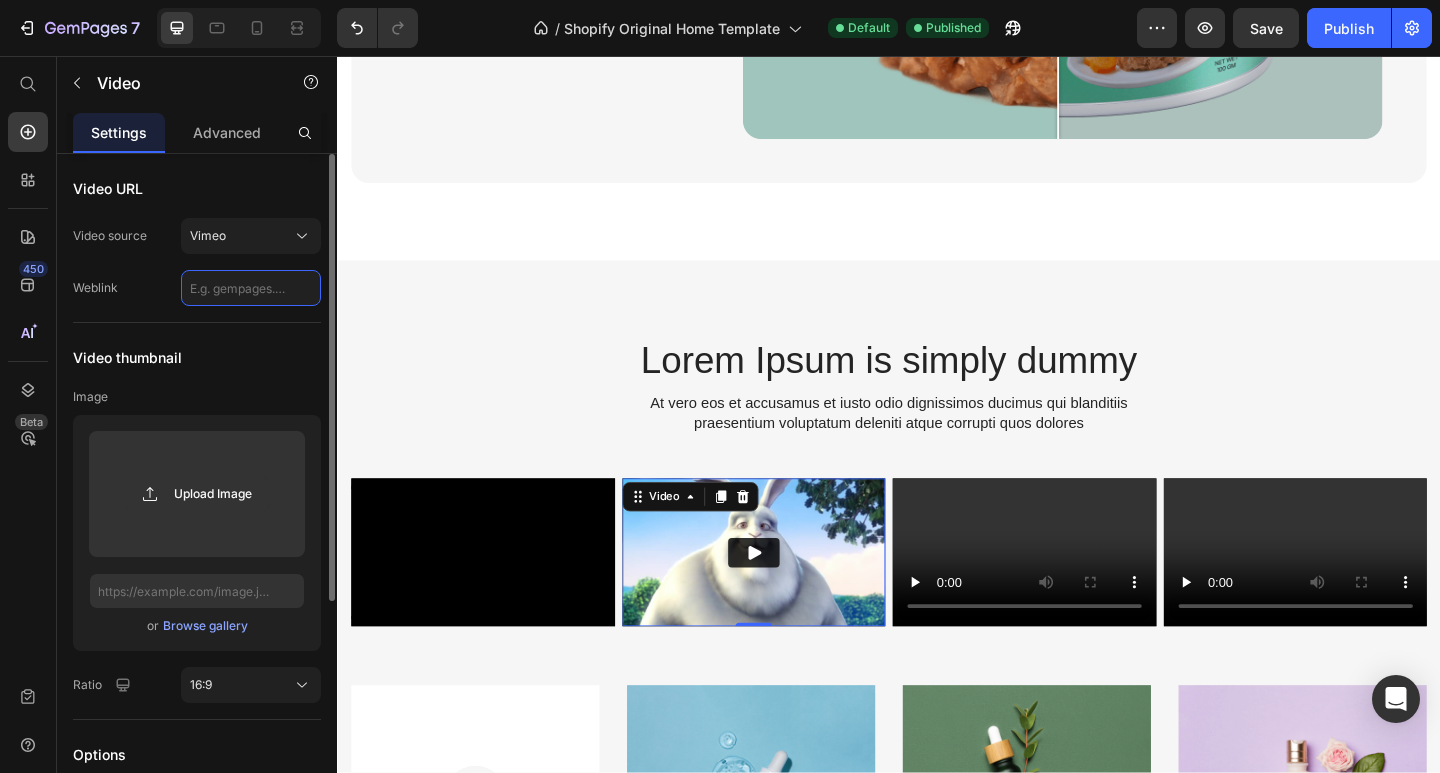 scroll, scrollTop: 0, scrollLeft: 0, axis: both 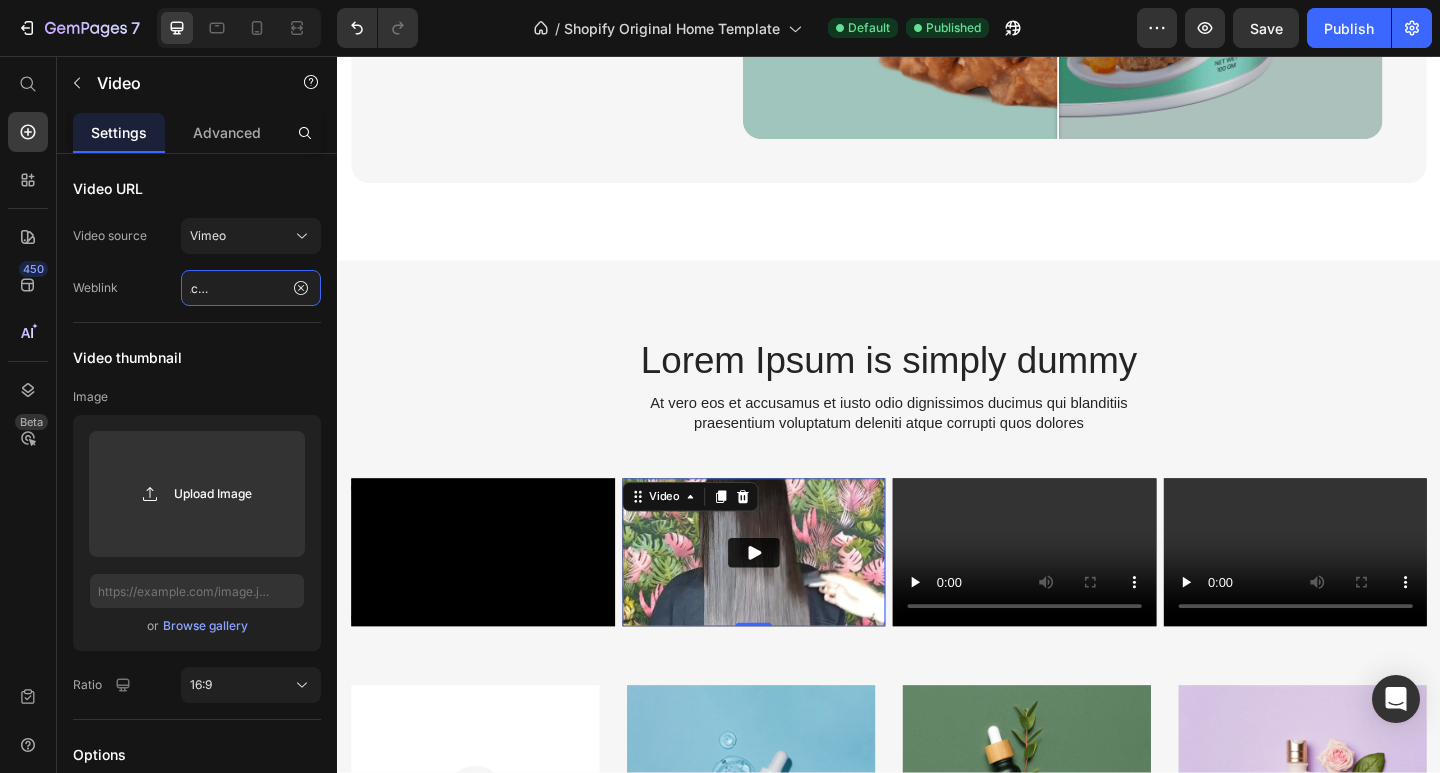 type on "https://vimeo.com/1099703139" 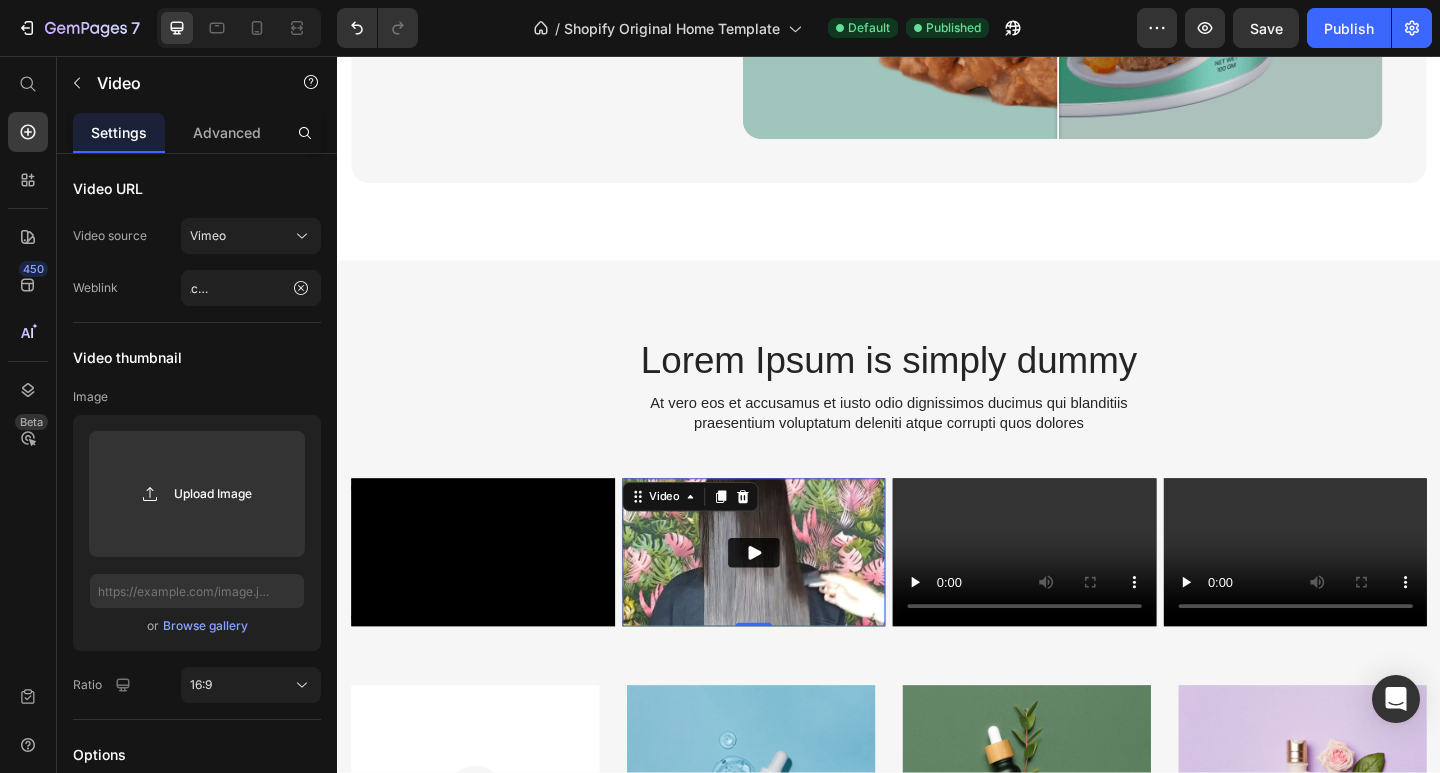 click 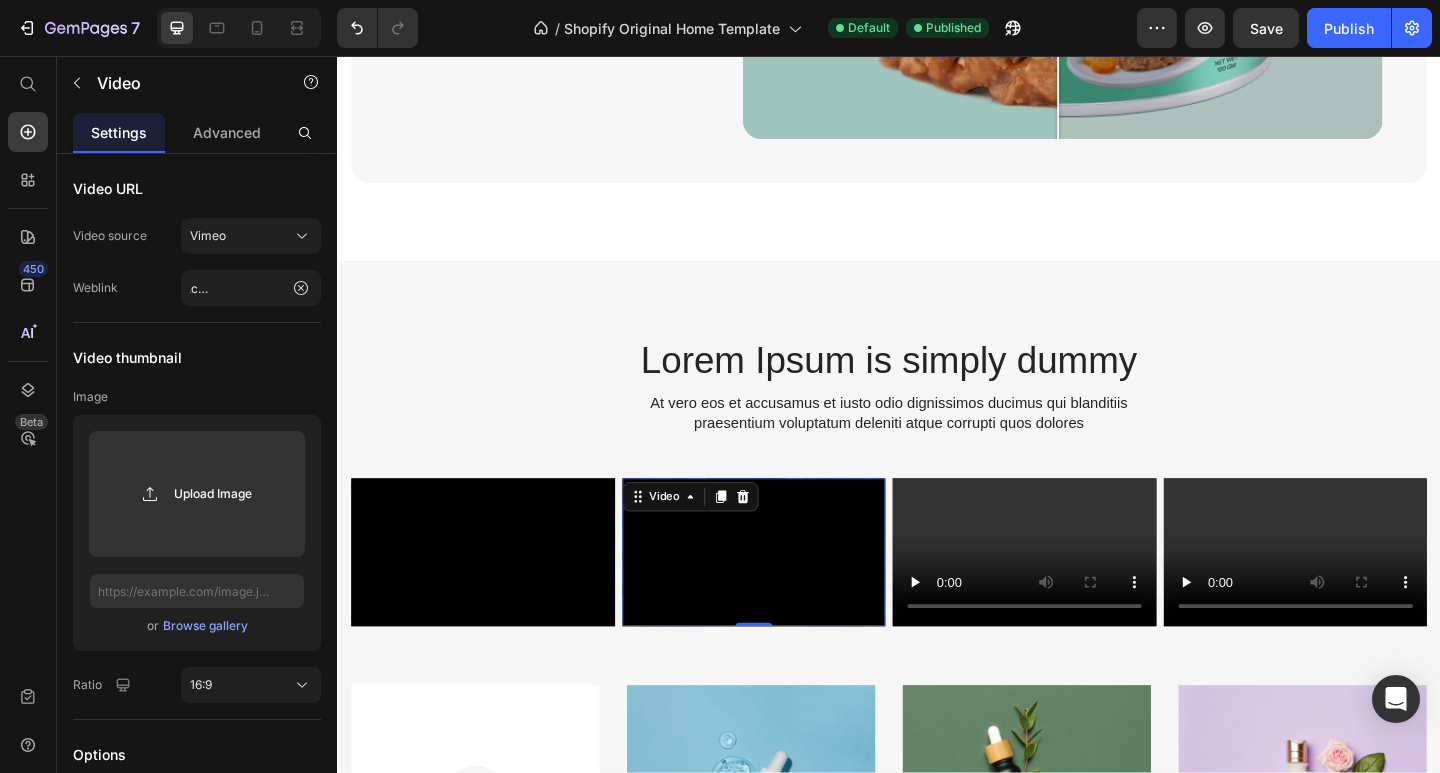 scroll, scrollTop: 0, scrollLeft: 0, axis: both 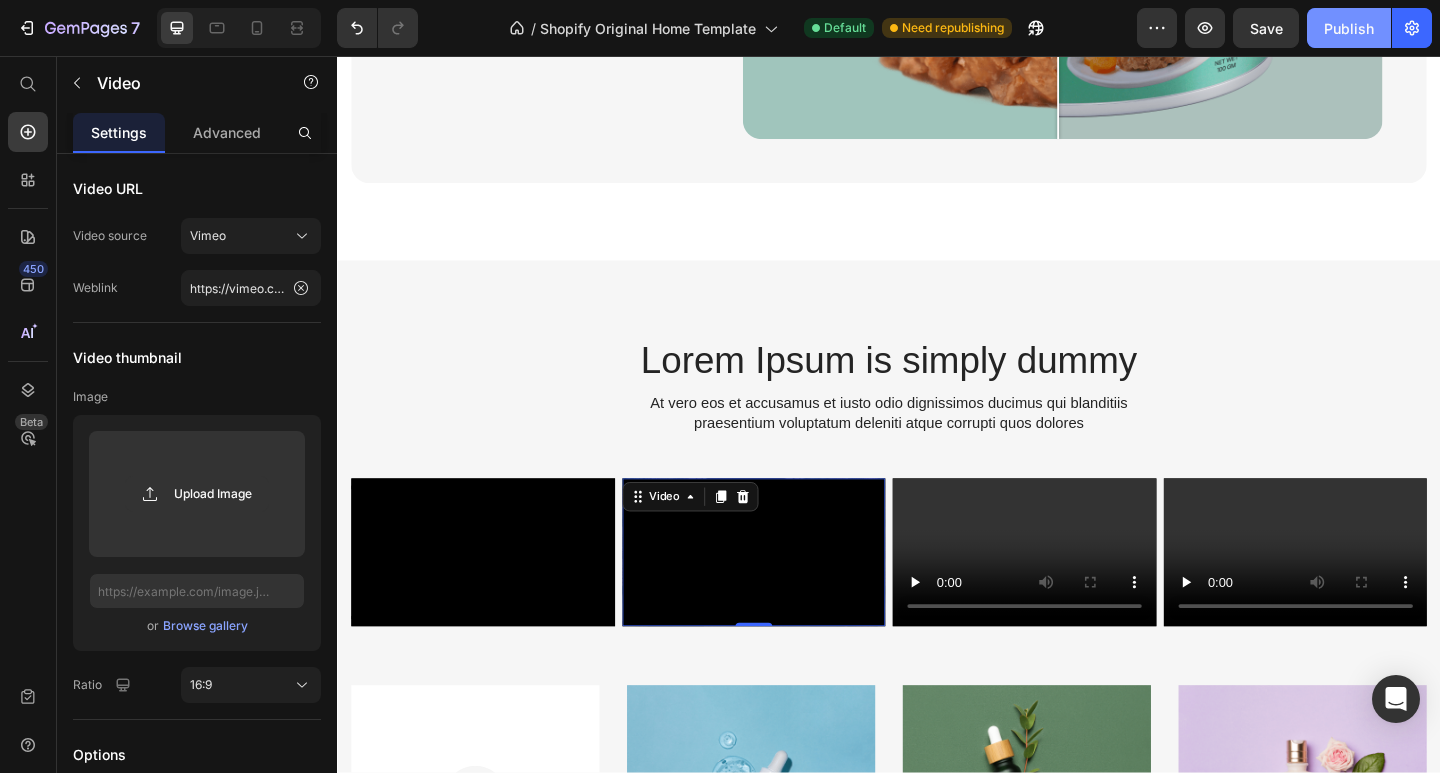 click on "Publish" 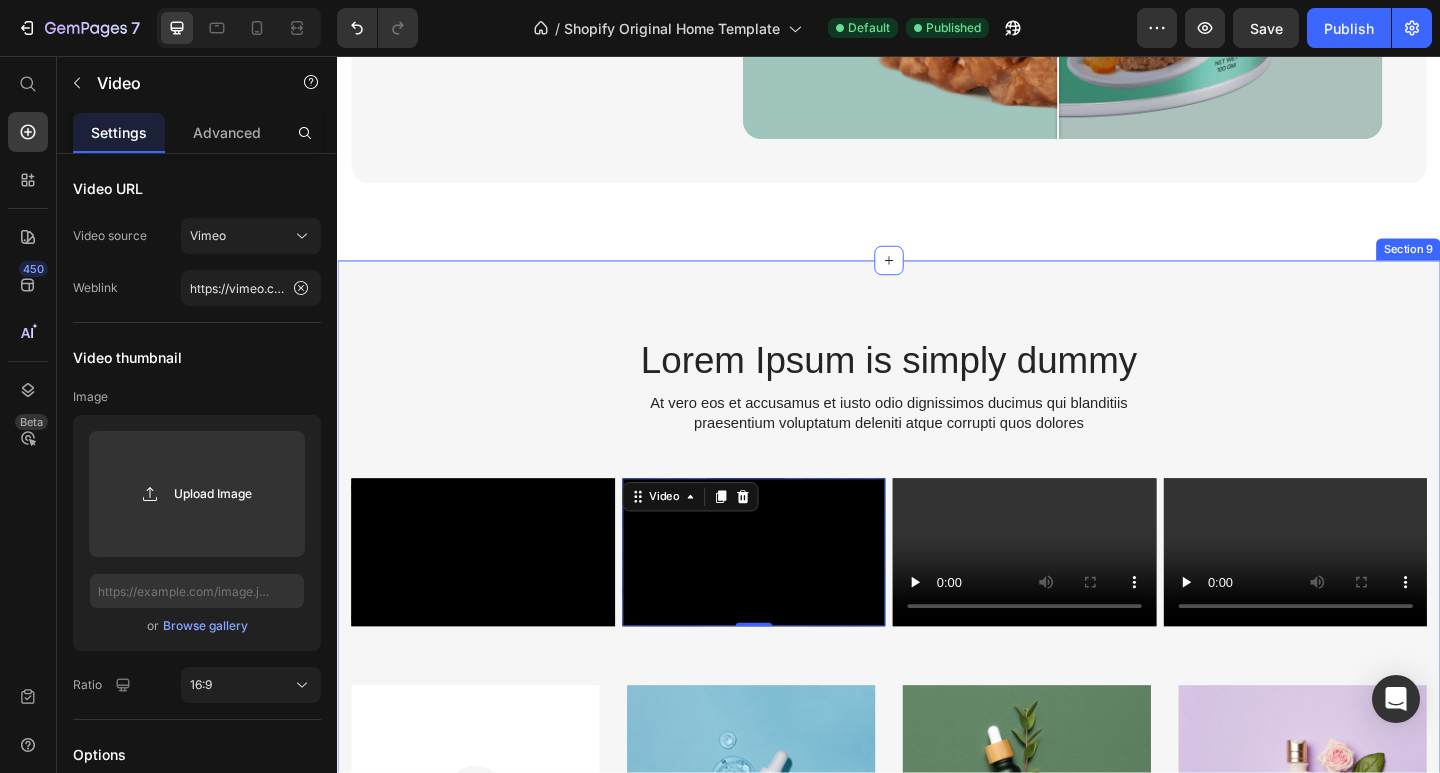 click on "Lorem Ipsum is simply dummy Heading At vero eos et accusamus et iusto odio dignissimos ducimus qui blanditiis praesentium voluptatum deleniti atque corrupti quos dolores Text Block Row Video Video   0 Video Video Row Image EXPLAIN Text Block Réservez votre Lissage Nano Indien – Soin Profond & Lissant Product Title At vero eos et accusamus et iusto odio dignissimos ducimus qui blanditiis praesentium Text Block Icon Icon Icon Icon Icon Icon List (7 vero) Text Block Row Row Product Image EXPLAIN Text Block Réservez votre Lissage Nano Indien – Soin Profond & Lissant Product Title At vero eos et accusamus et iusto odio dignissimos ducimus qui blanditiis praesentium Text Block Icon Icon Icon Icon Icon Icon List (14 vero) Text Block Row Row Product Image EXPLAIN Text Block Réservez votre Lissage Nano Indien – Soin Profond & Lissant Product Title At vero eos et accusamus et iusto odio dignissimos ducimus qui blanditiis praesentium Text Block Icon Icon Icon Icon Icon Icon List (5 vero) Text Block Row Row Row" at bounding box center (937, 836) 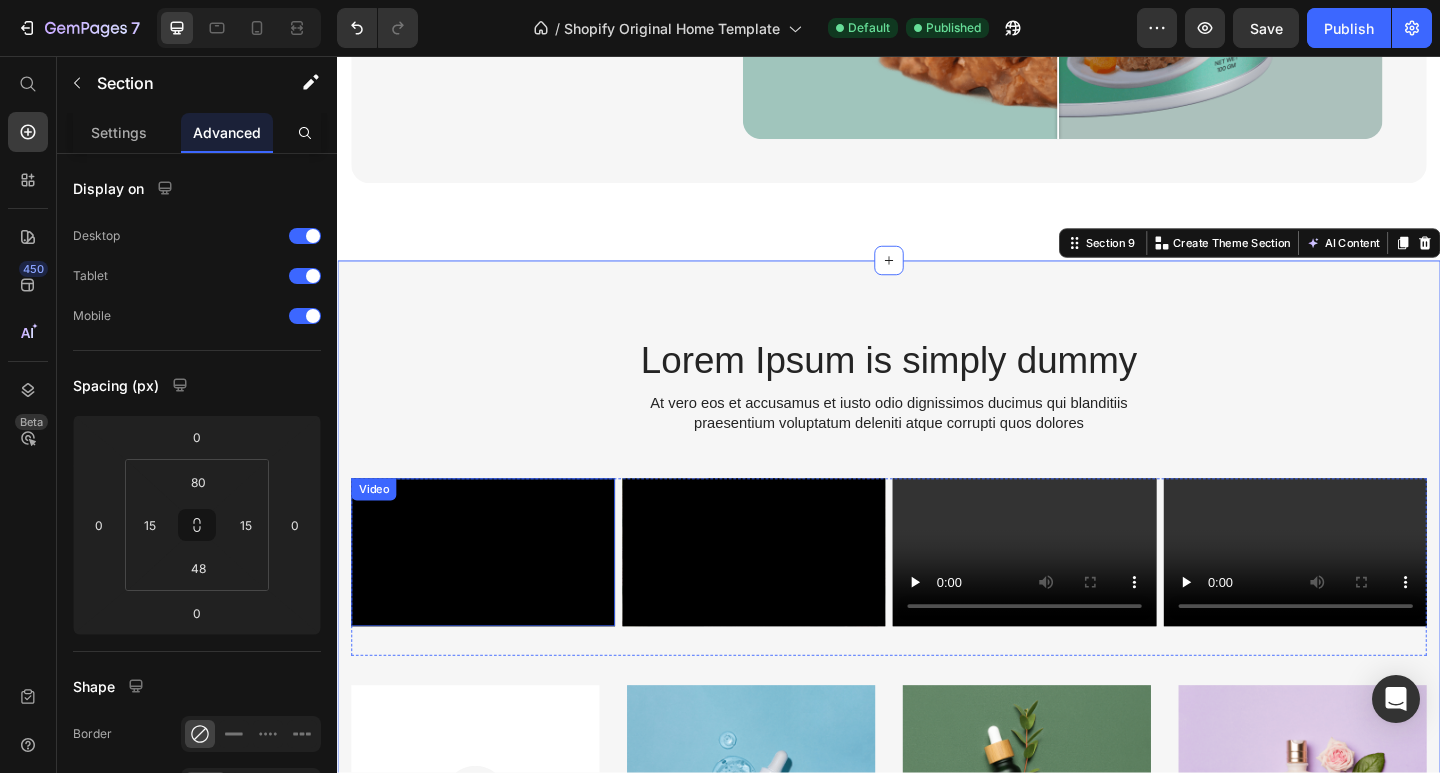 drag, startPoint x: 564, startPoint y: 521, endPoint x: 452, endPoint y: 368, distance: 189.61276 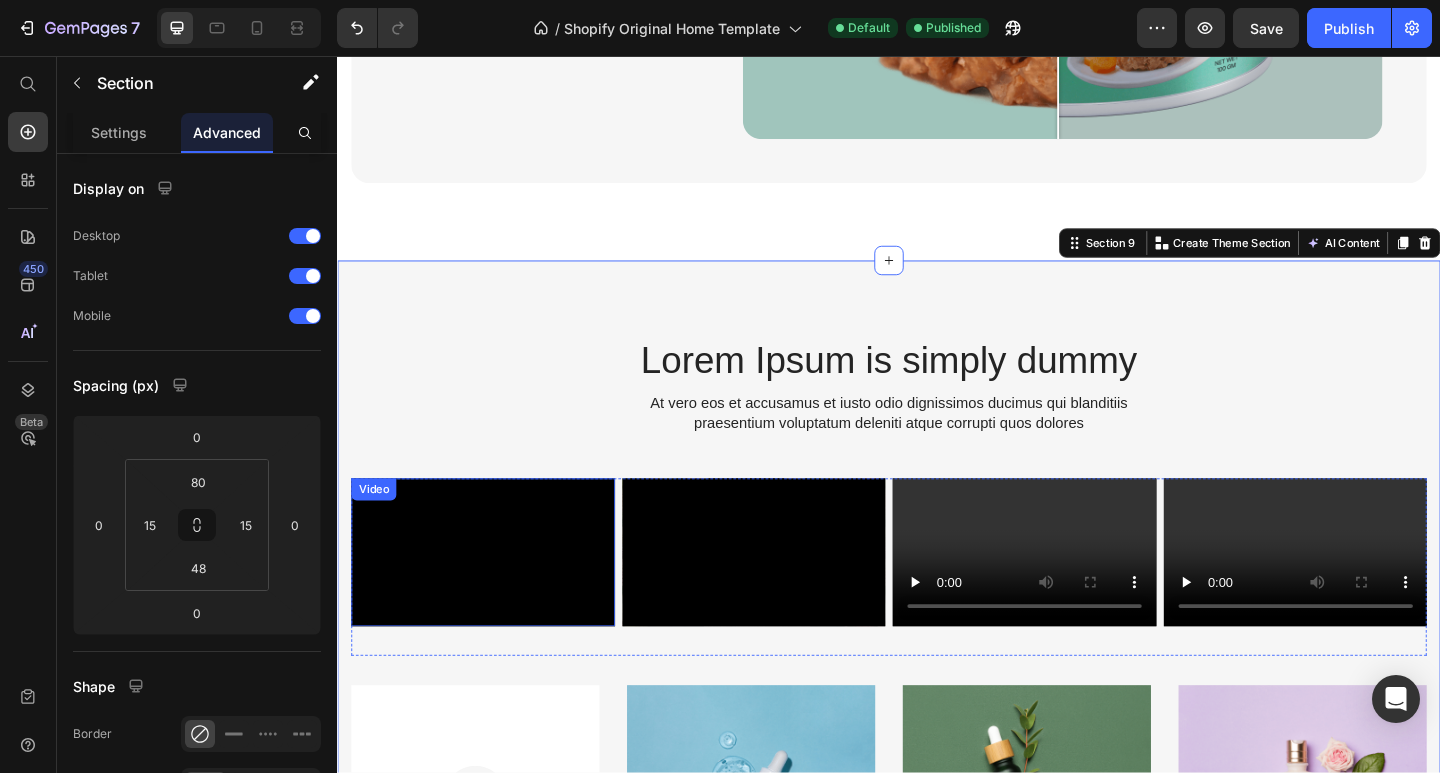 click on "Lorem Ipsum is simply dummy Heading At vero eos et accusamus et iusto odio dignissimos ducimus qui blanditiis praesentium voluptatum deleniti atque corrupti quos dolores Text Block Row Video Video Video Video Row Image EXPLAIN Text Block Réservez votre Lissage Nano Indien – Soin Profond & Lissant Product Title At vero eos et accusamus et iusto odio dignissimos ducimus qui blanditiis praesentium Text Block Icon Icon Icon Icon Icon Icon List (7 vero) Text Block Row Row Product Image EXPLAIN Text Block Réservez votre Lissage Nano Indien – Soin Profond & Lissant Product Title At vero eos et accusamus et iusto odio dignissimos ducimus qui blanditiis praesentium Text Block Icon Icon Icon Icon Icon Icon List (14 vero) Text Block Row Row Product Image EXPLAIN Text Block Réservez votre Lissage Nano Indien – Soin Profond & Lissant Product Title At vero eos et accusamus et iusto odio dignissimos ducimus qui blanditiis praesentium Text Block Icon Icon Icon Icon Icon Icon List (5 vero) Text Block Row Row Product" at bounding box center [937, 836] 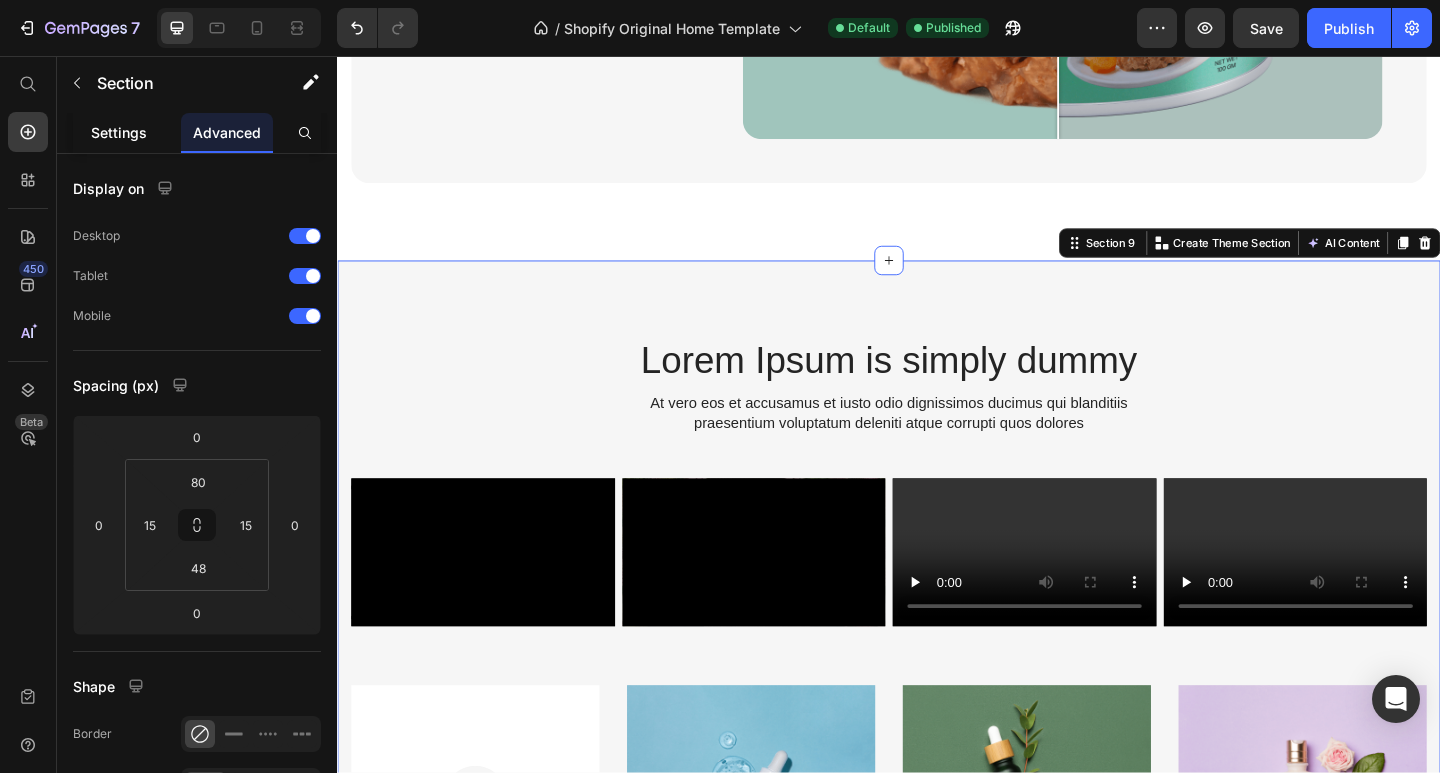click on "Settings" 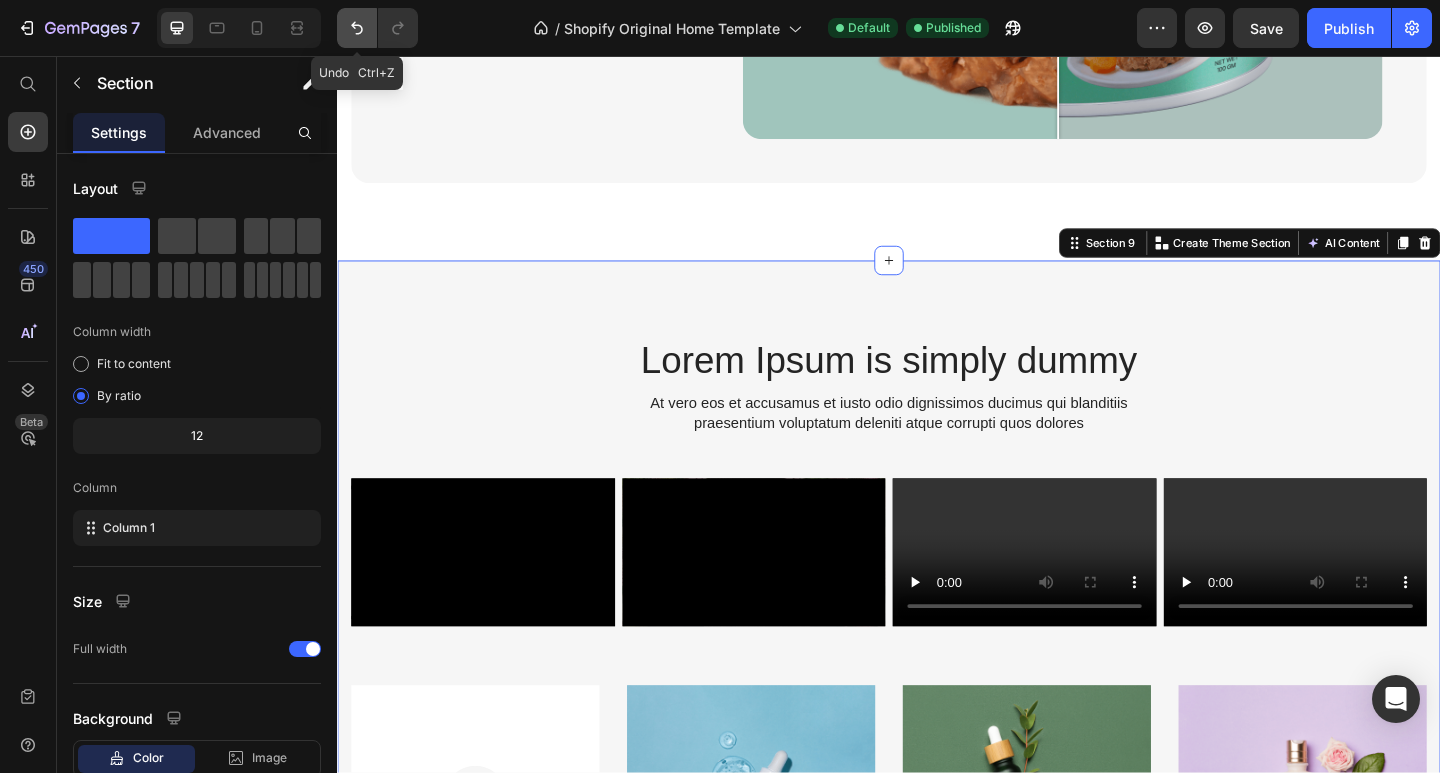 click 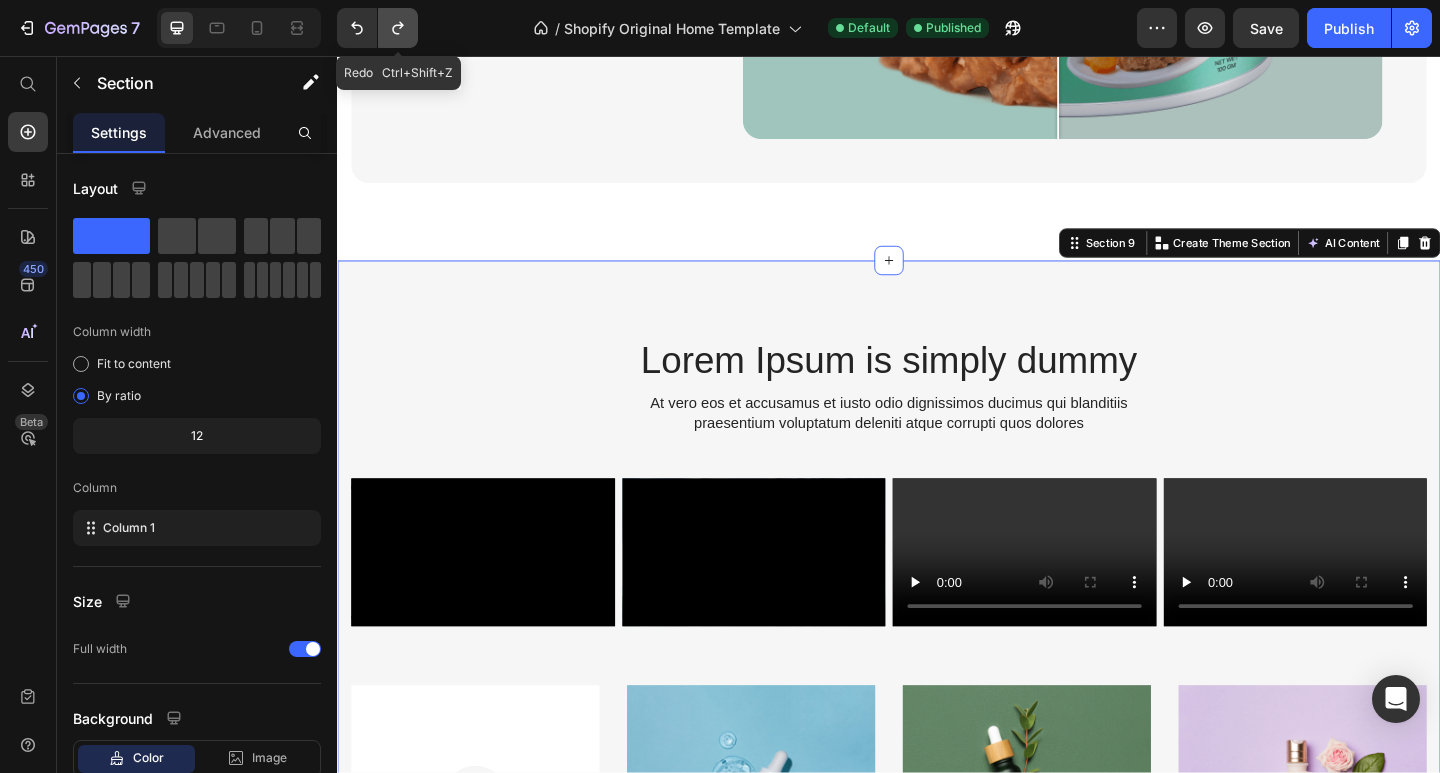 click 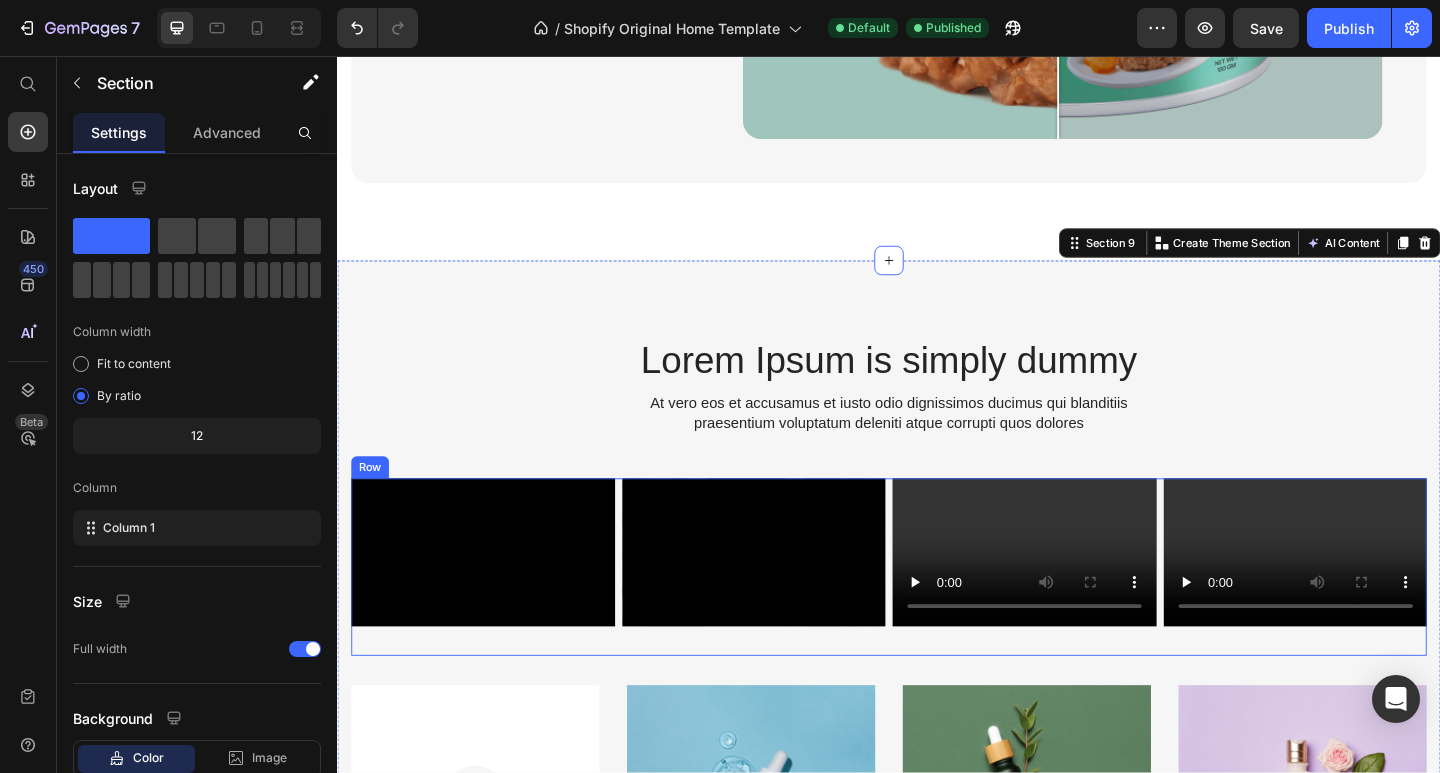 click on "Video" at bounding box center (495, 612) 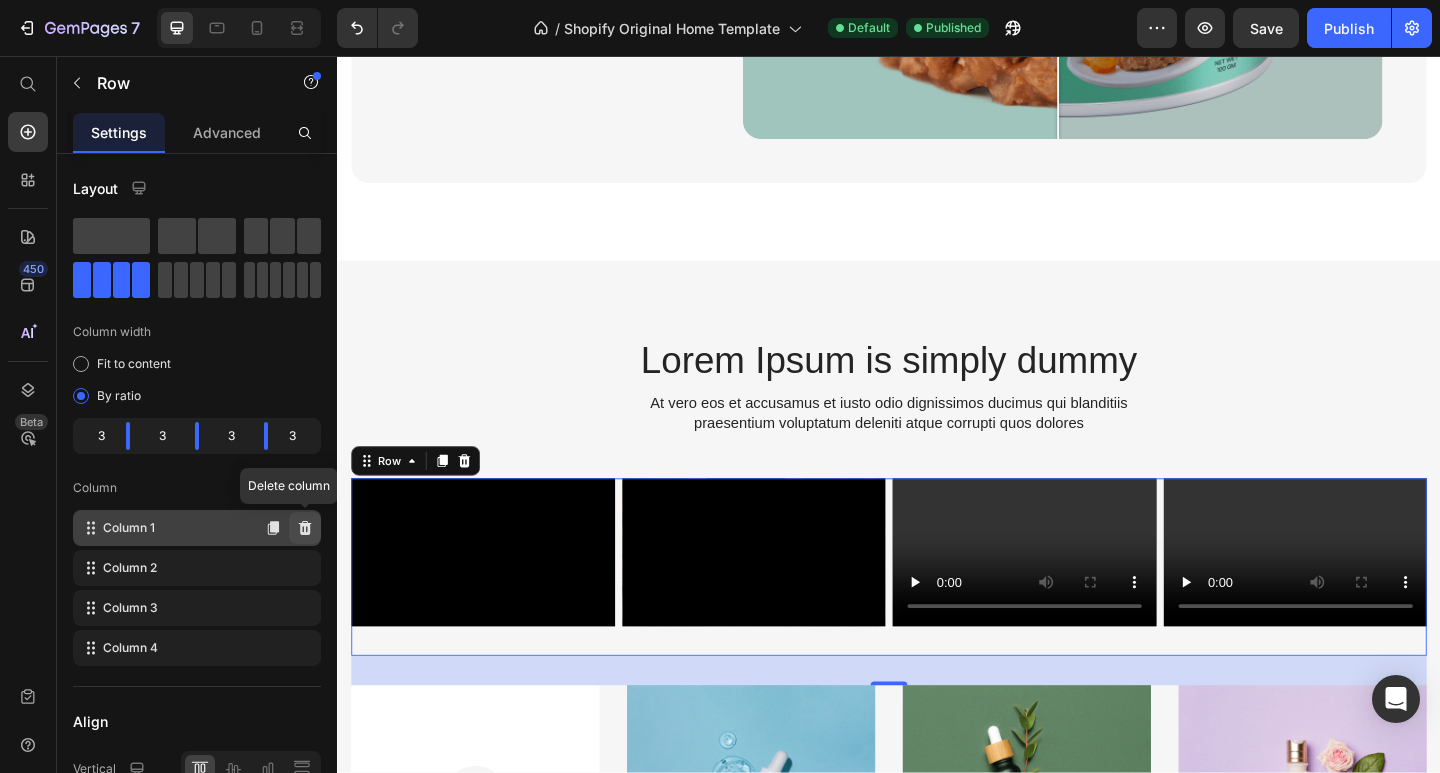 click 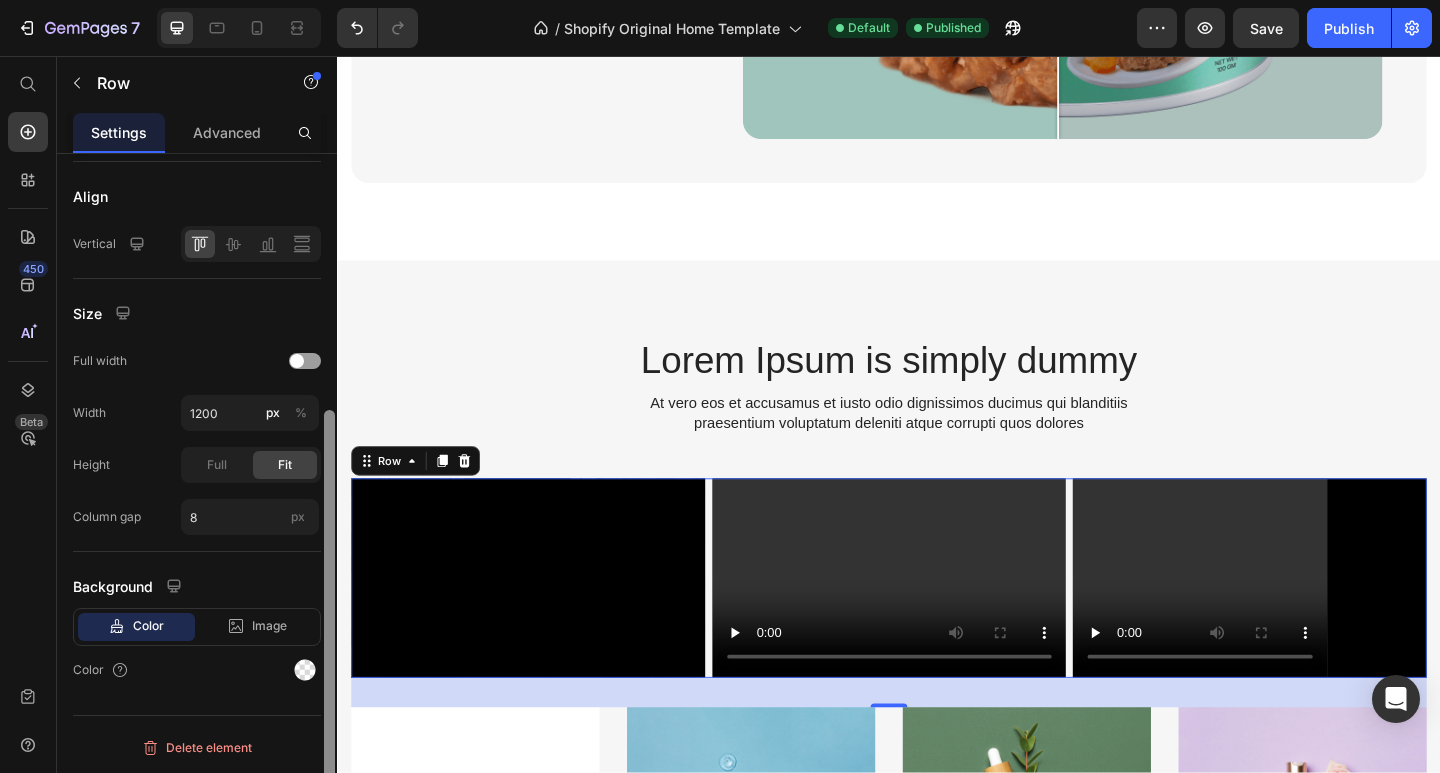 scroll, scrollTop: 374, scrollLeft: 0, axis: vertical 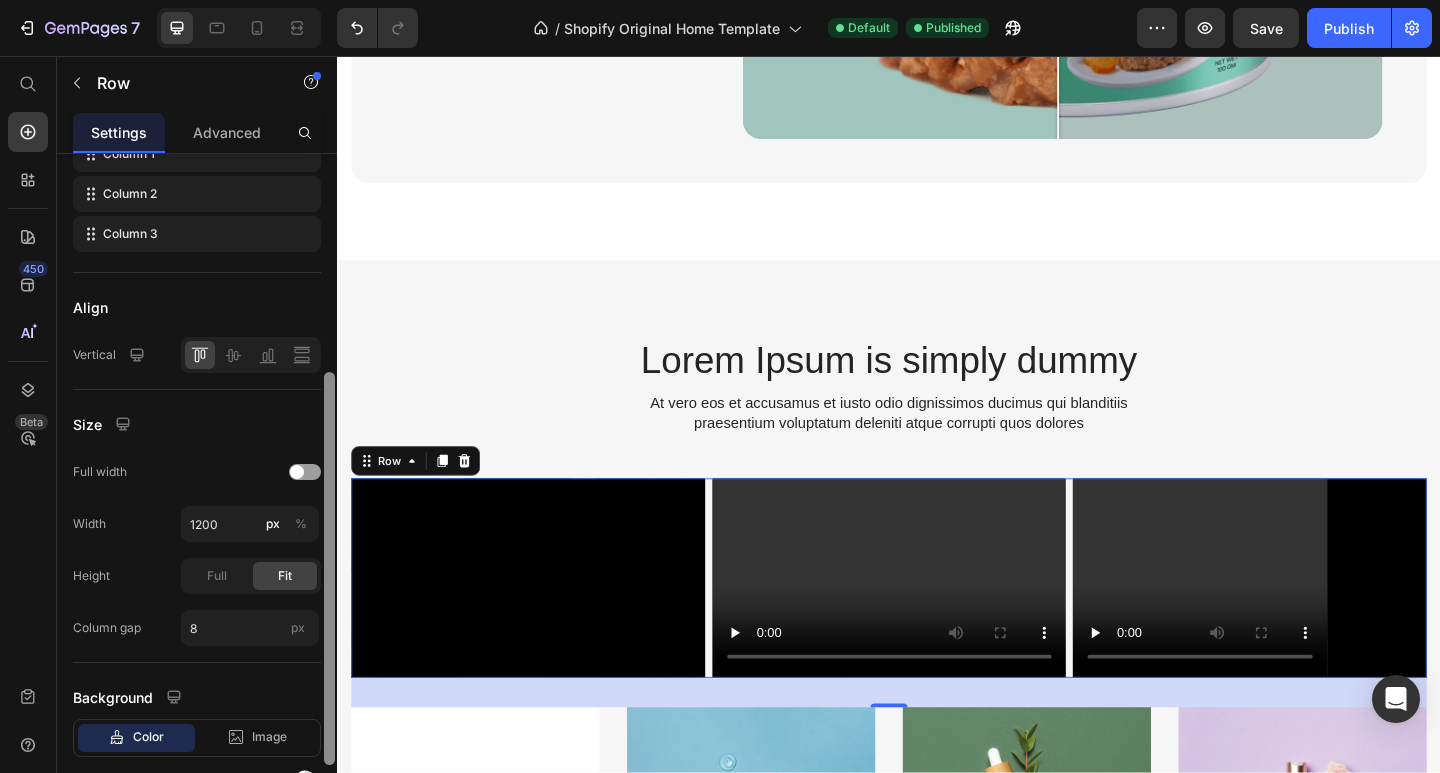 drag, startPoint x: 664, startPoint y: 534, endPoint x: 384, endPoint y: 468, distance: 287.67343 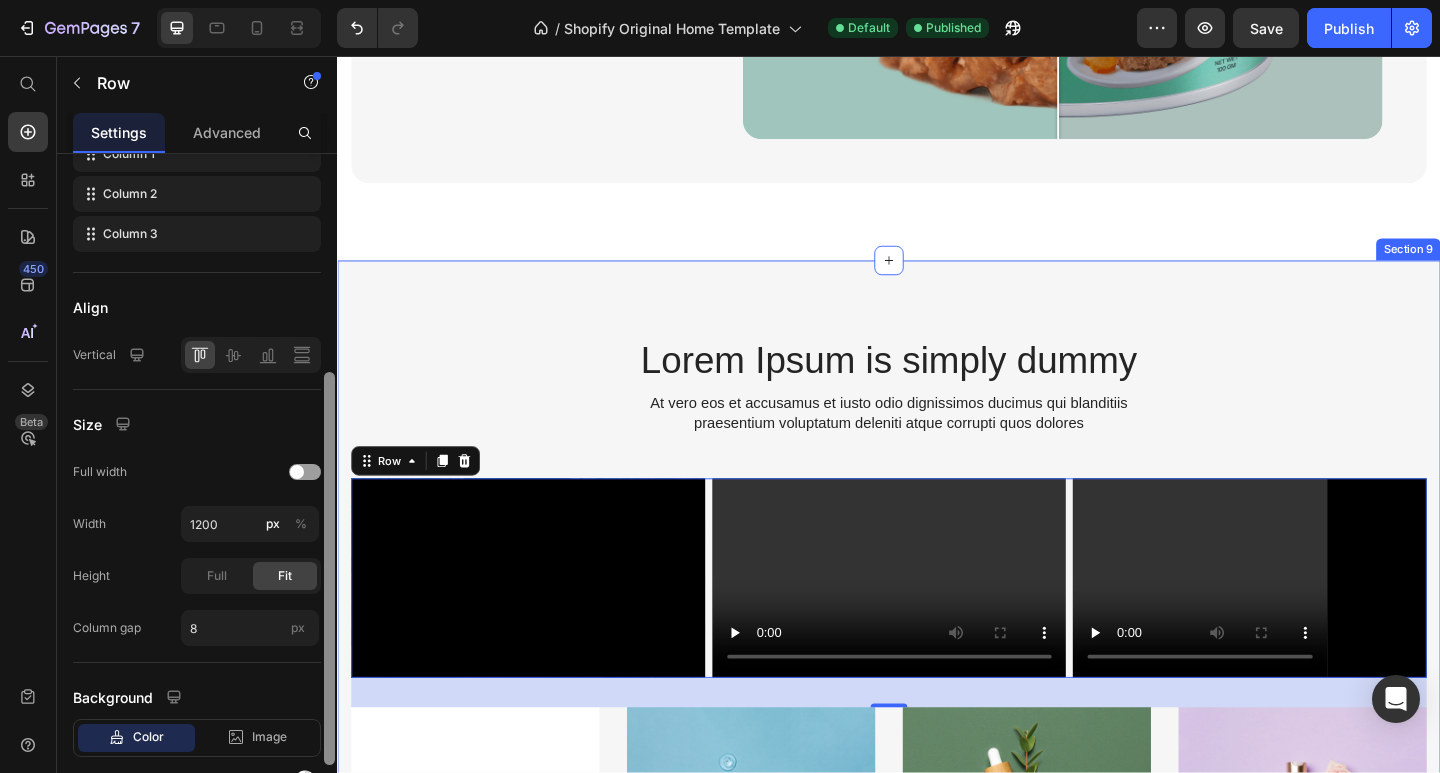 click on "Lorem Ipsum is simply dummy Heading At vero eos et accusamus et iusto odio dignissimos ducimus qui blanditiis praesentium voluptatum deleniti atque corrupti quos dolores Text Block Row Video Video Video Row   32 Image EXPLAIN Text Block Réservez votre Lissage Nano Indien – Soin Profond & Lissant Product Title At vero eos et accusamus et iusto odio dignissimos ducimus qui blanditiis praesentium Text Block Icon Icon Icon Icon Icon Icon List (7 vero) Text Block Row Row Product Image EXPLAIN Text Block Réservez votre Lissage Nano Indien – Soin Profond & Lissant Product Title At vero eos et accusamus et iusto odio dignissimos ducimus qui blanditiis praesentium Text Block Icon Icon Icon Icon Icon Icon List (14 vero) Text Block Row Row Product Image EXPLAIN Text Block Réservez votre Lissage Nano Indien – Soin Profond & Lissant Product Title At vero eos et accusamus et iusto odio dignissimos ducimus qui blanditiis praesentium Text Block Icon Icon Icon Icon Icon Icon List (5 vero) Text Block Row Row Product" at bounding box center (937, 832) 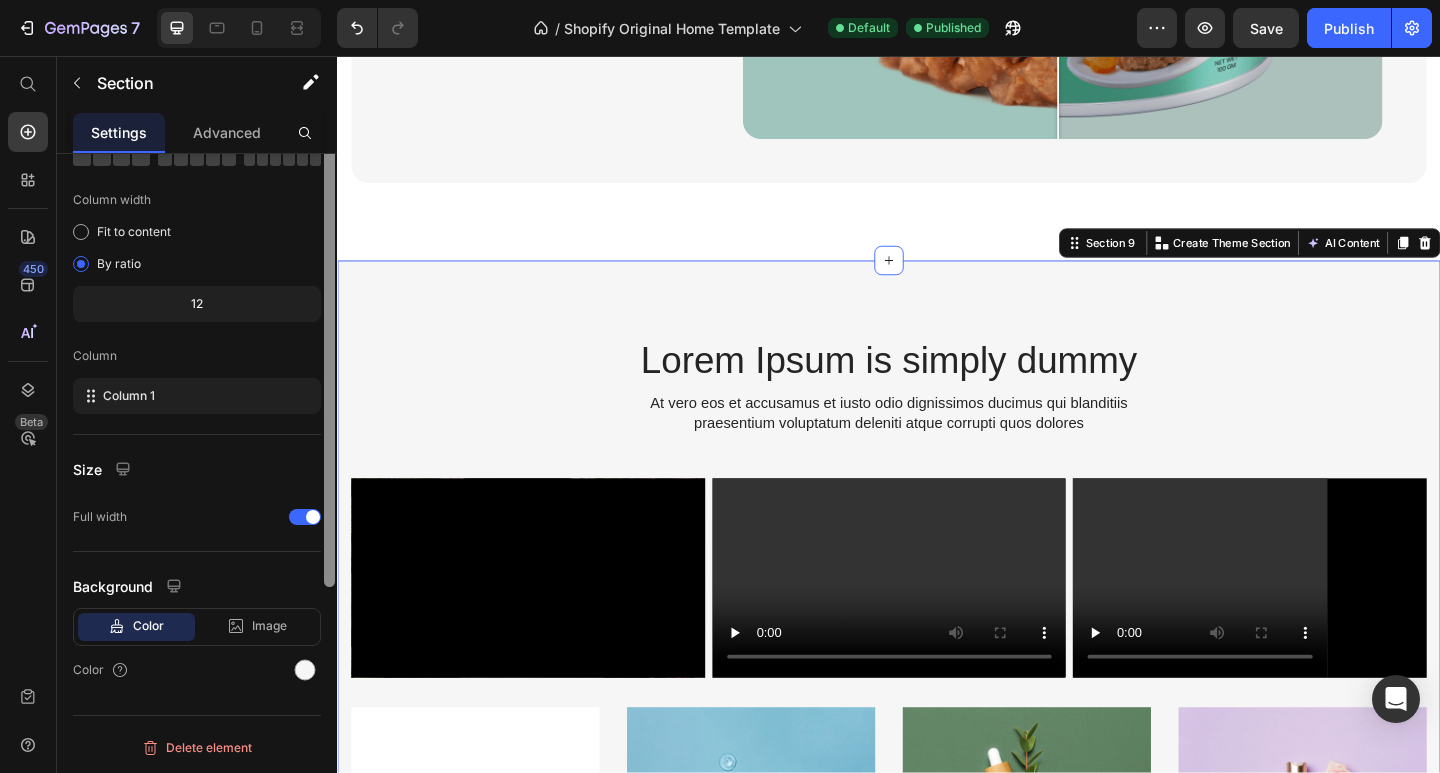 scroll, scrollTop: 0, scrollLeft: 0, axis: both 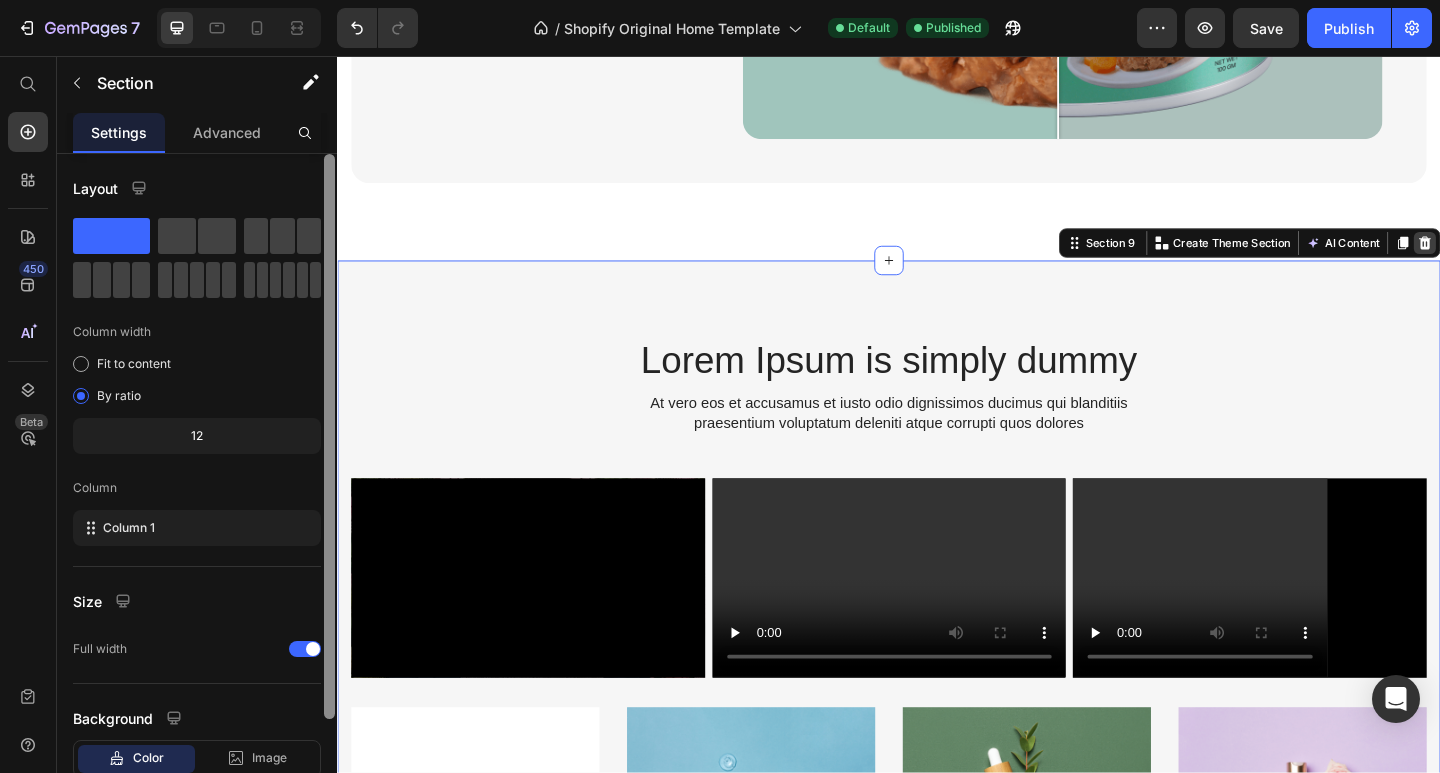 click 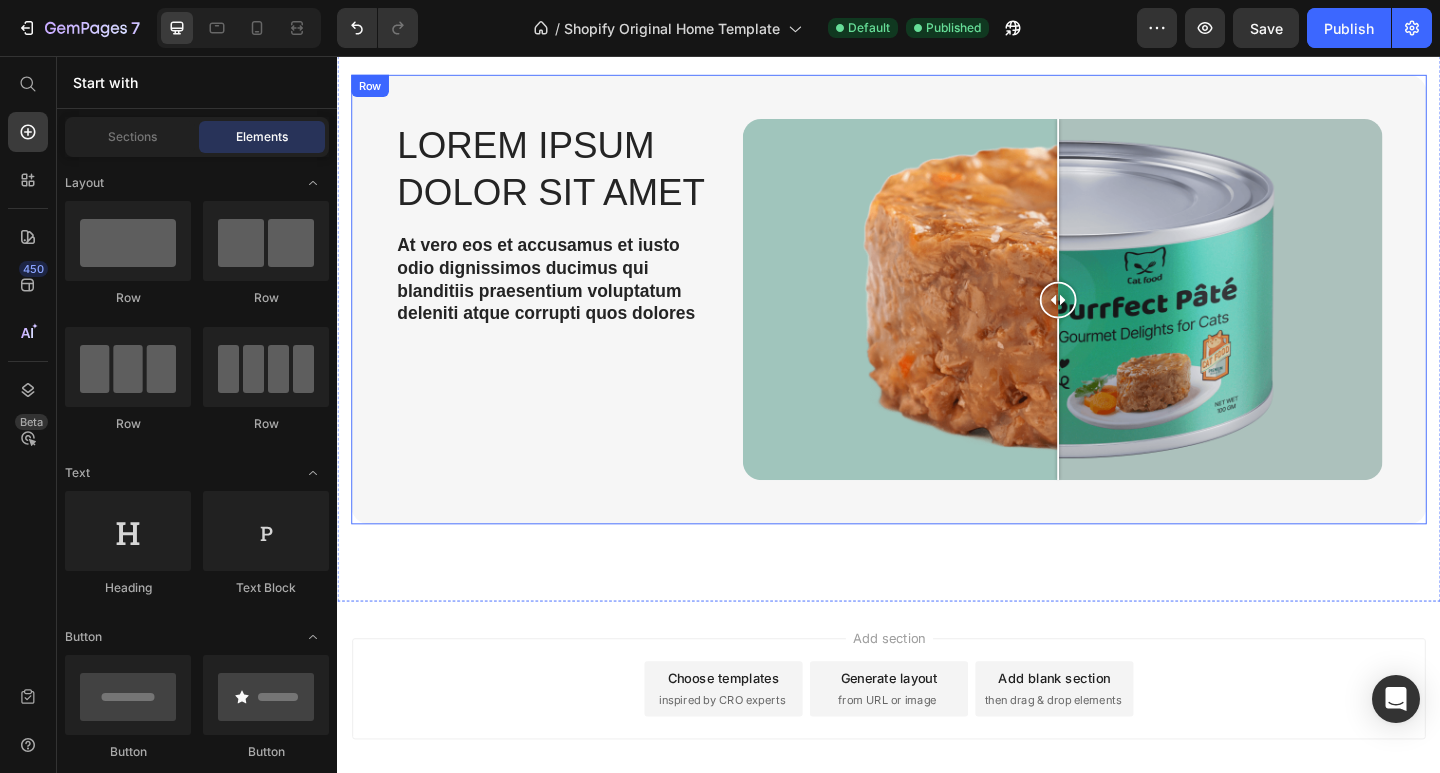 scroll, scrollTop: 1024, scrollLeft: 0, axis: vertical 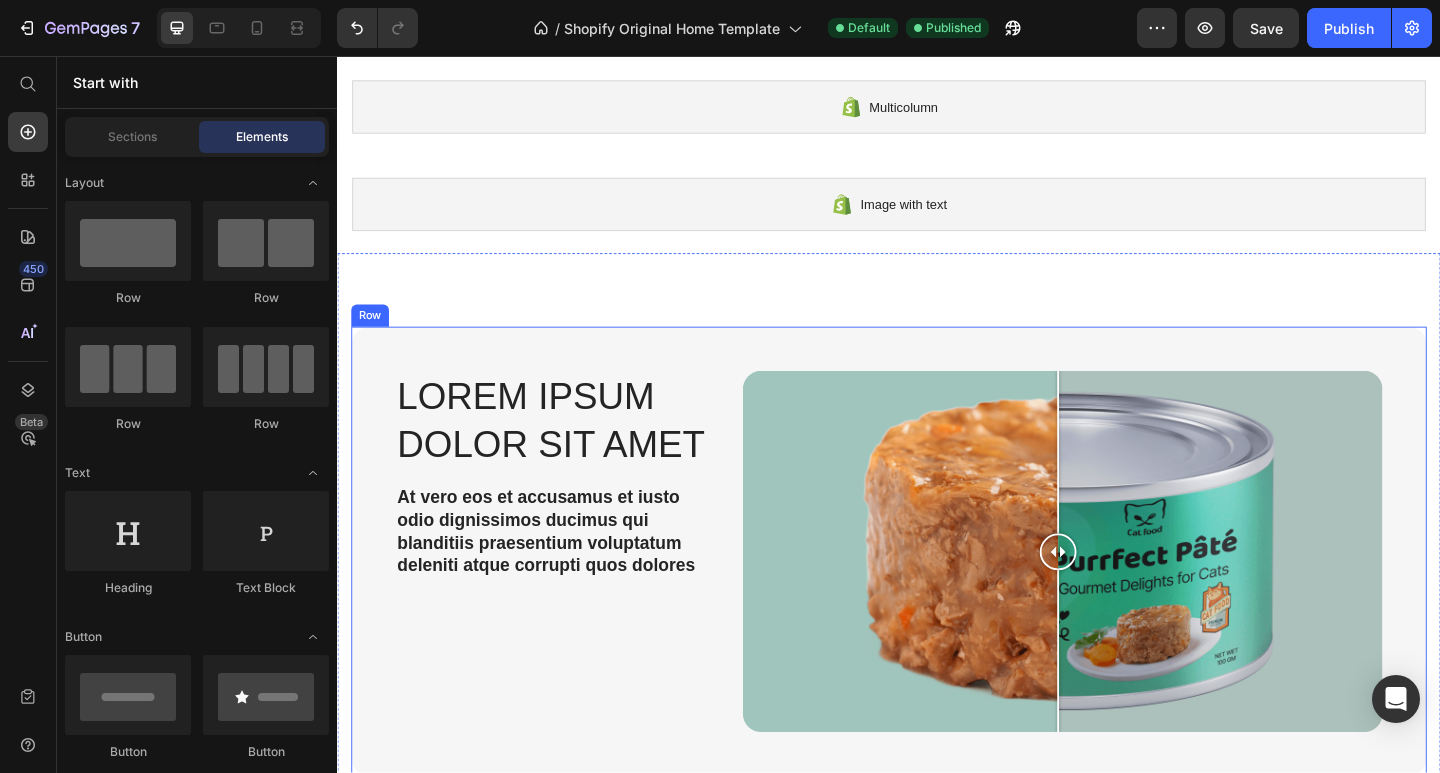 click on "Lorem ipsum dolor sit amet Heading At vero eos et accusamus et iusto odio dignissimos ducimus qui blanditiis praesentium voluptatum deleniti atque corrupti quos dolores Text Block Image Comparison Row" at bounding box center (937, 595) 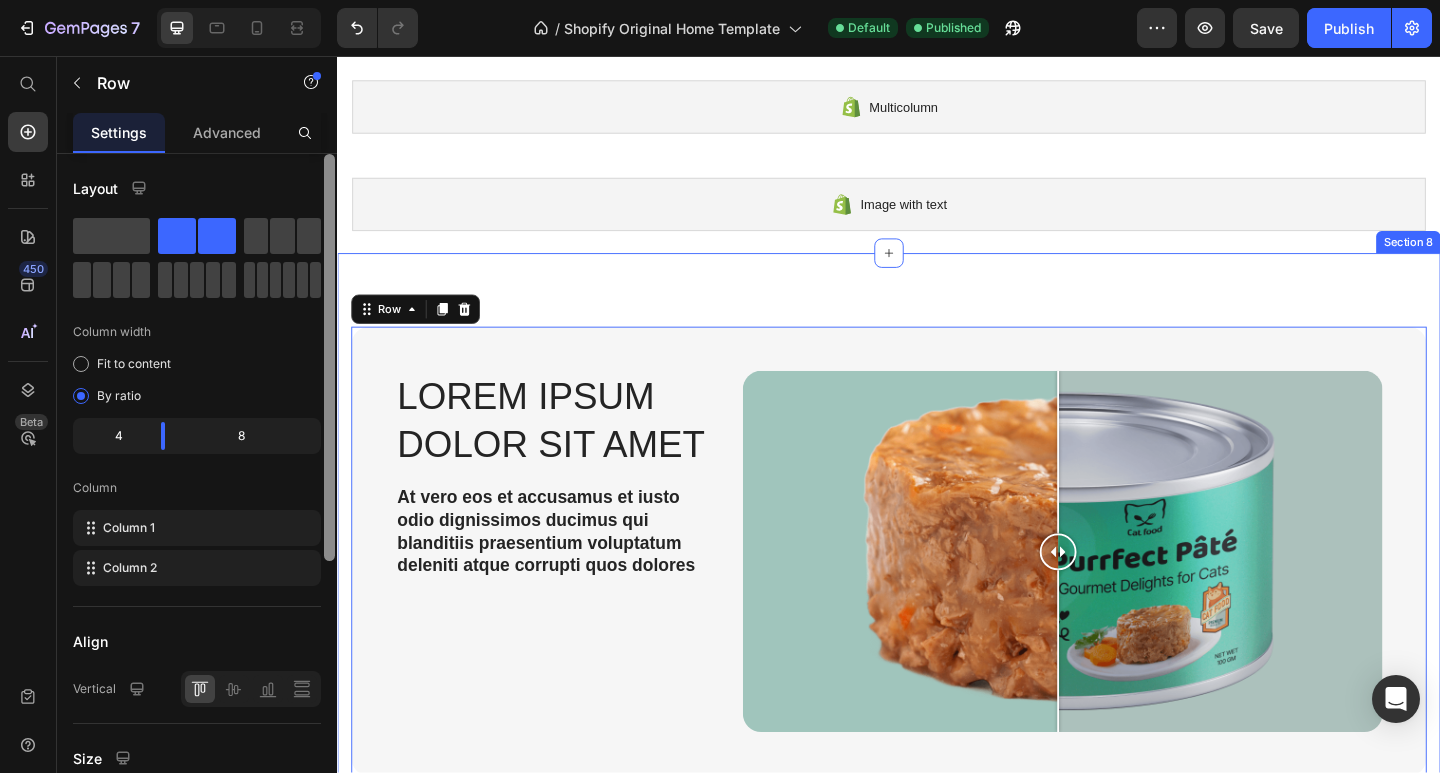 click on "Lorem ipsum dolor sit amet Heading At vero eos et accusamus et iusto odio dignissimos ducimus qui blanditiis praesentium voluptatum deleniti atque corrupti quos dolores Text Block Image Comparison Row   16 Section 8" at bounding box center (937, 597) 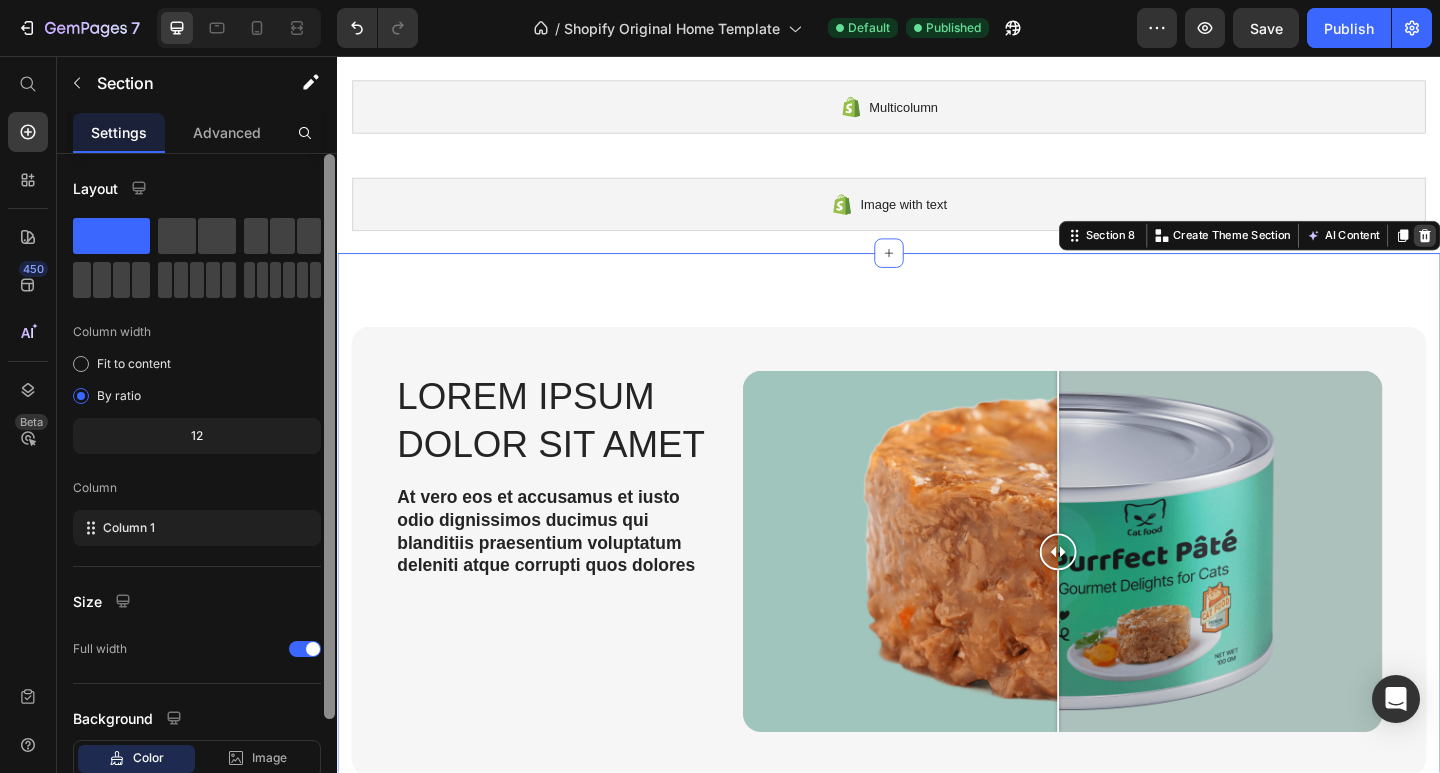 click 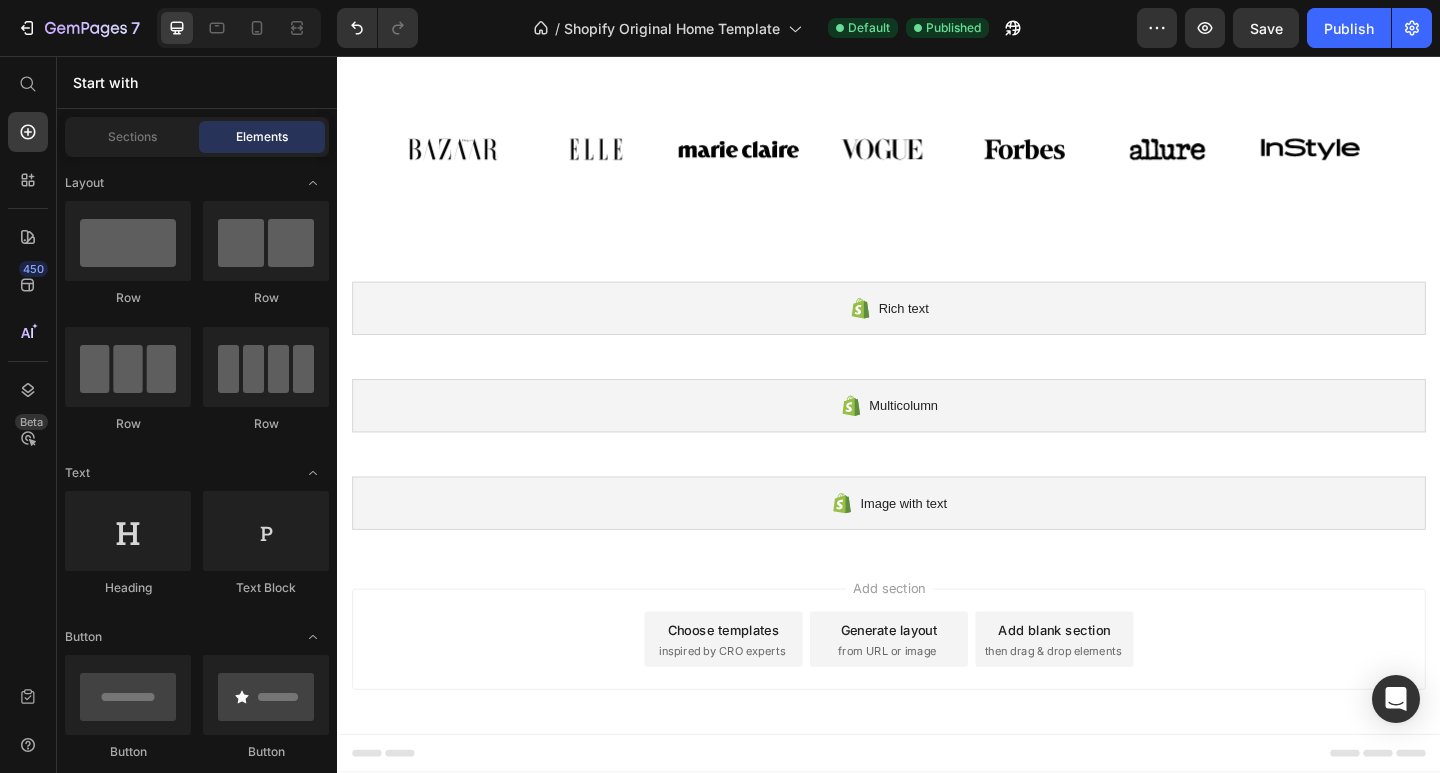 scroll, scrollTop: 377, scrollLeft: 0, axis: vertical 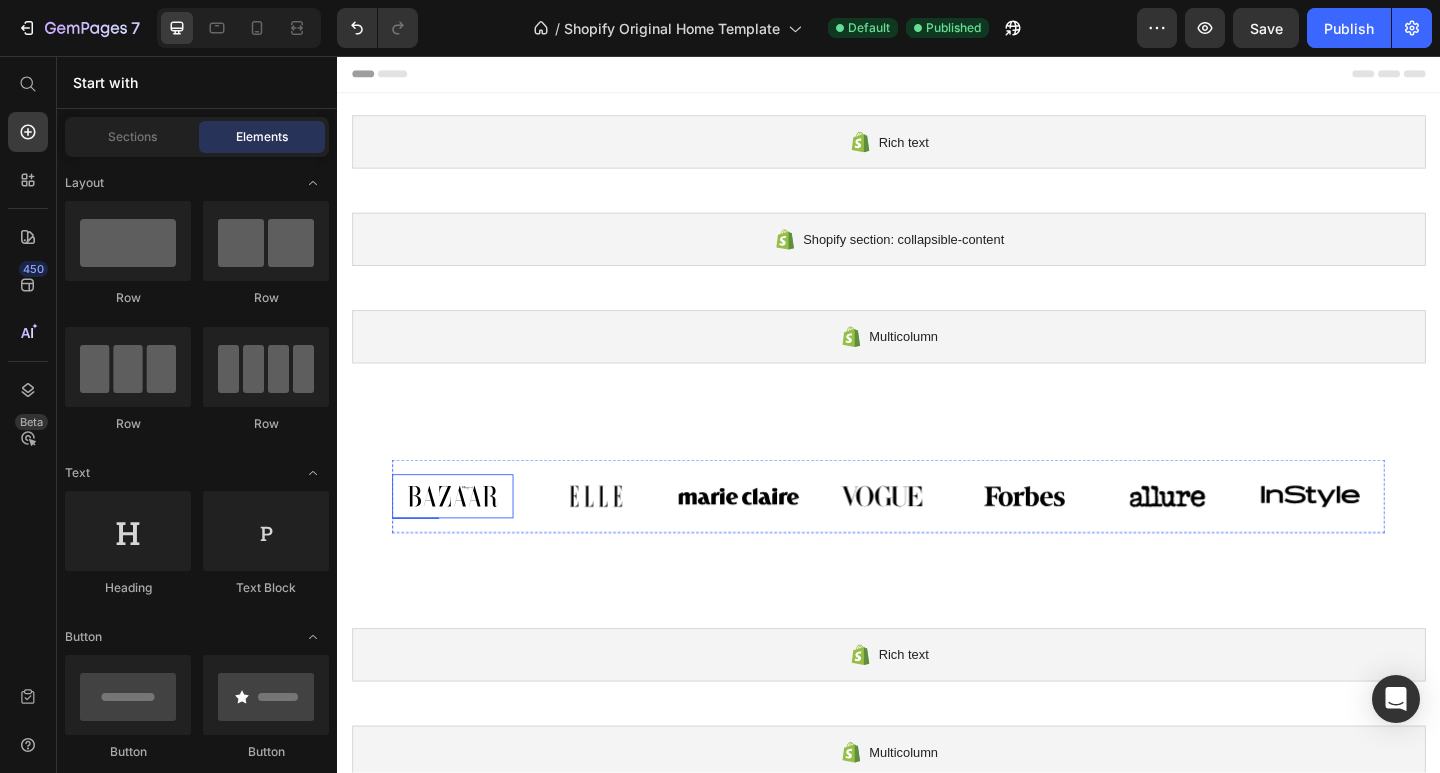 click at bounding box center (463, 535) 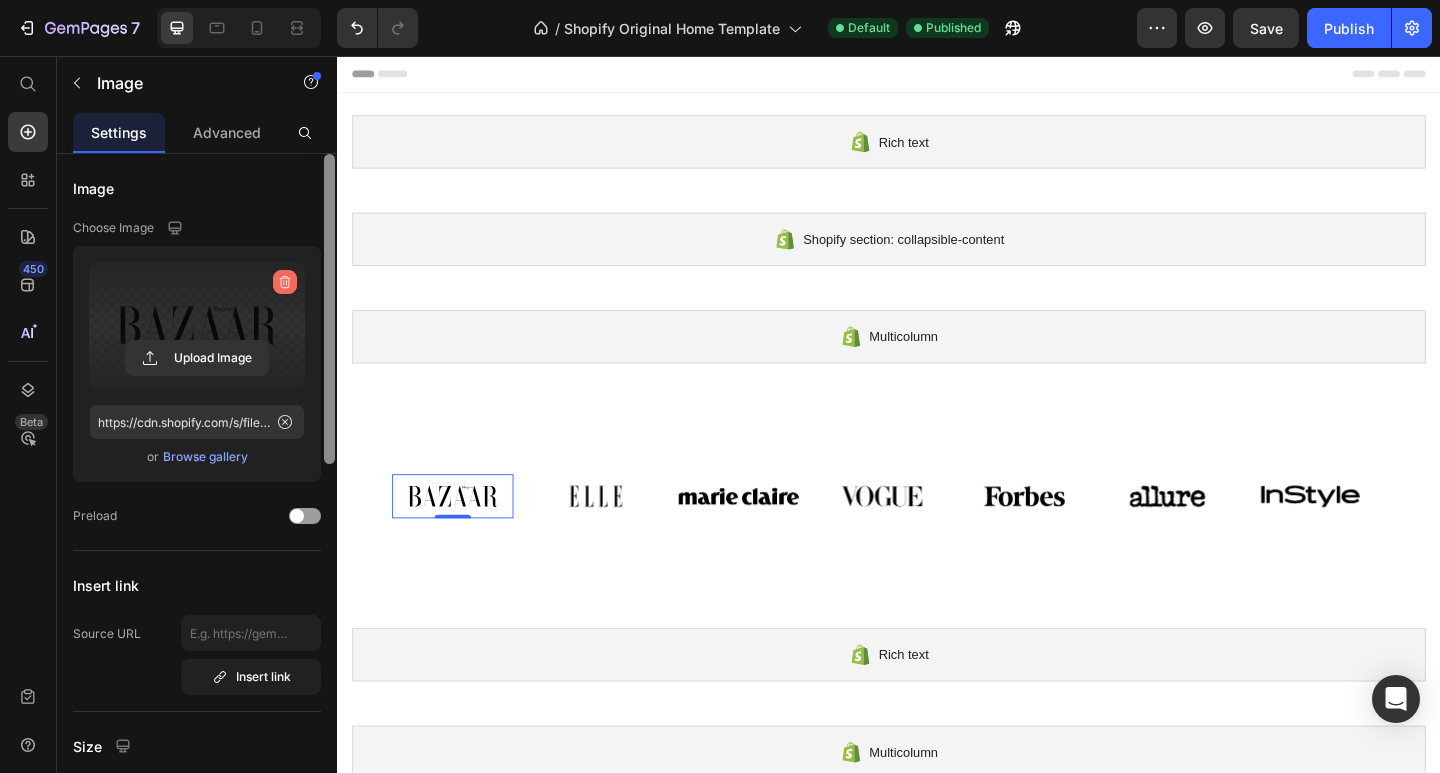 click 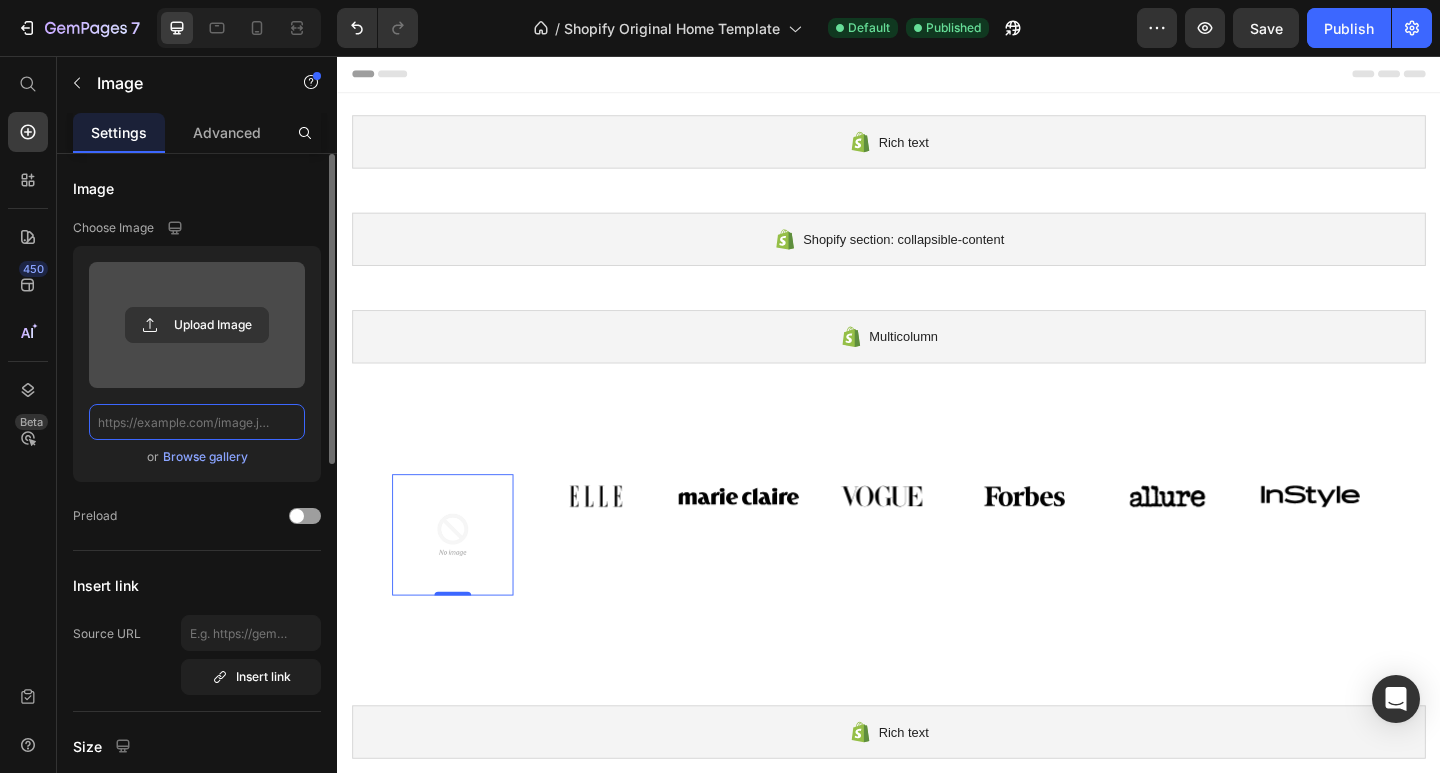 scroll, scrollTop: 0, scrollLeft: 0, axis: both 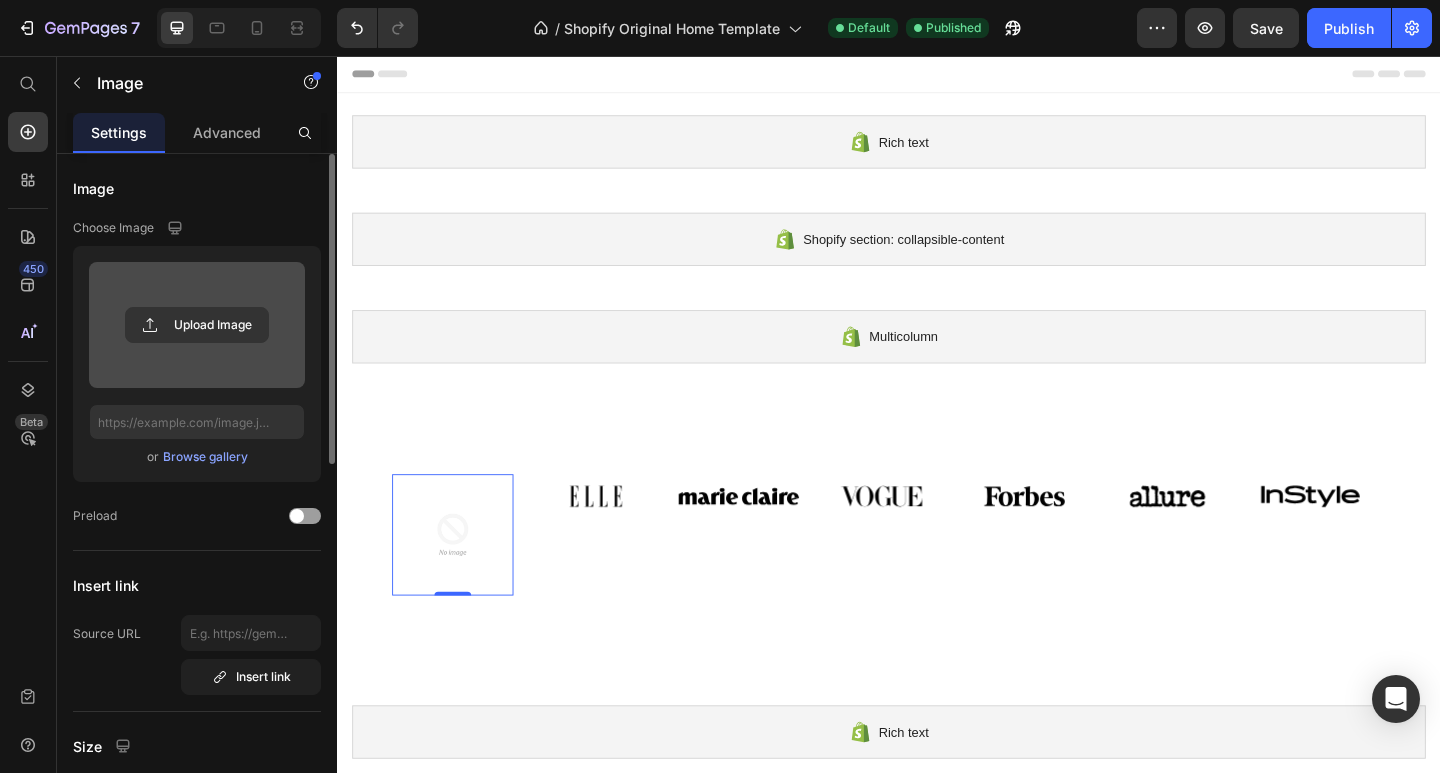 click at bounding box center (197, 325) 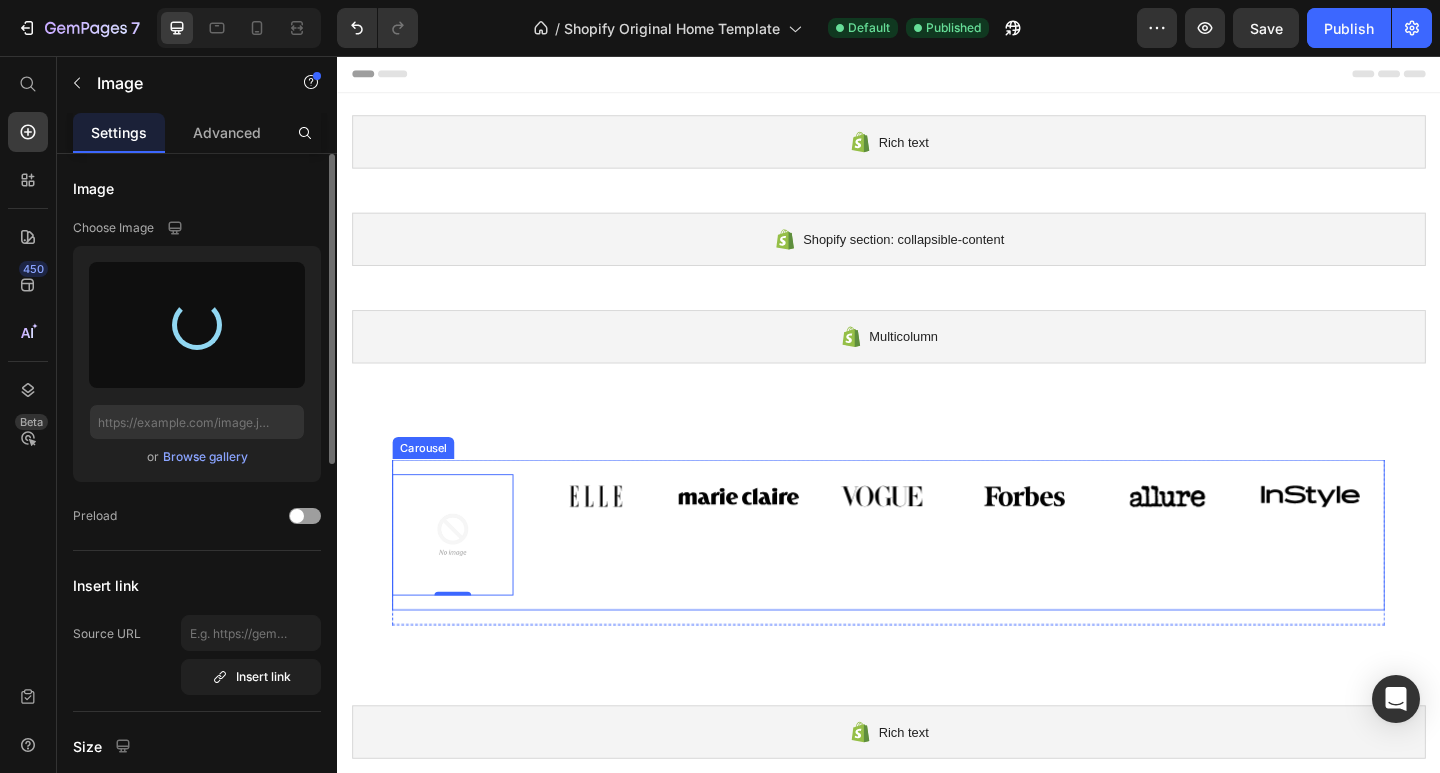 type on "https://cdn.shopify.com/s/files/1/0947/6410/6073/files/gempages_574571734183707760-6e83eadb-ee5c-4a7b-ab44-dabfbc610f8e.png" 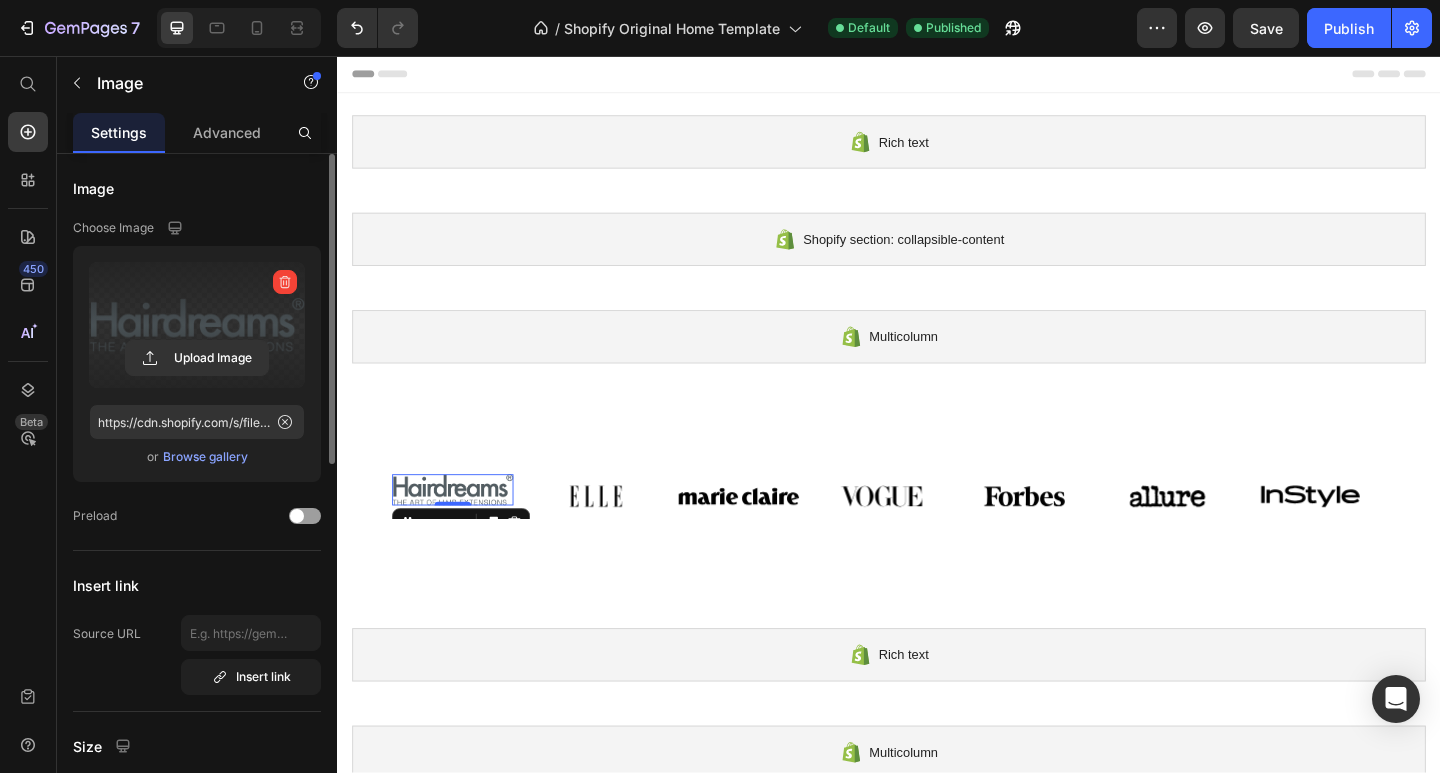 click on "Image" at bounding box center [472, 564] 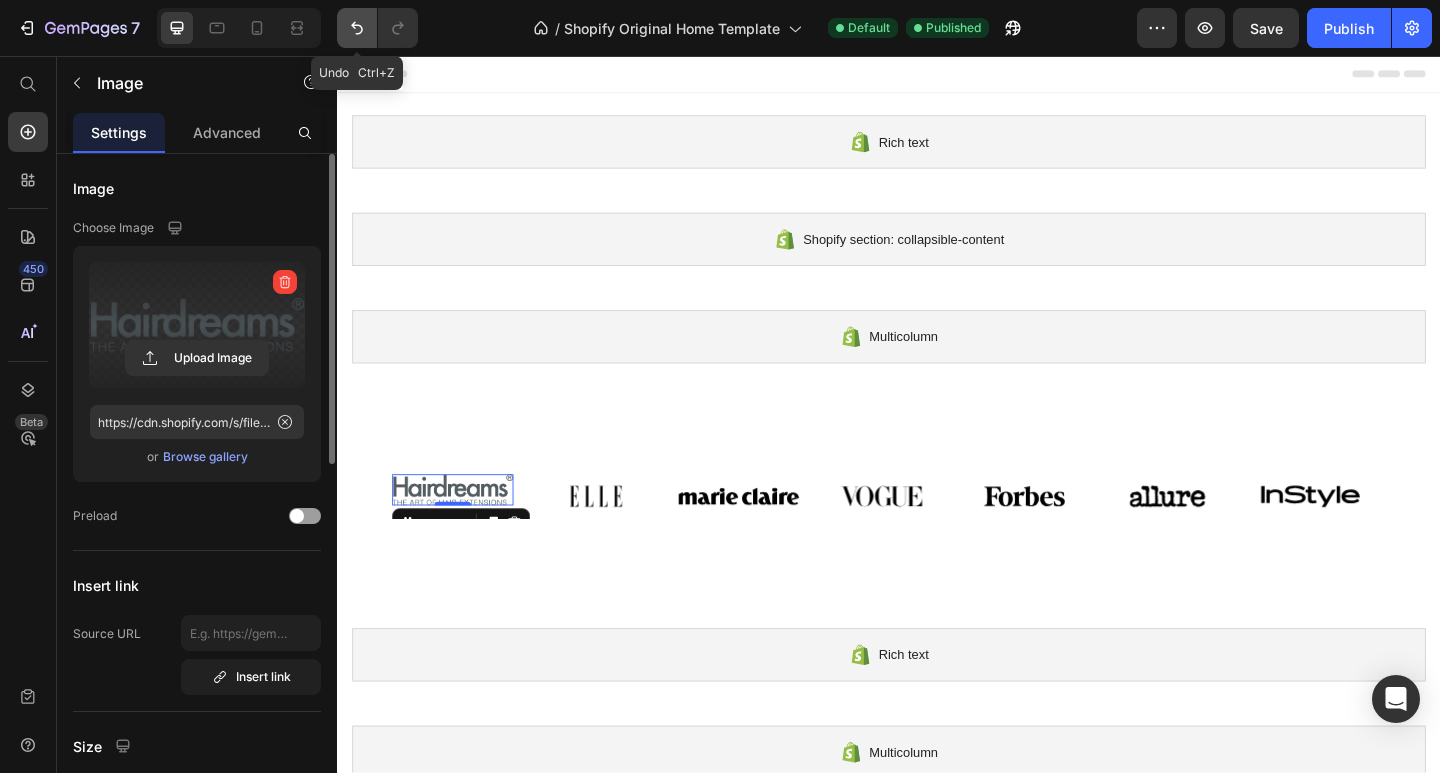 click 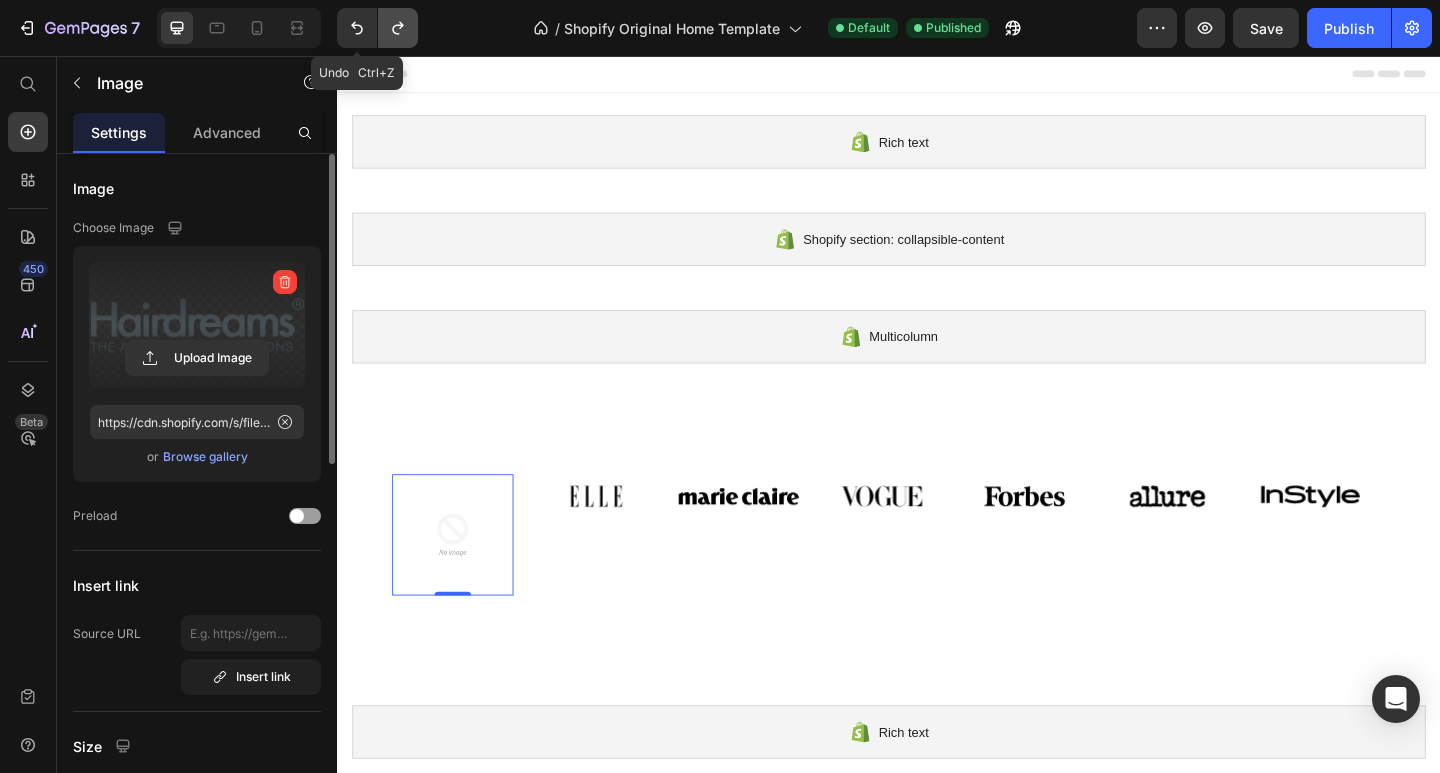 drag, startPoint x: 345, startPoint y: 27, endPoint x: 398, endPoint y: 24, distance: 53.08484 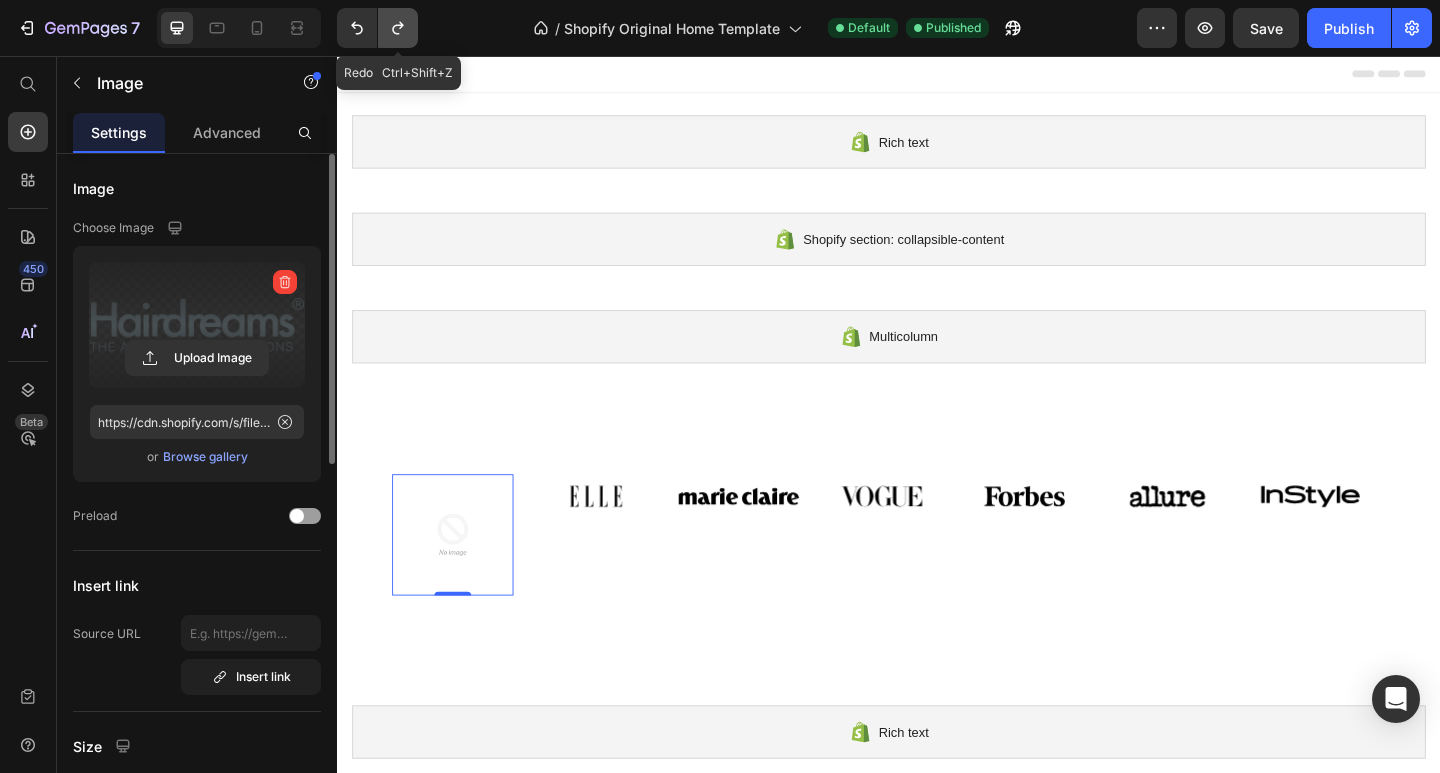 click 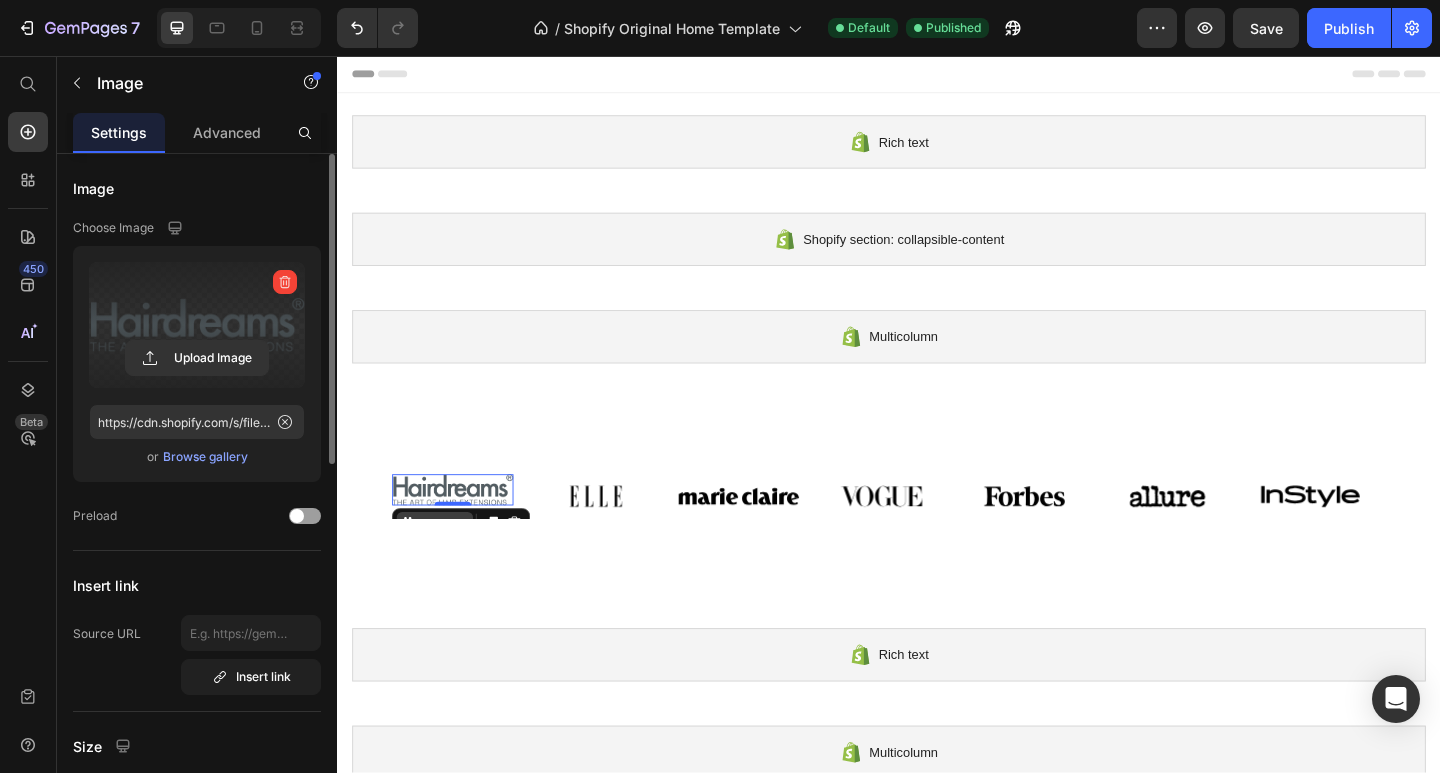 click 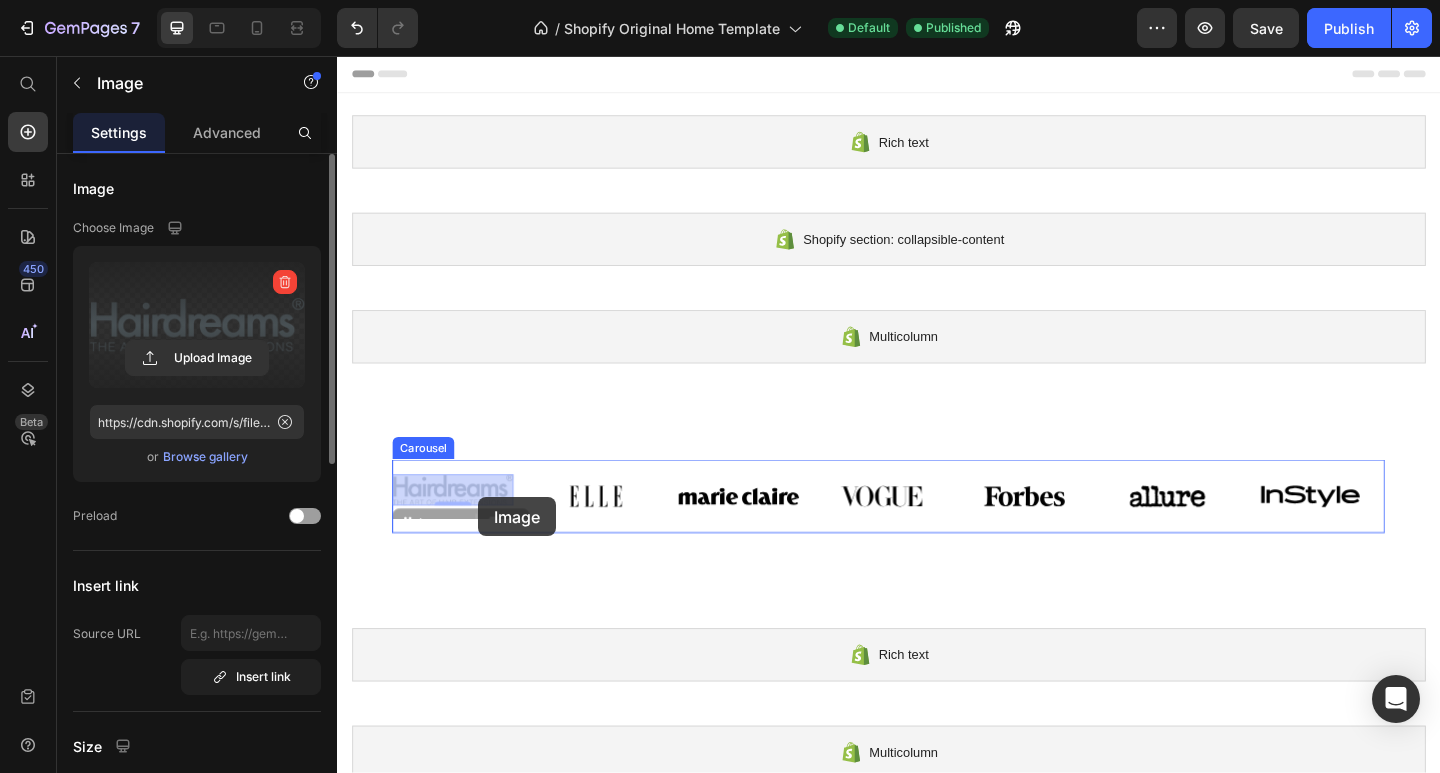 drag, startPoint x: 463, startPoint y: 555, endPoint x: 490, endPoint y: 536, distance: 33.01515 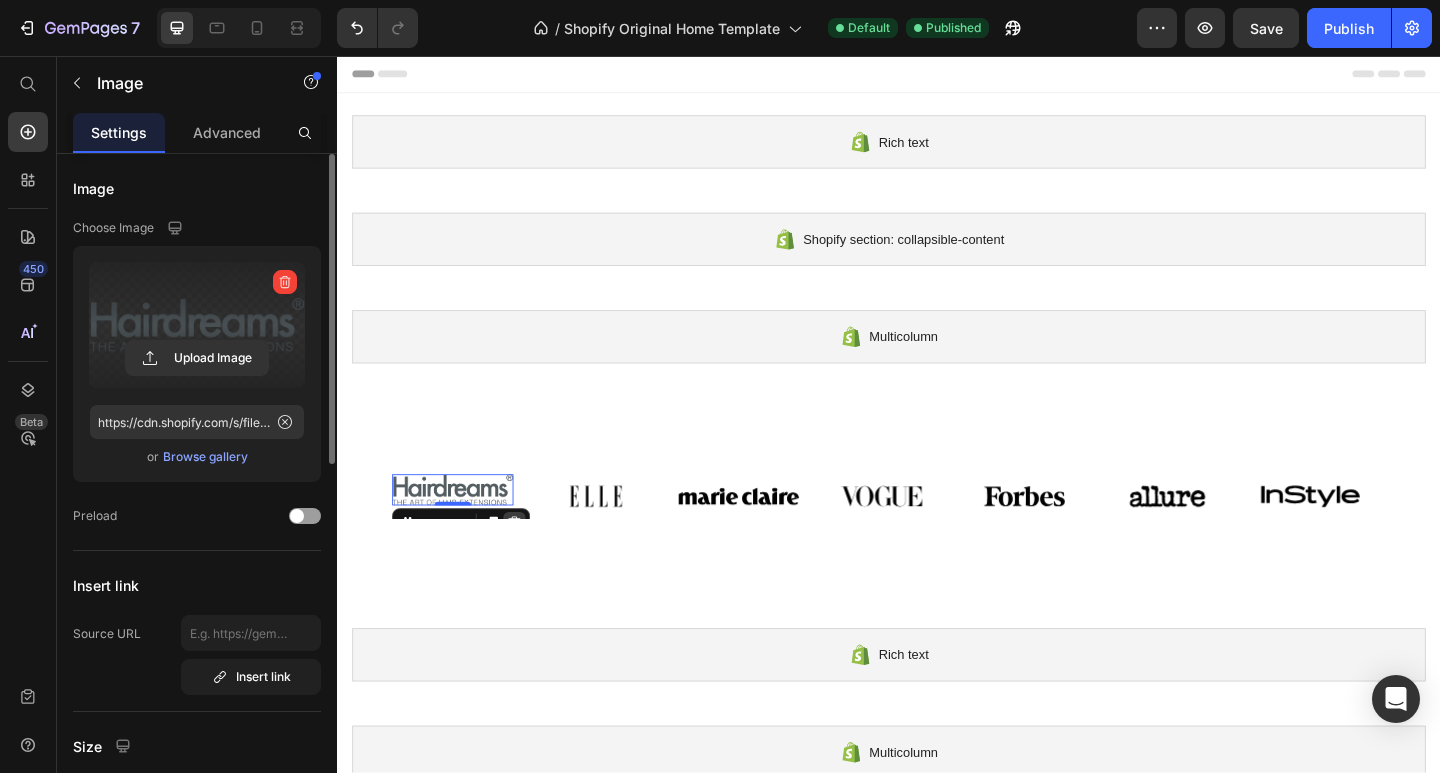 click at bounding box center [530, 564] 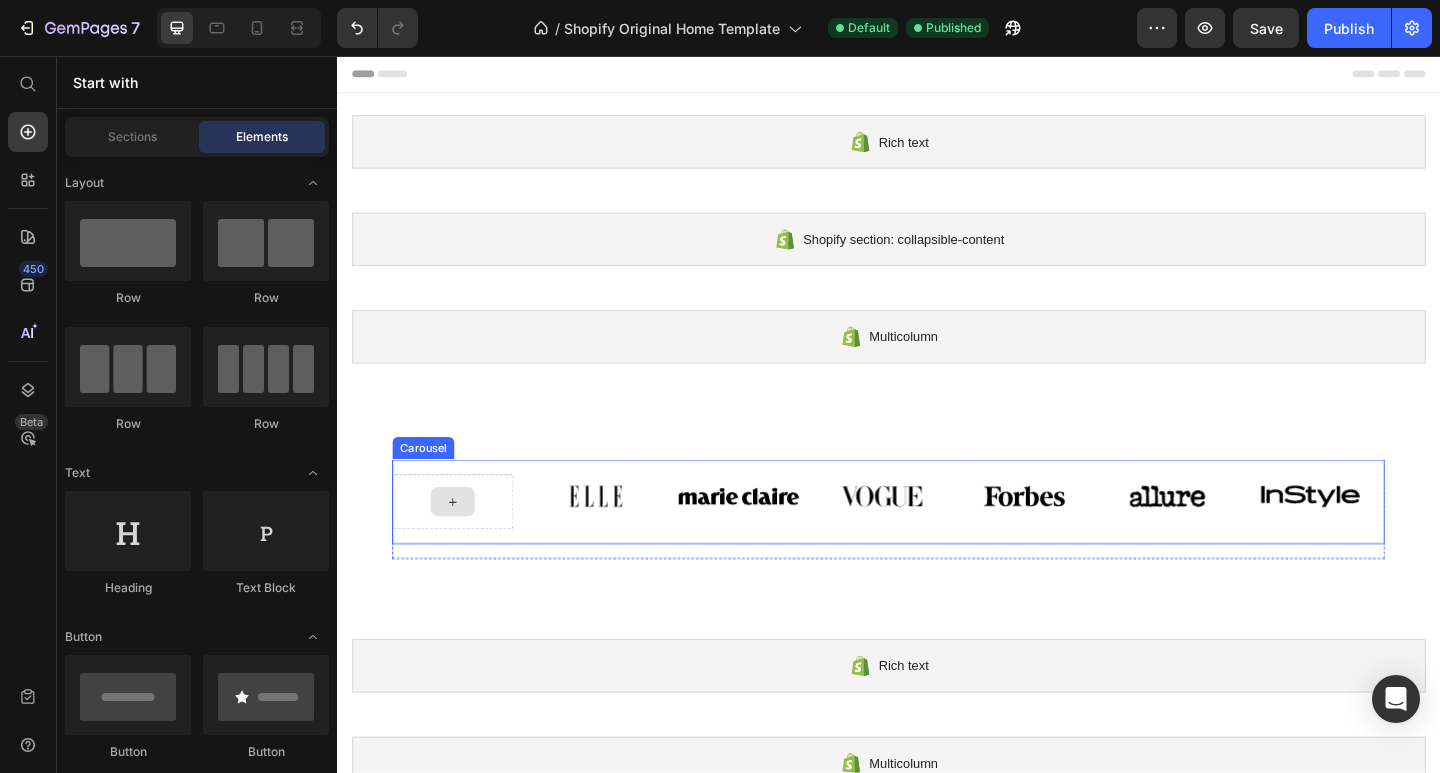 click at bounding box center [463, 541] 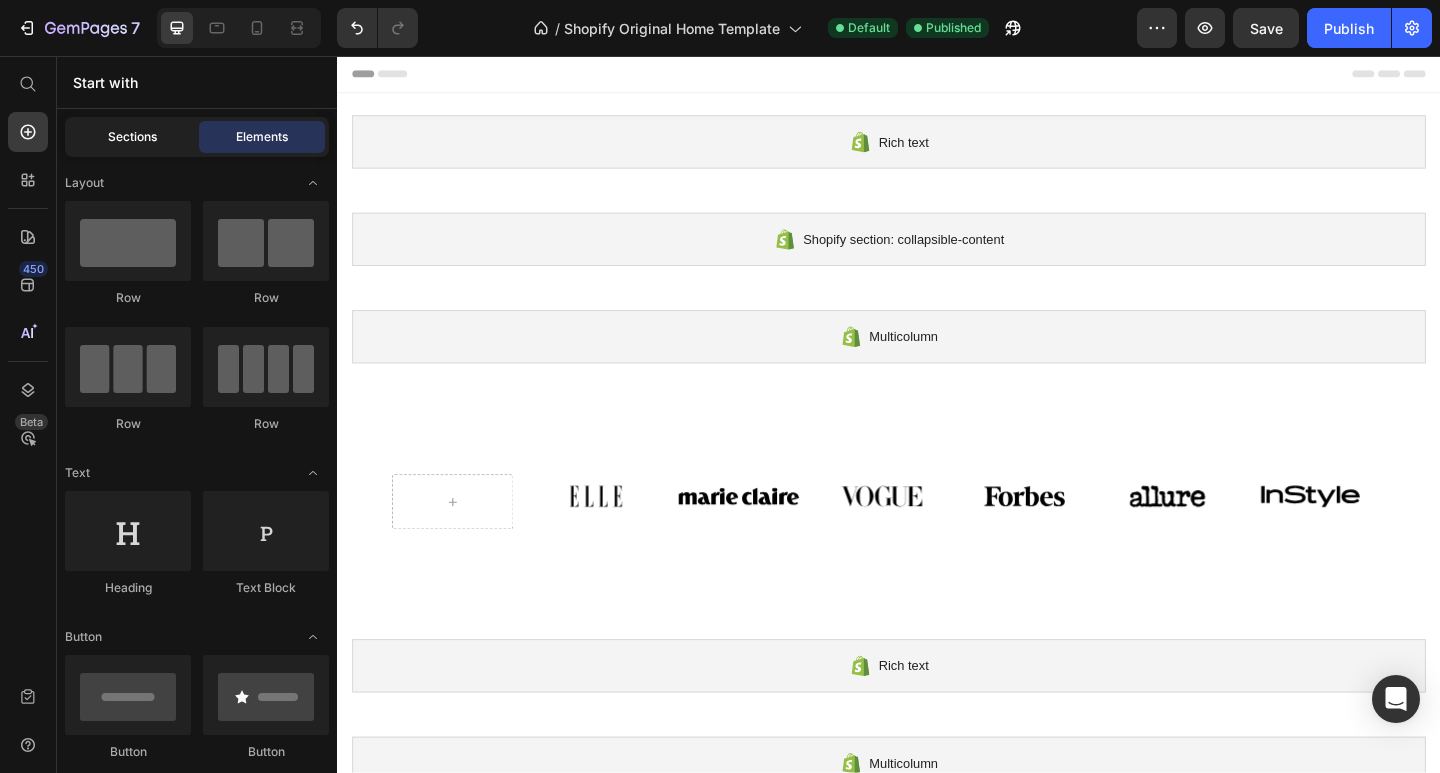 click on "Sections" at bounding box center [132, 137] 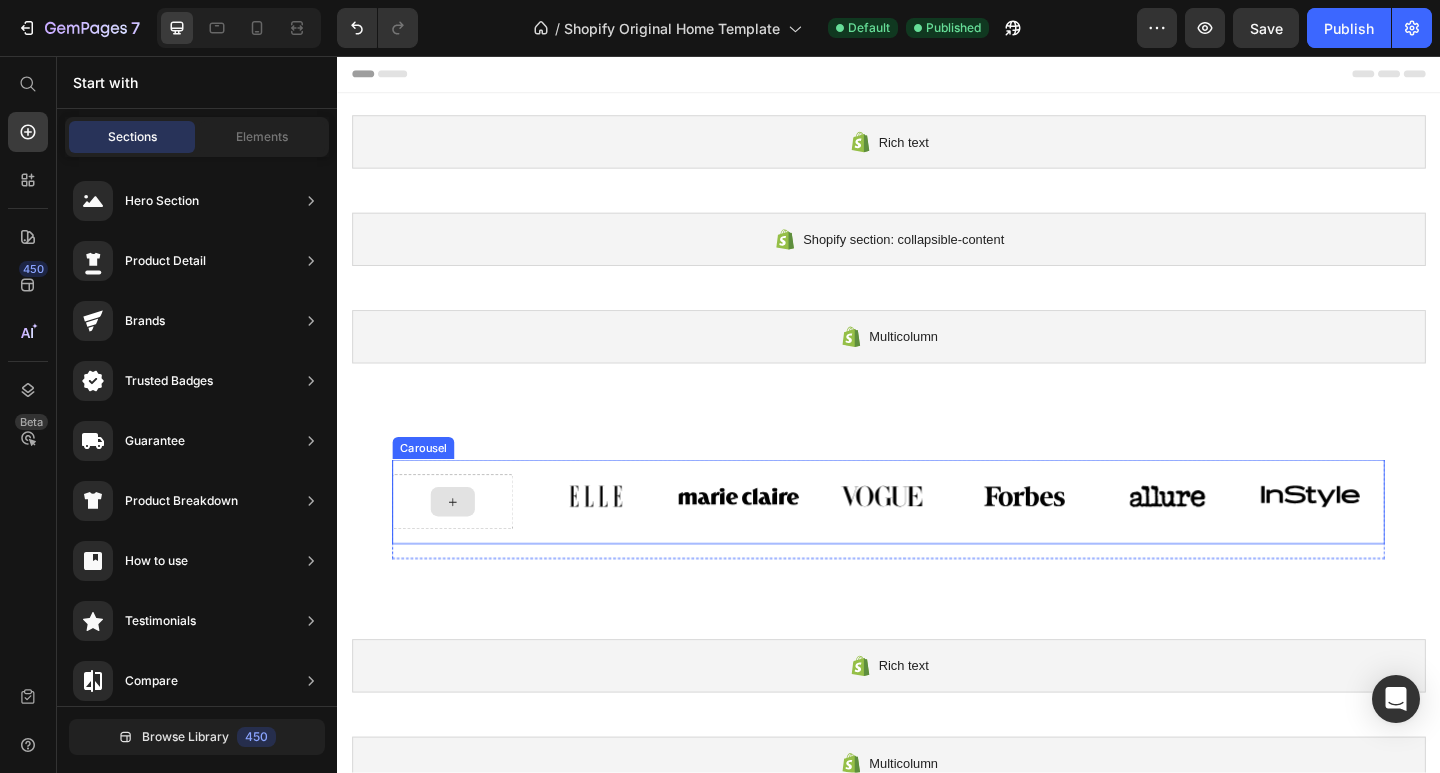 click 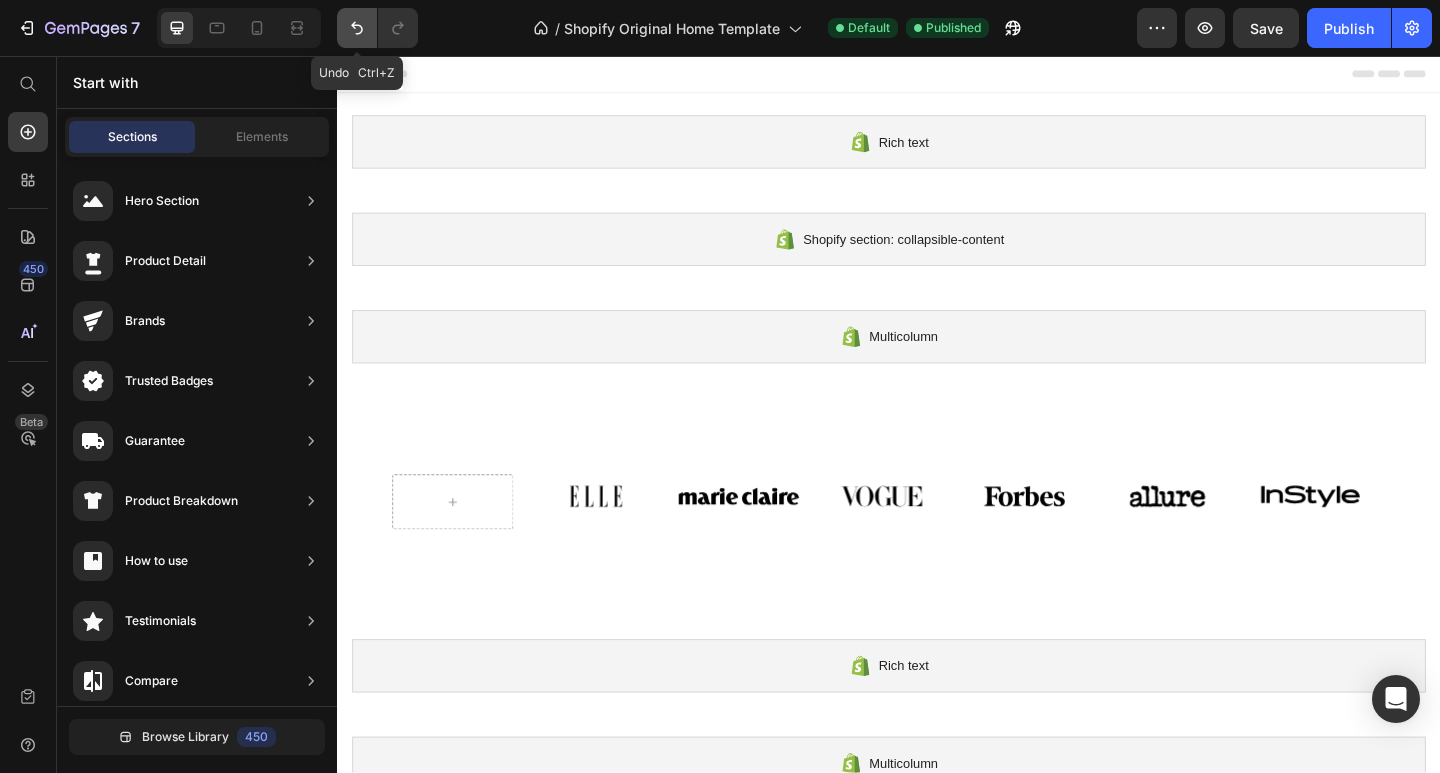 click 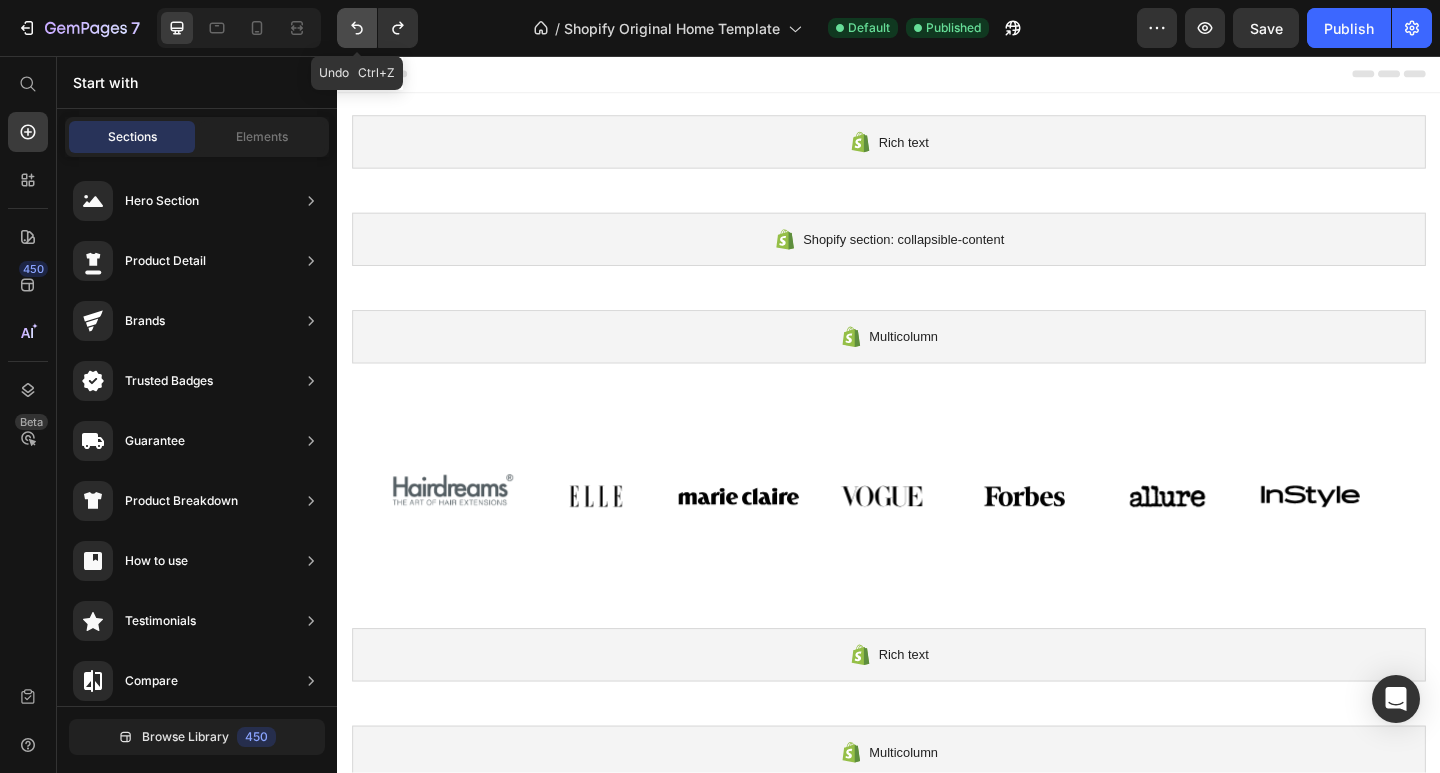 click 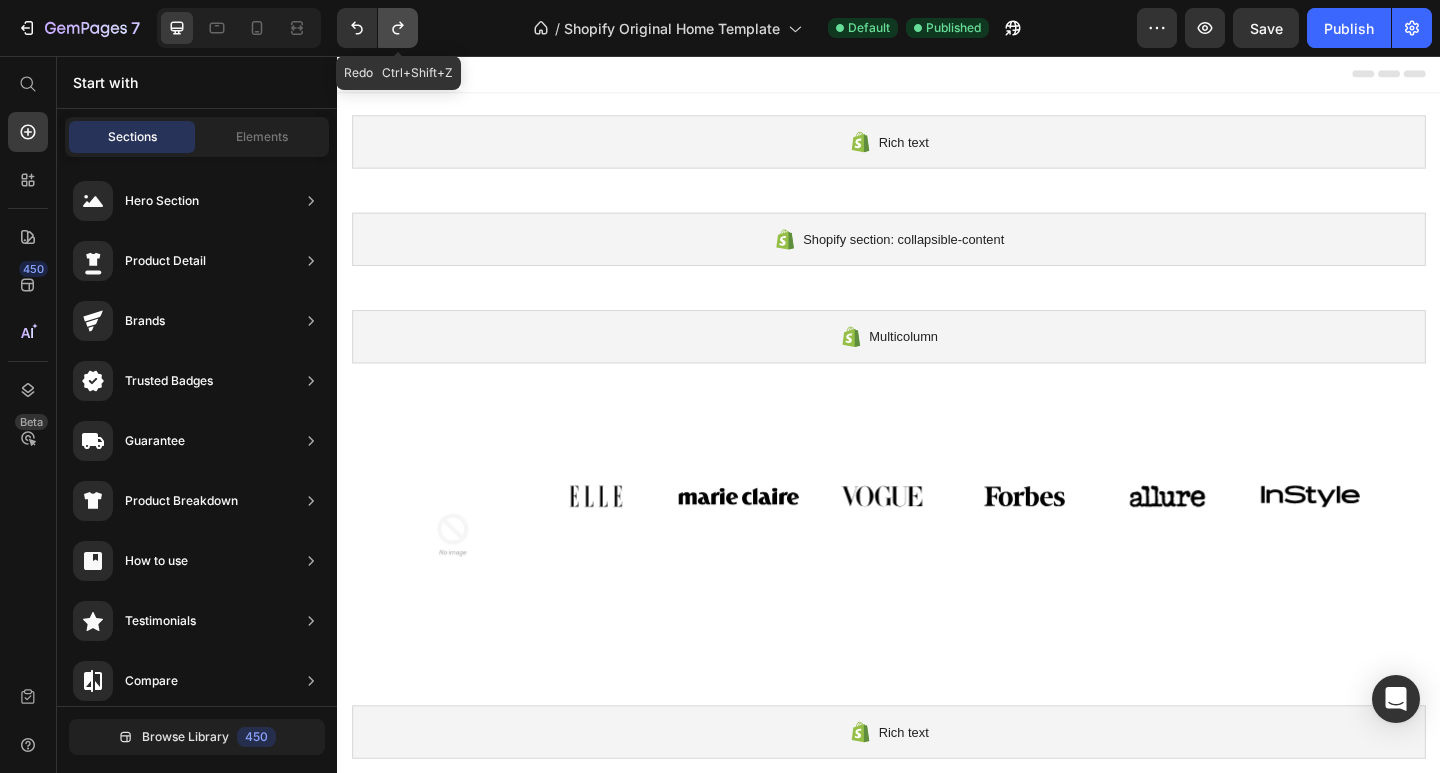click 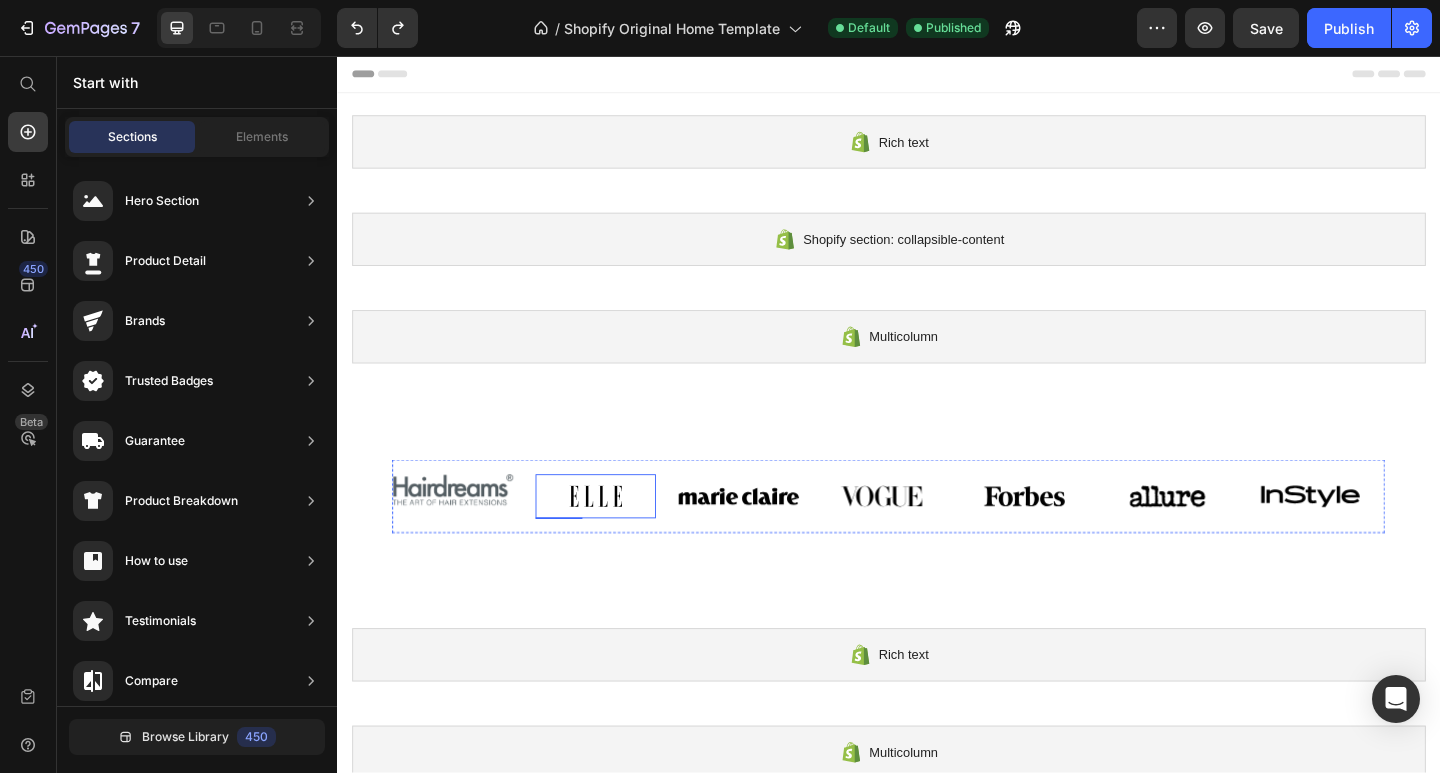 click at bounding box center (619, 535) 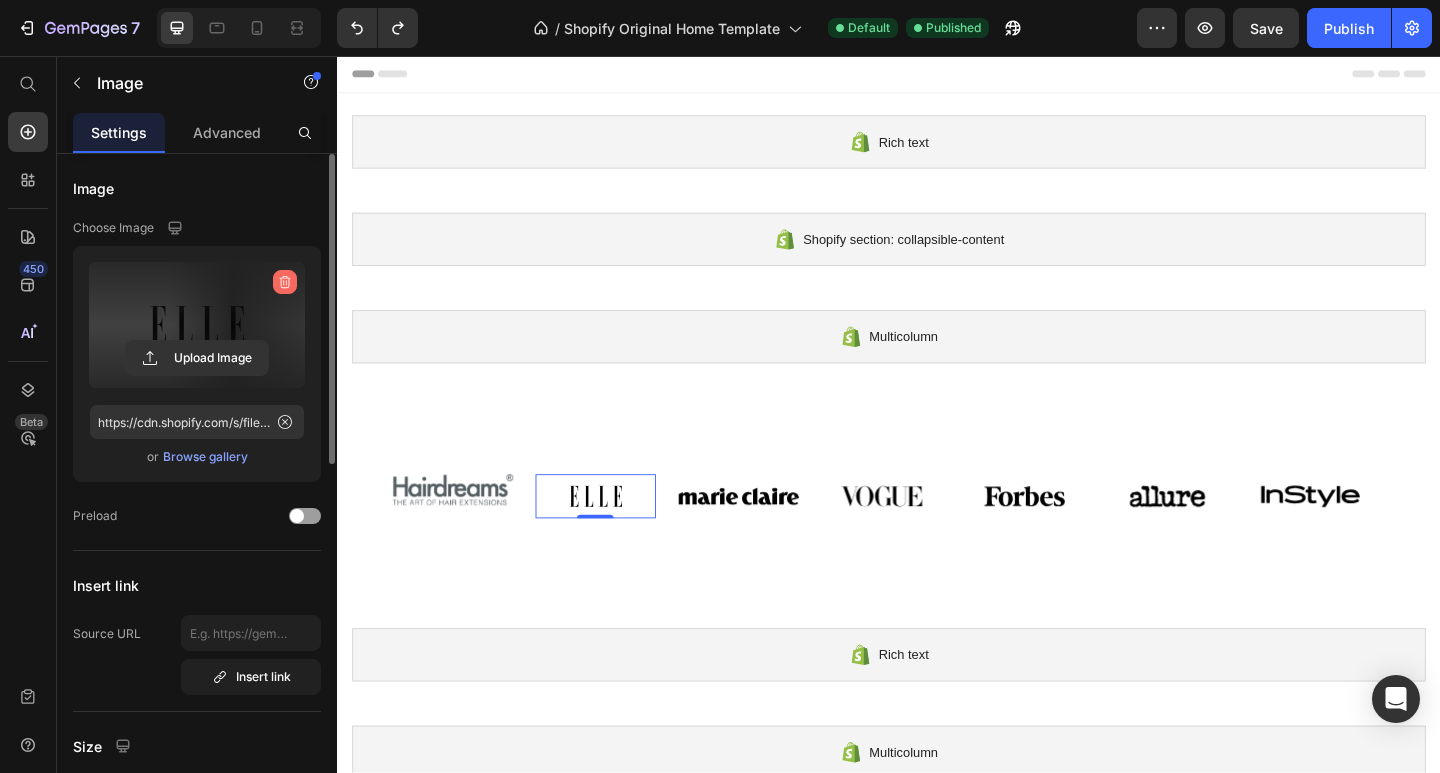 click 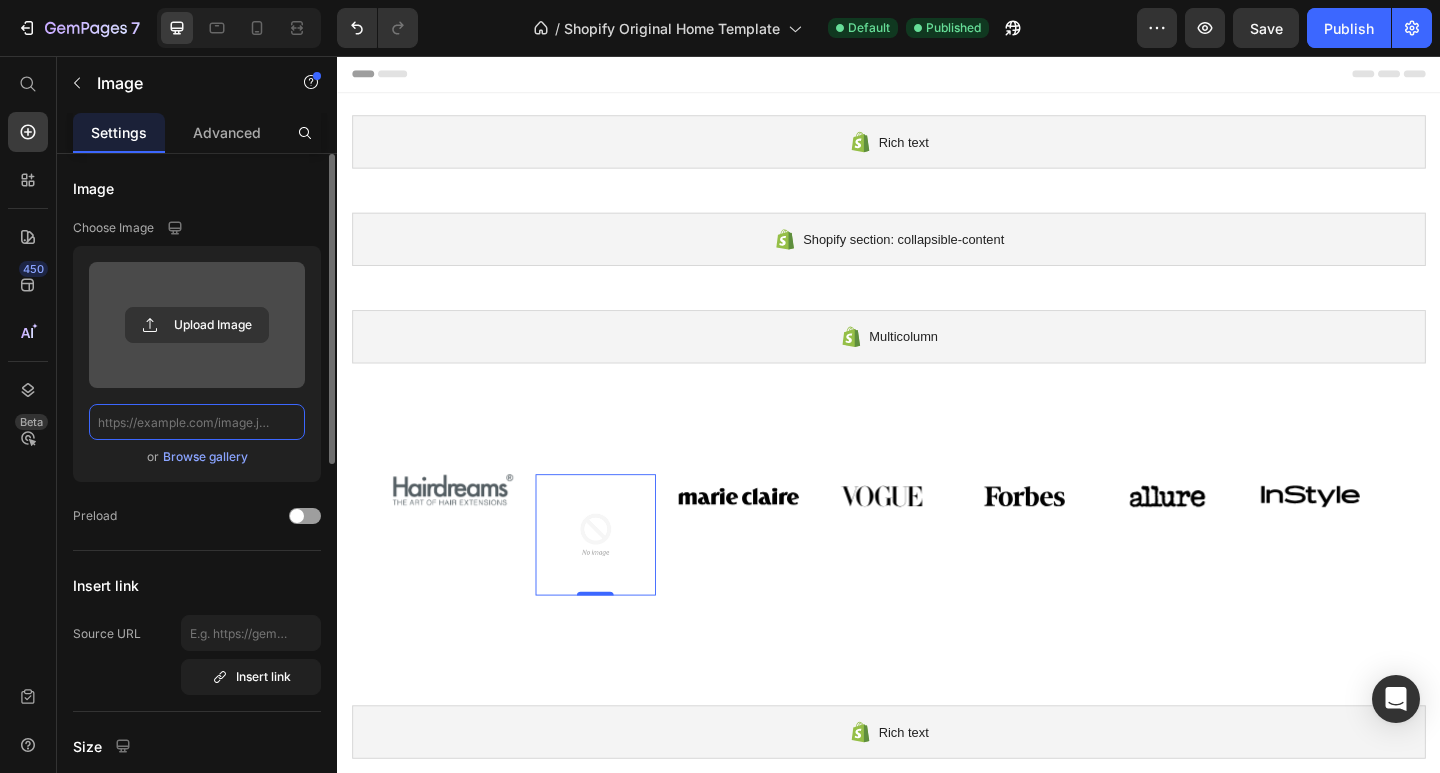 scroll, scrollTop: 0, scrollLeft: 0, axis: both 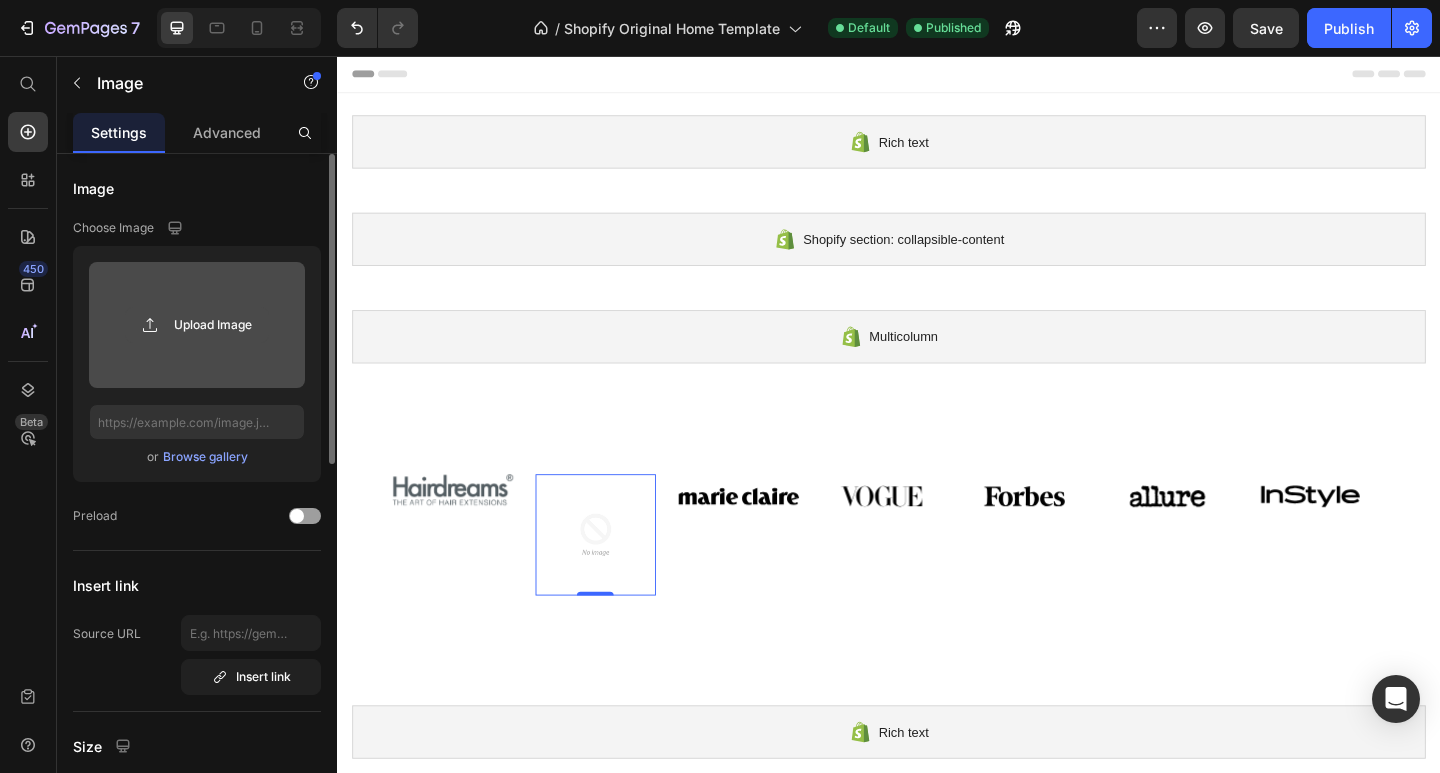 click 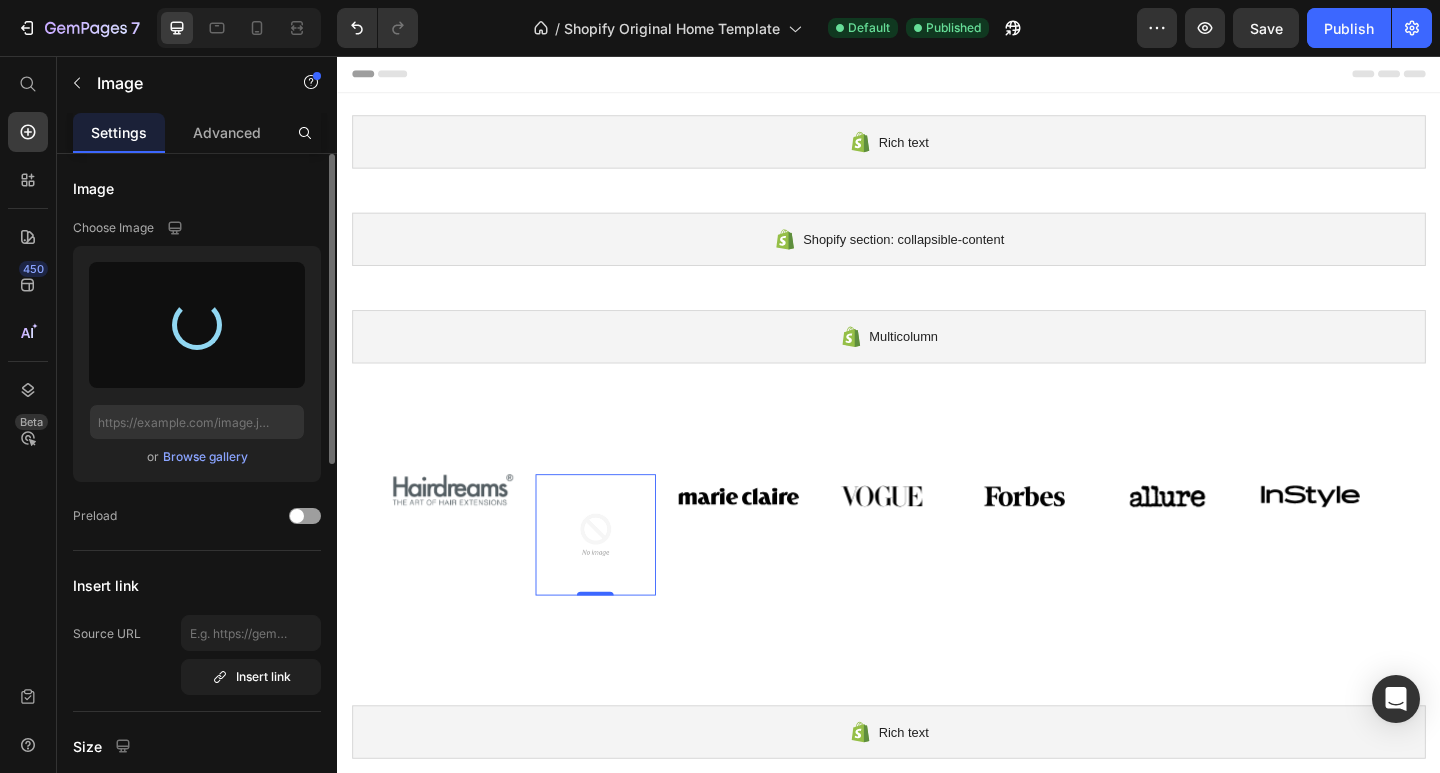 type on "https://cdn.shopify.com/s/files/1/0947/6410/6073/files/gempages_574571734183707760-e917e4a8-95f7-4c04-945a-0f73cc7cb720.png" 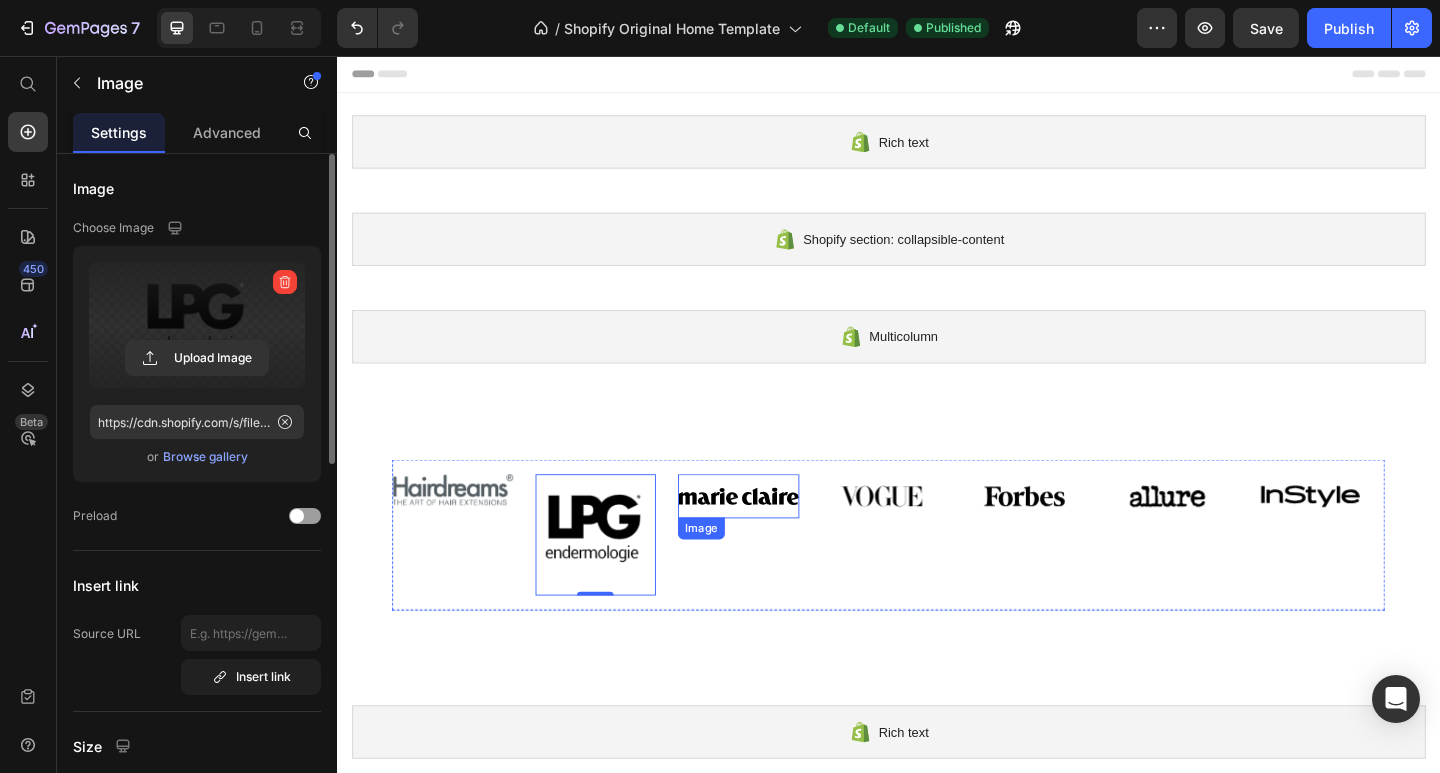 click at bounding box center [774, 535] 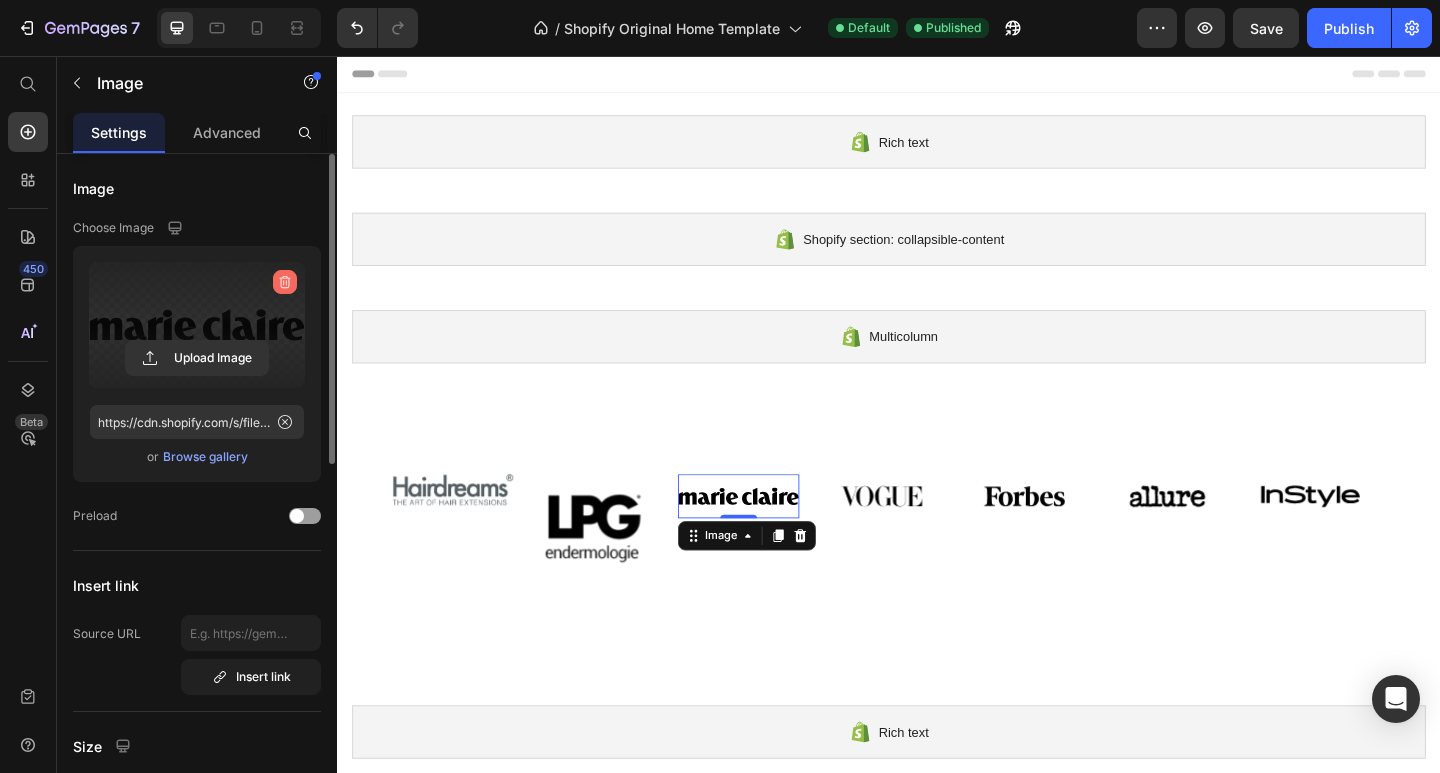 click 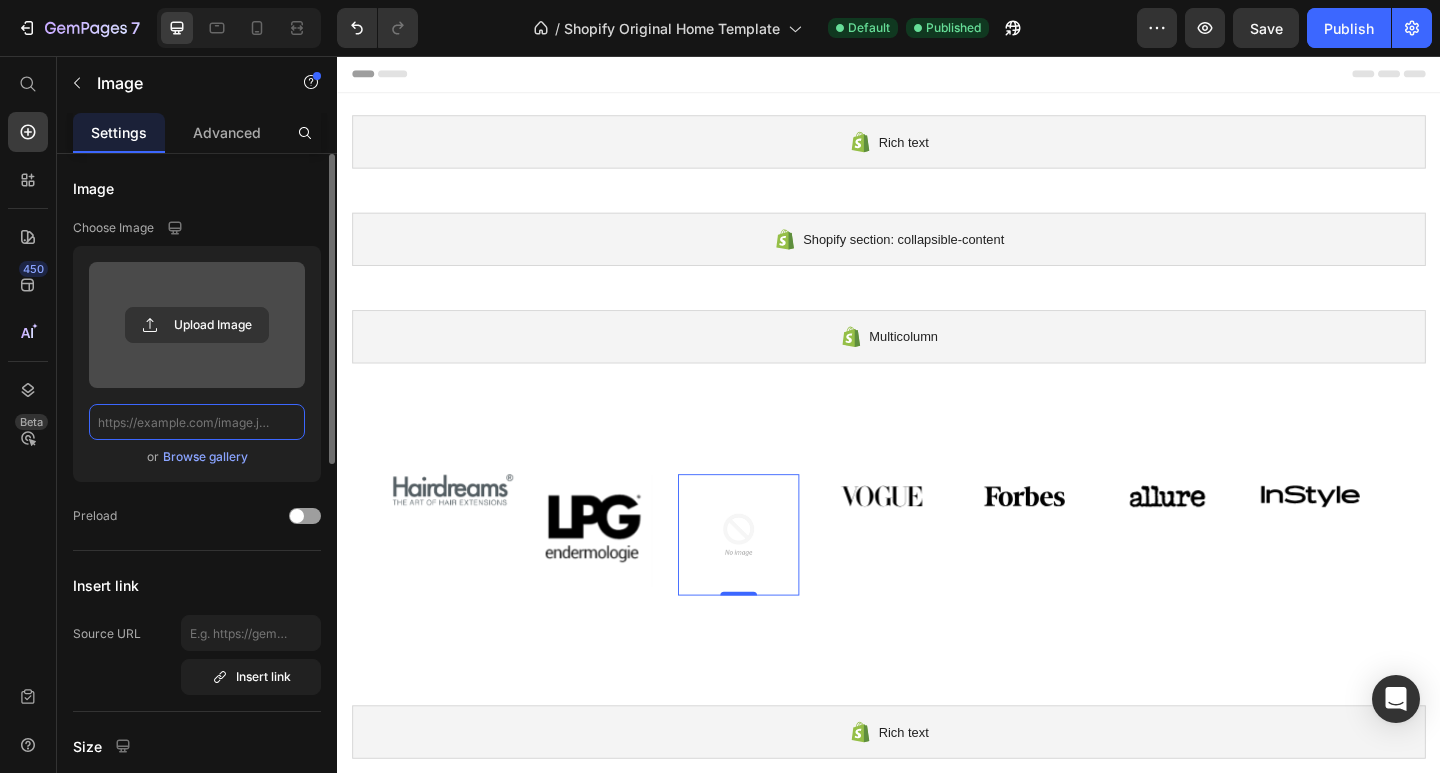 scroll, scrollTop: 0, scrollLeft: 0, axis: both 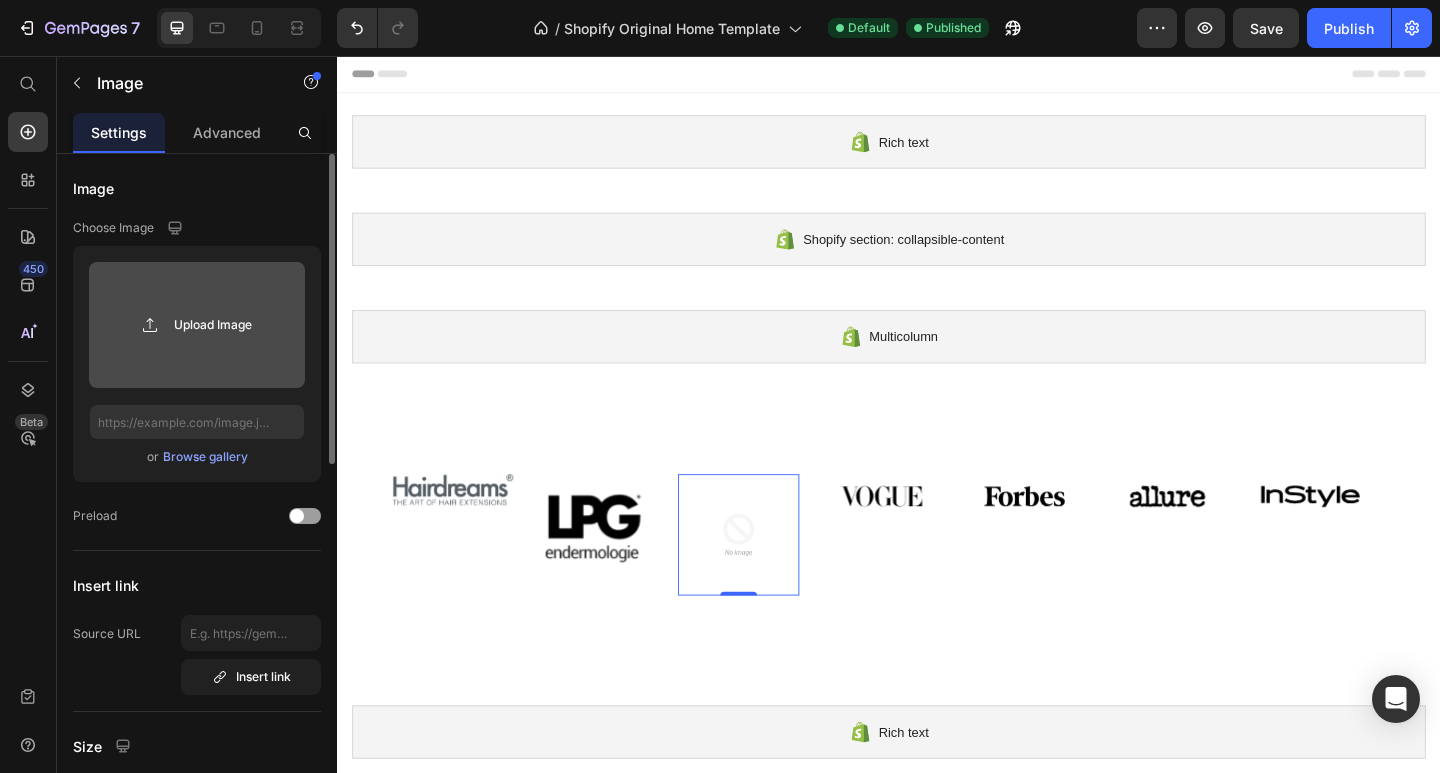 click 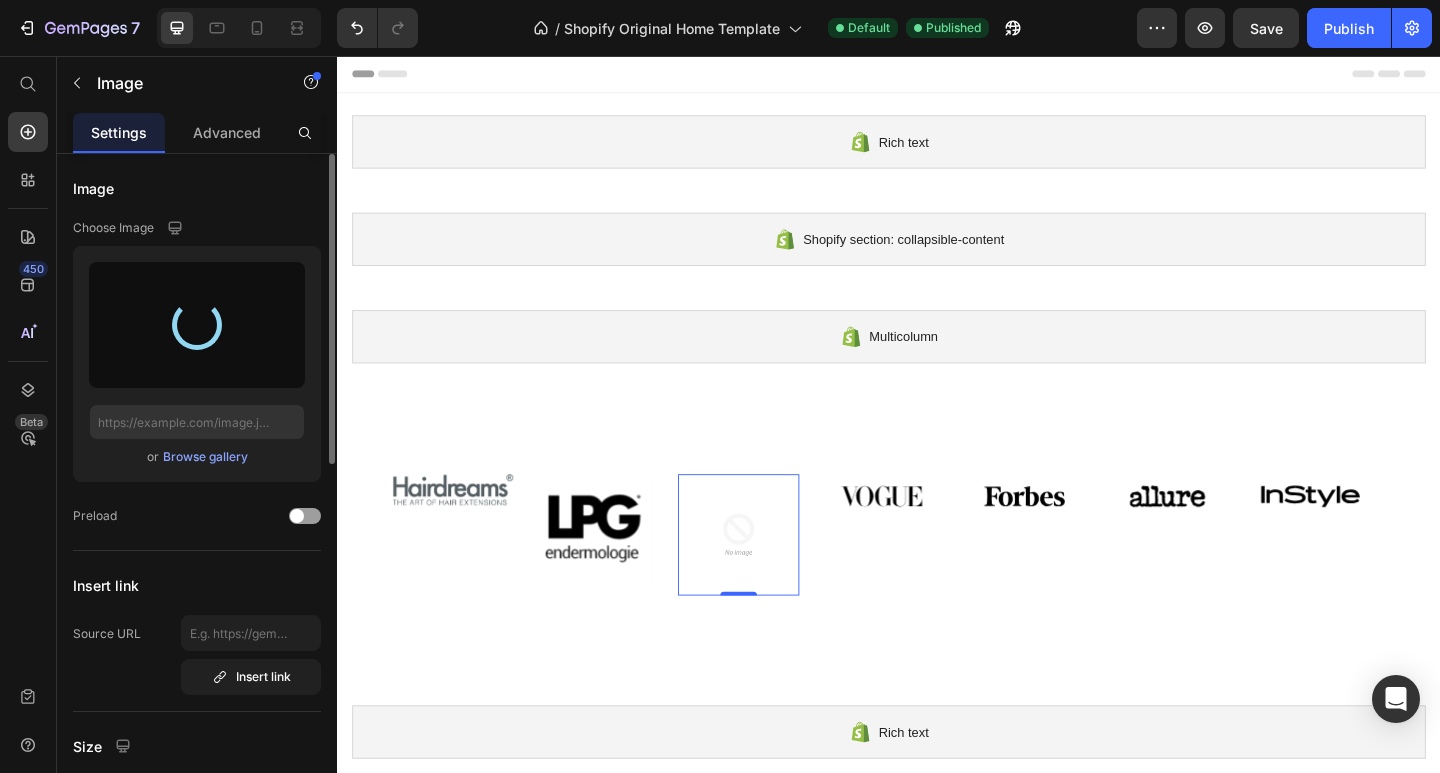 type on "https://cdn.shopify.com/s/files/1/0947/6410/6073/files/gempages_574571734183707760-3537c290-0258-469f-8f1b-4861c06fe996.png" 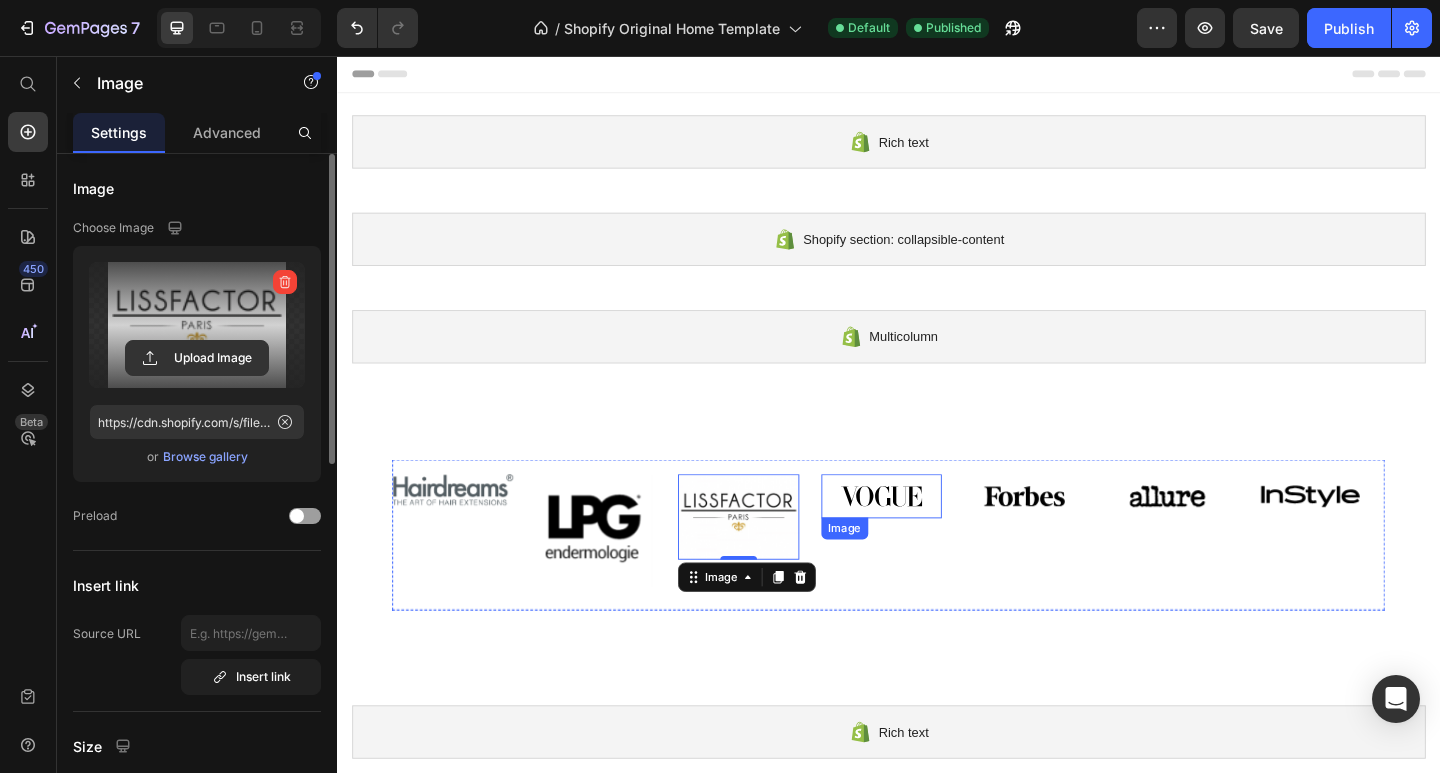 click at bounding box center [930, 535] 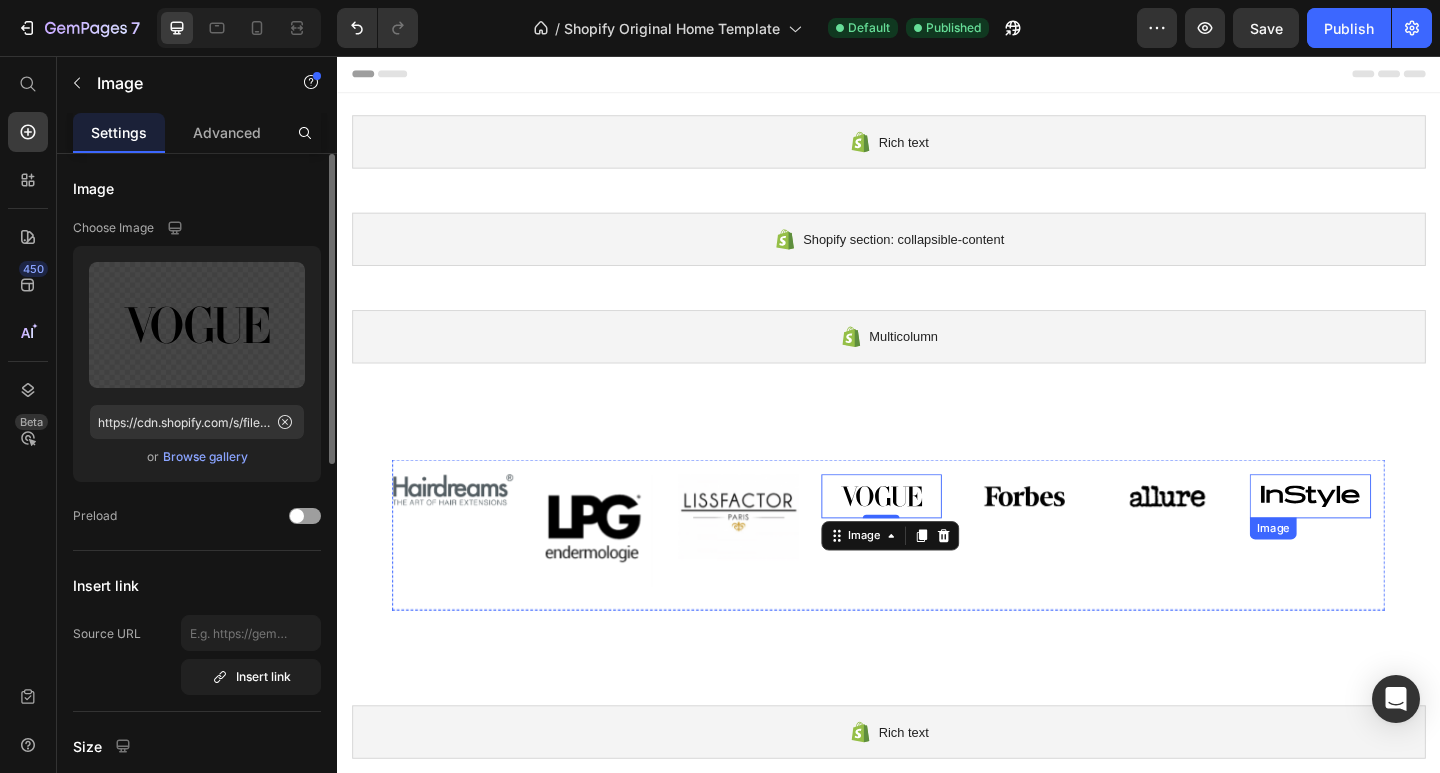 click at bounding box center [1396, 535] 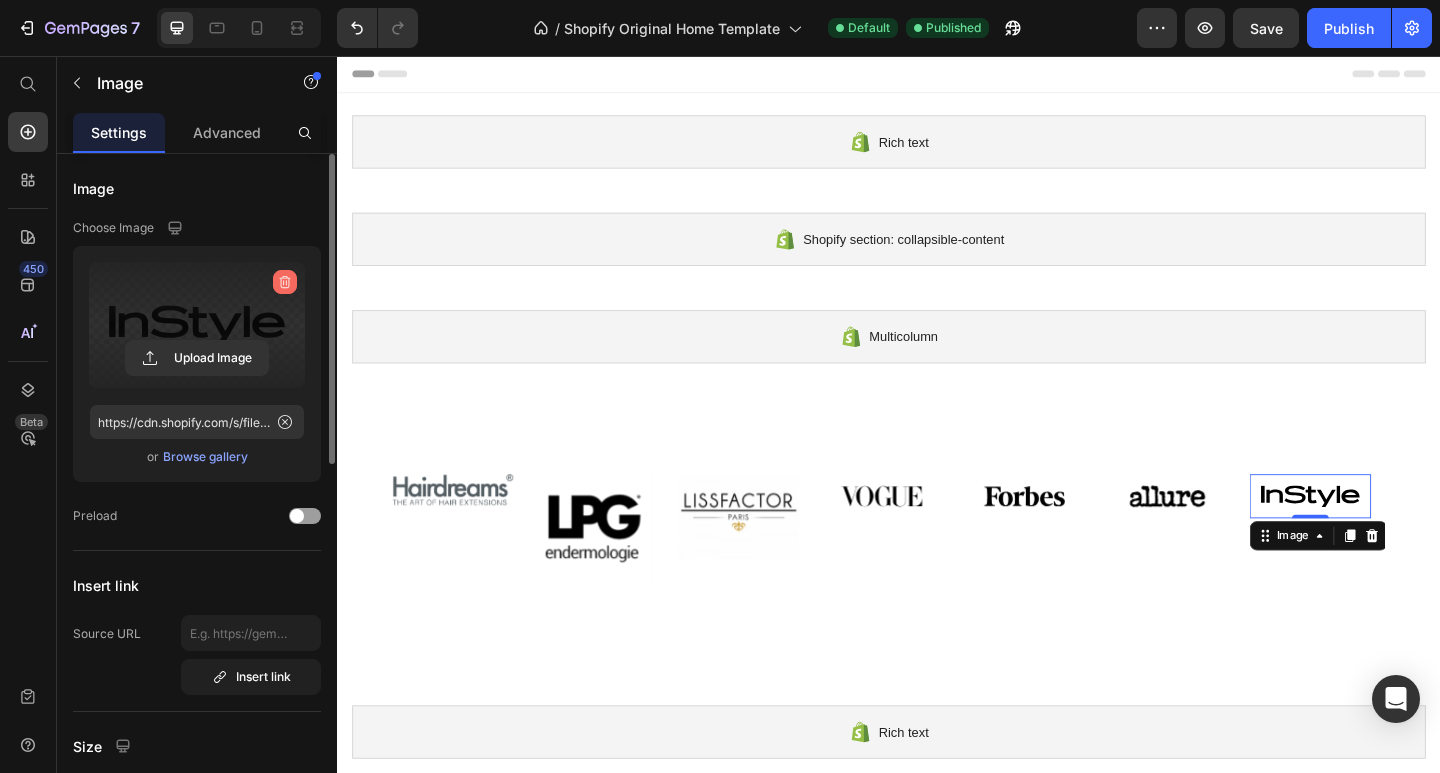 click 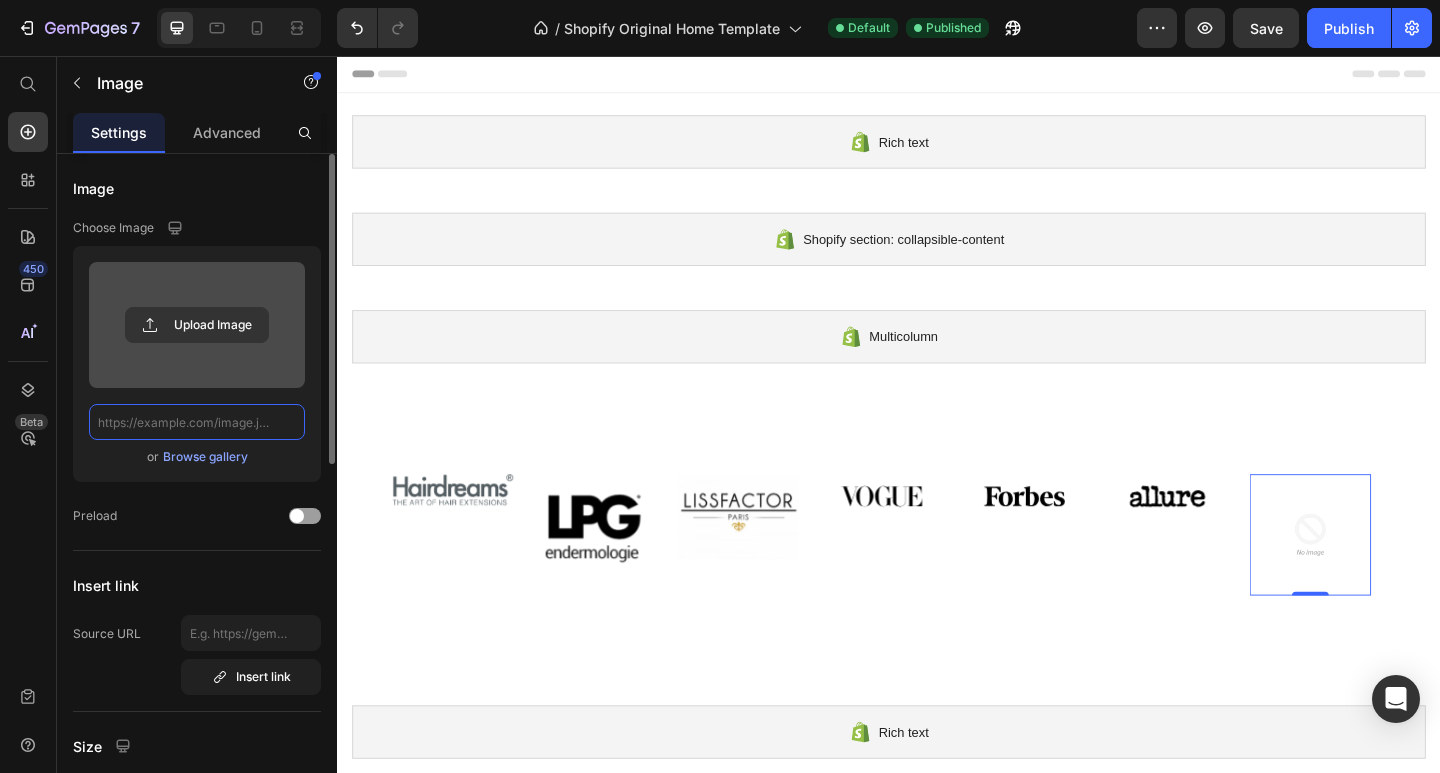 scroll, scrollTop: 0, scrollLeft: 0, axis: both 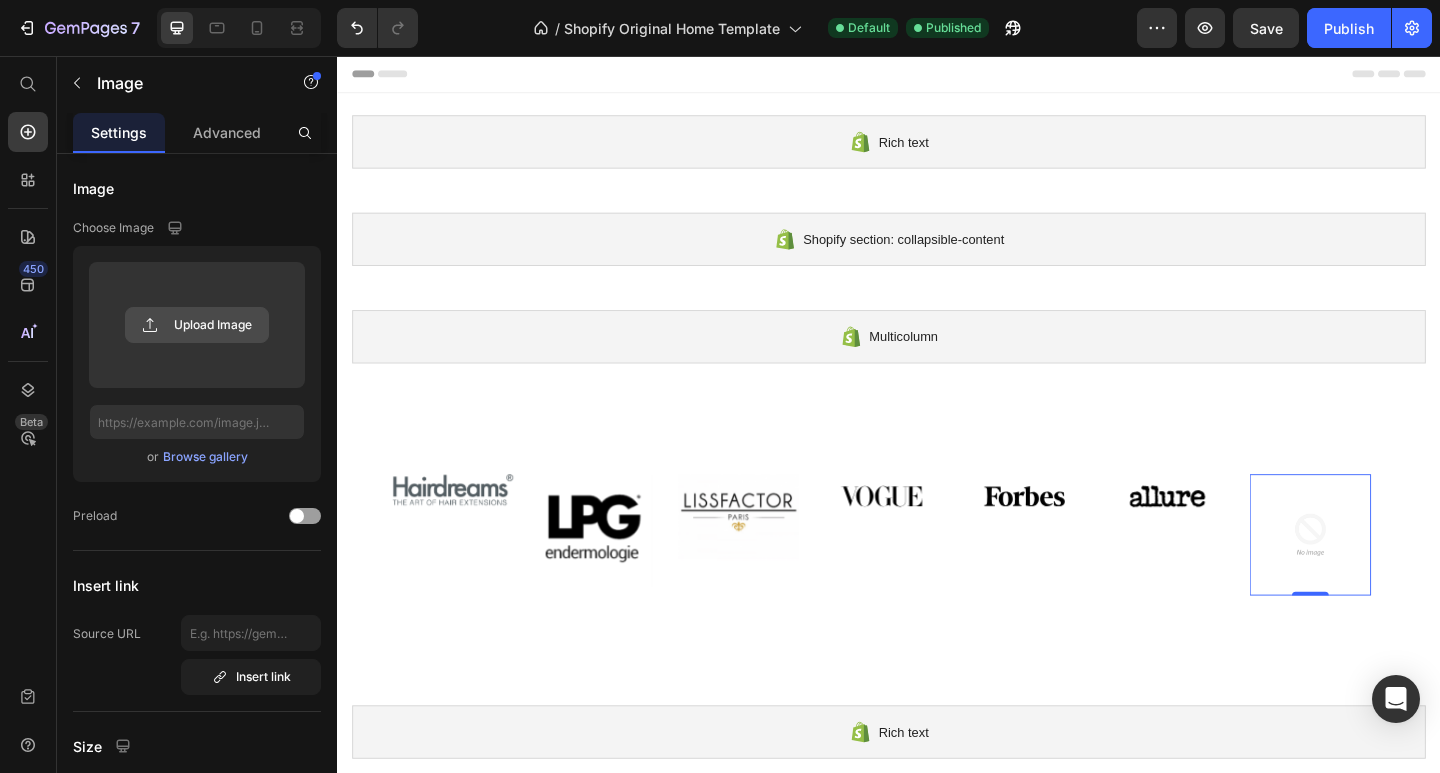 click 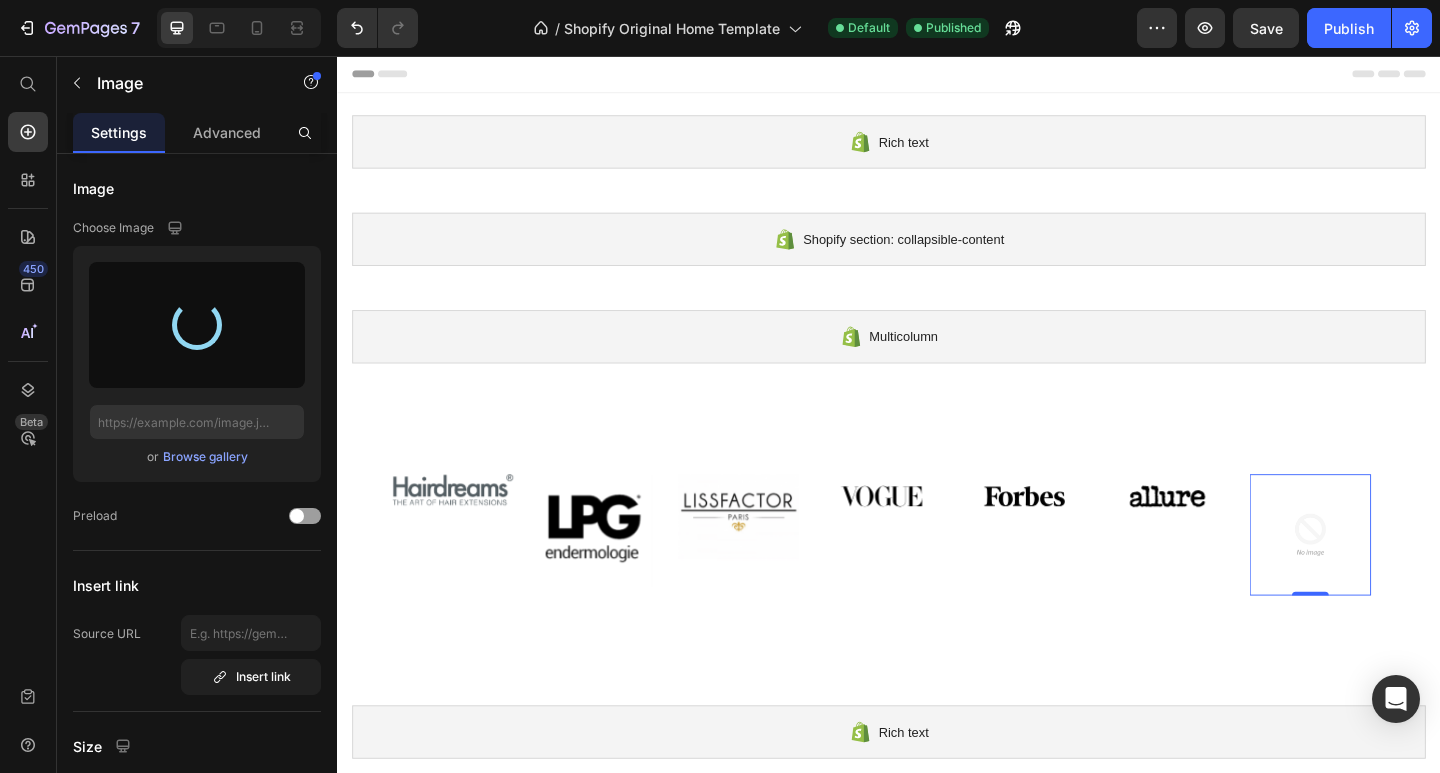 type on "https://cdn.shopify.com/s/files/1/0947/6410/6073/files/gempages_574571734183707760-85f5e374-6016-4c7f-874f-a82d3a941219.png" 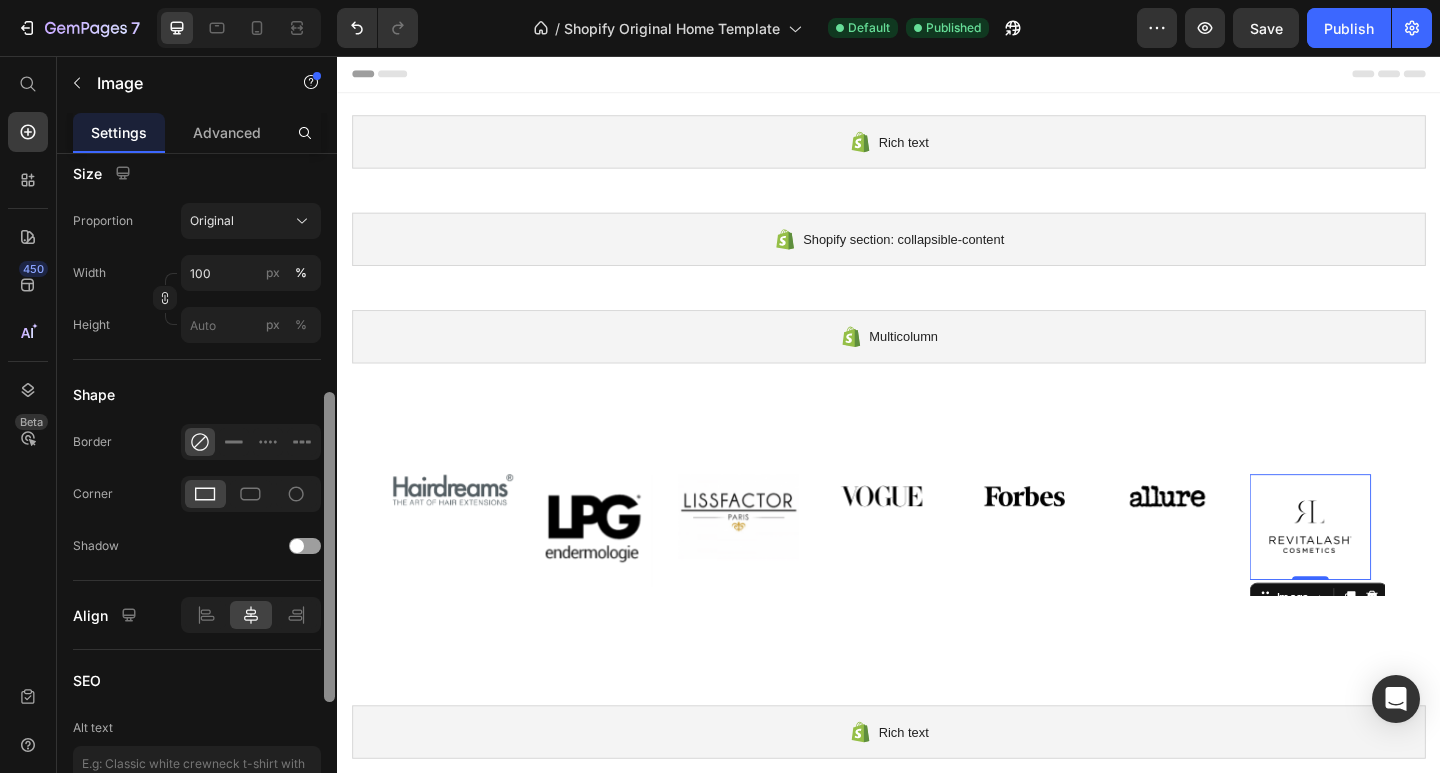scroll, scrollTop: 526, scrollLeft: 0, axis: vertical 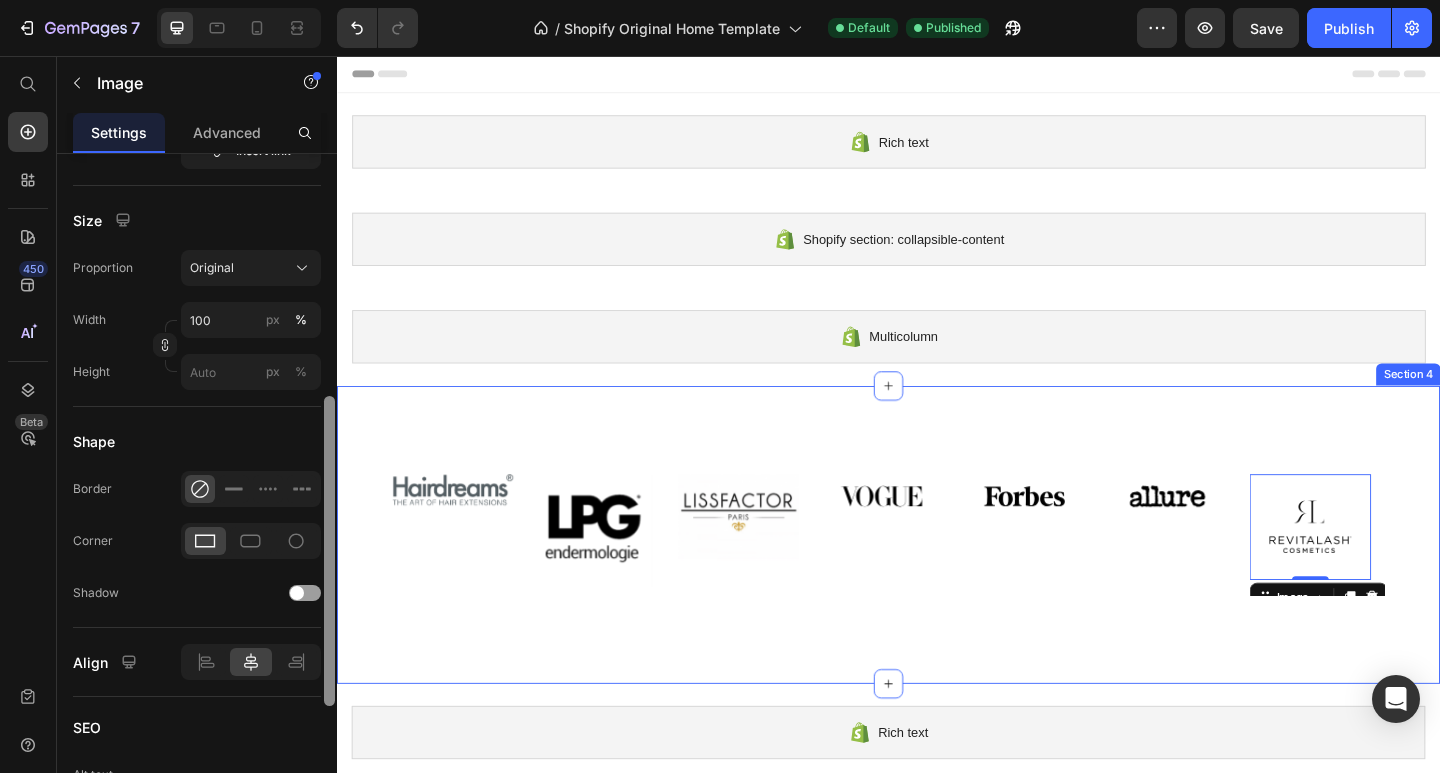 drag, startPoint x: 662, startPoint y: 502, endPoint x: 345, endPoint y: 691, distance: 369.06638 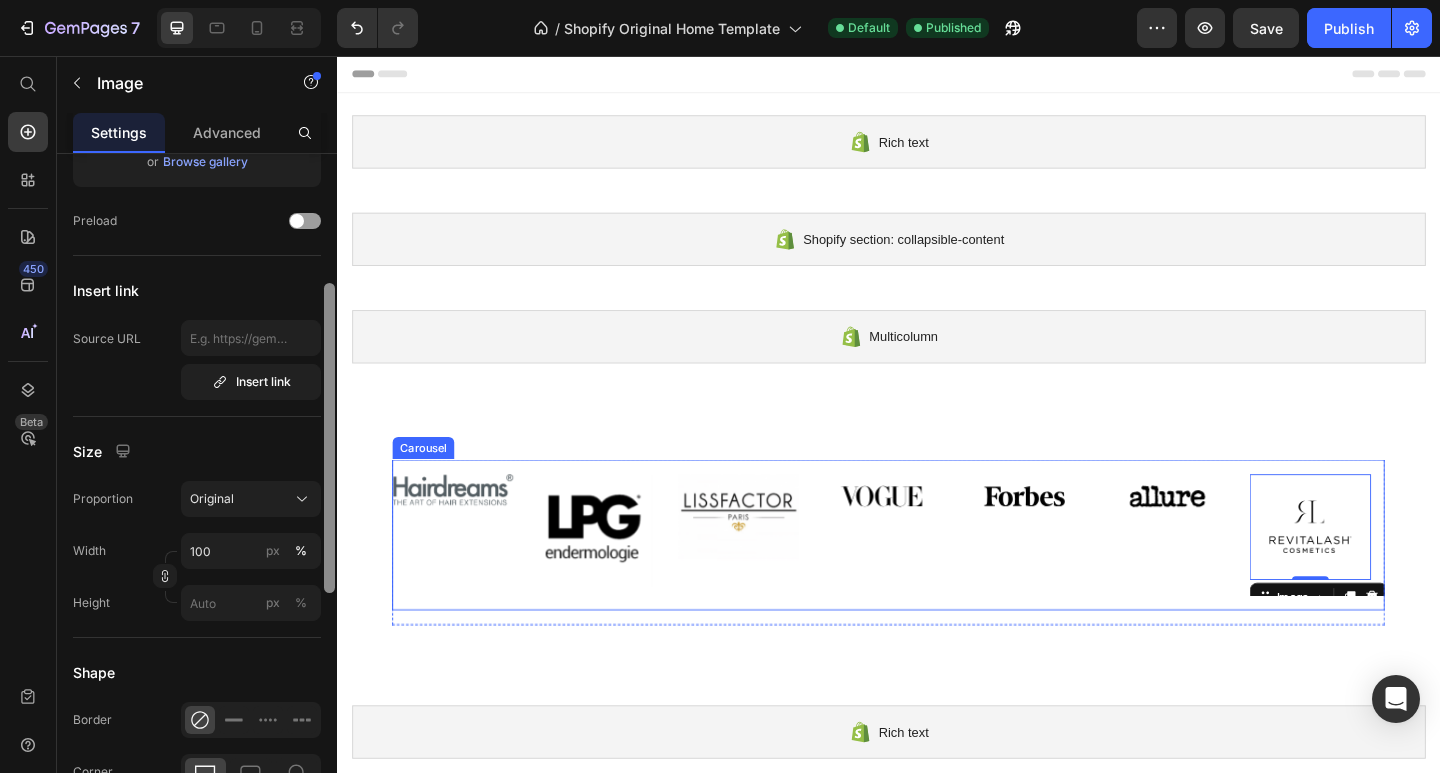 scroll, scrollTop: 291, scrollLeft: 0, axis: vertical 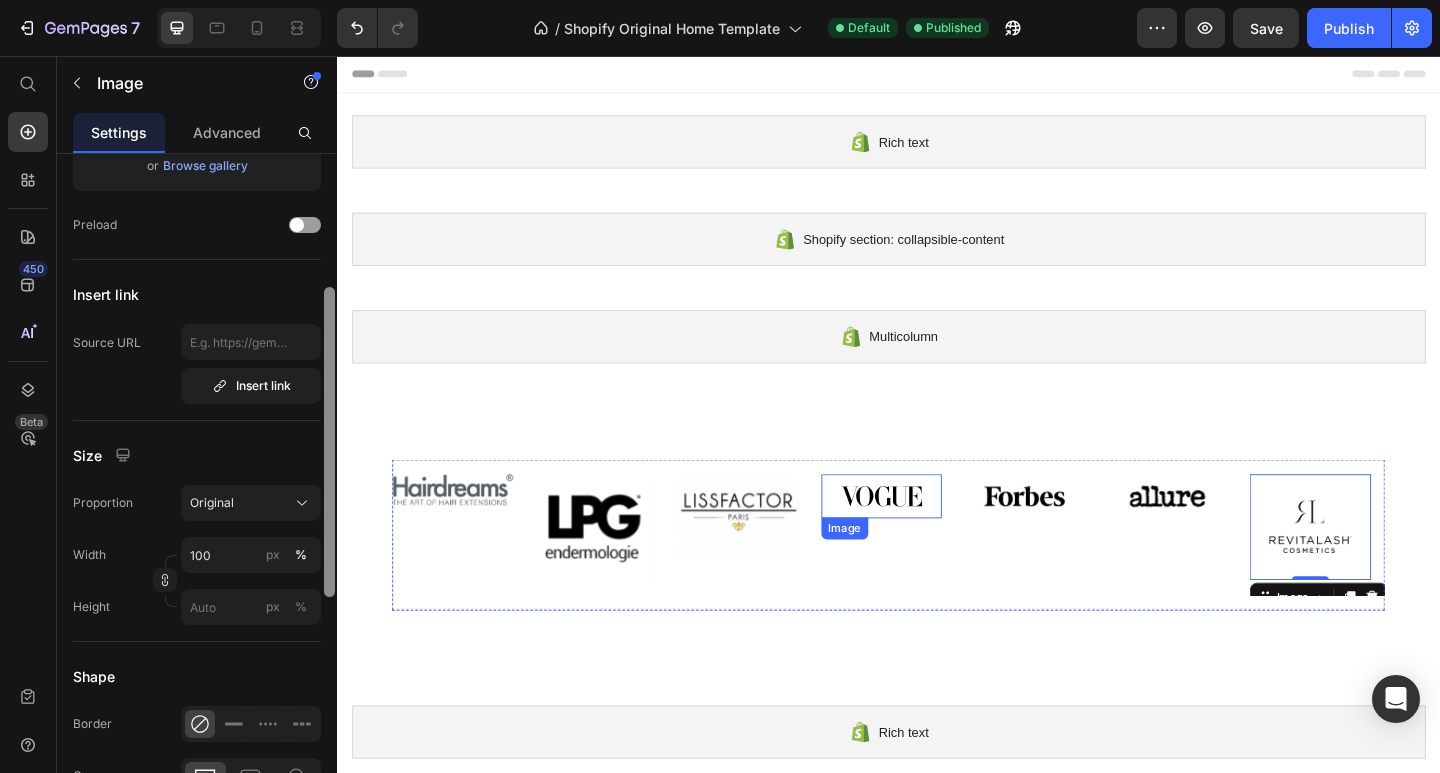 click at bounding box center (930, 535) 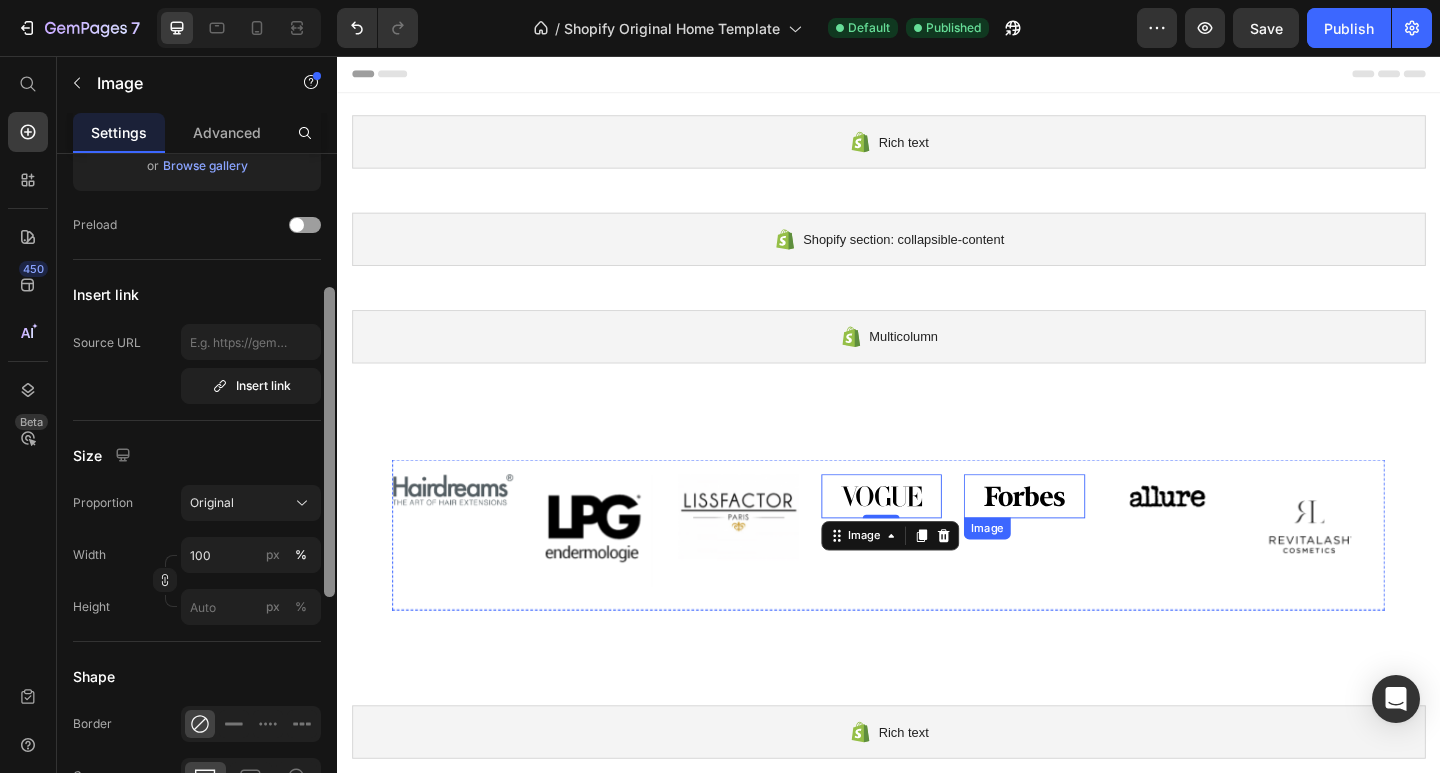 click at bounding box center [1085, 535] 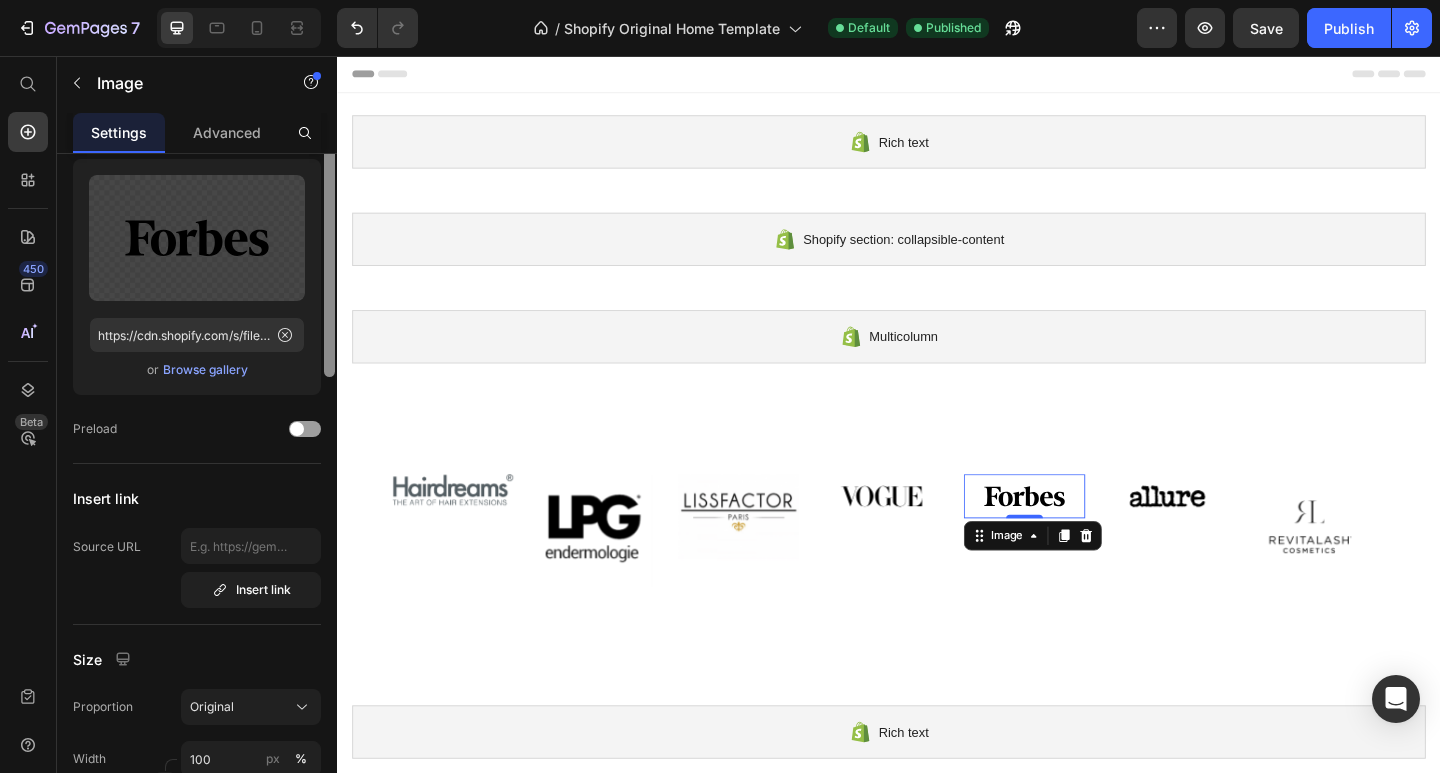 scroll, scrollTop: 0, scrollLeft: 0, axis: both 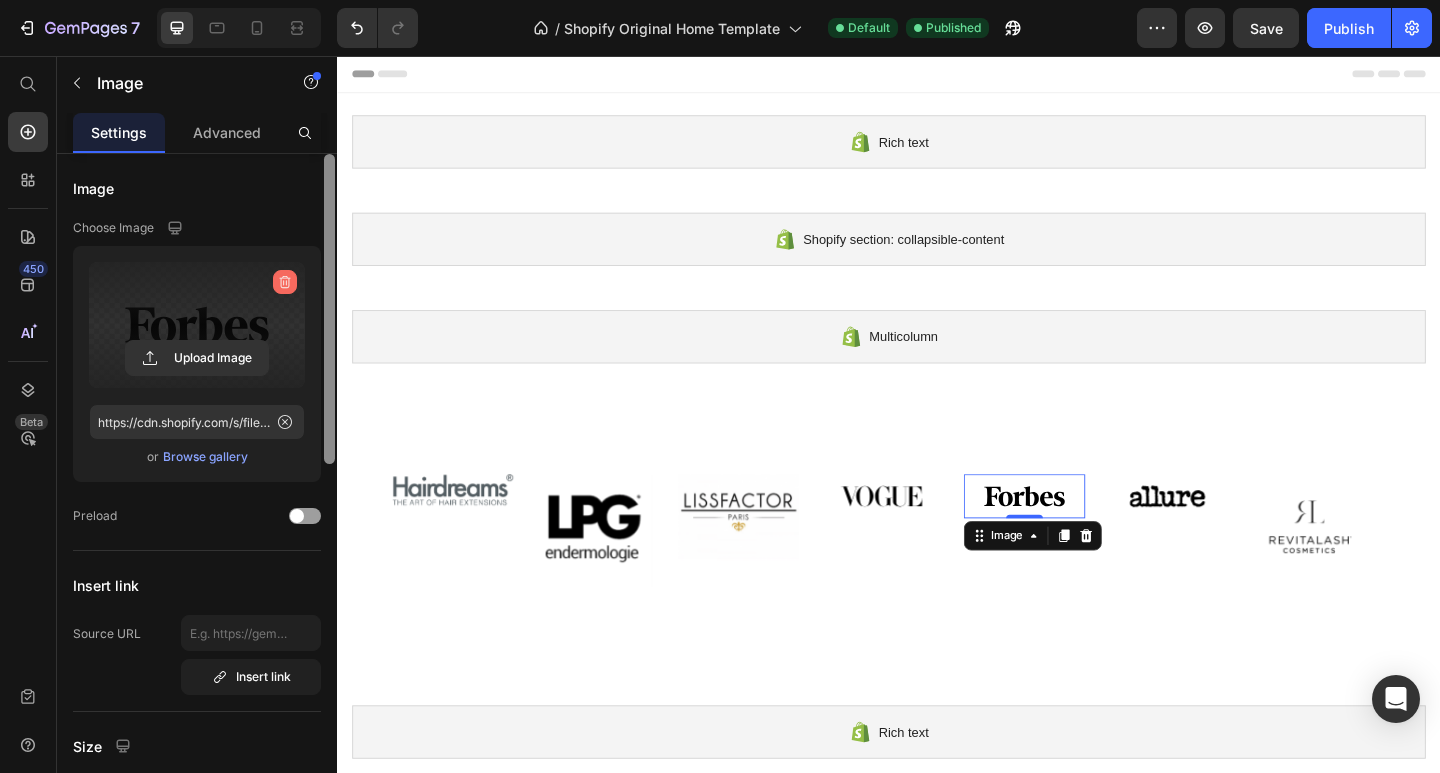 click 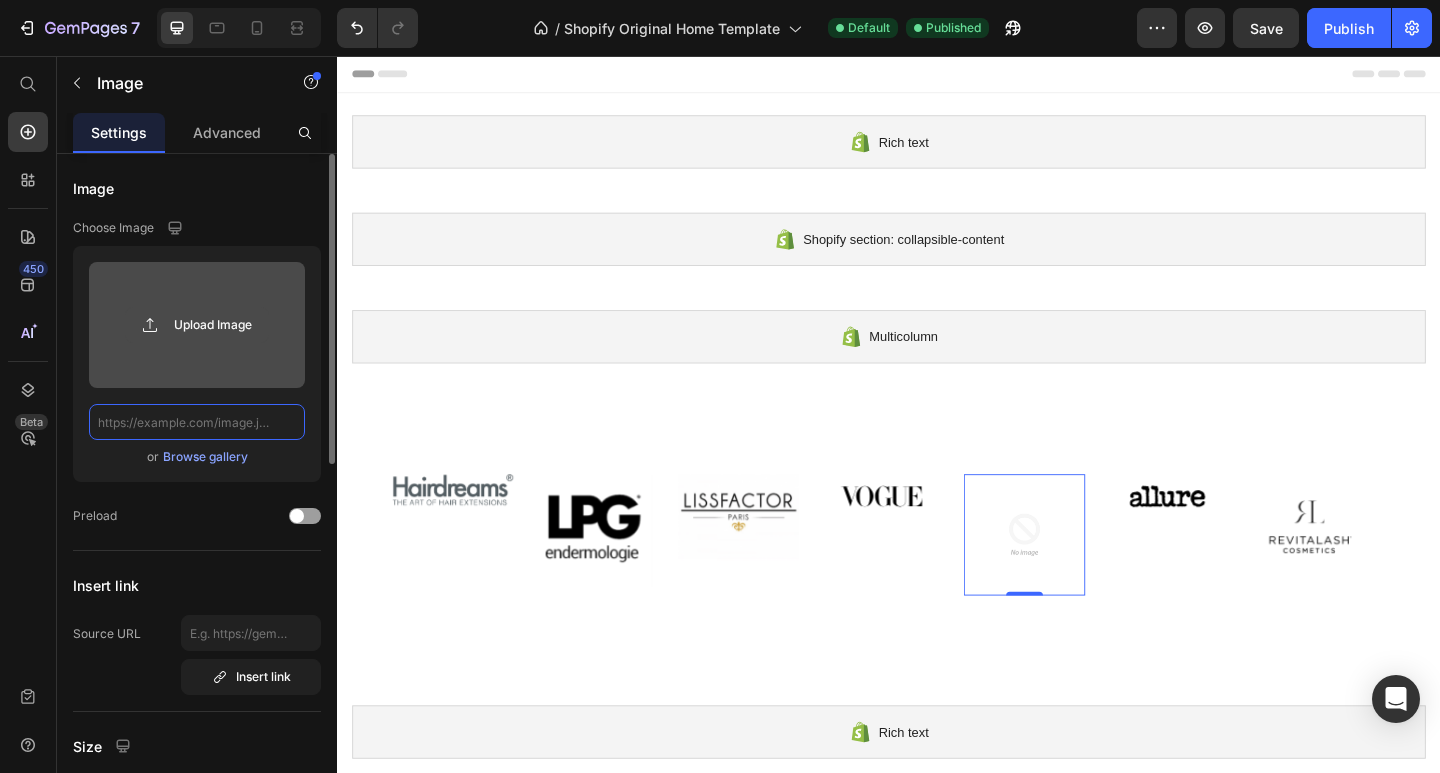 scroll, scrollTop: 0, scrollLeft: 0, axis: both 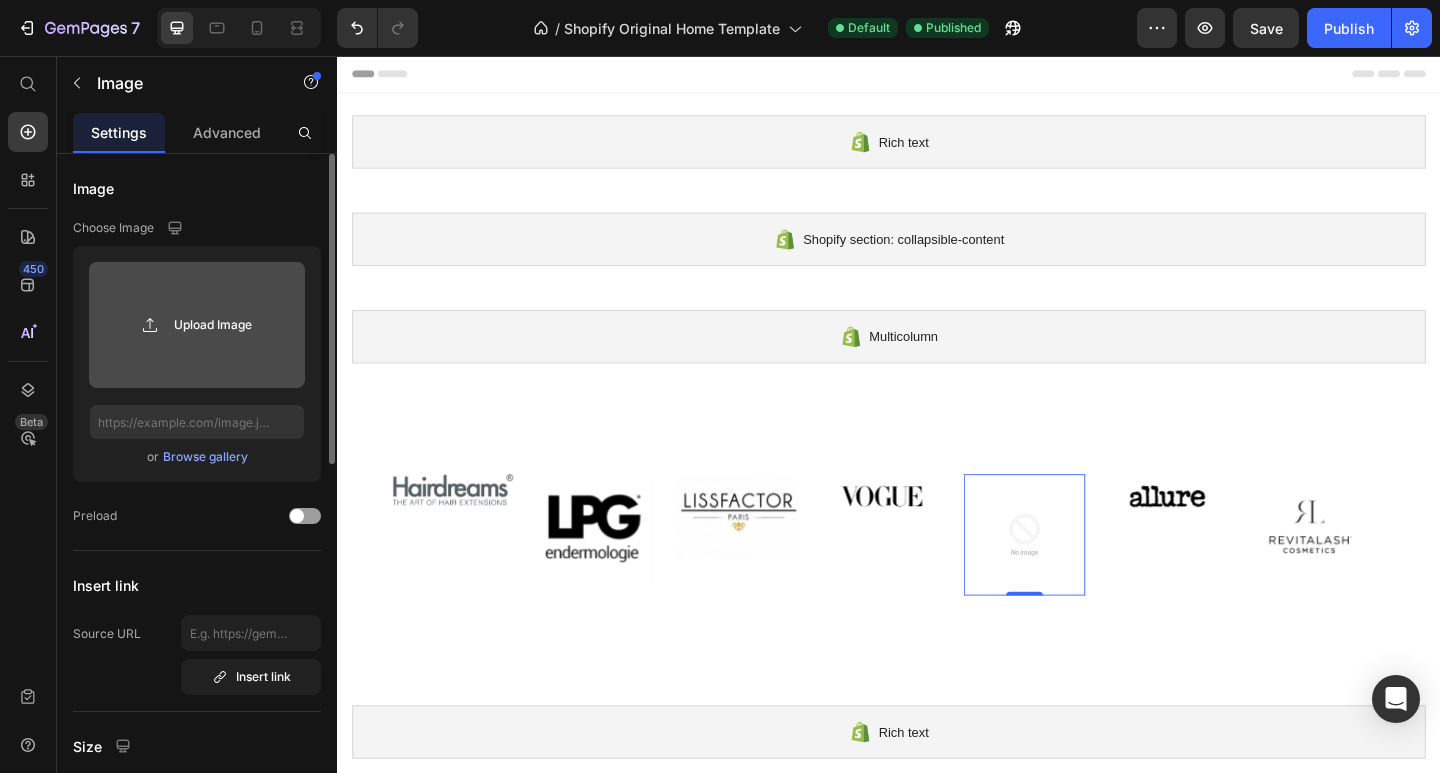 click 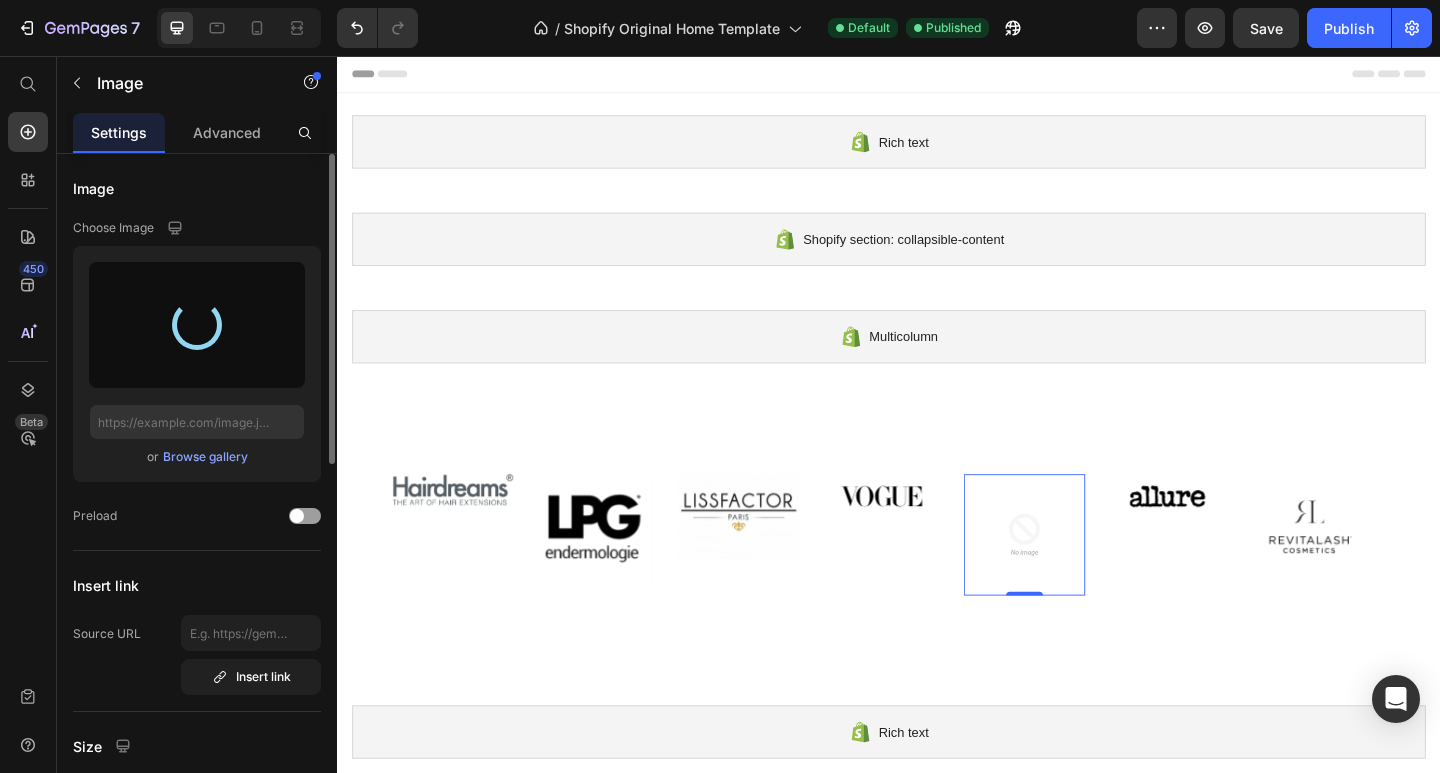 type on "https://cdn.shopify.com/s/files/1/0947/6410/6073/files/gempages_574571734183707760-66374ae5-26f9-45c0-b095-cb8d07971770.png" 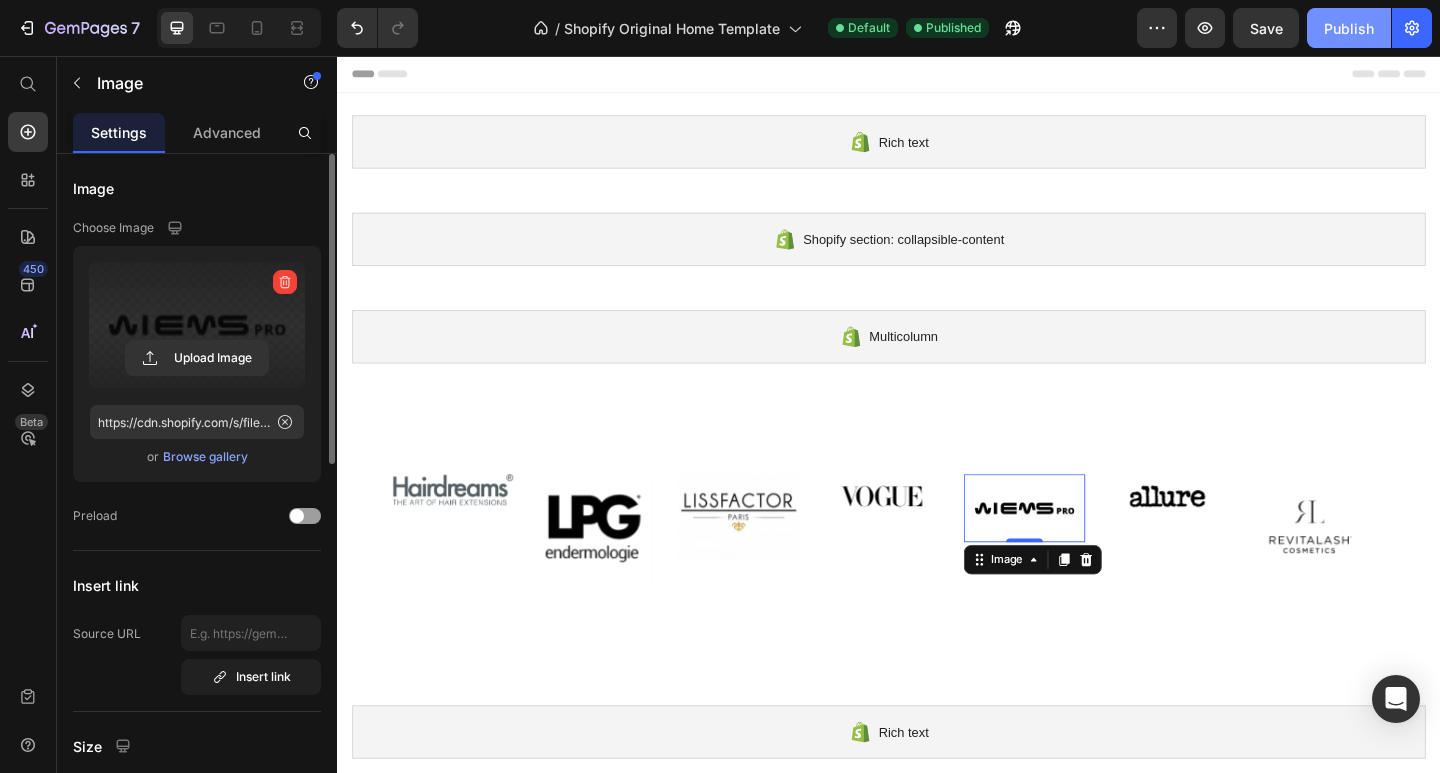click on "Publish" at bounding box center (1349, 28) 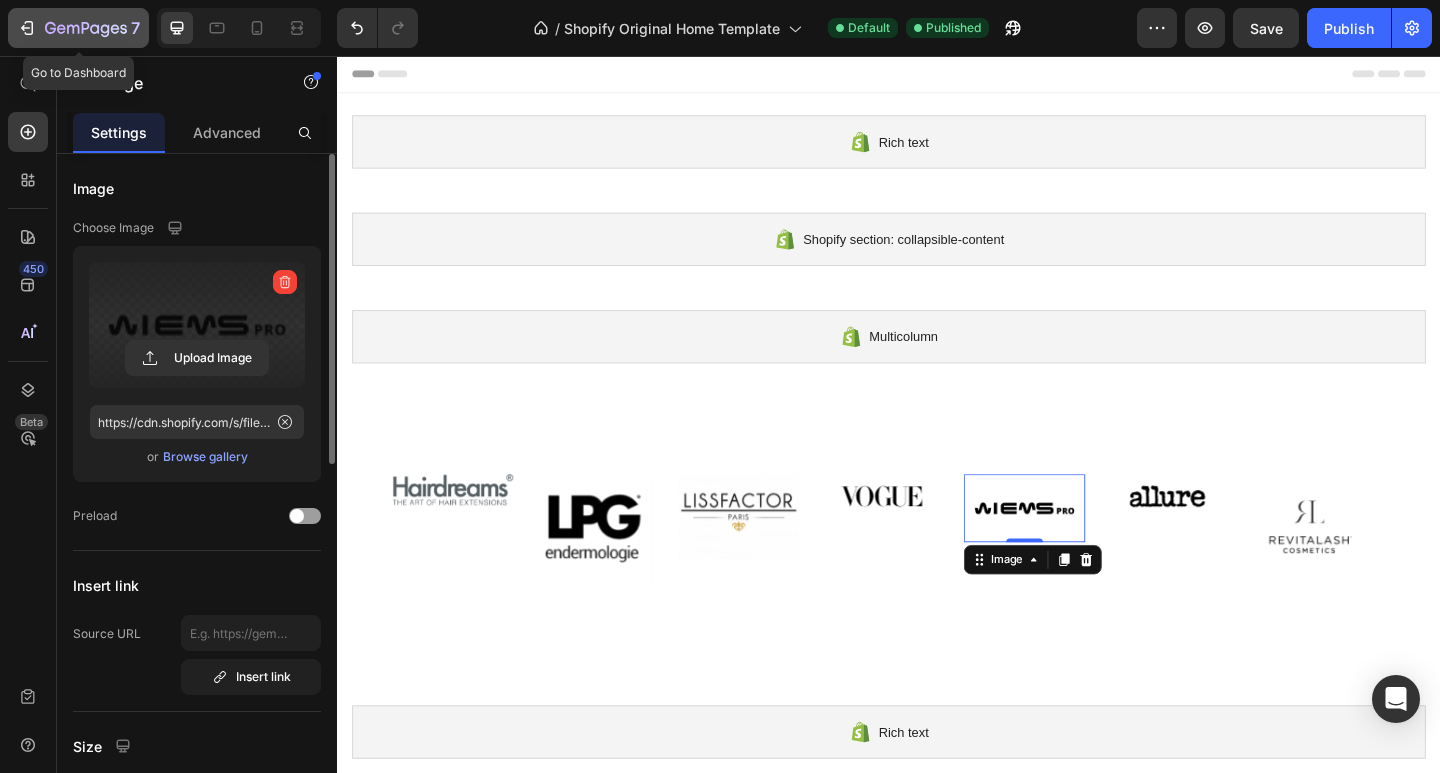 click 